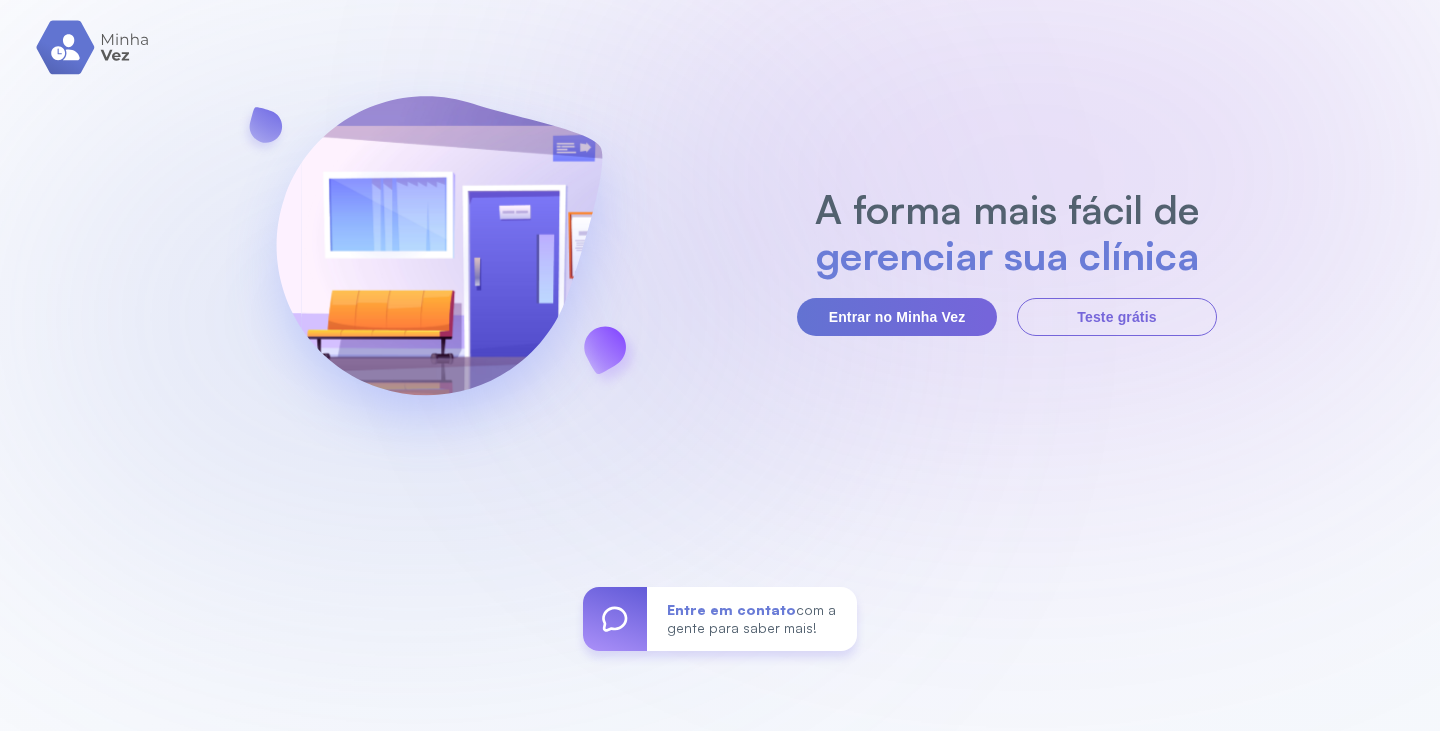 scroll, scrollTop: 0, scrollLeft: 0, axis: both 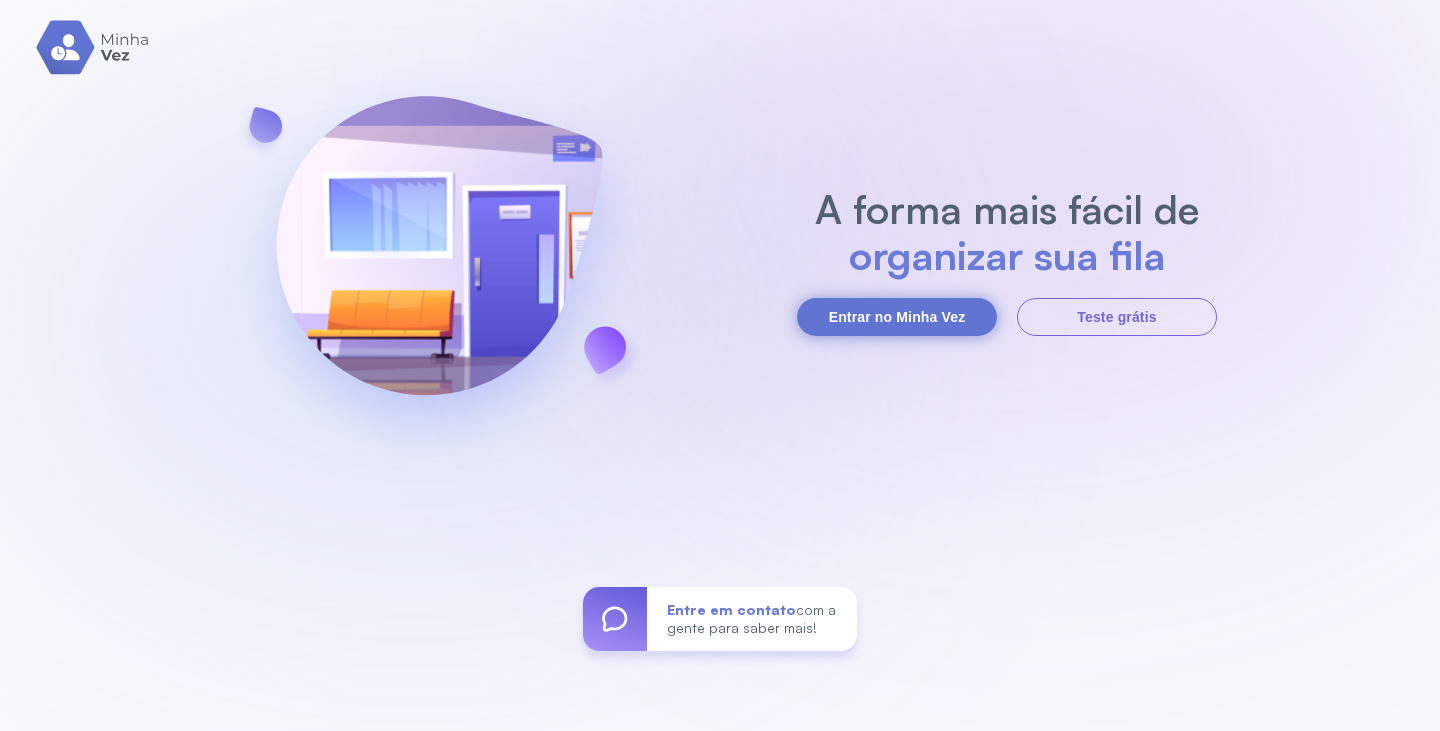 drag, startPoint x: 912, startPoint y: 315, endPoint x: 922, endPoint y: 310, distance: 11.18034 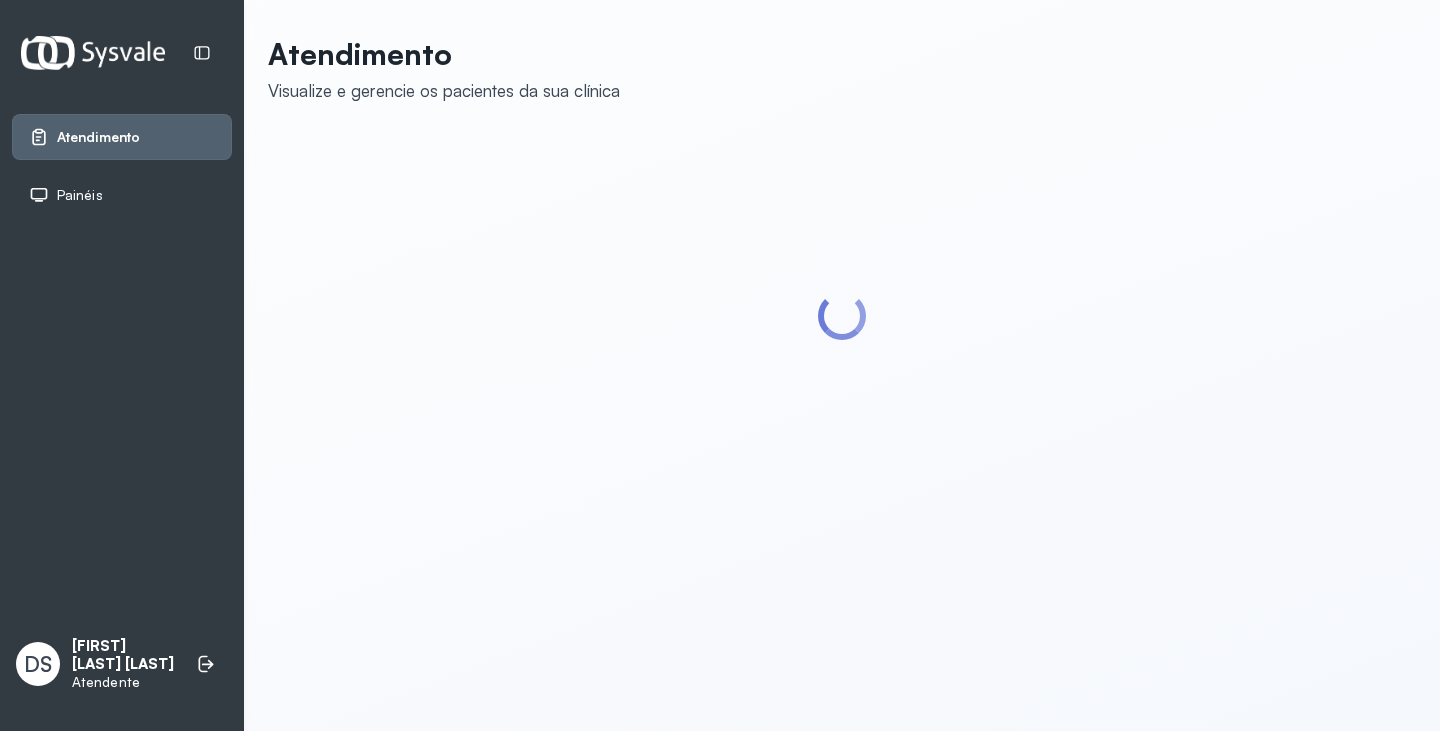 scroll, scrollTop: 0, scrollLeft: 0, axis: both 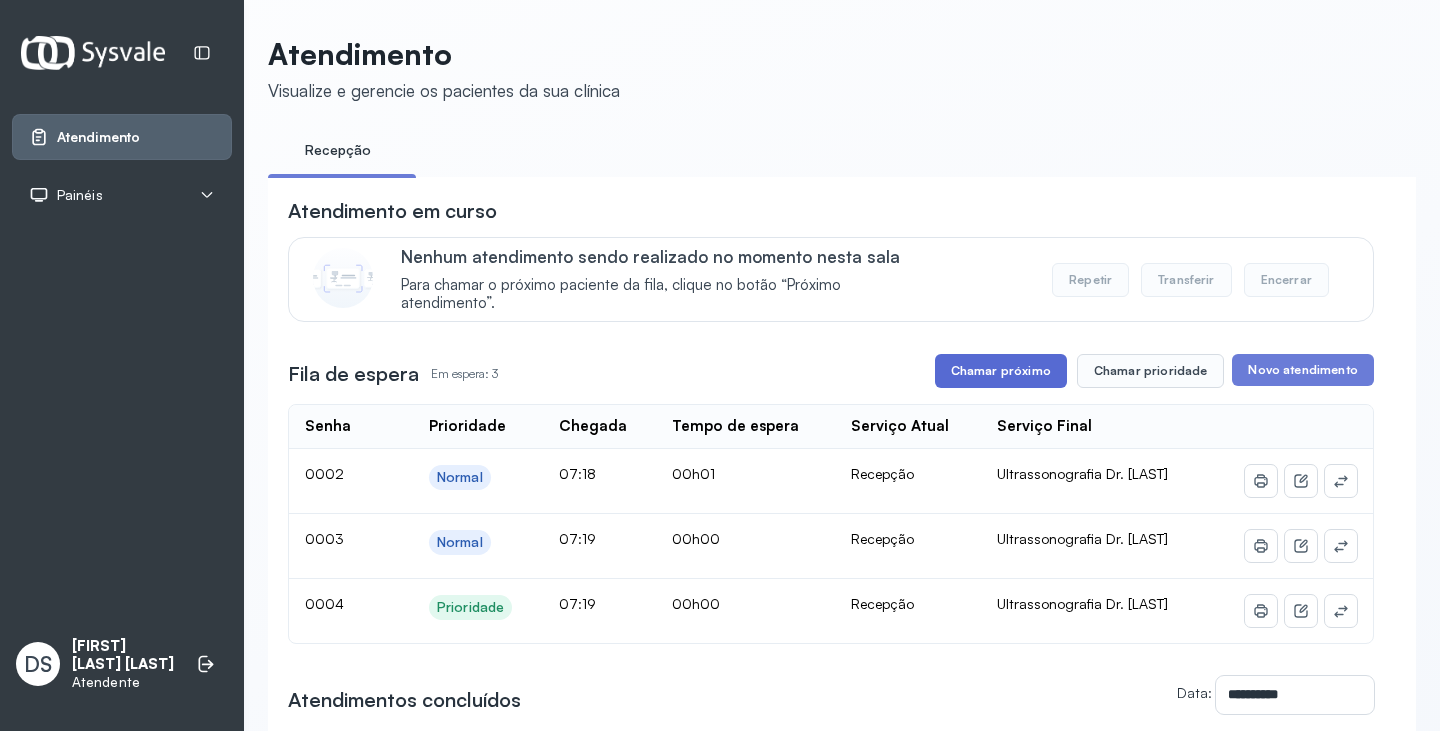 click on "Chamar próximo" at bounding box center [1001, 371] 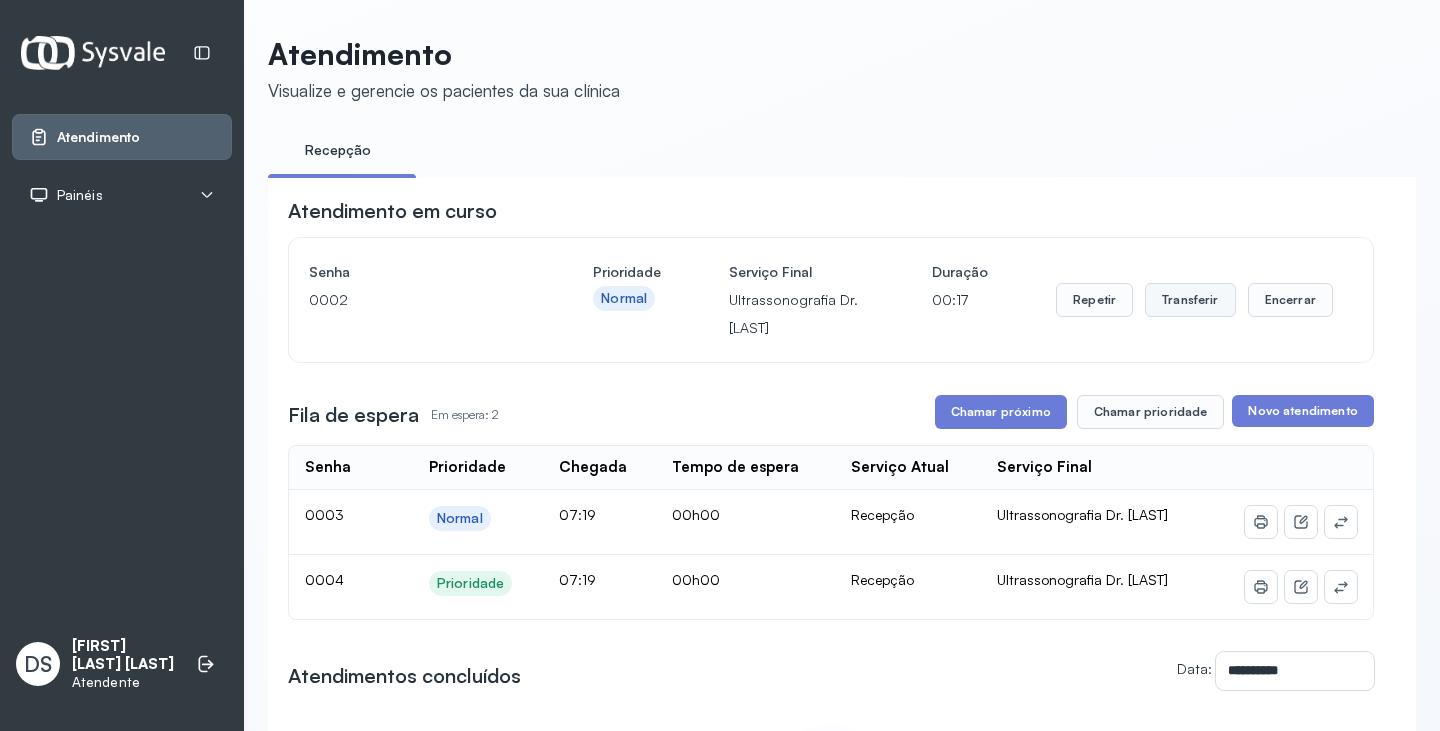 click on "Transferir" at bounding box center (1190, 300) 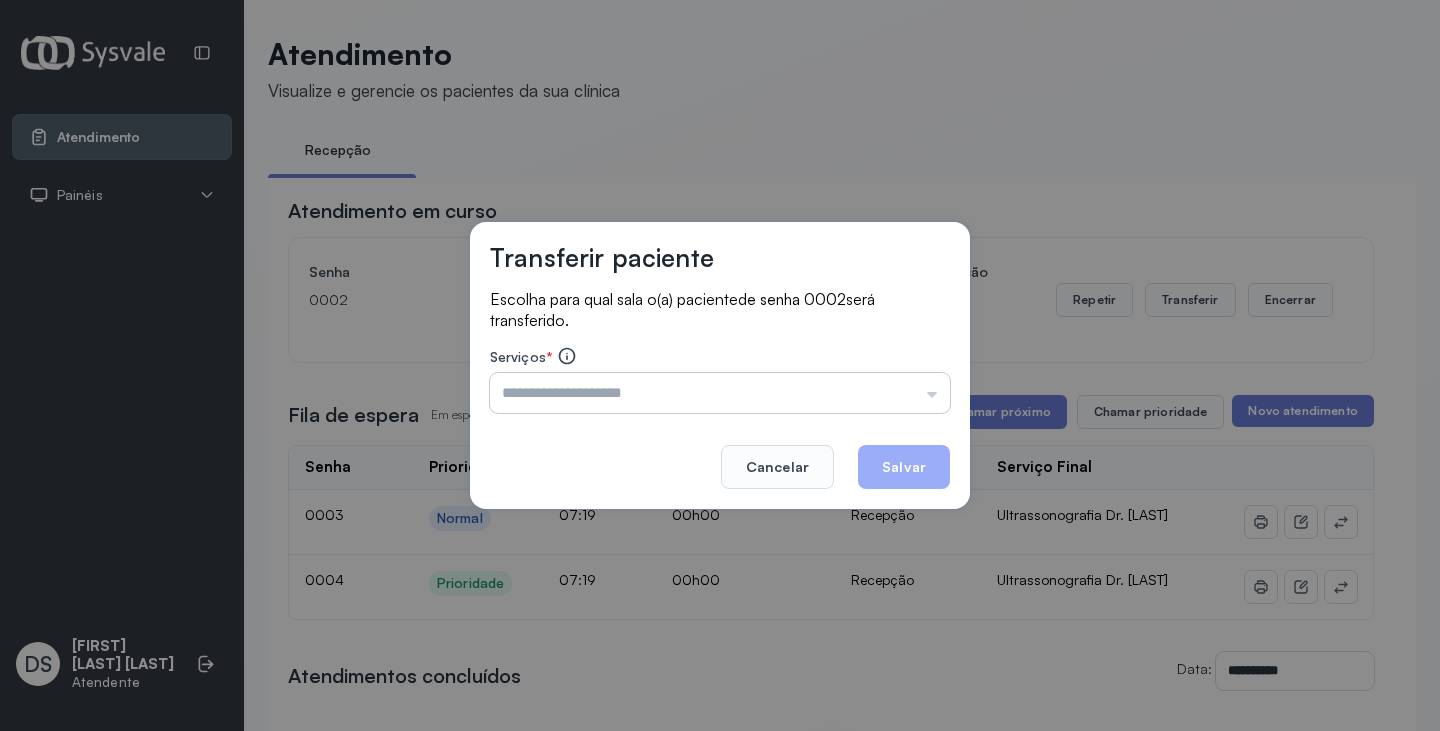 click at bounding box center [720, 393] 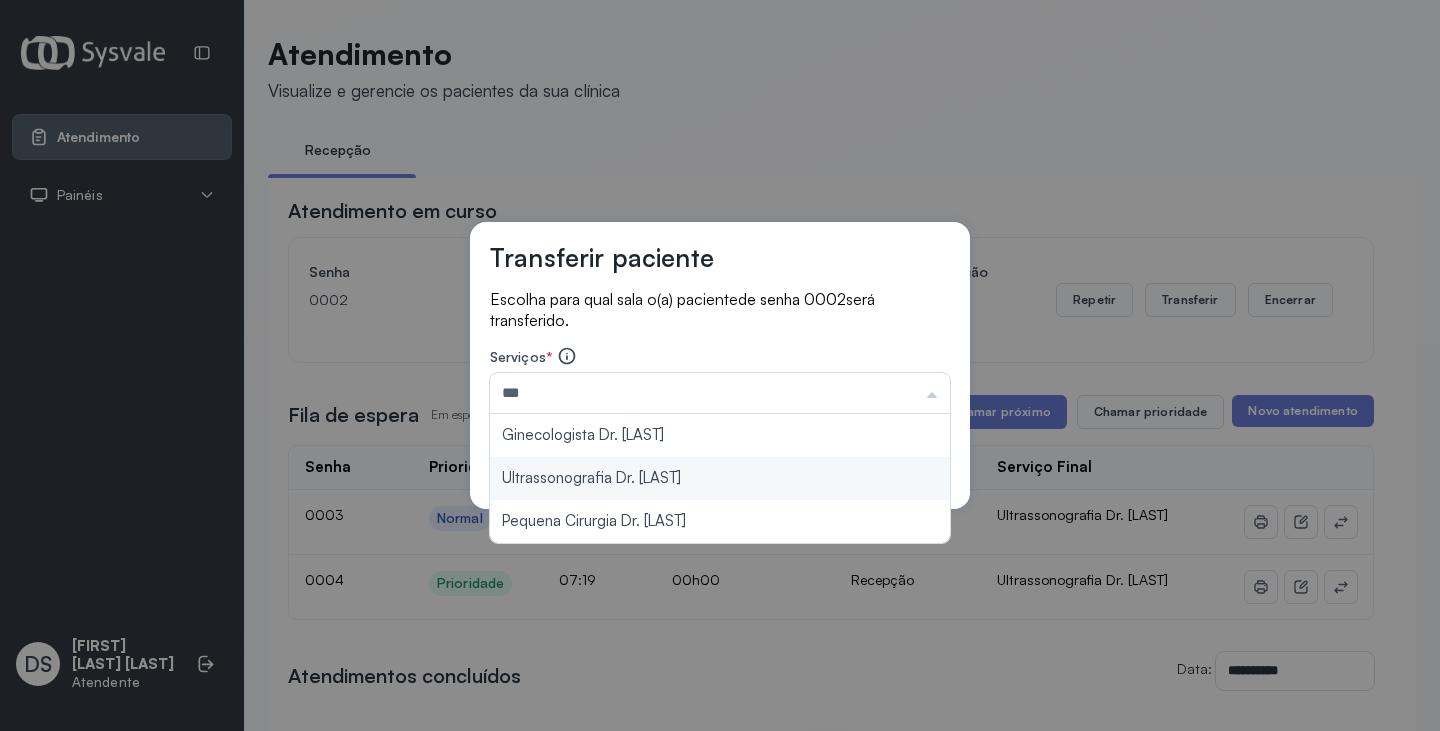type on "**********" 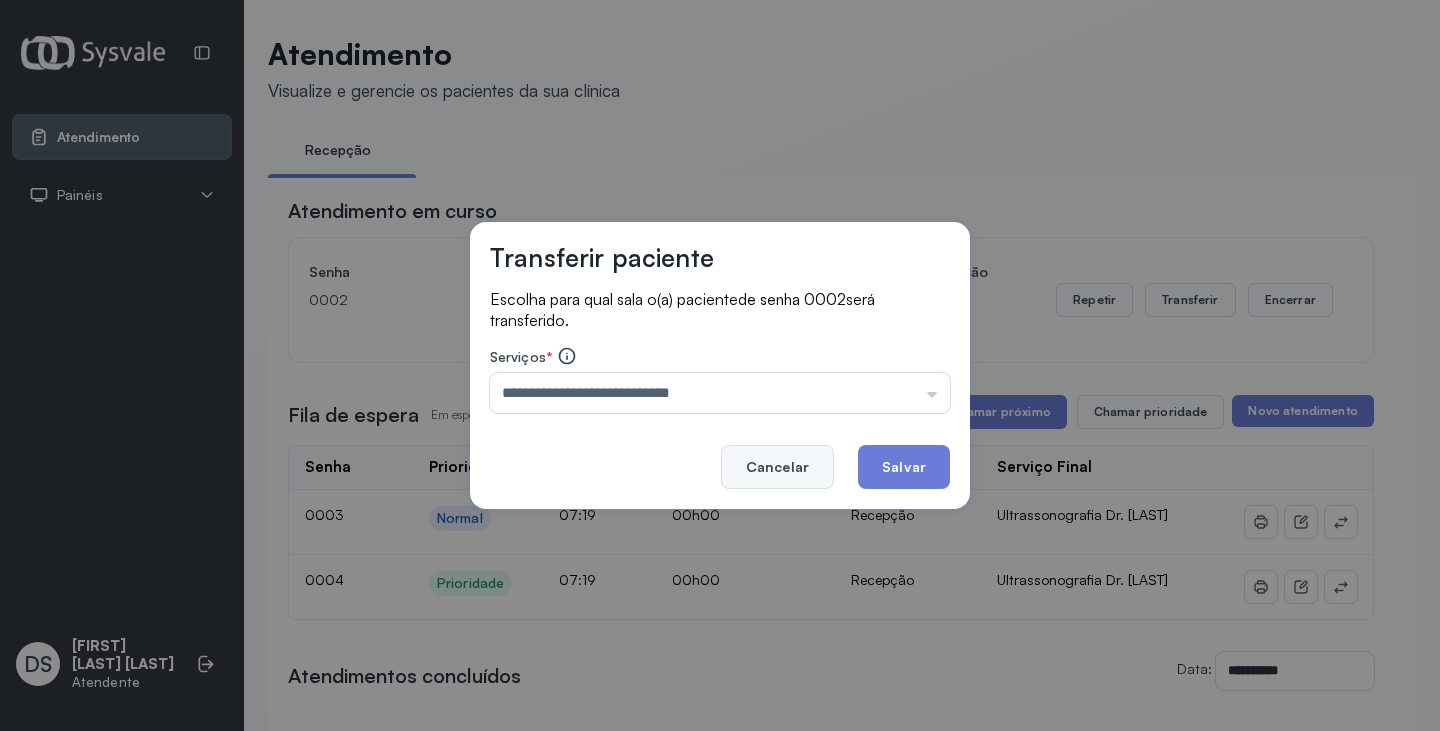 drag, startPoint x: 669, startPoint y: 476, endPoint x: 776, endPoint y: 476, distance: 107 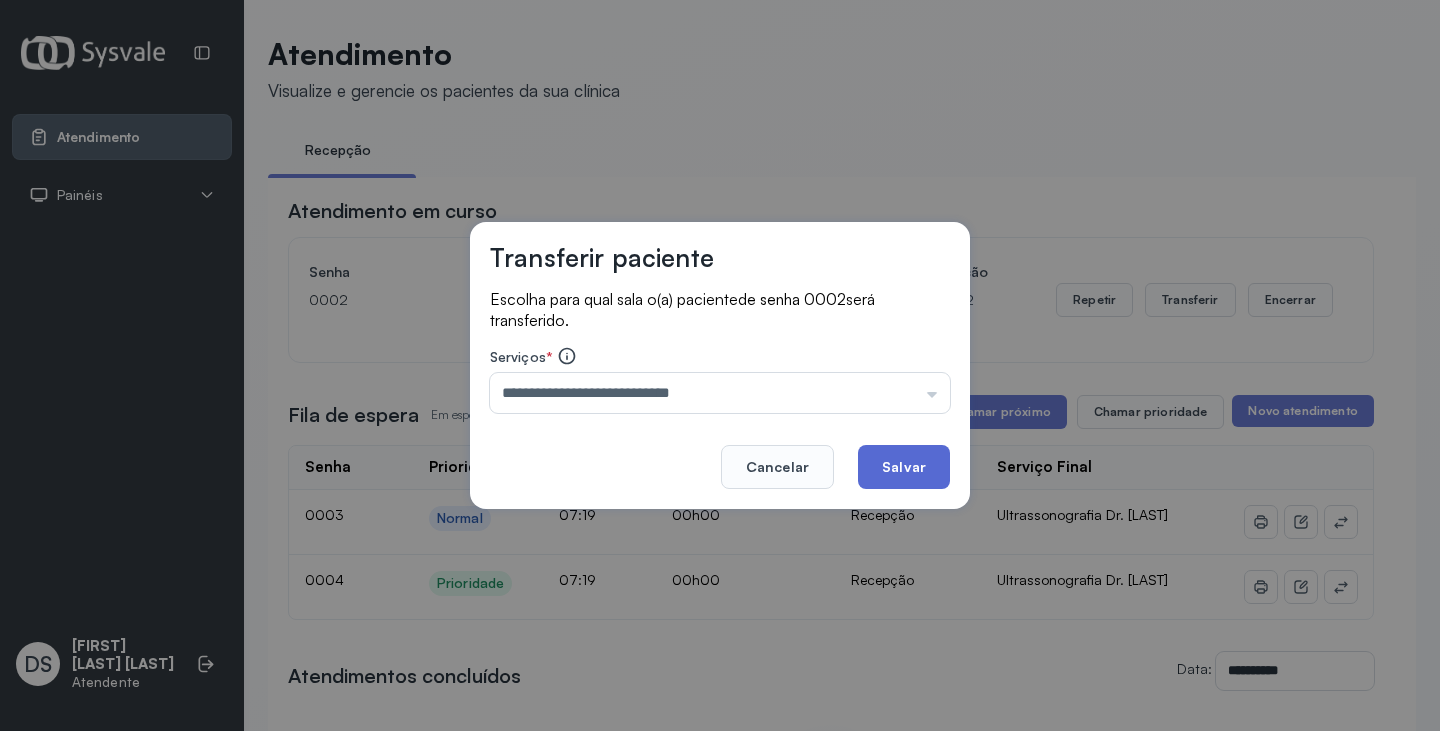 click on "Salvar" 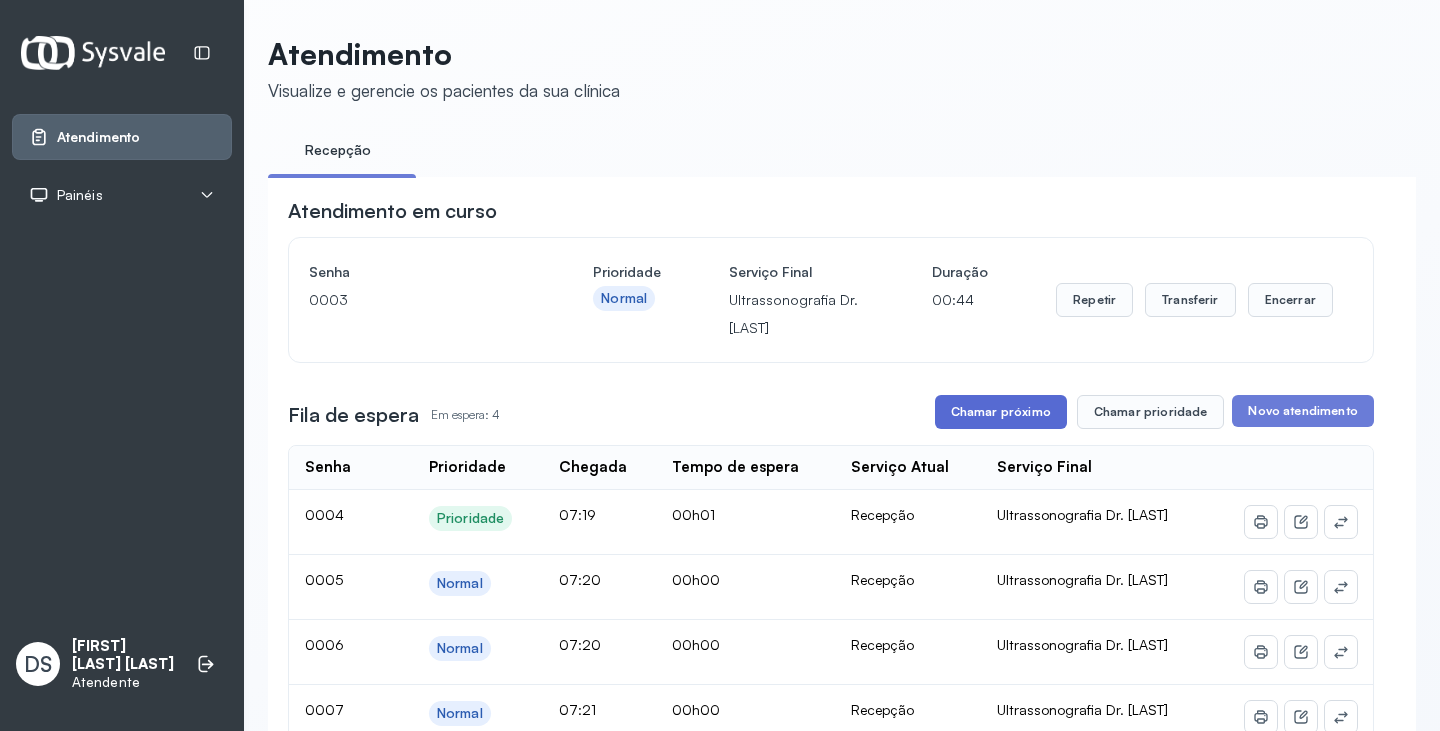 click on "Chamar próximo" at bounding box center [1001, 412] 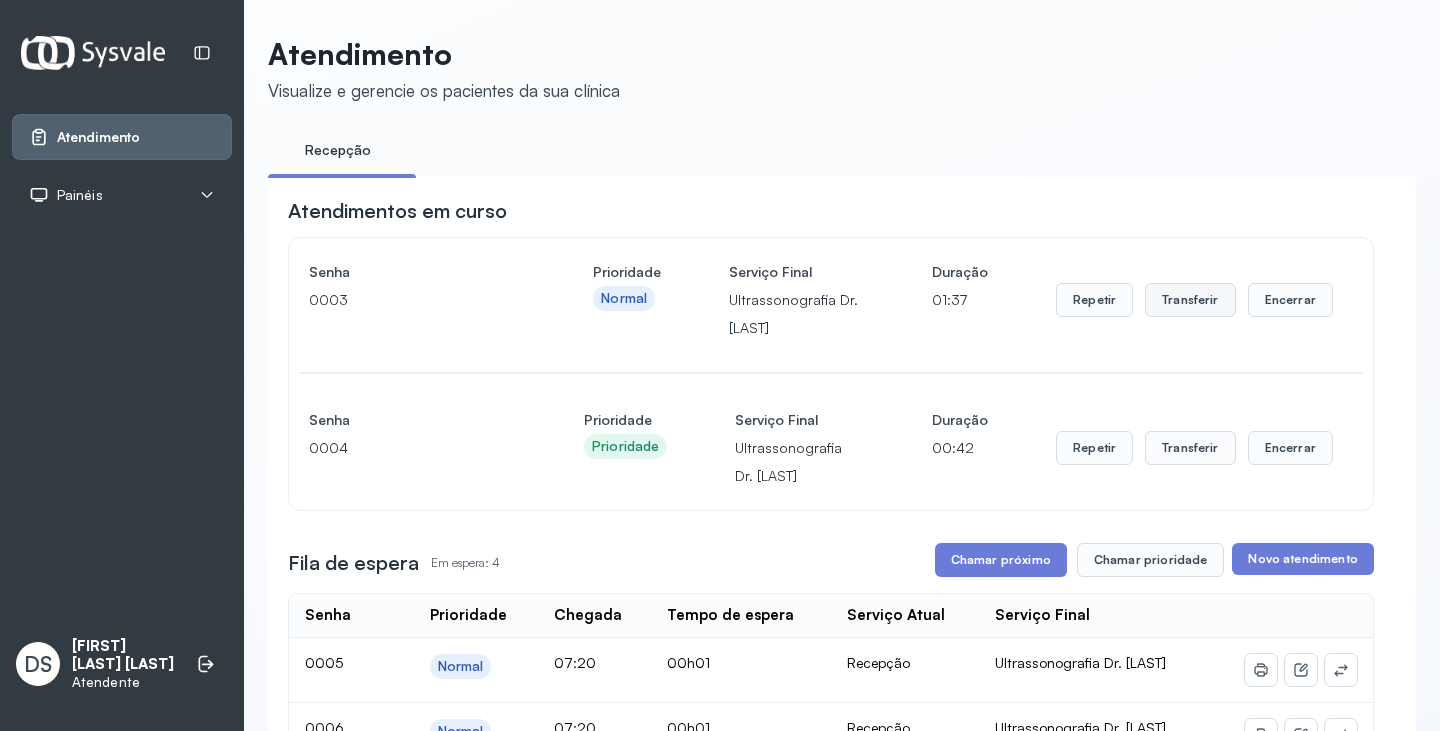 click on "Transferir" at bounding box center (1190, 300) 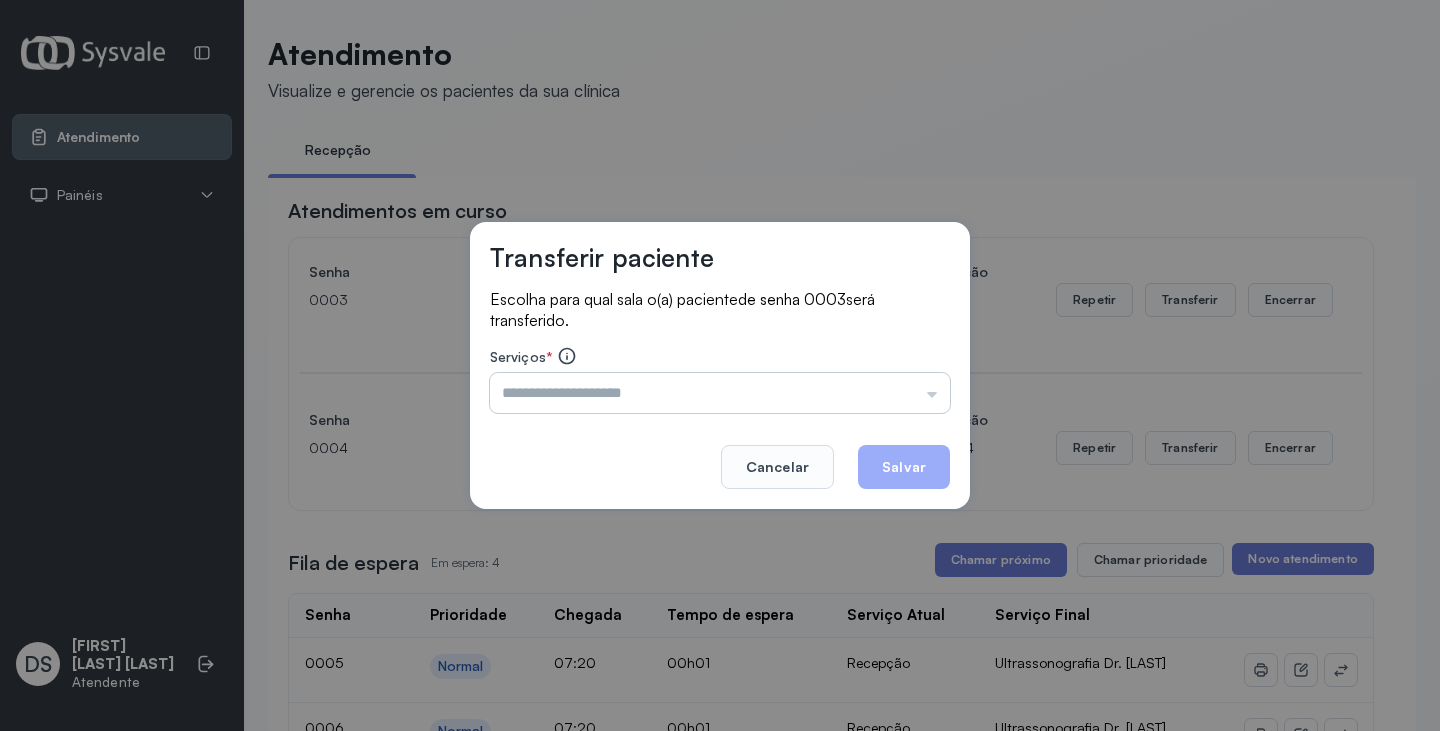 click at bounding box center [720, 393] 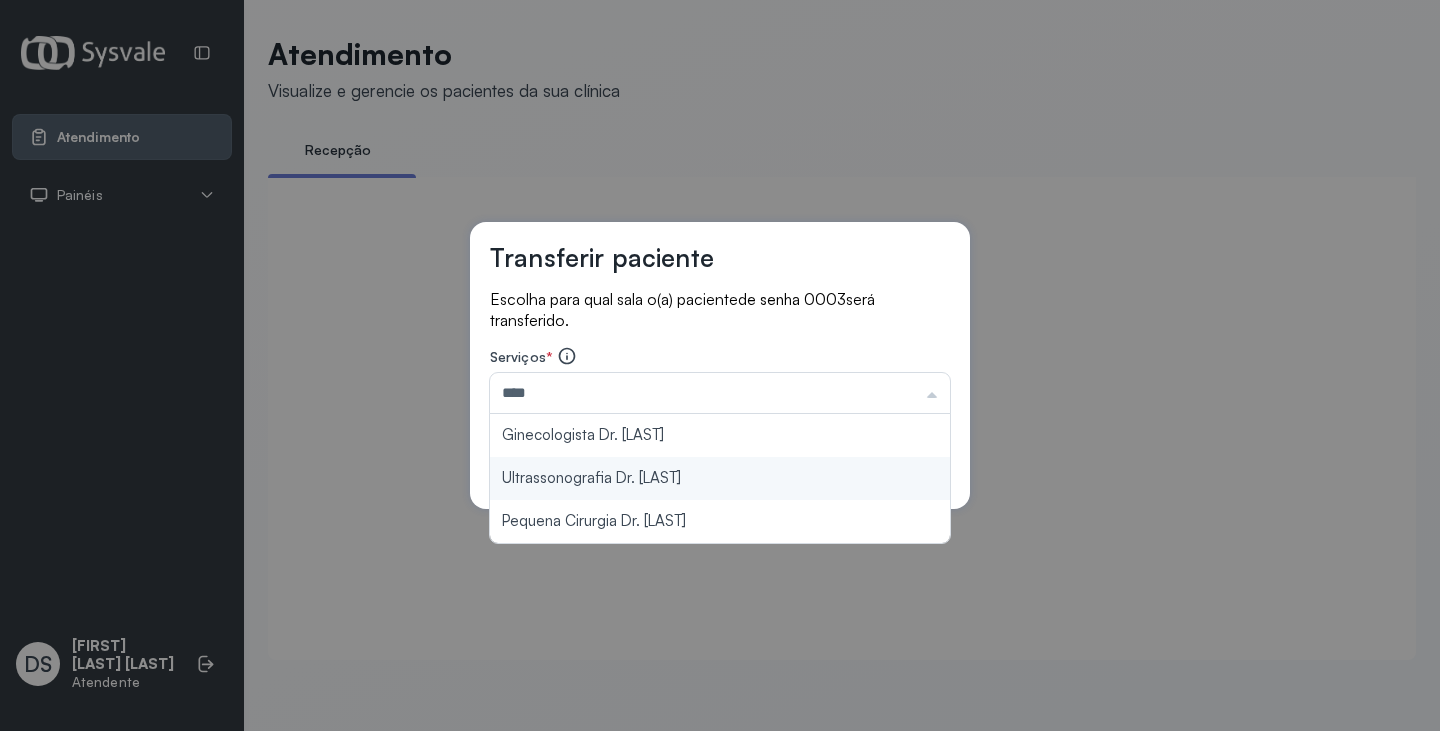 type on "**********" 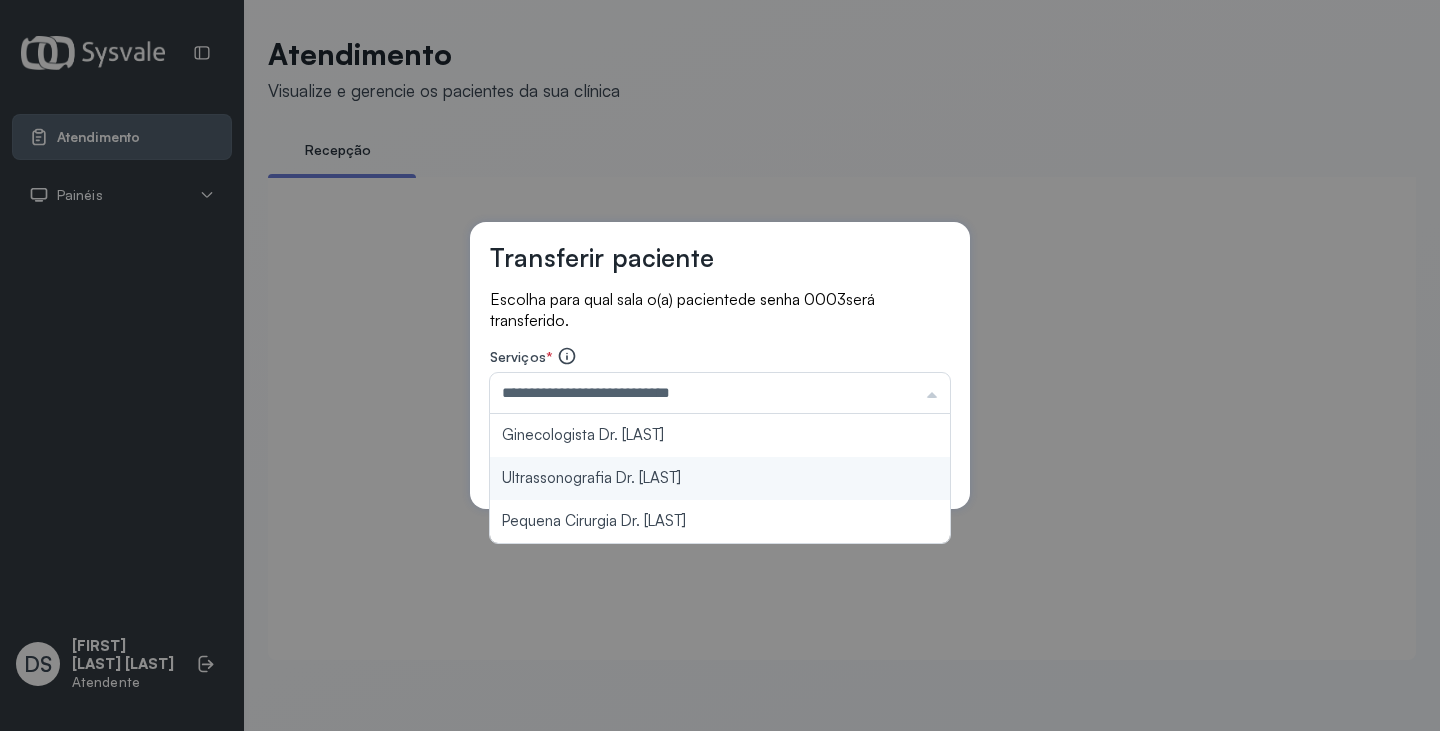 click on "**********" at bounding box center (720, 366) 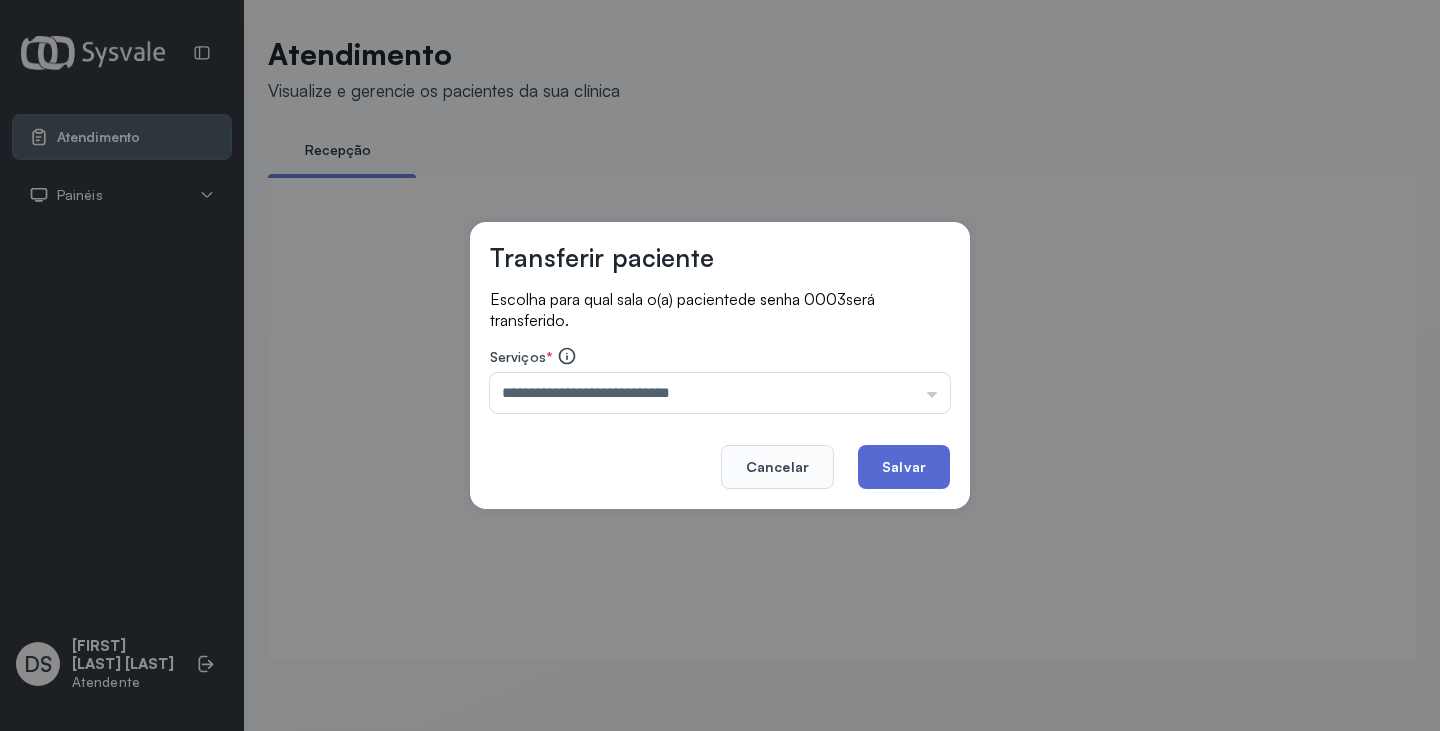click on "Salvar" 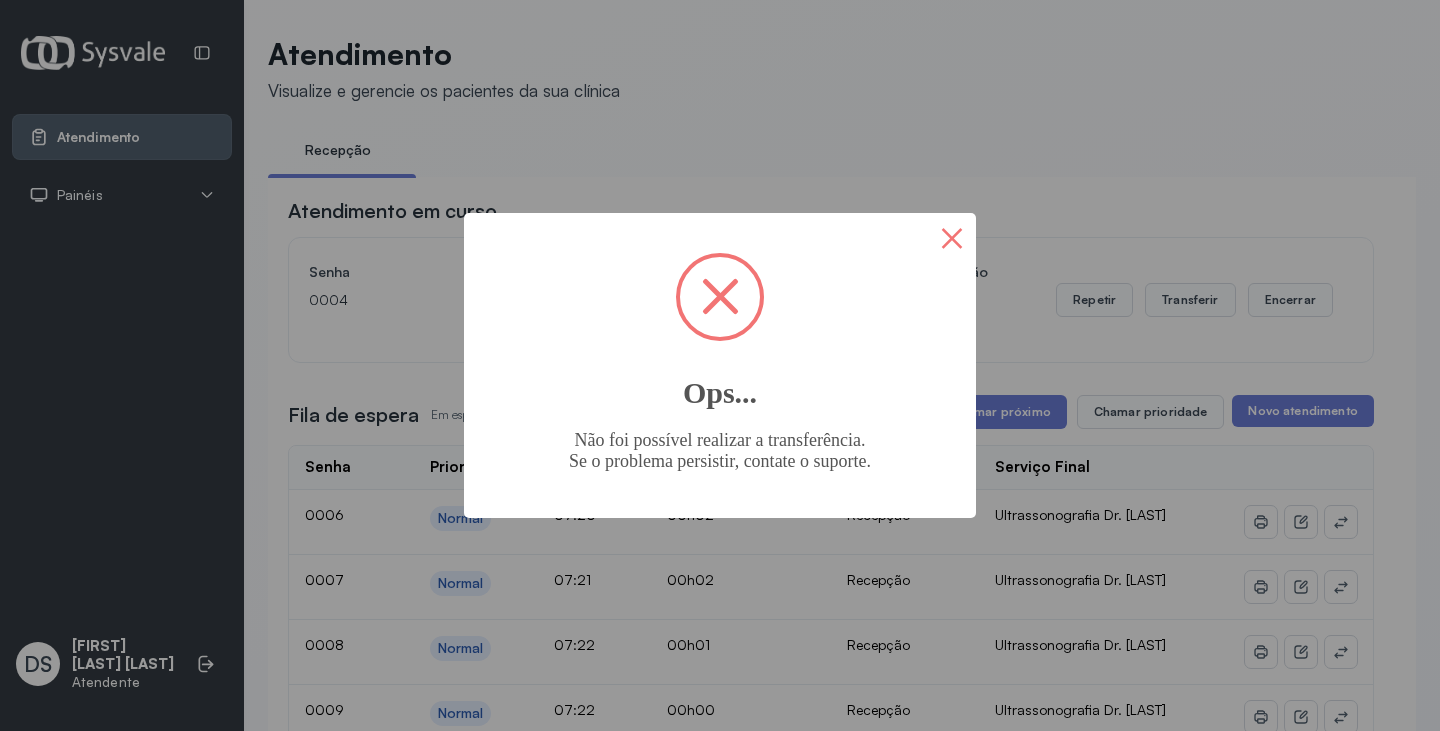 click on "×" at bounding box center [952, 237] 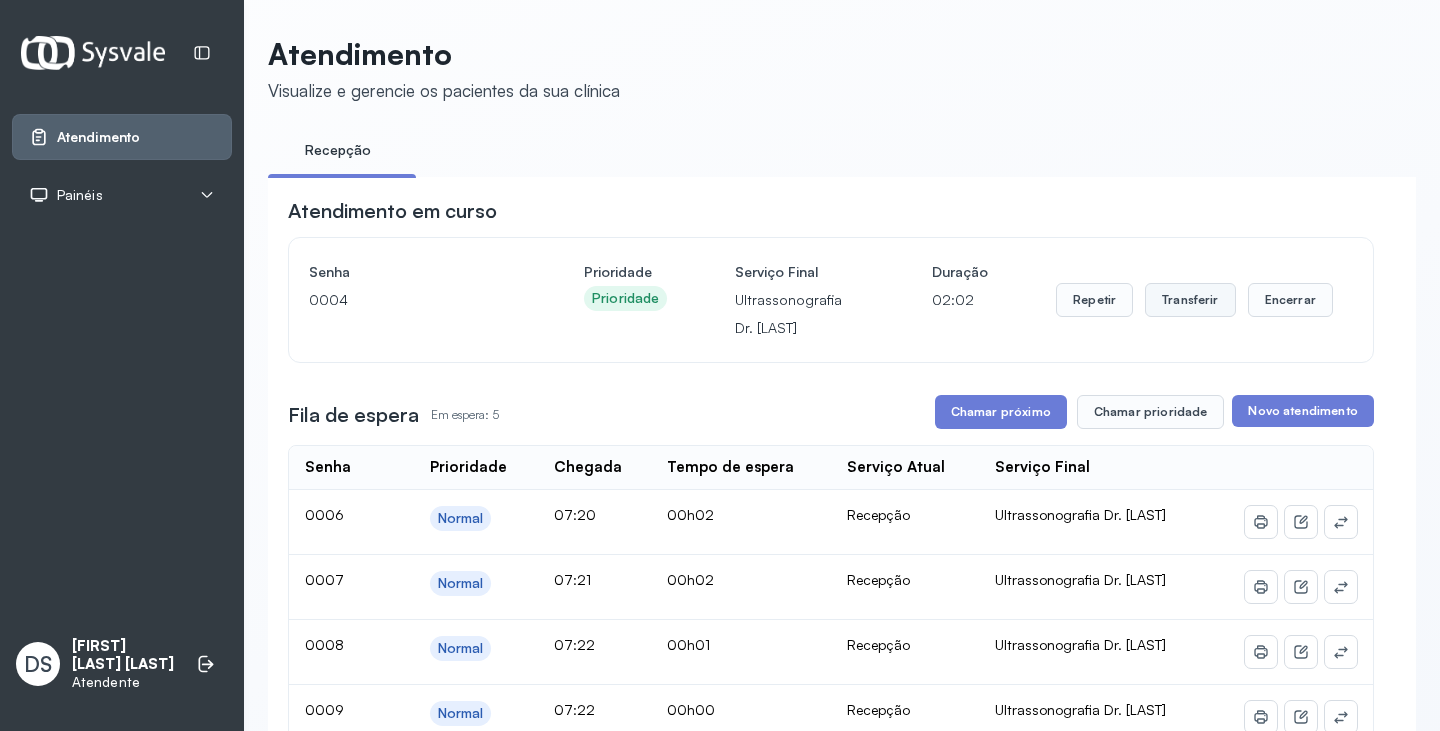 click on "Transferir" at bounding box center (1190, 300) 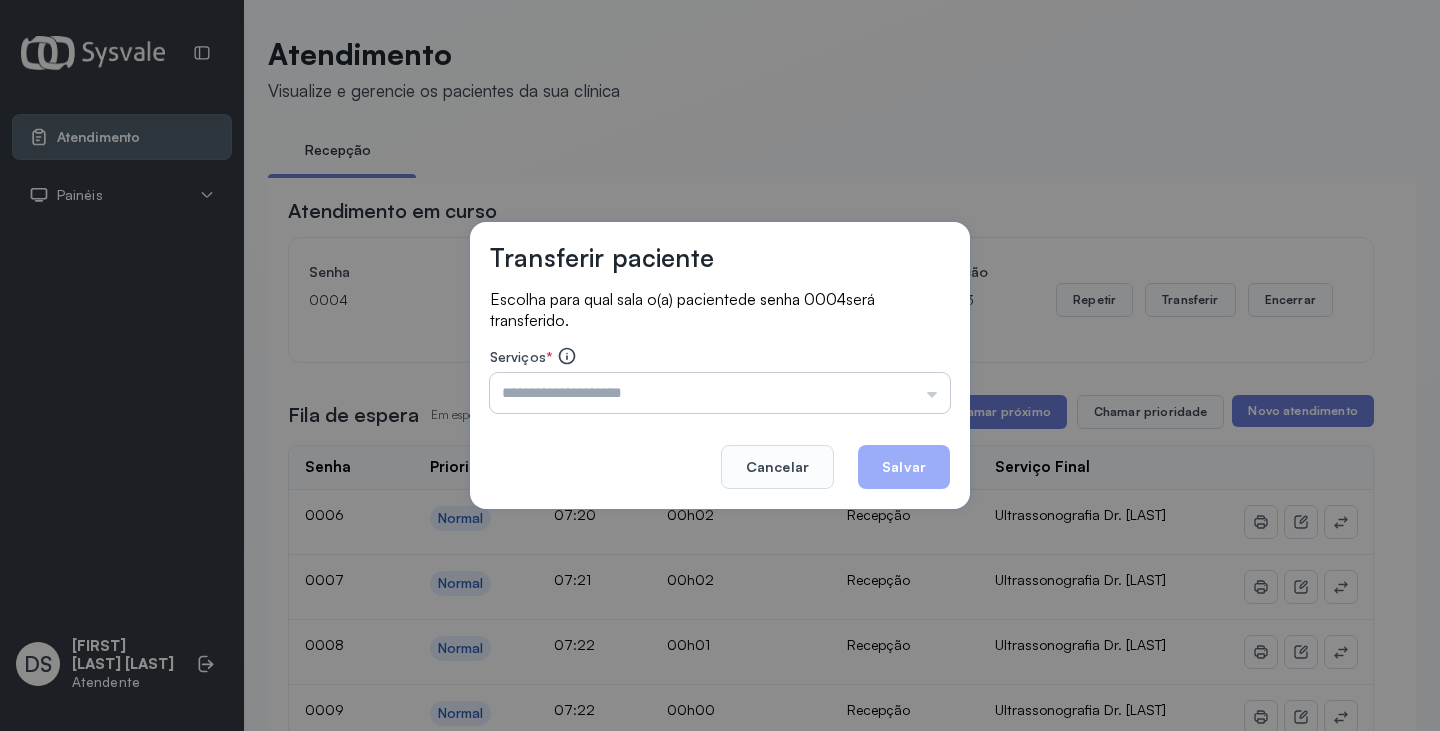 click at bounding box center [720, 393] 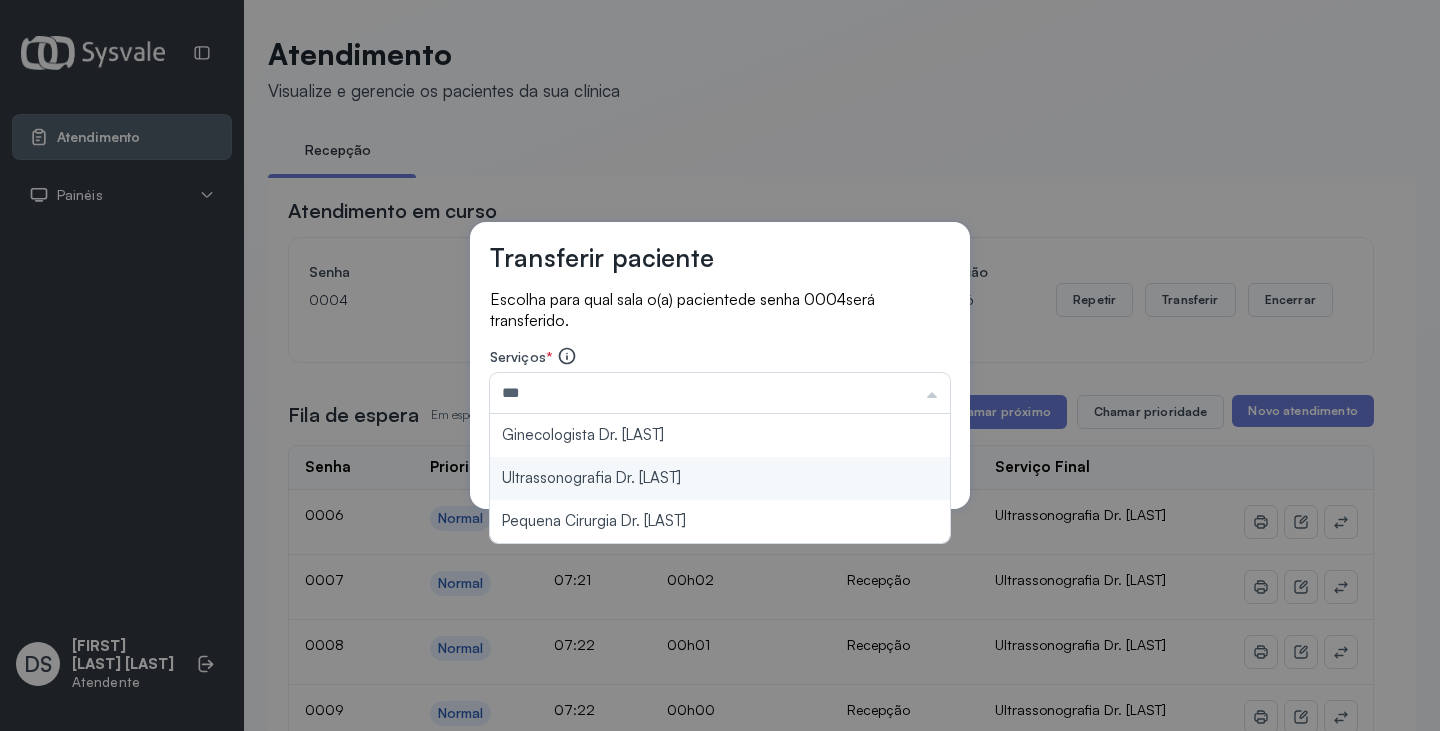 type on "**********" 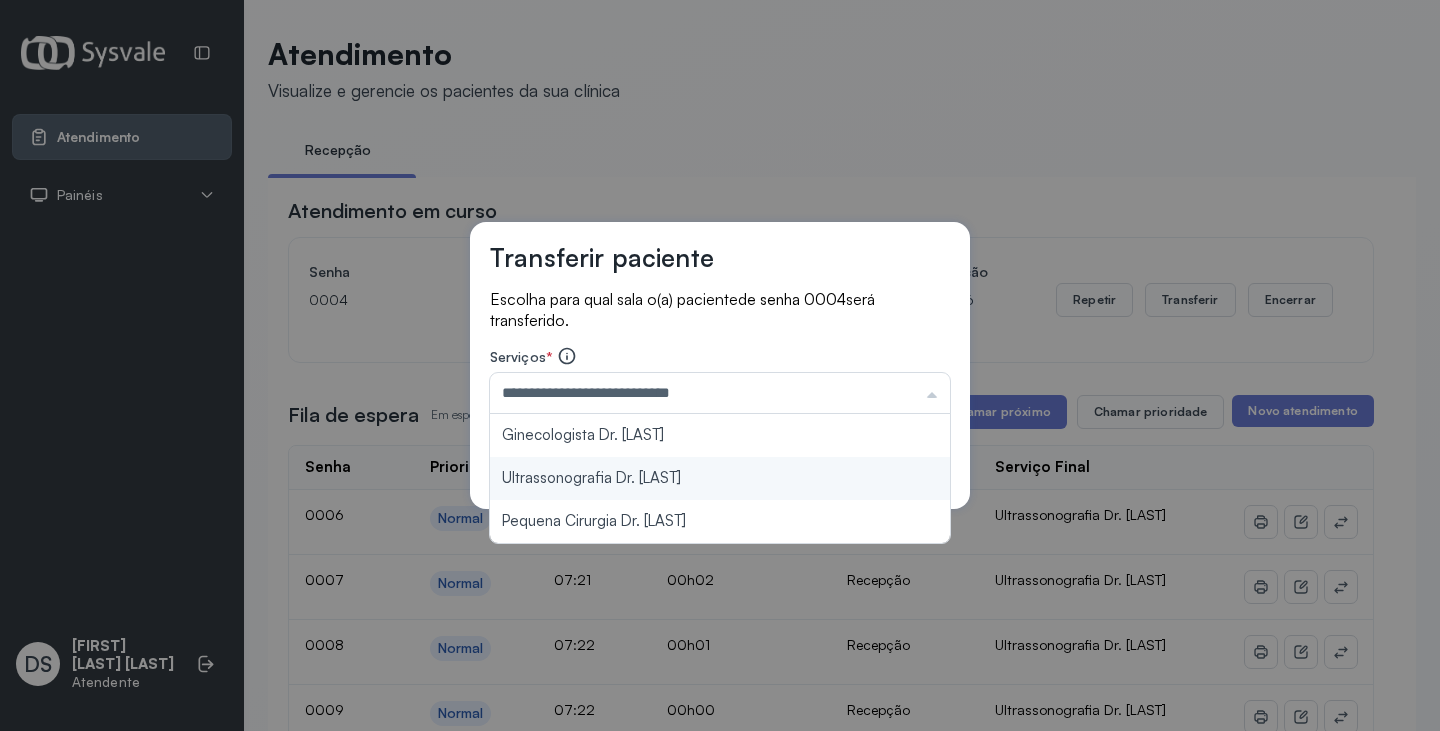 click on "**********" at bounding box center (720, 366) 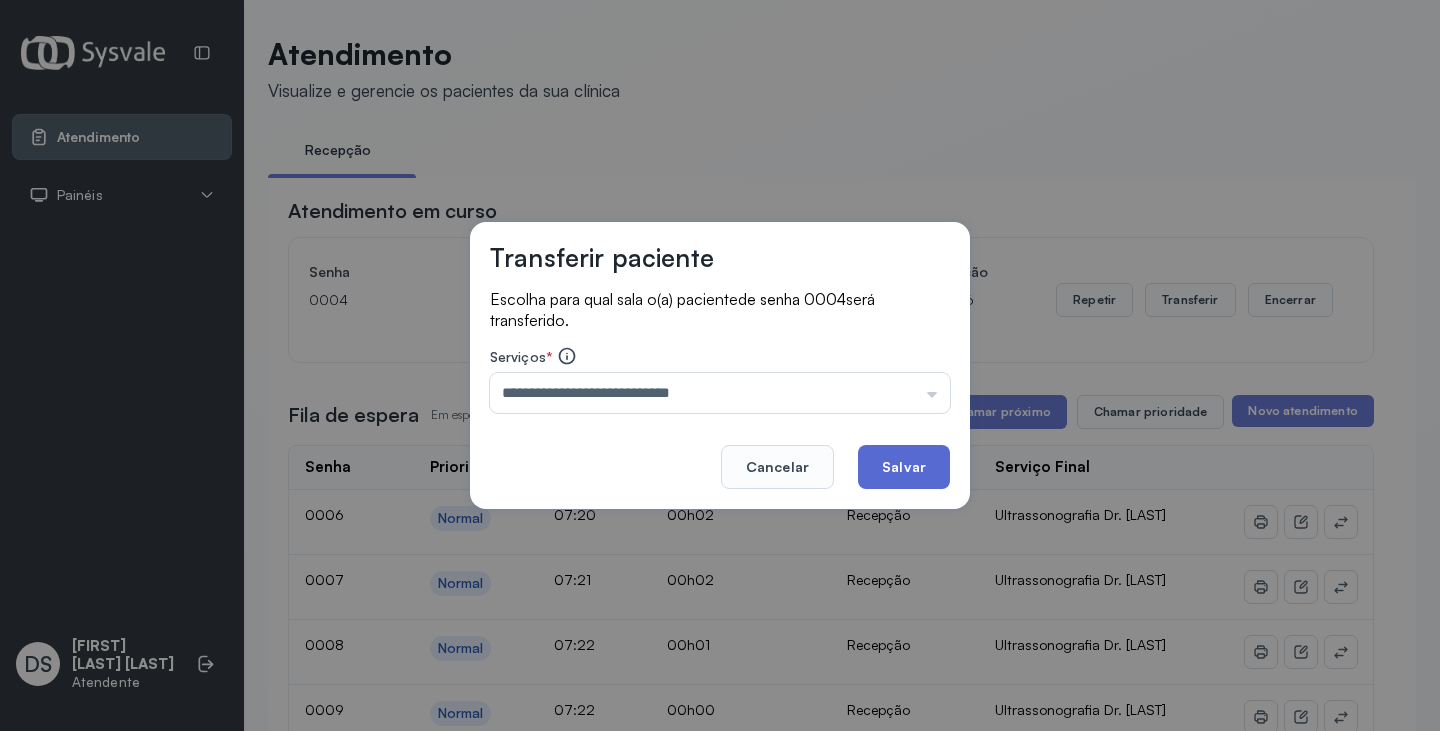 click on "Salvar" 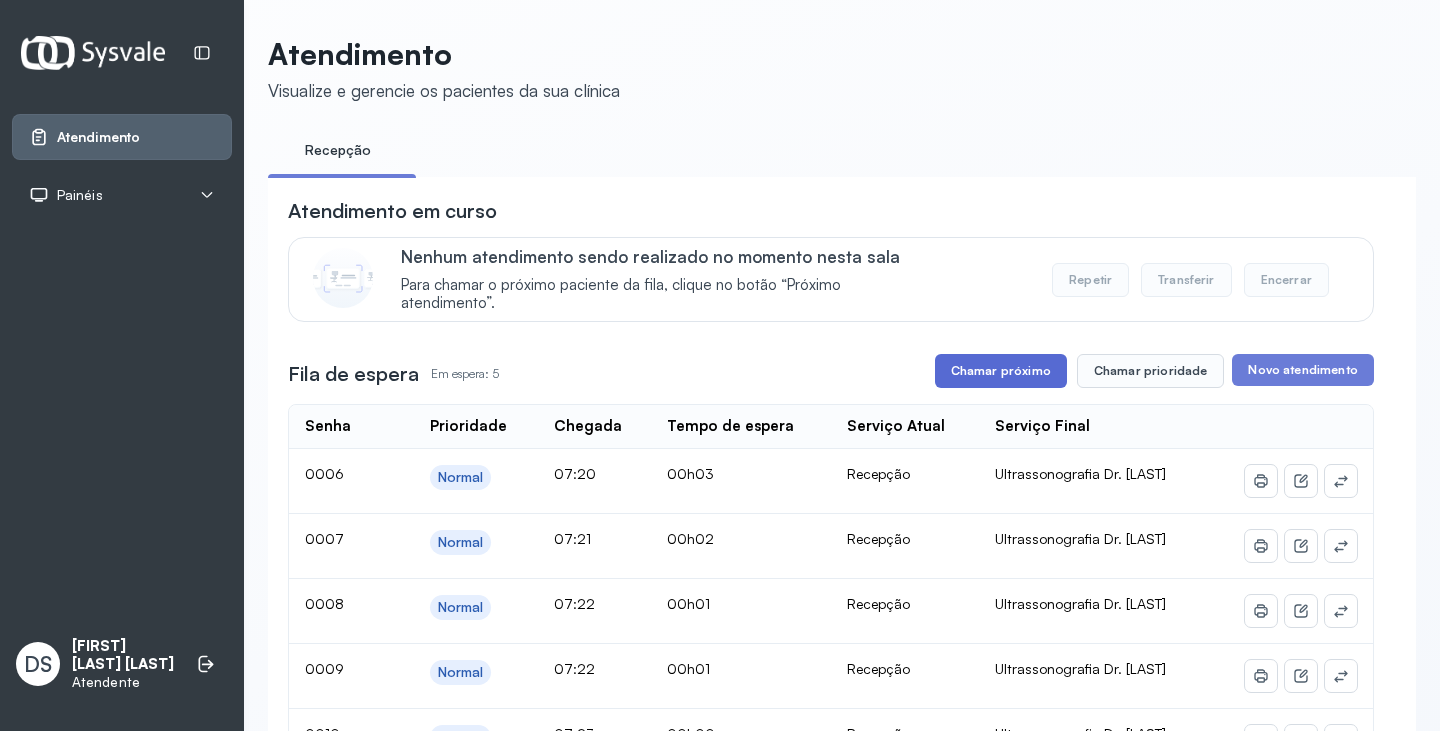 click on "Chamar próximo" at bounding box center [1001, 371] 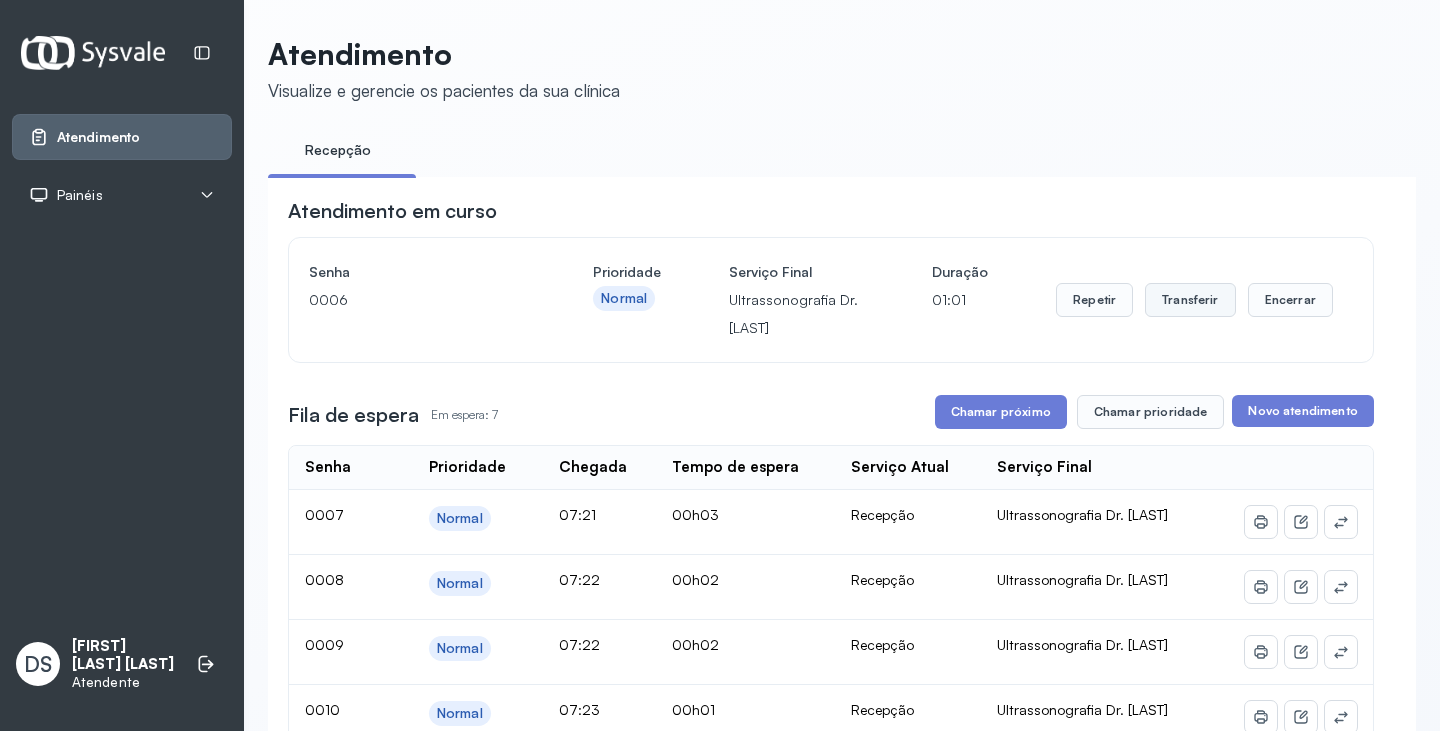 click on "Transferir" at bounding box center (1190, 300) 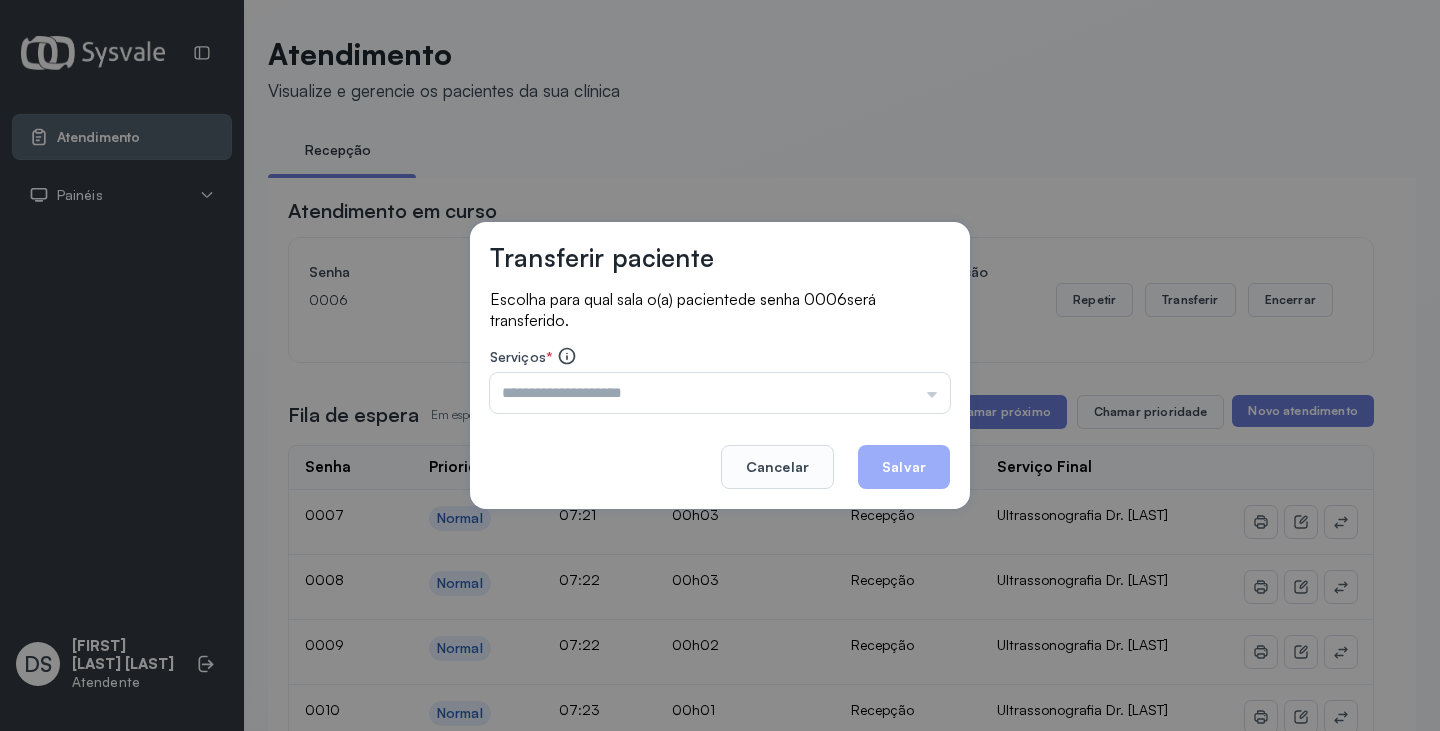 click at bounding box center (720, 393) 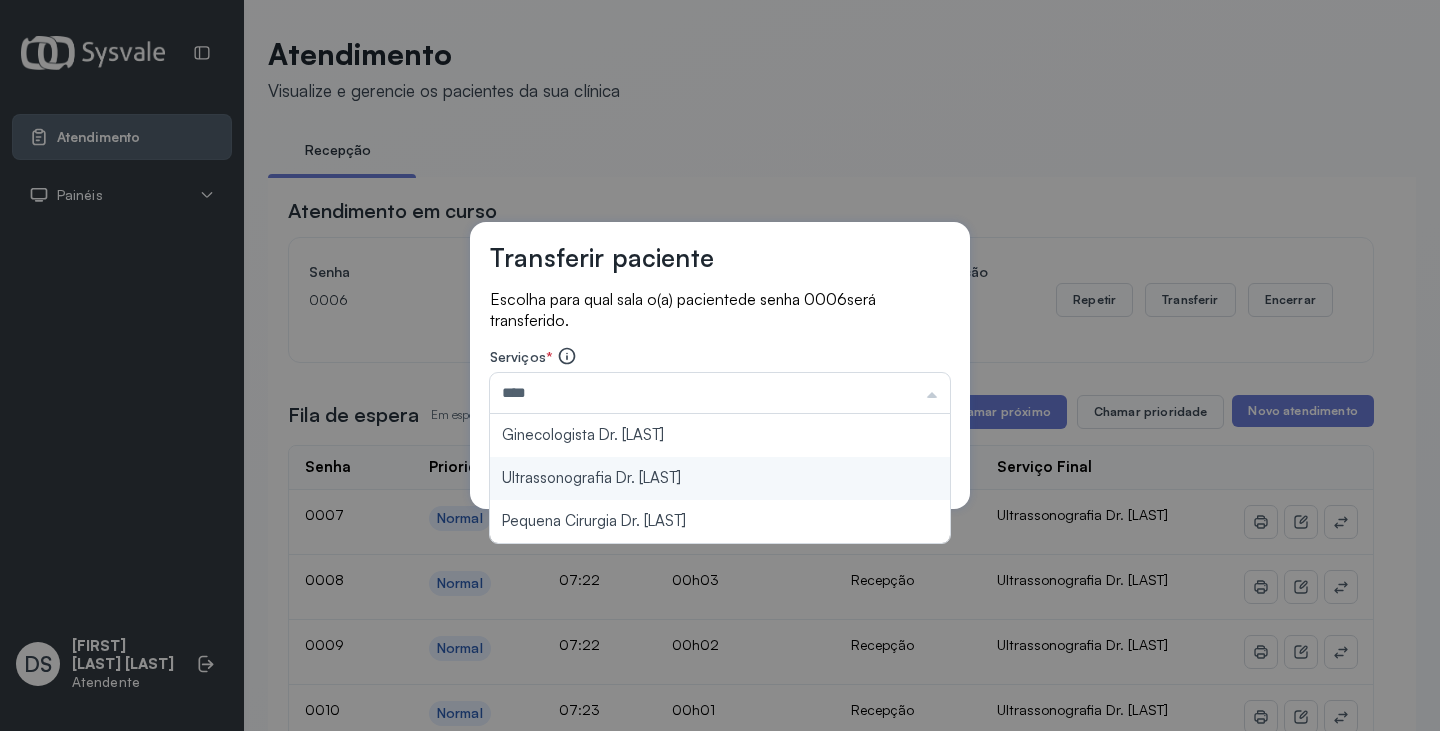 type on "**********" 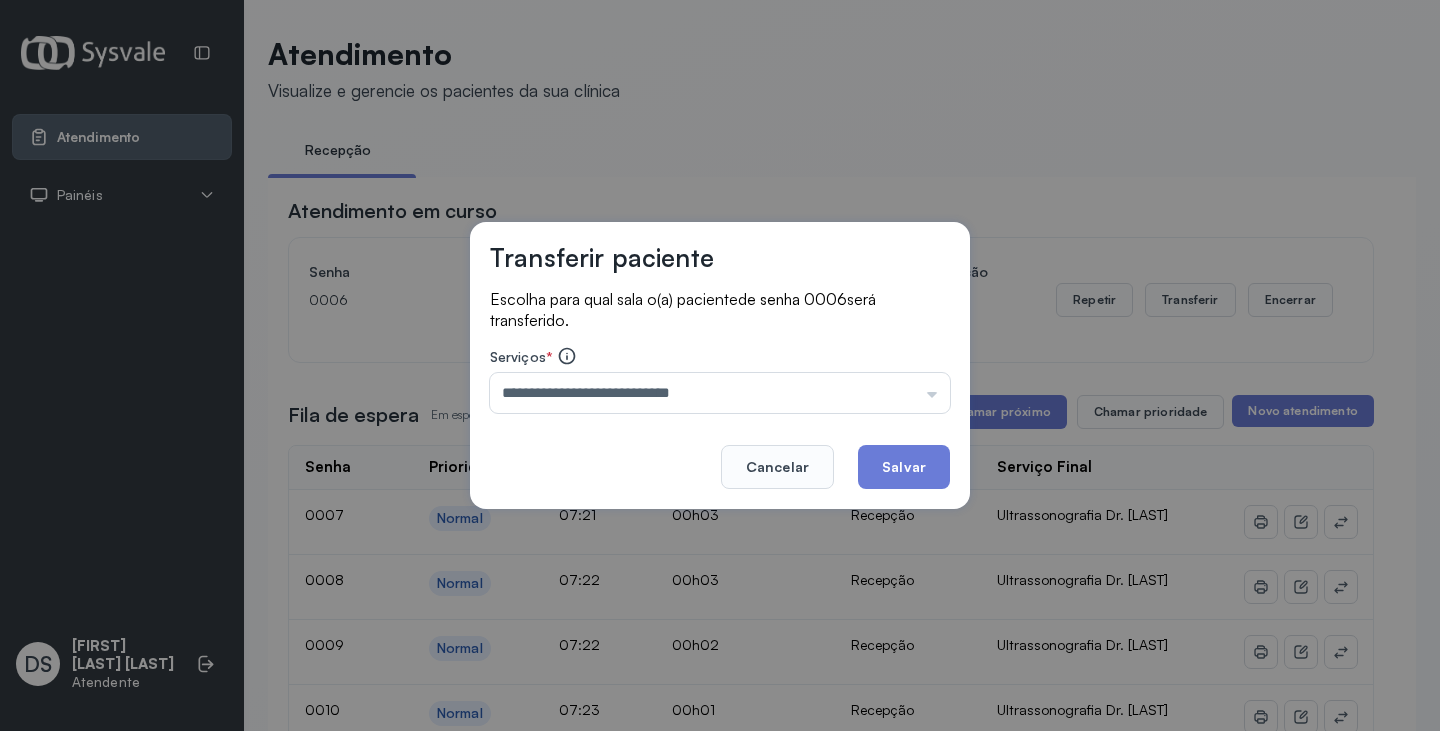 click on "**********" at bounding box center (720, 366) 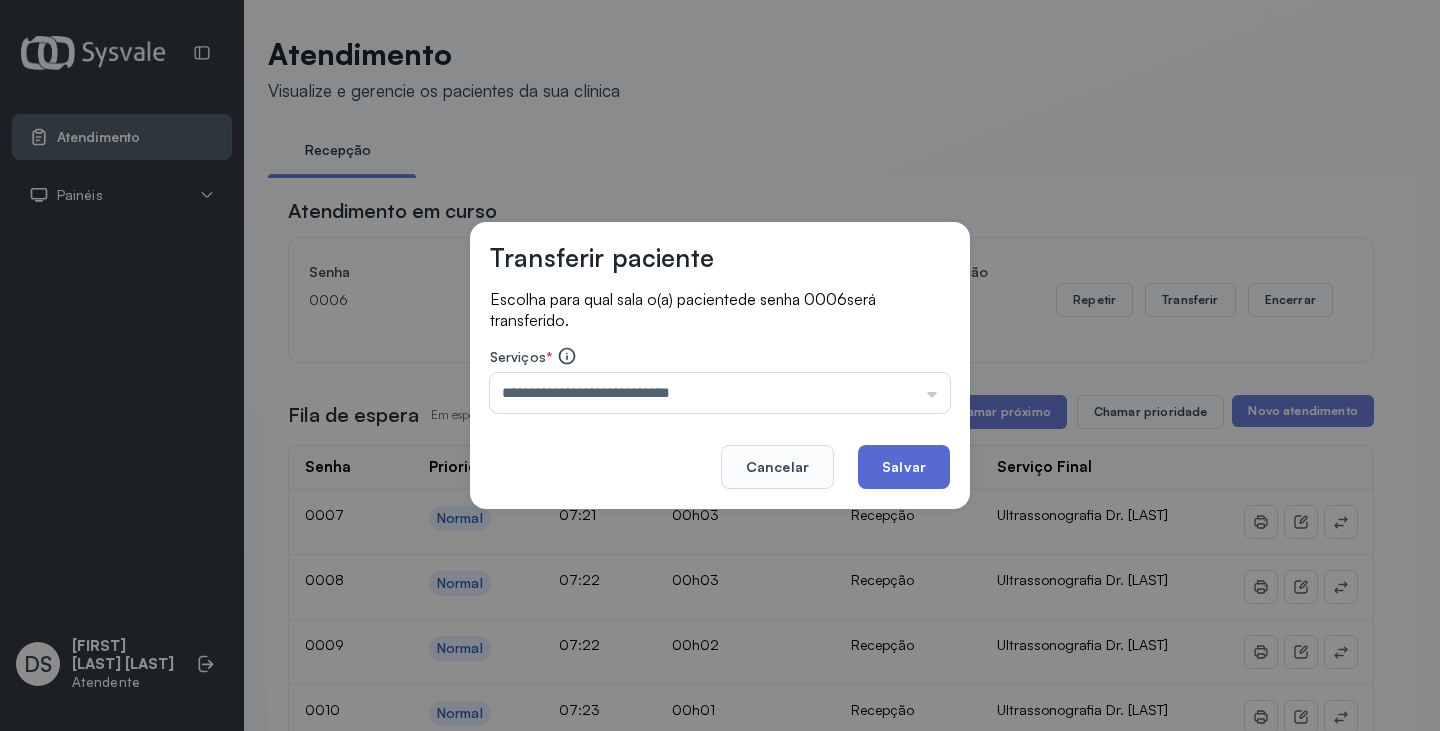 click on "Salvar" 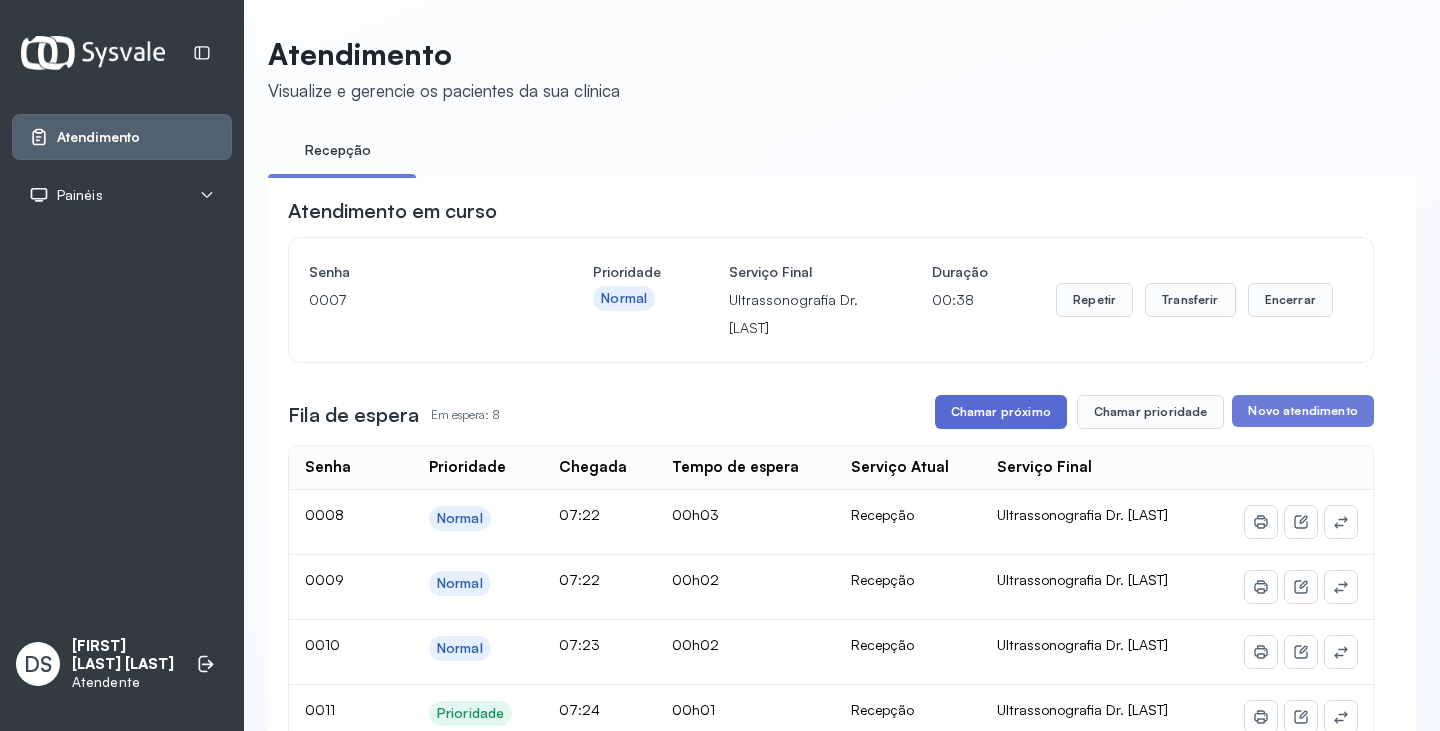 click on "Chamar próximo" at bounding box center [1001, 412] 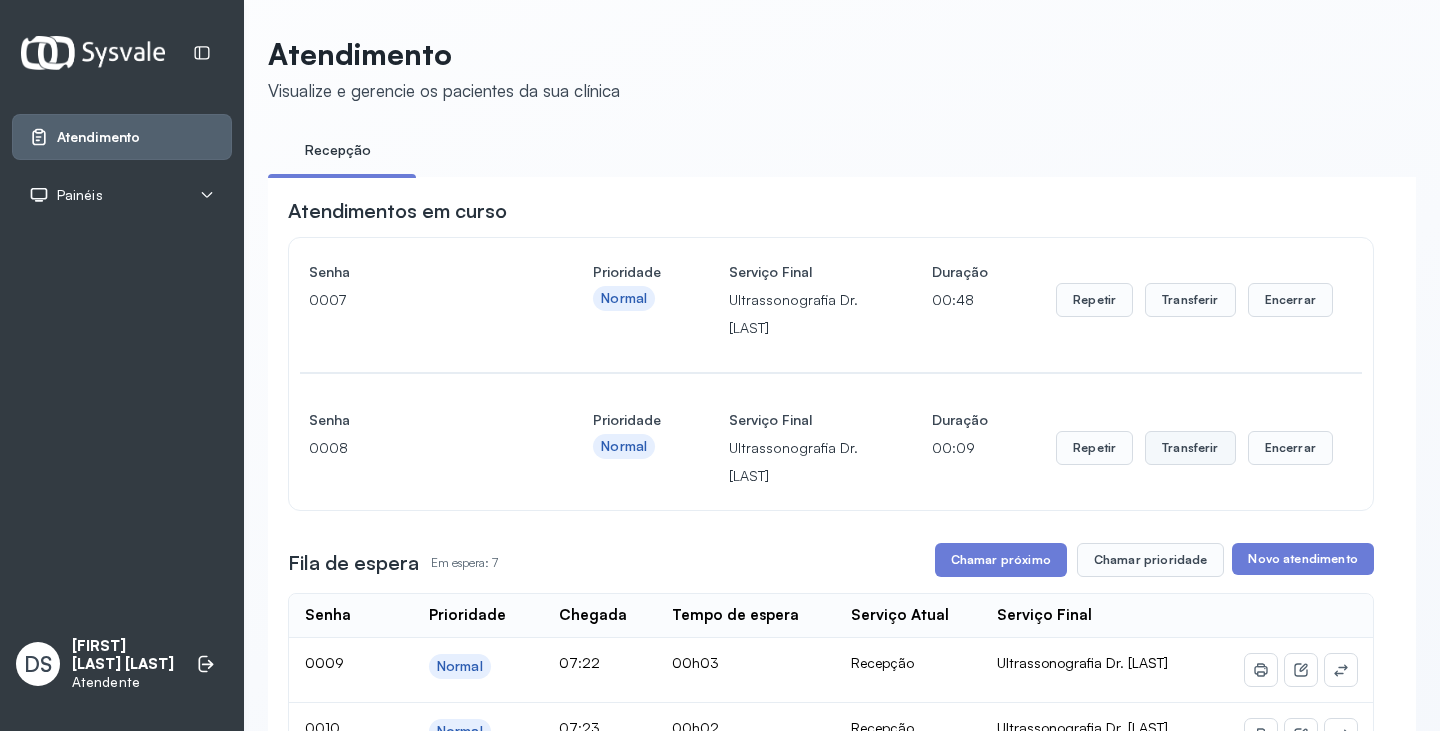 click on "Transferir" at bounding box center (1190, 300) 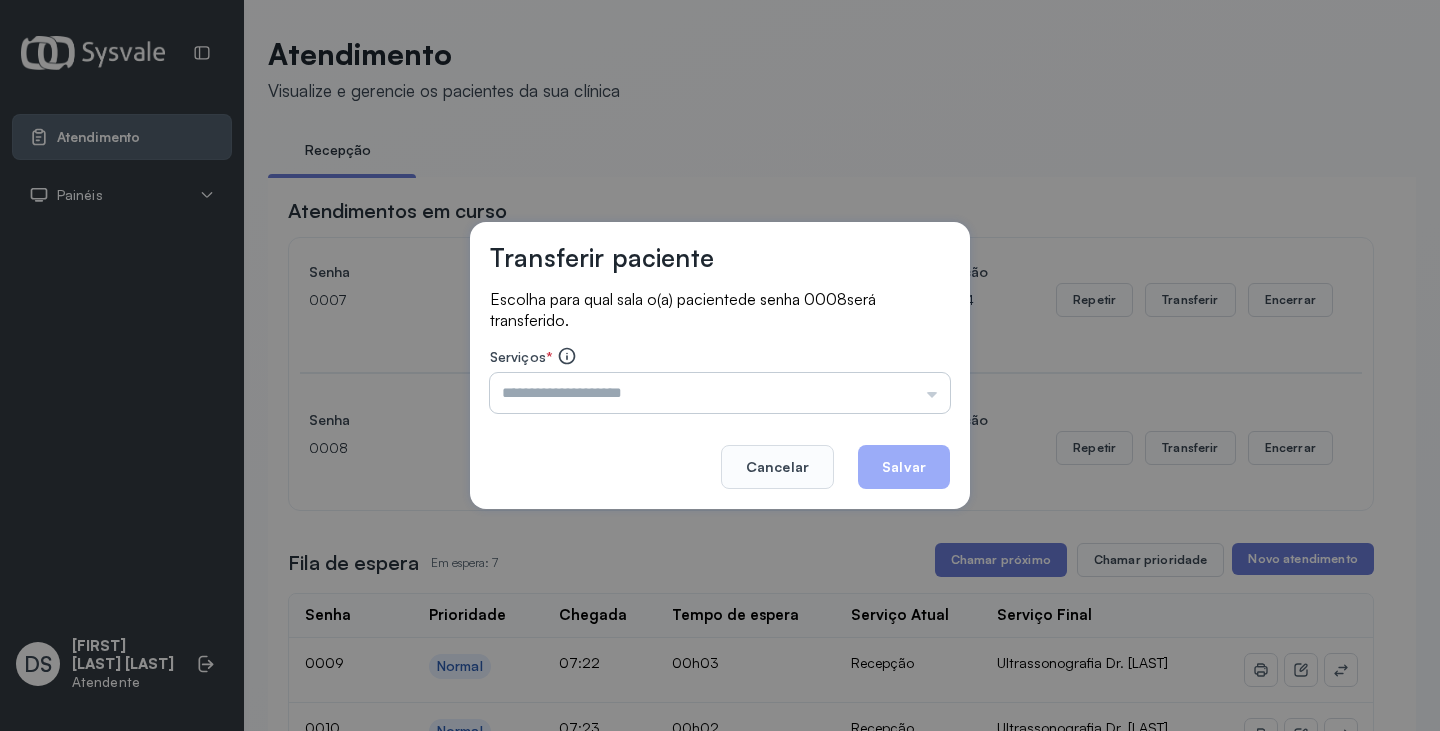 click at bounding box center [720, 393] 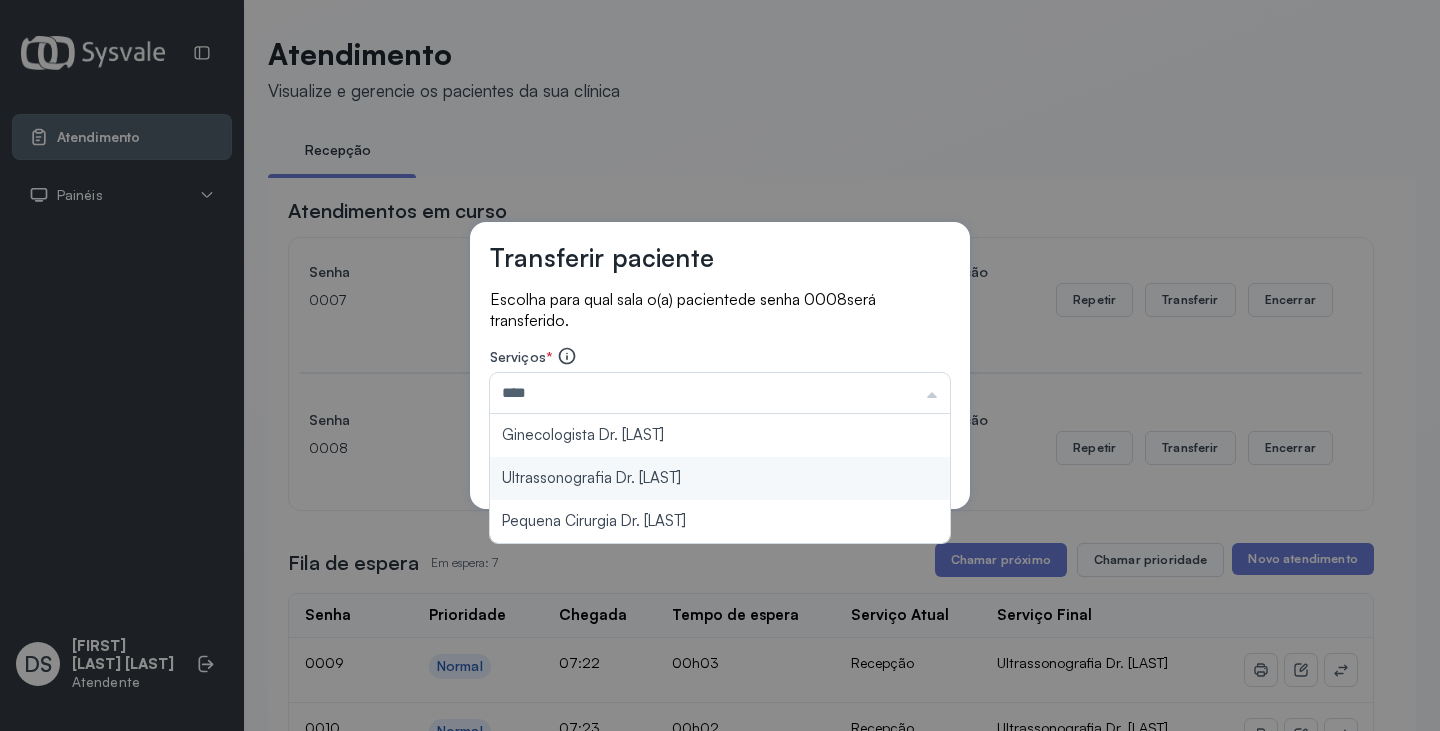 type on "**********" 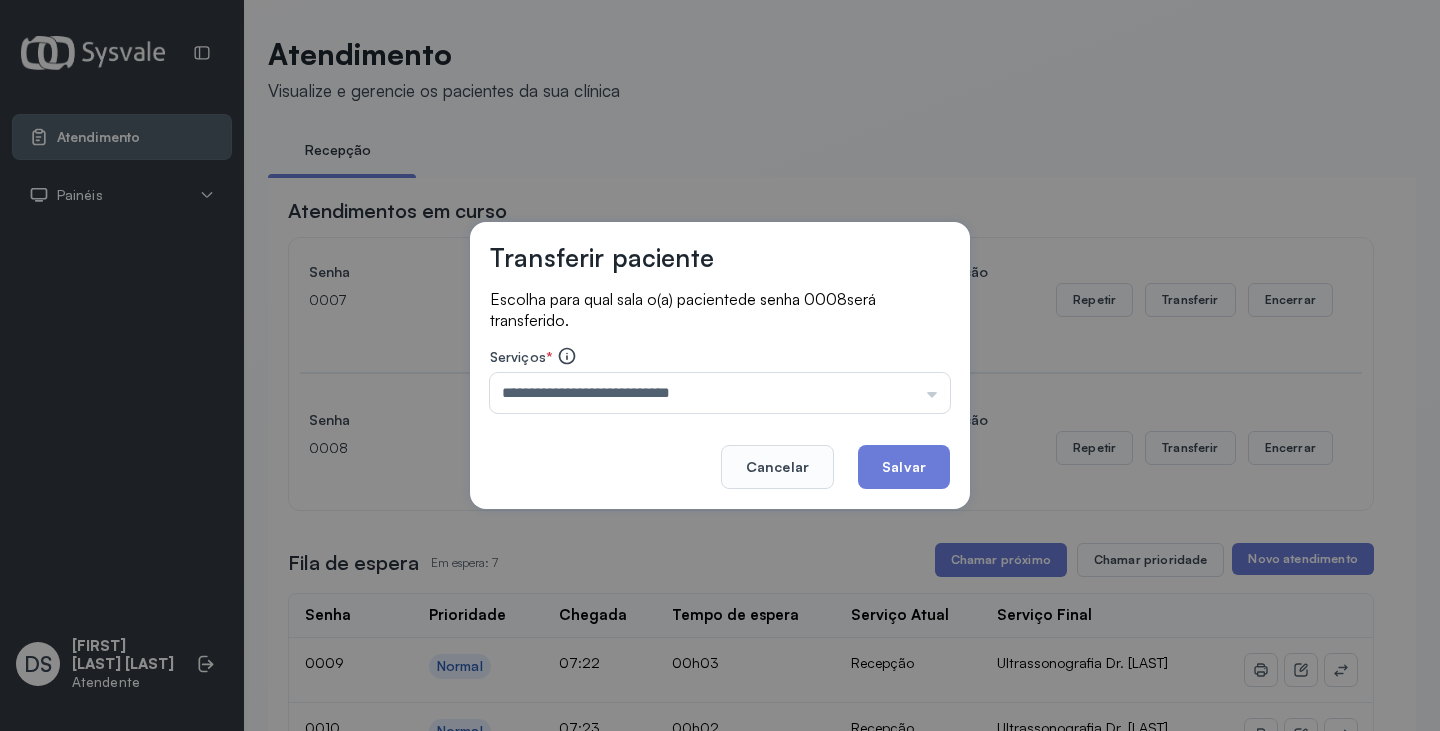 click on "**********" at bounding box center (720, 366) 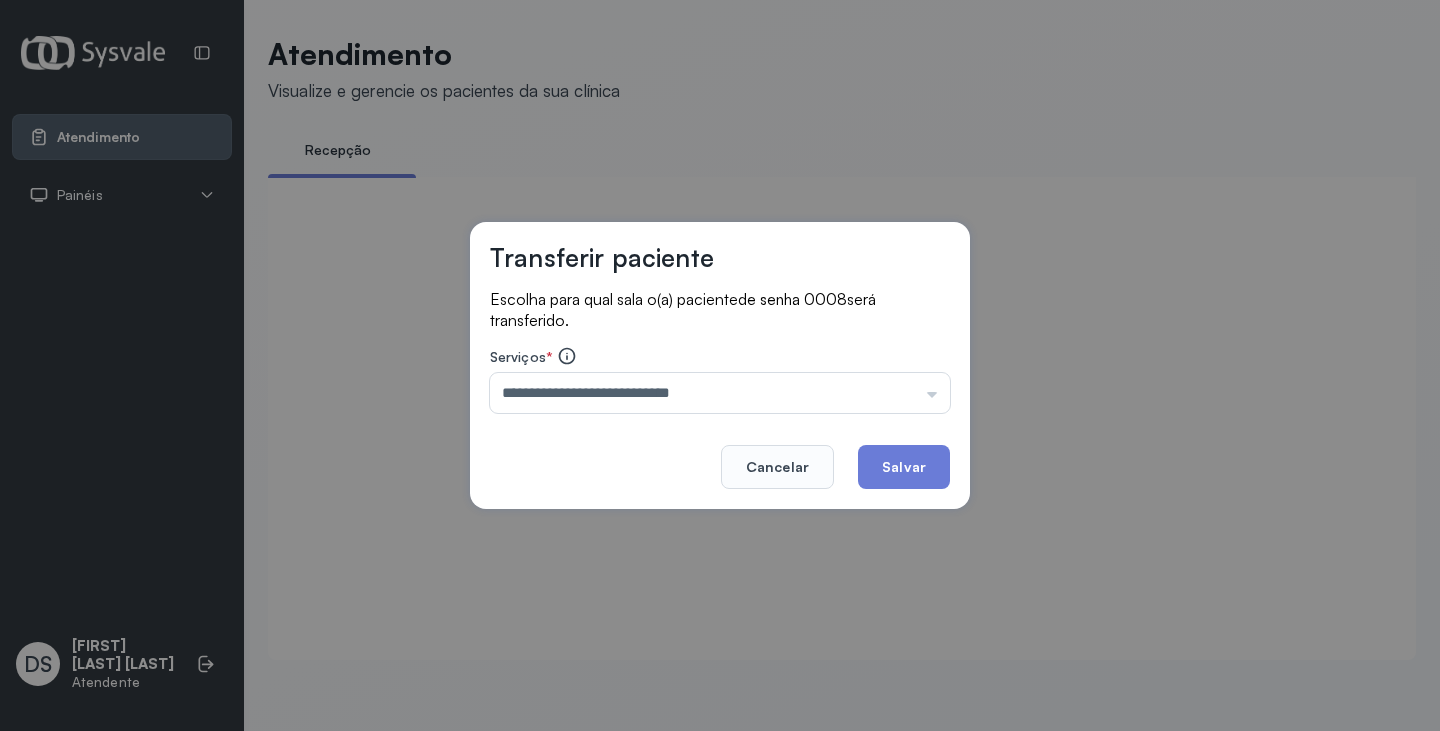 click on "Cancelar" 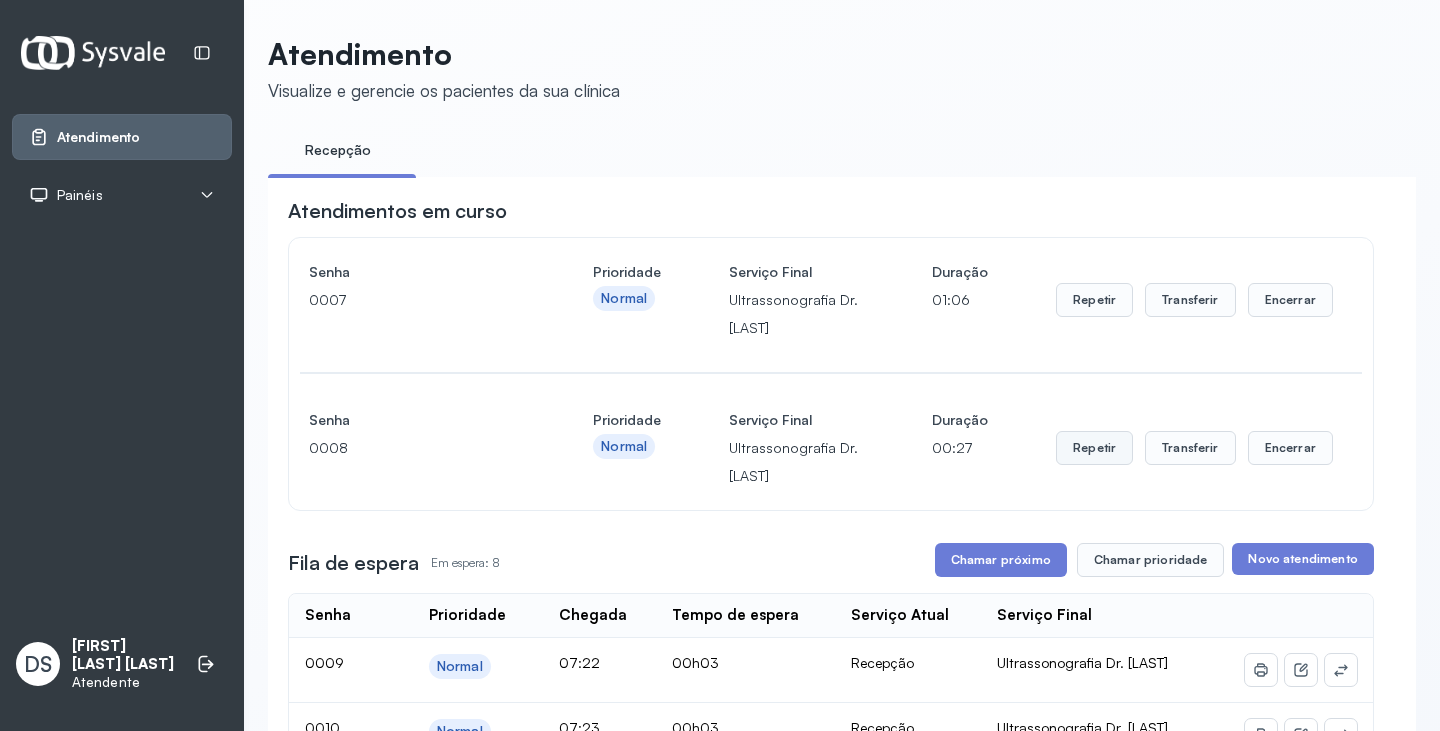 click on "Repetir" at bounding box center (1094, 300) 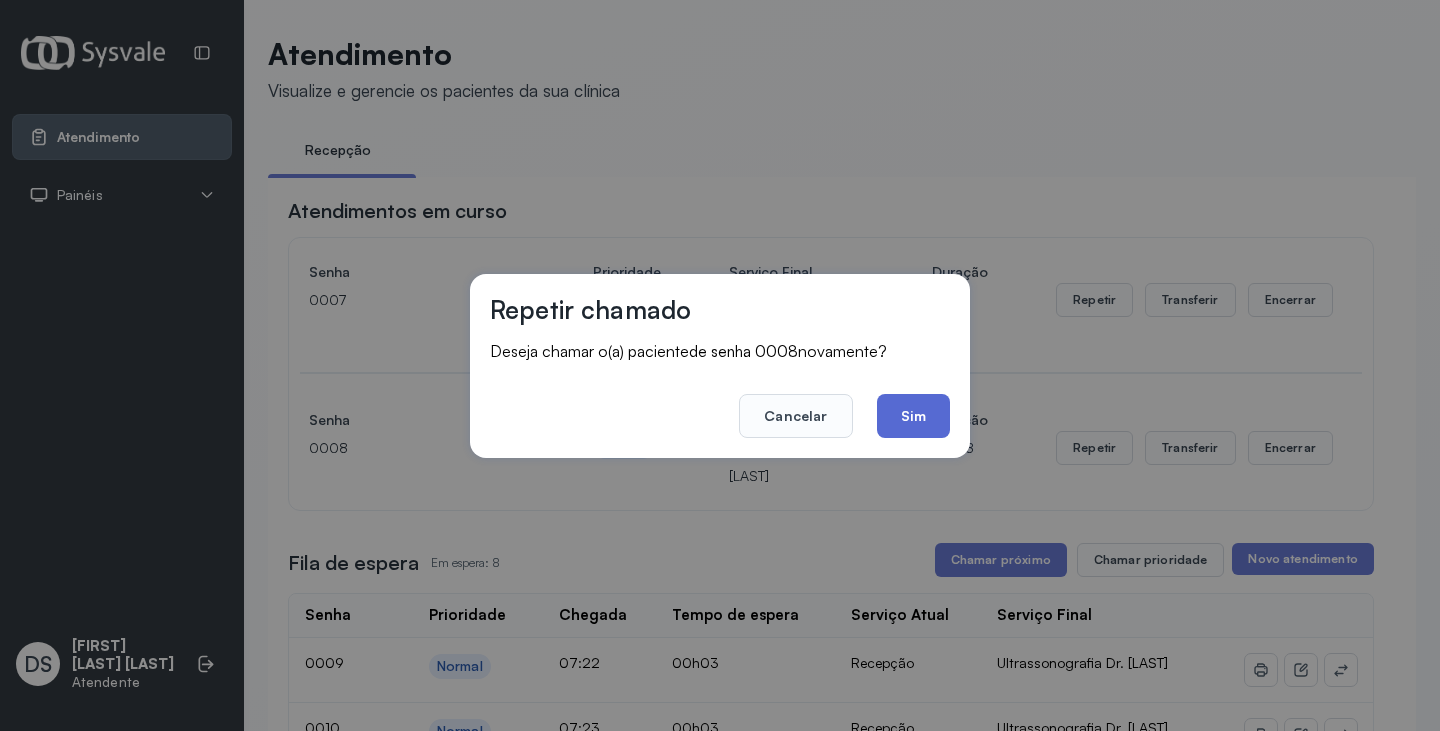 click on "Sim" 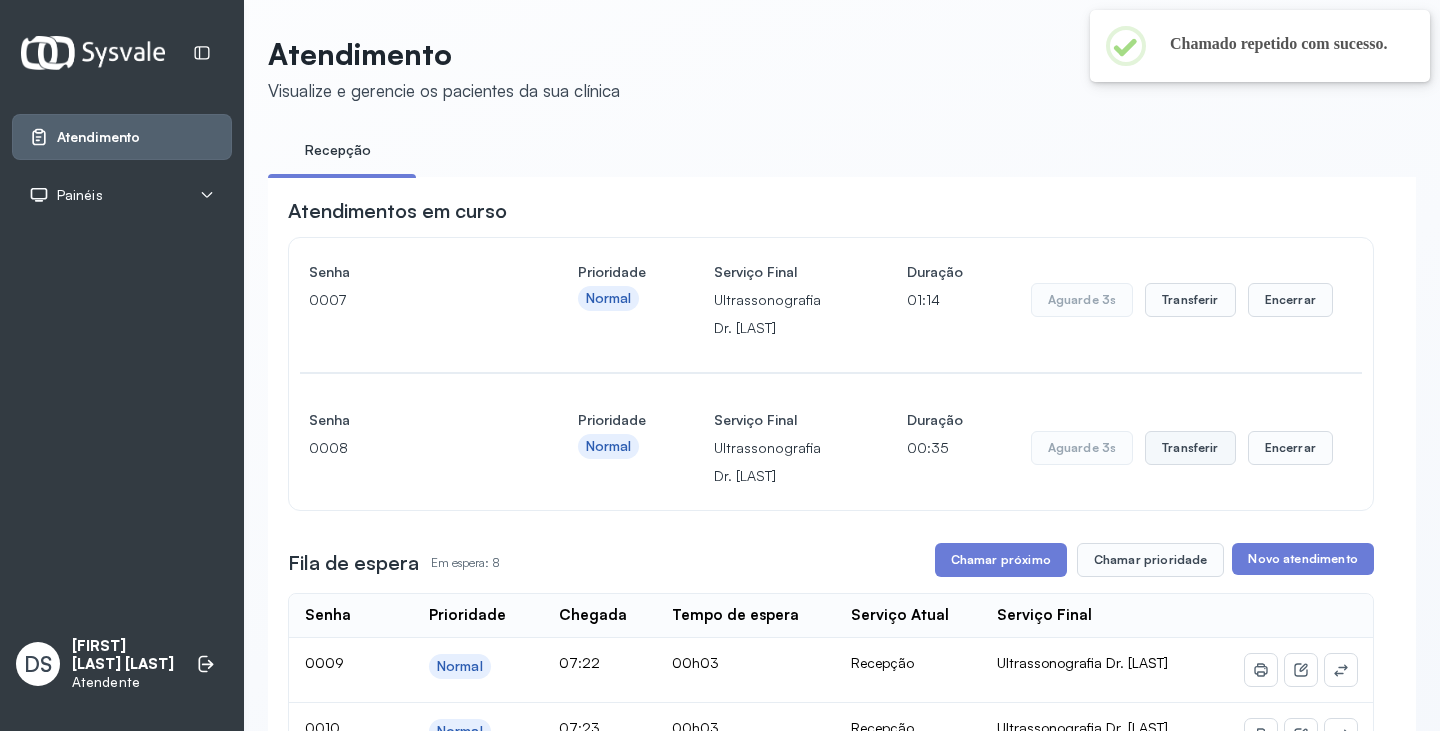 click on "Transferir" at bounding box center [1190, 300] 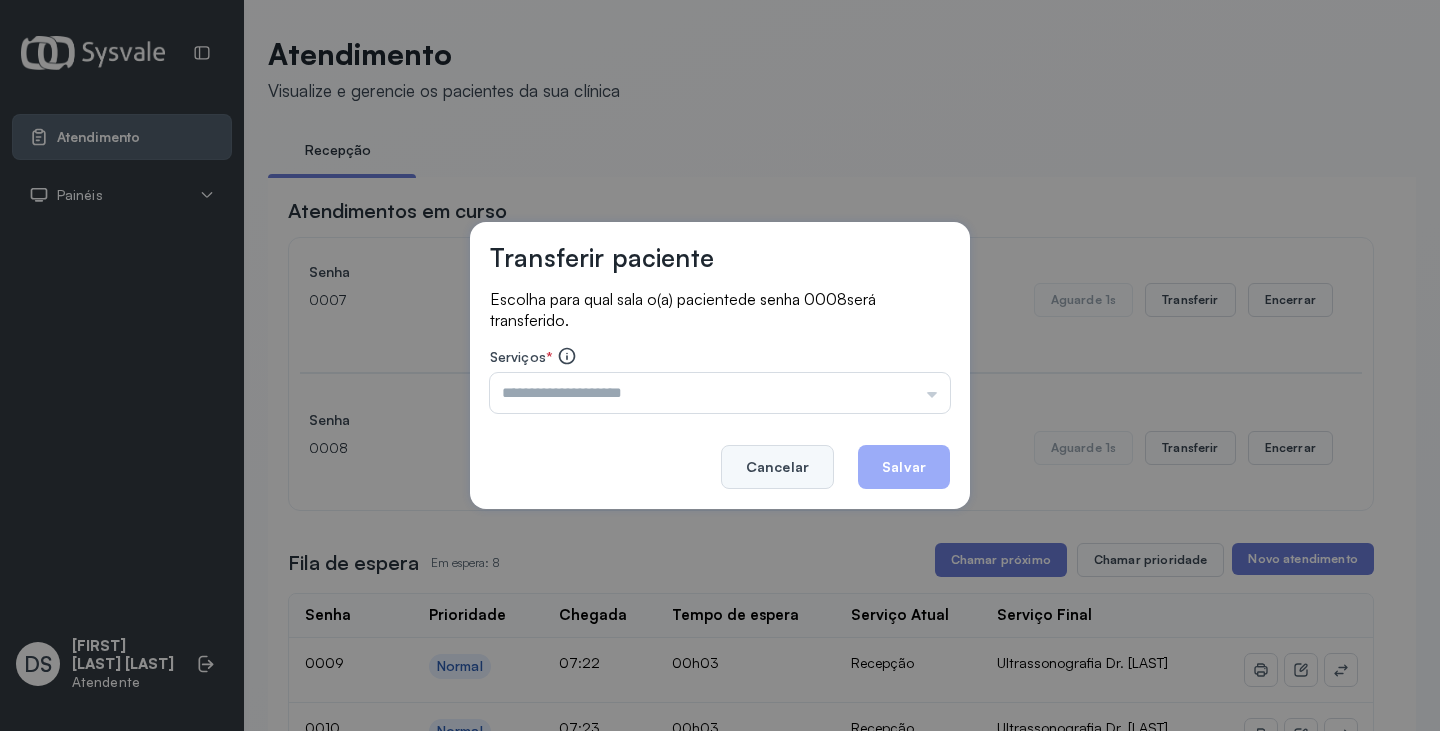 click on "Cancelar" 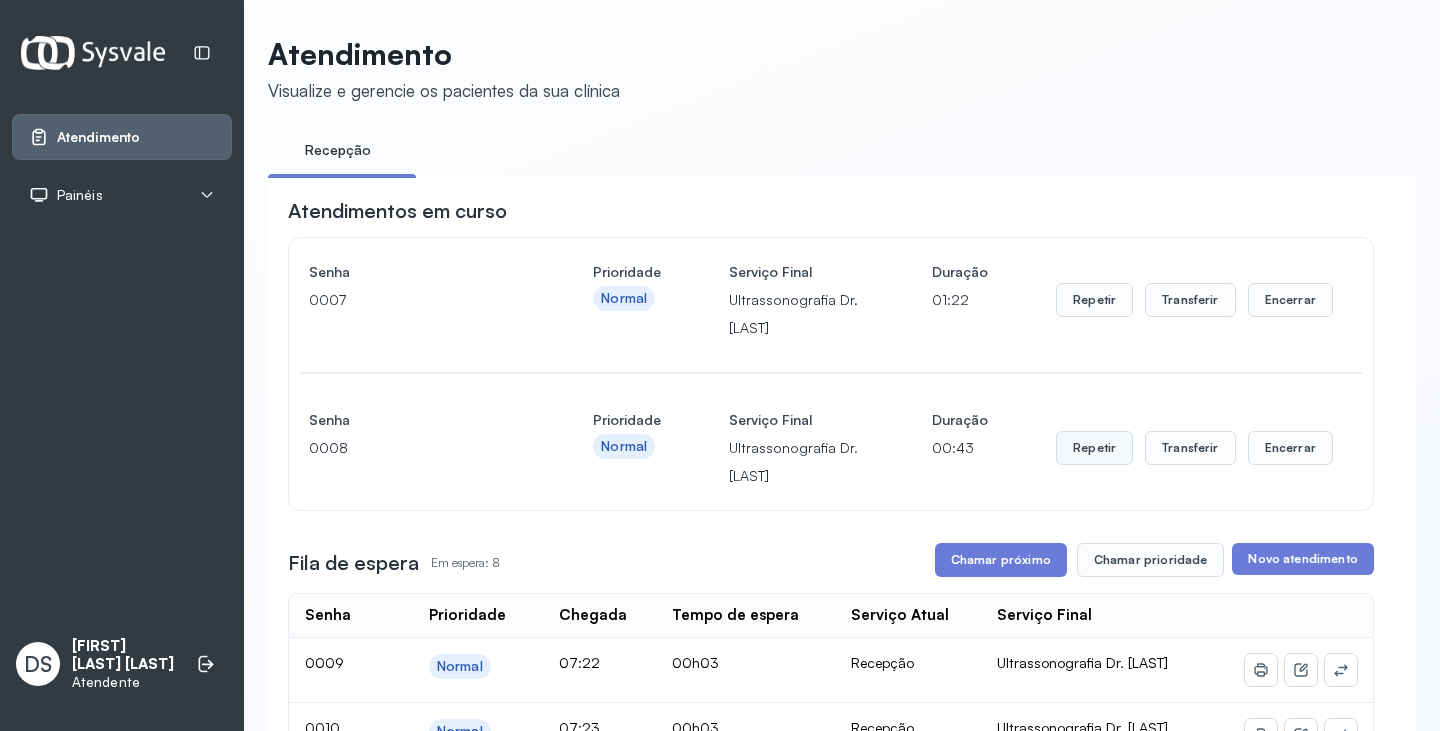click on "Repetir" at bounding box center (1094, 300) 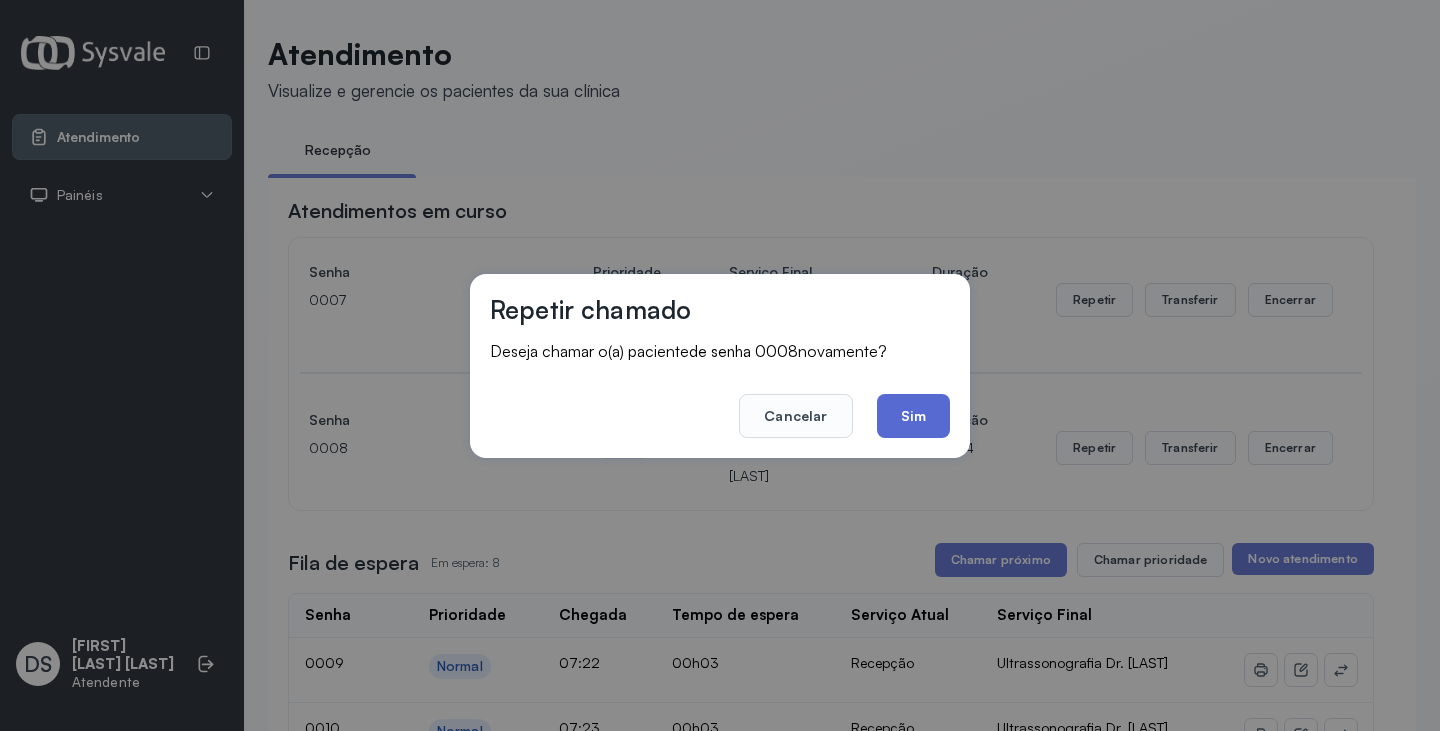 click on "Sim" 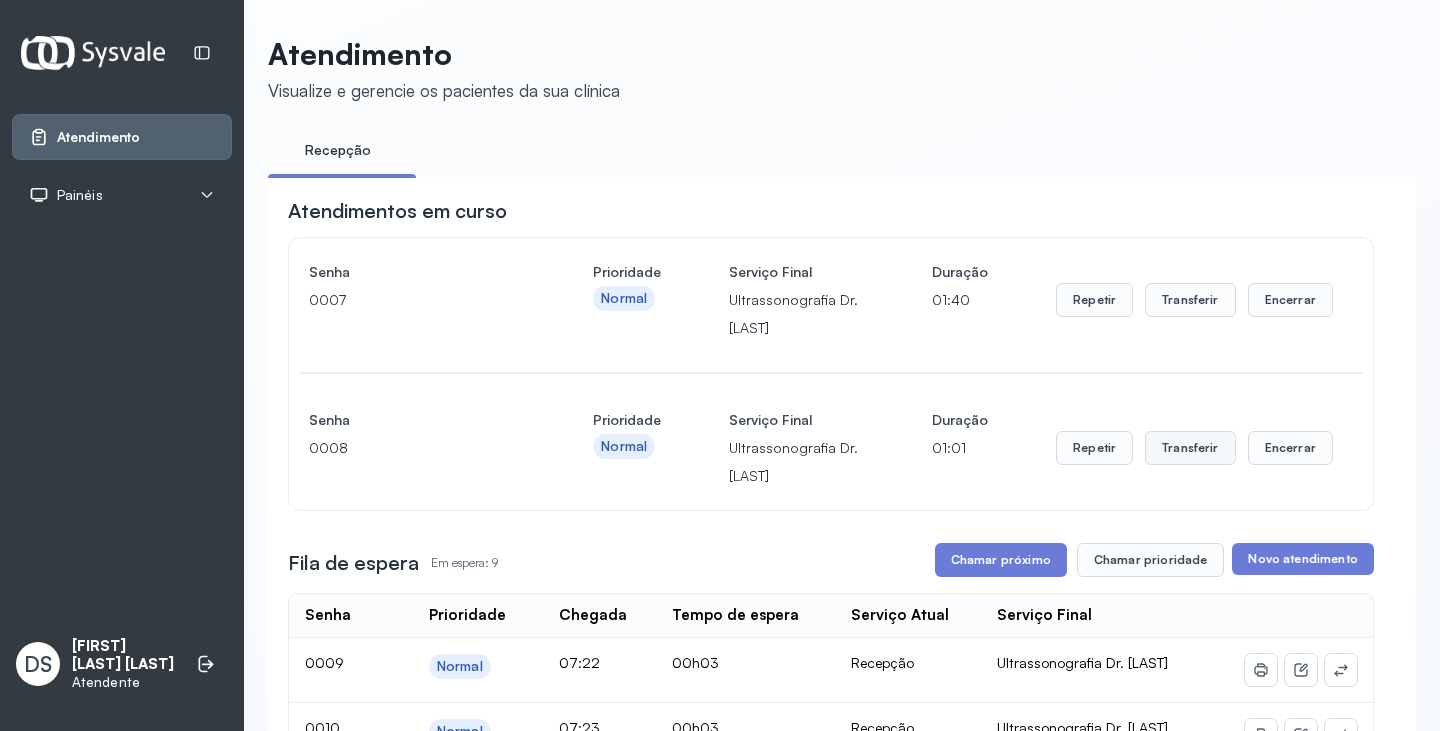 drag, startPoint x: 1185, startPoint y: 456, endPoint x: 1170, endPoint y: 461, distance: 15.811388 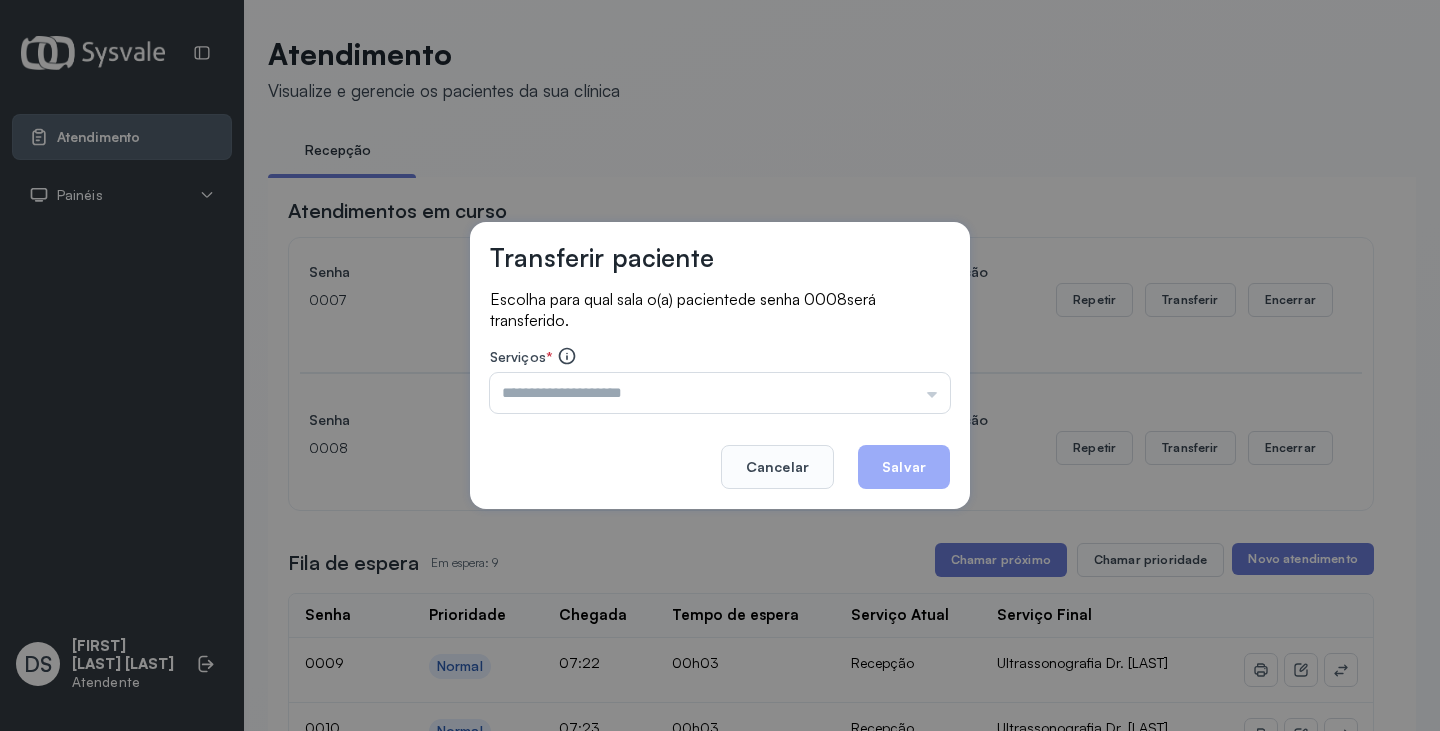 click at bounding box center (720, 393) 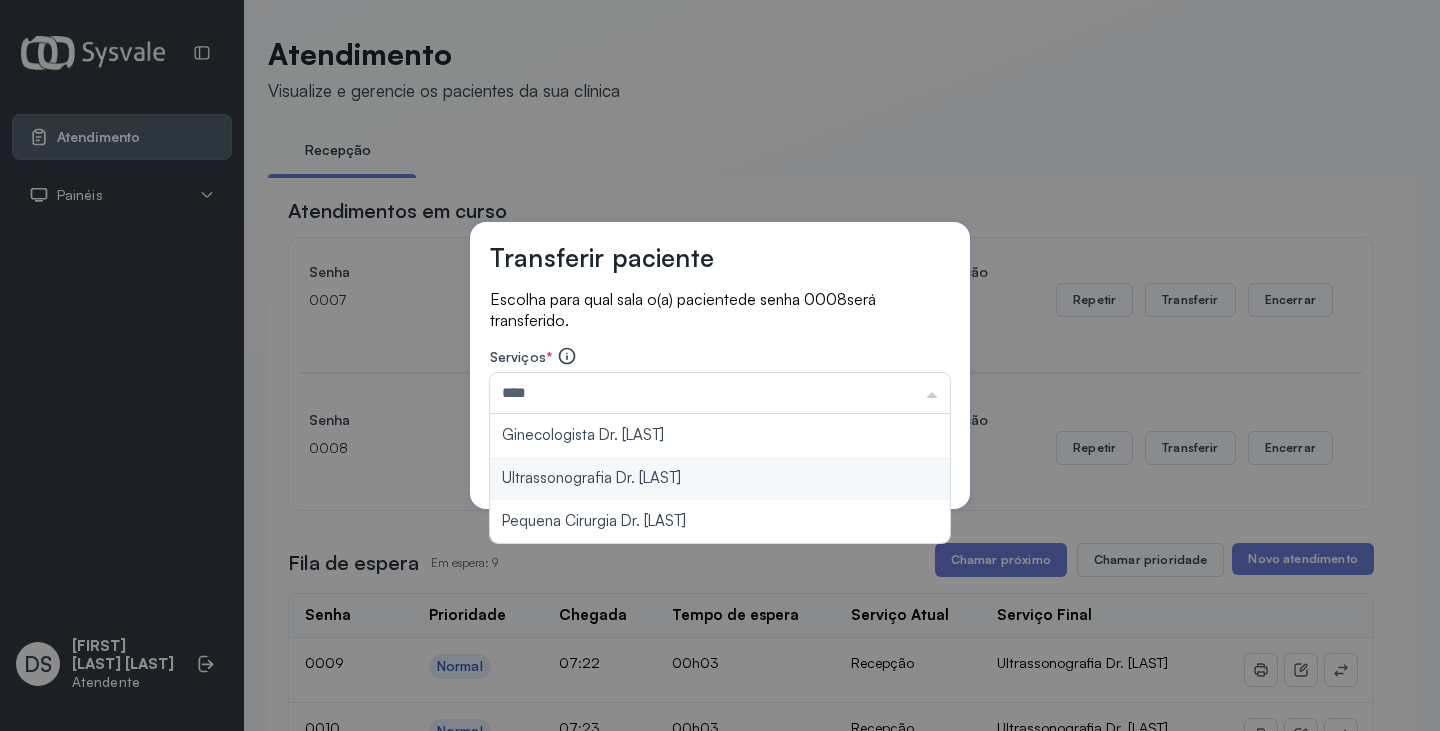 type on "**********" 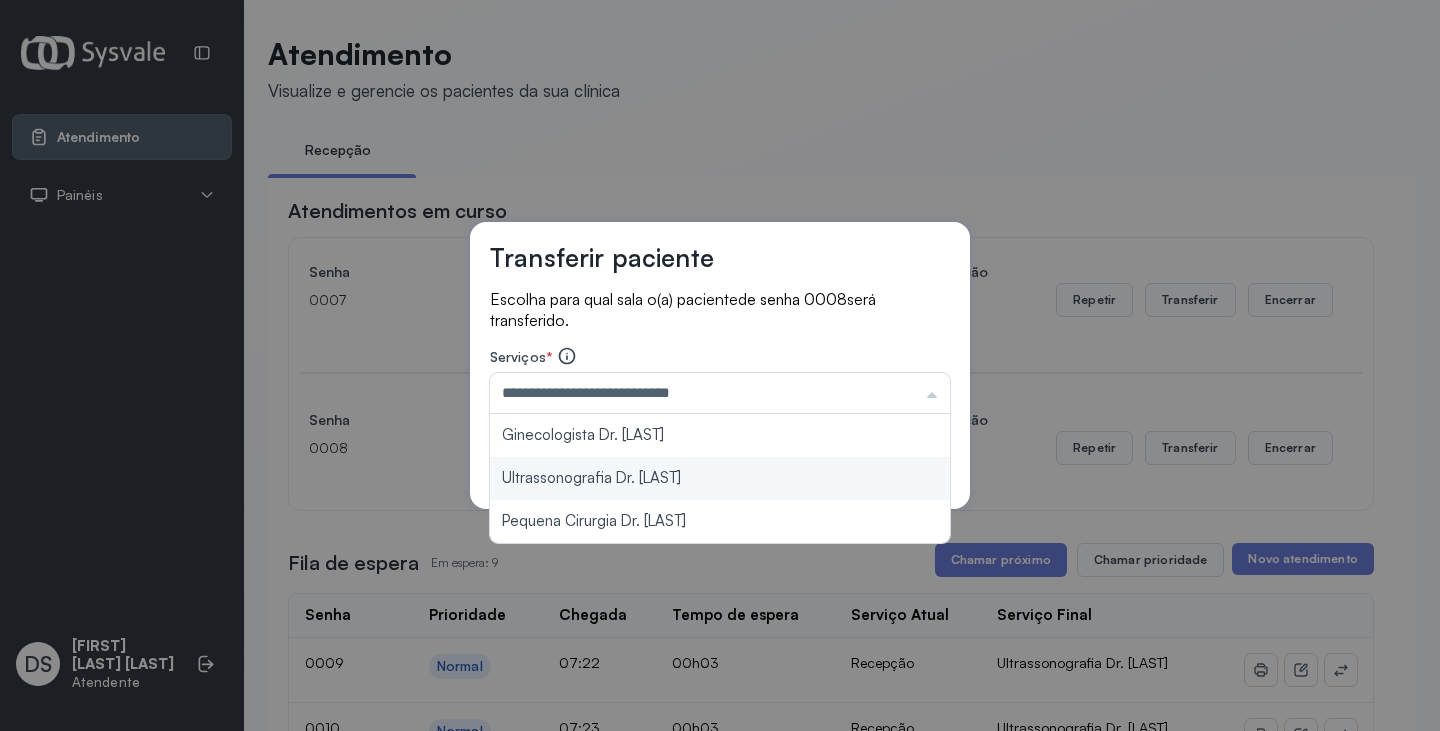 drag, startPoint x: 698, startPoint y: 472, endPoint x: 859, endPoint y: 481, distance: 161.25136 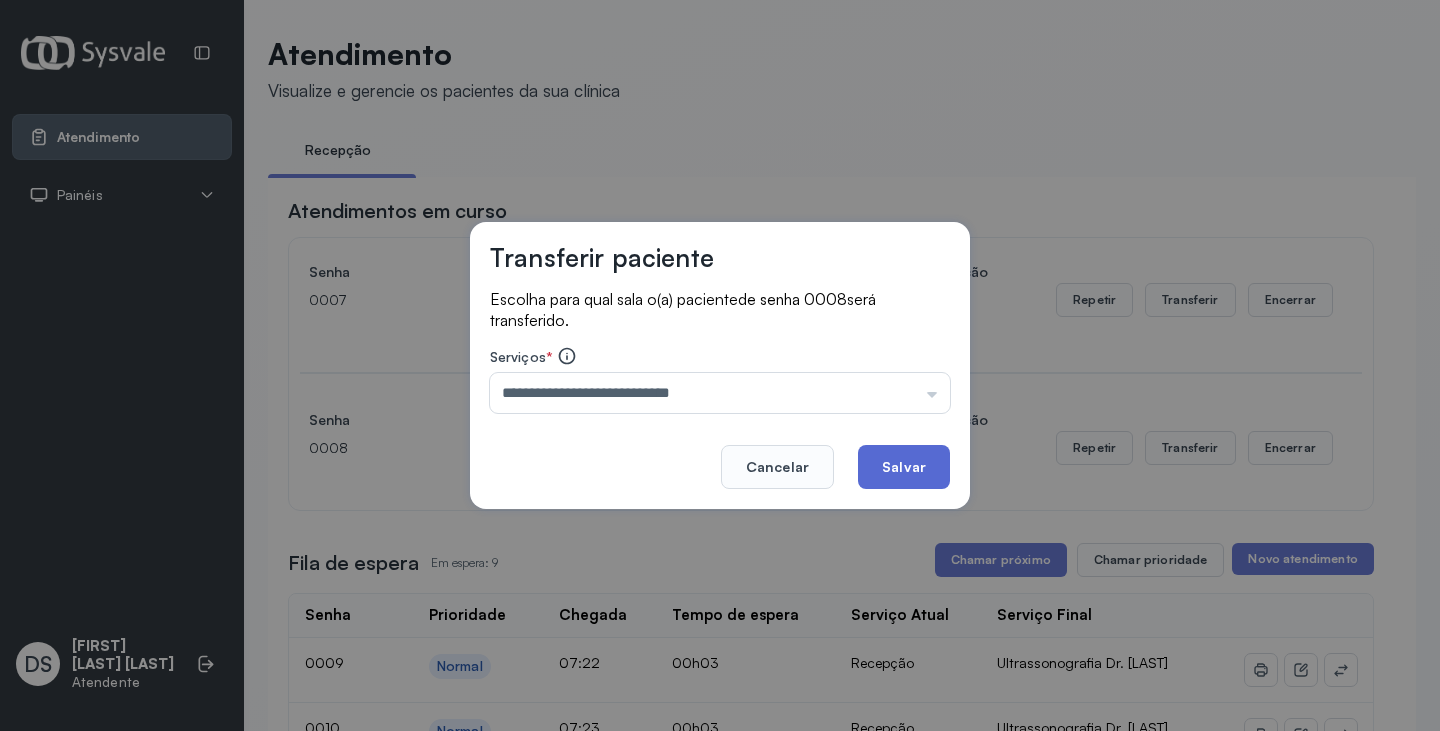 click on "Salvar" 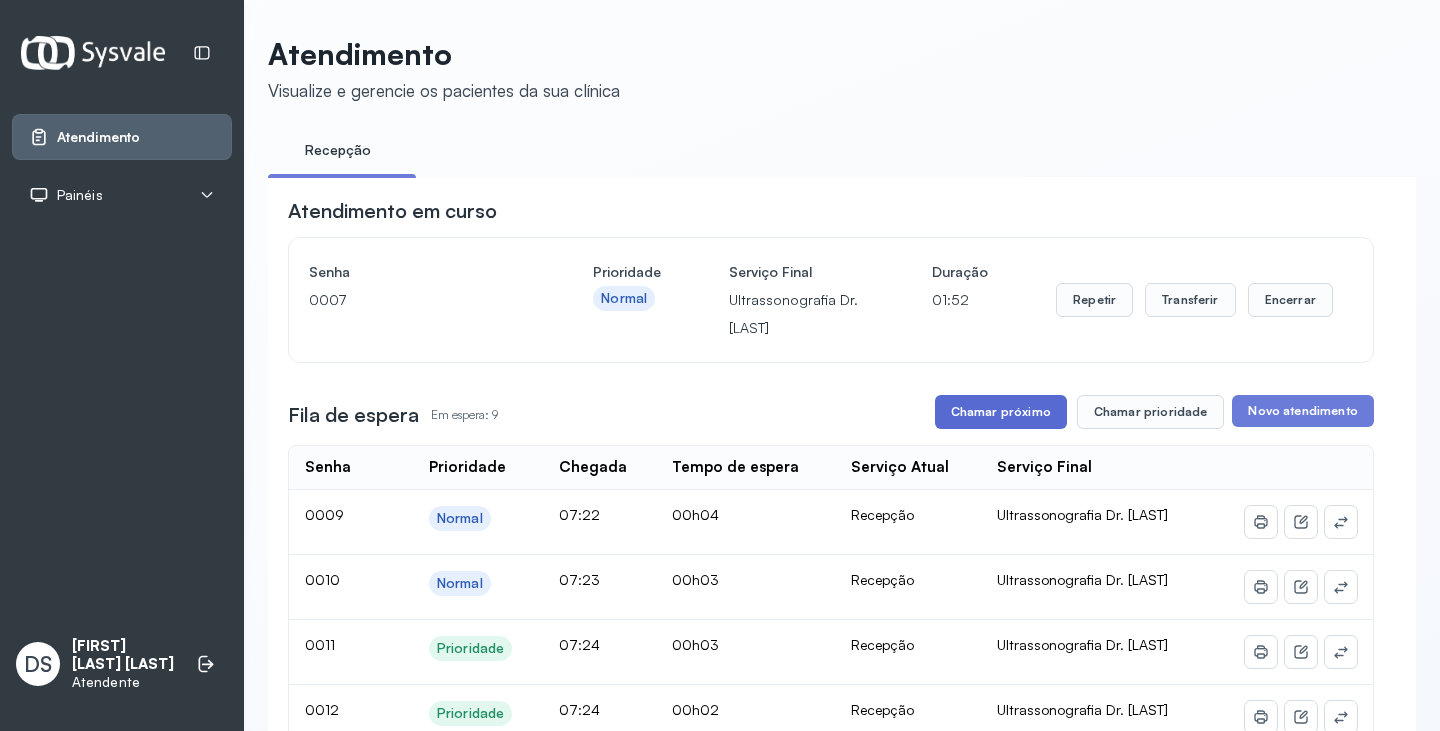 click on "Chamar próximo" at bounding box center (1001, 412) 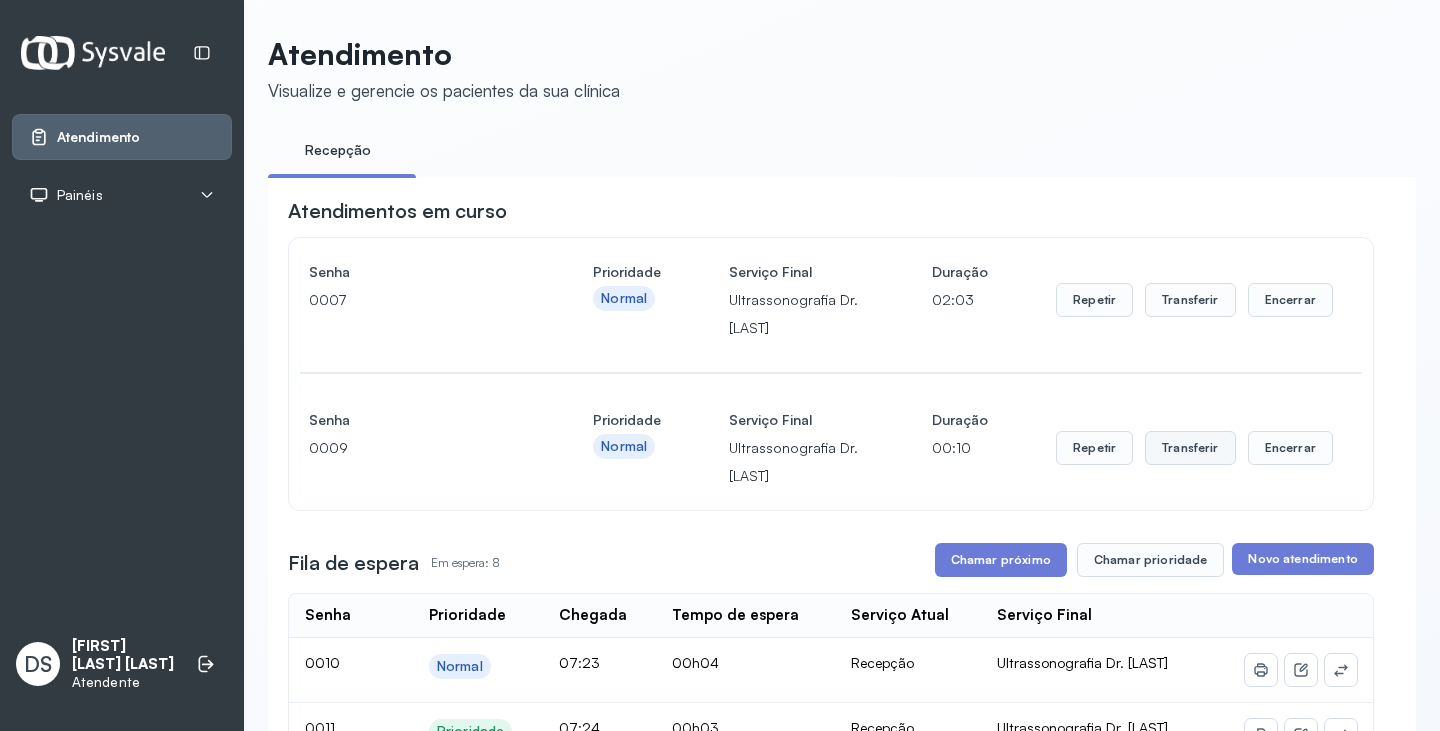 click on "Transferir" at bounding box center (1190, 300) 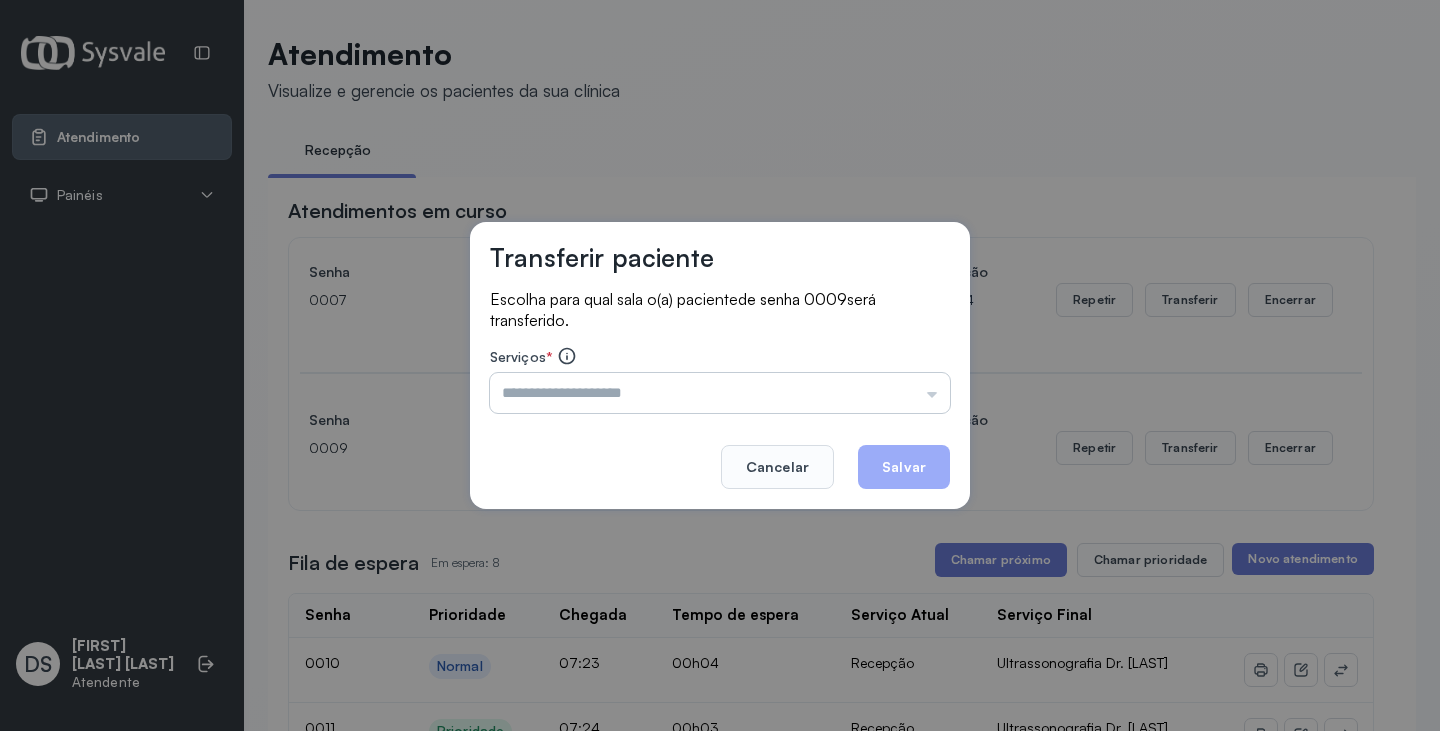 click at bounding box center [720, 393] 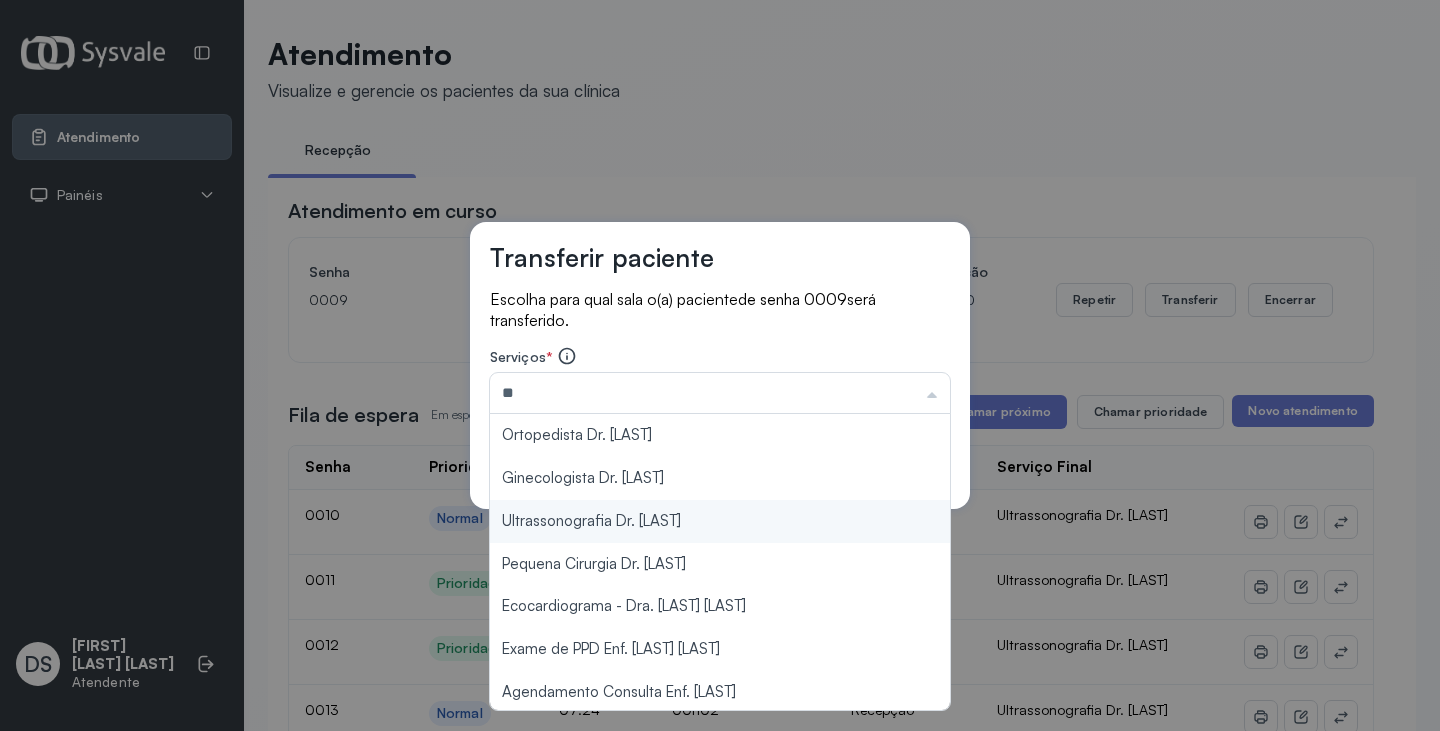 type on "**********" 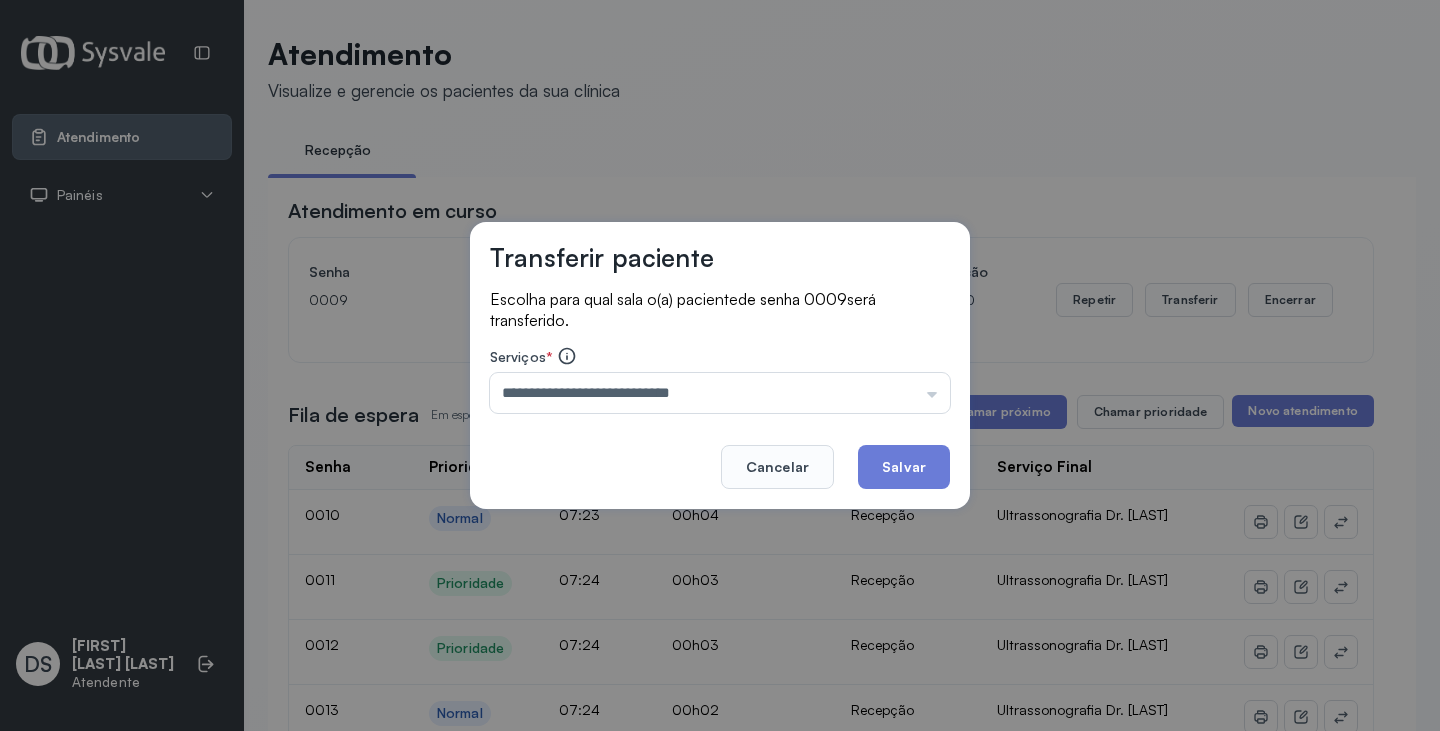 click on "**********" at bounding box center [720, 365] 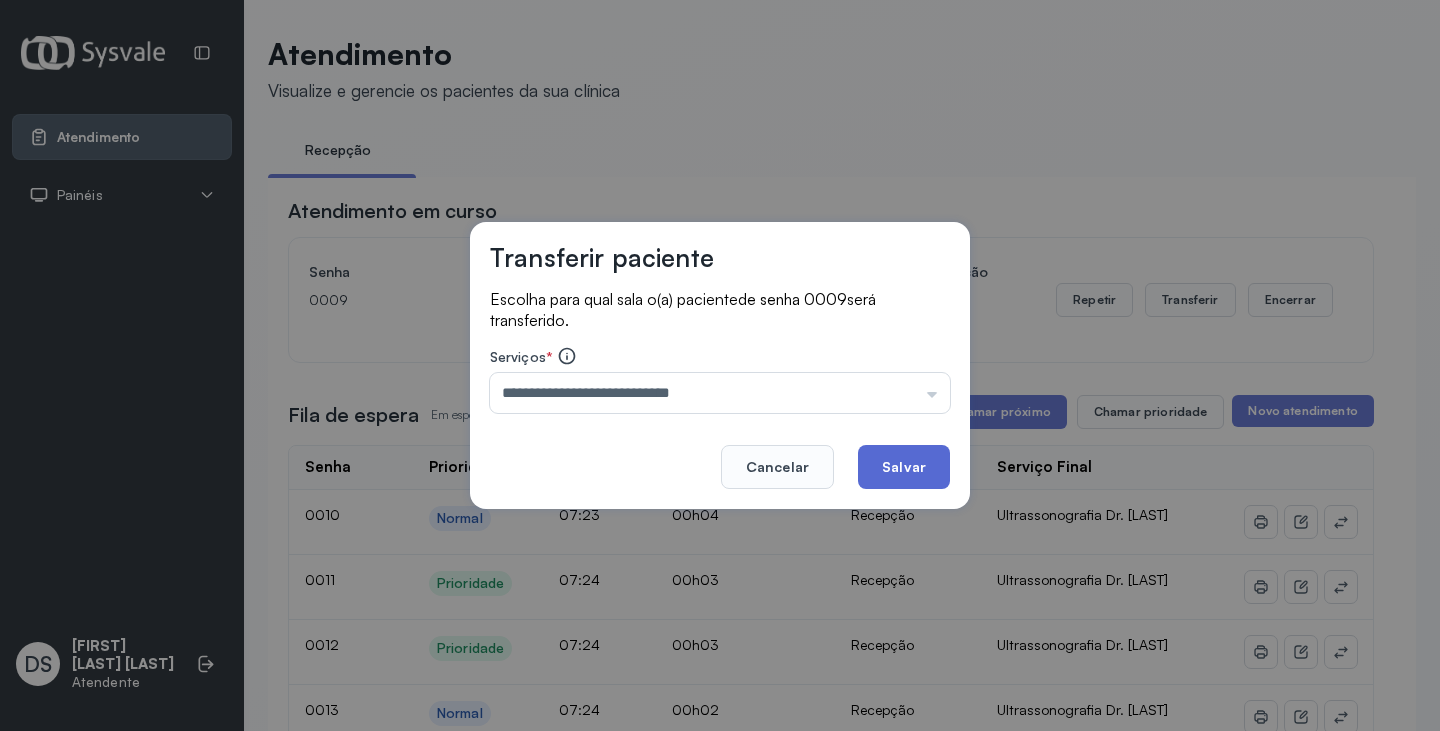 click on "Salvar" 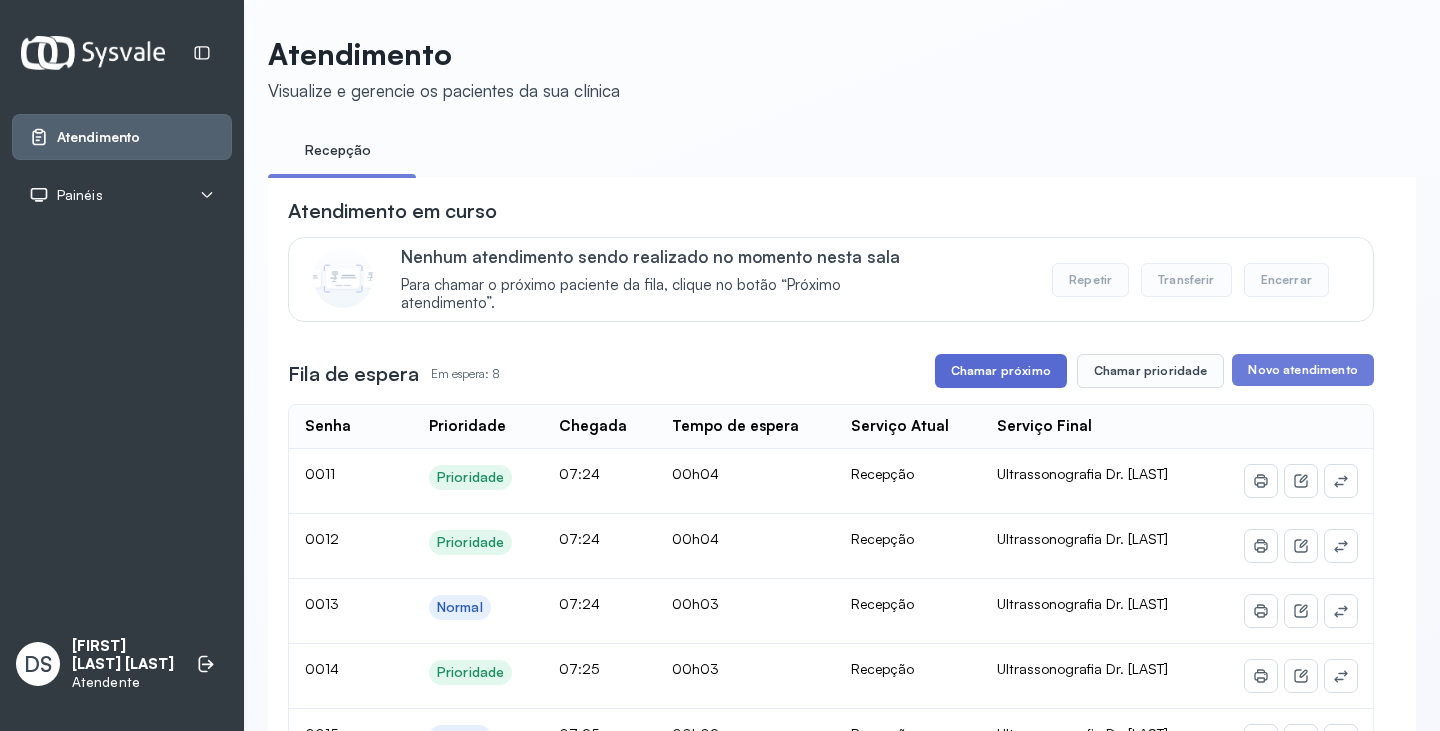 click on "Chamar próximo" at bounding box center (1001, 371) 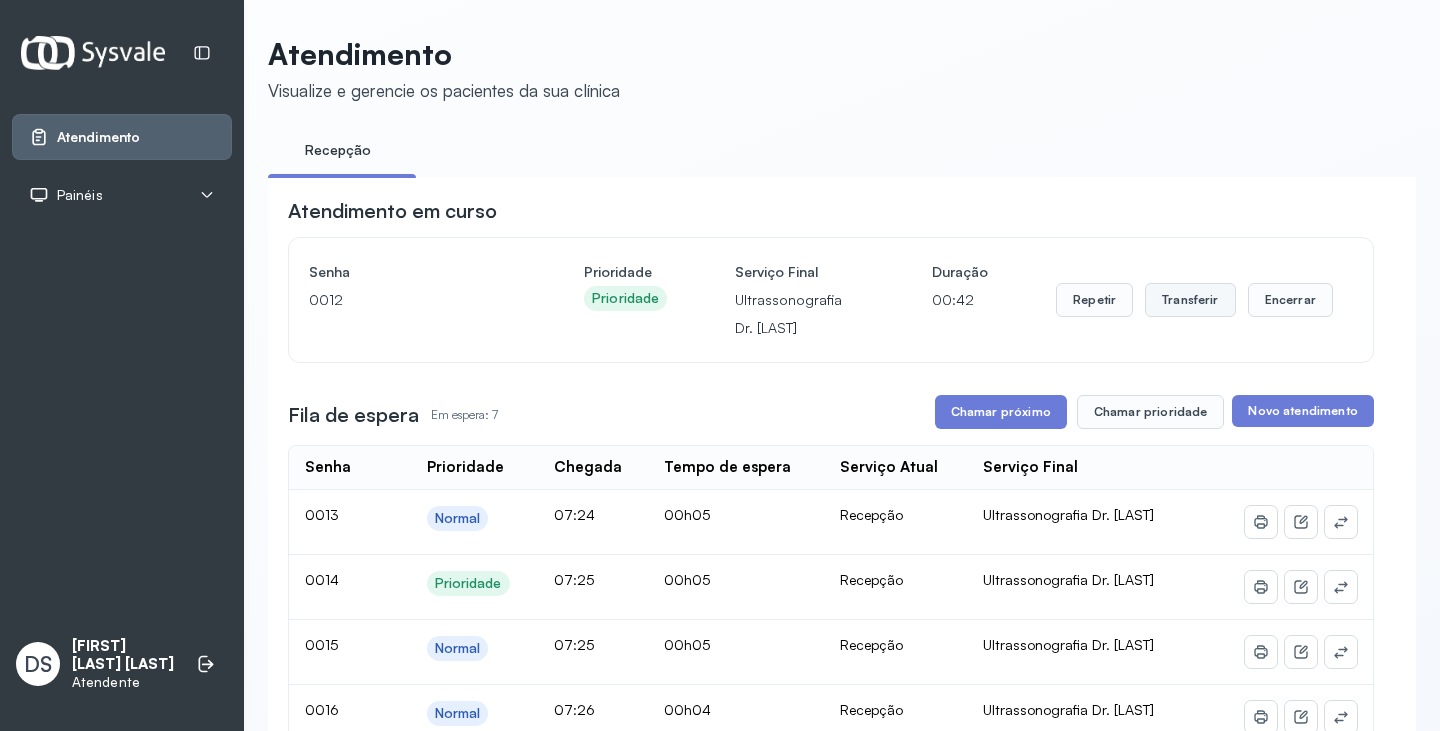 click on "Transferir" at bounding box center (1190, 300) 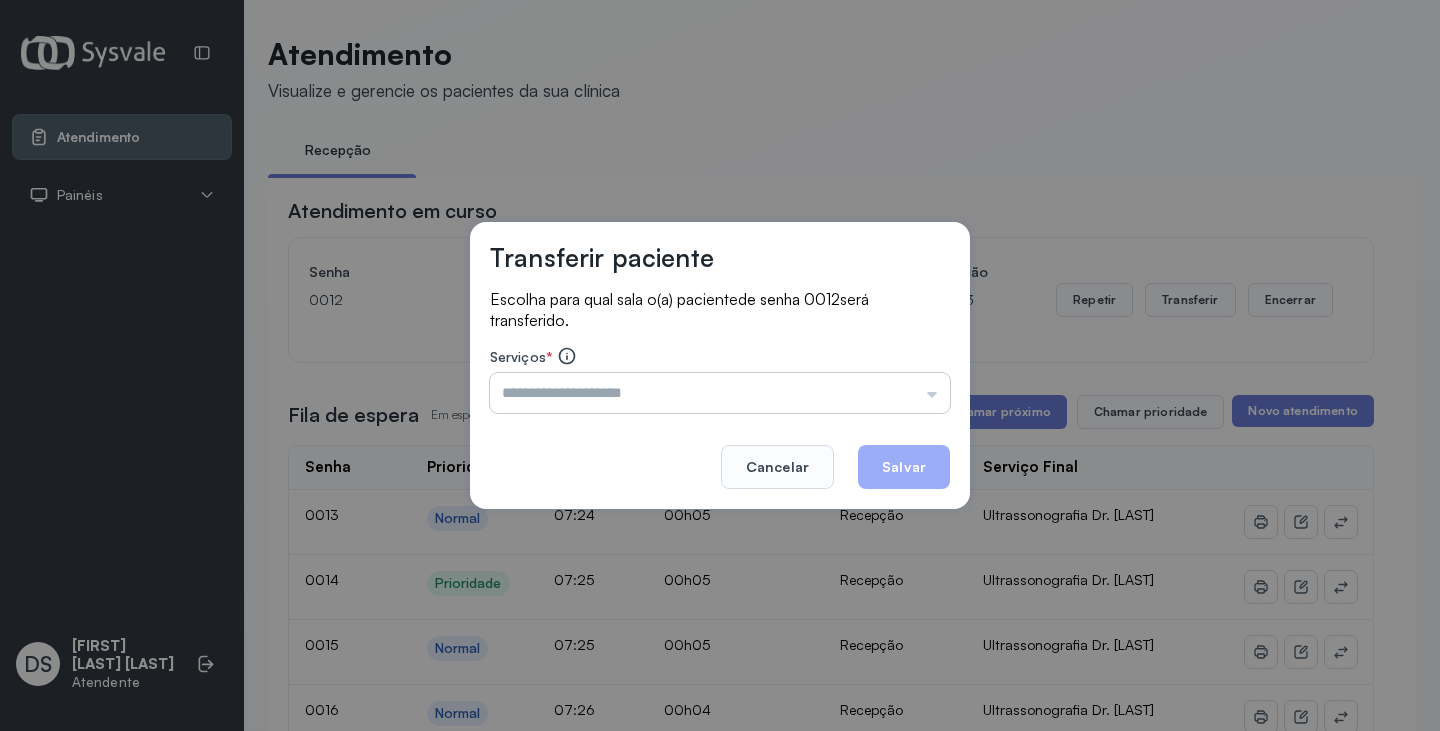 click at bounding box center [720, 393] 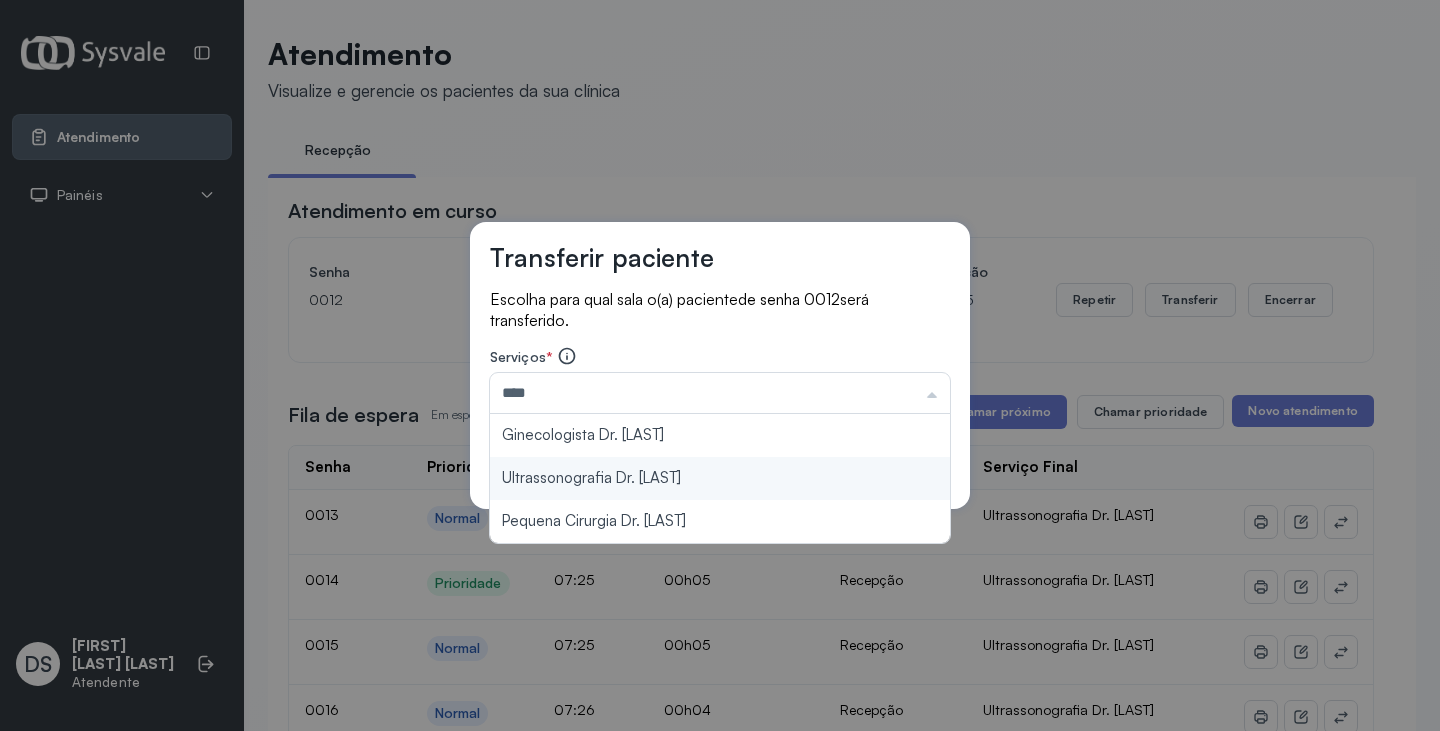 type on "**********" 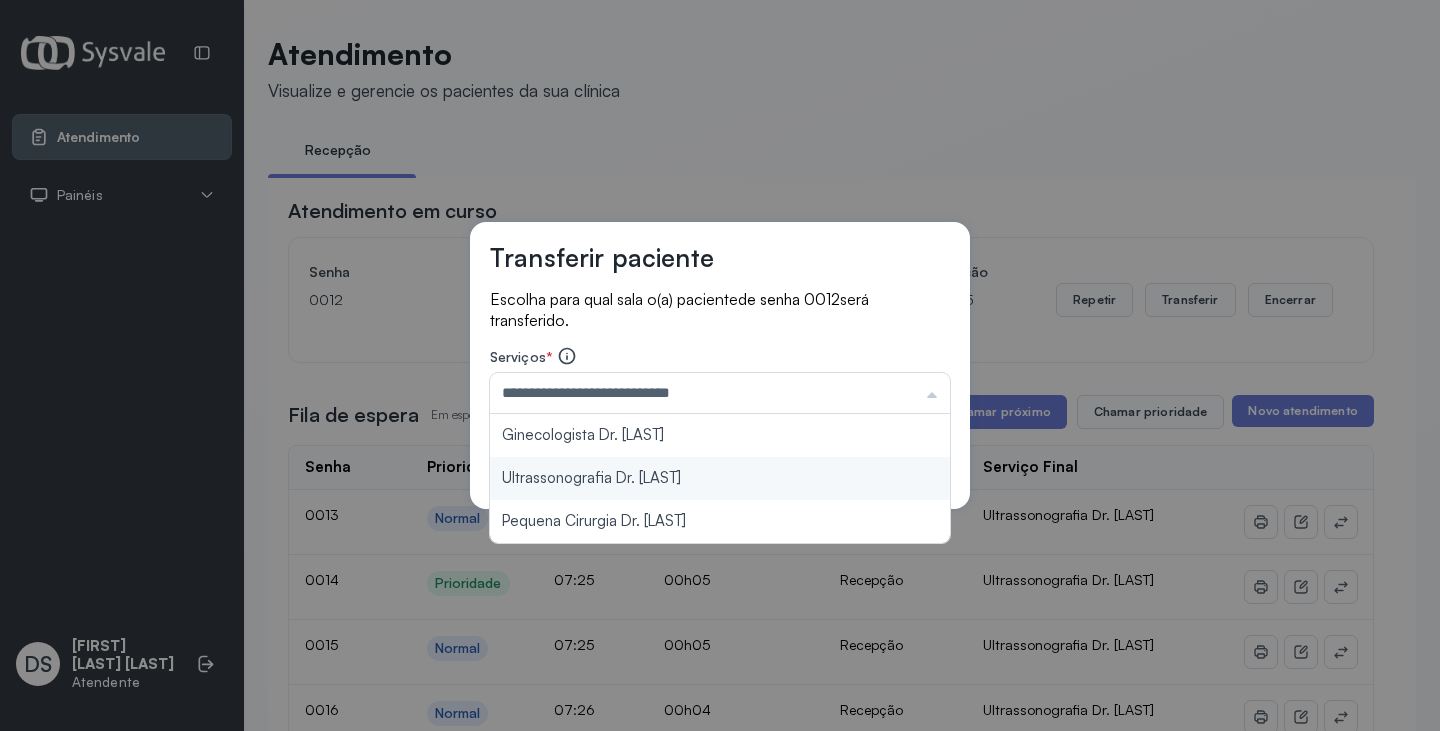 drag, startPoint x: 695, startPoint y: 475, endPoint x: 708, endPoint y: 475, distance: 13 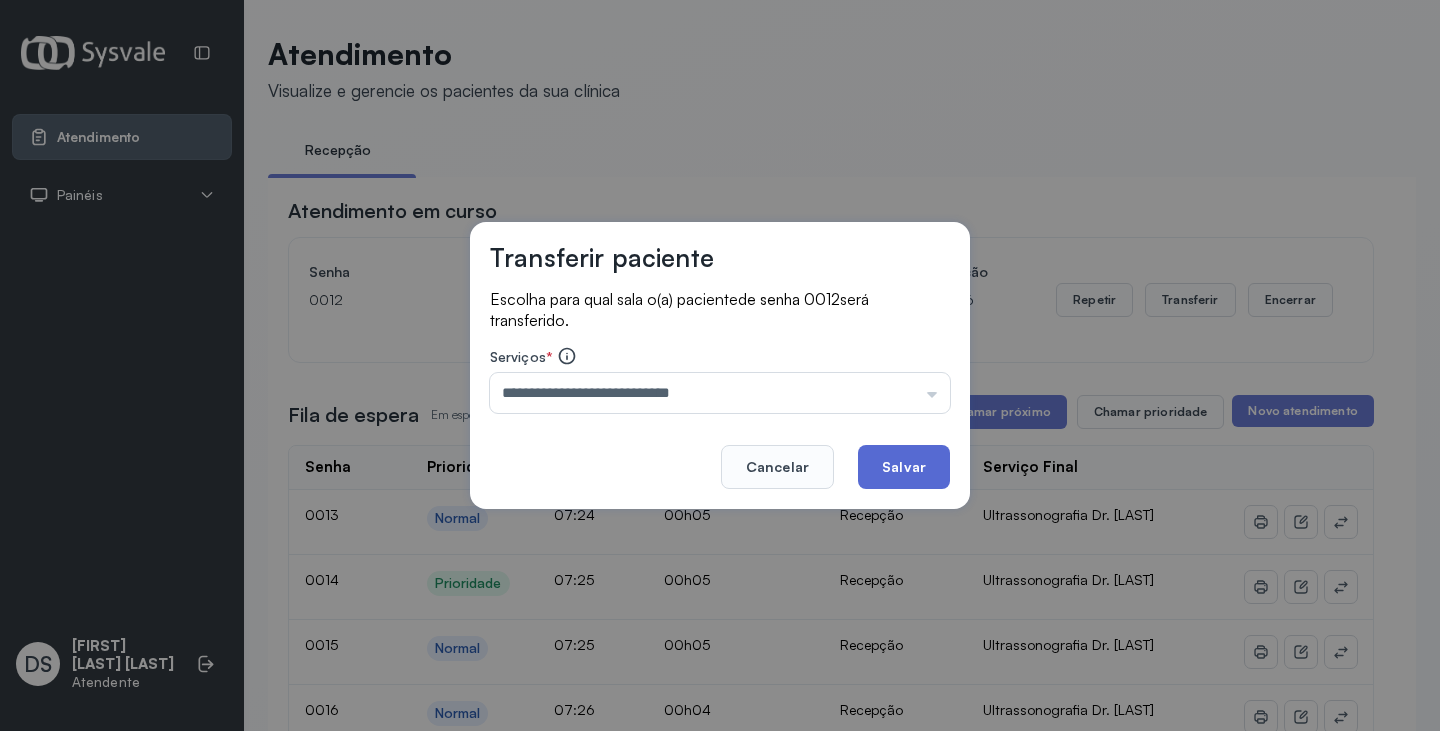click on "Salvar" 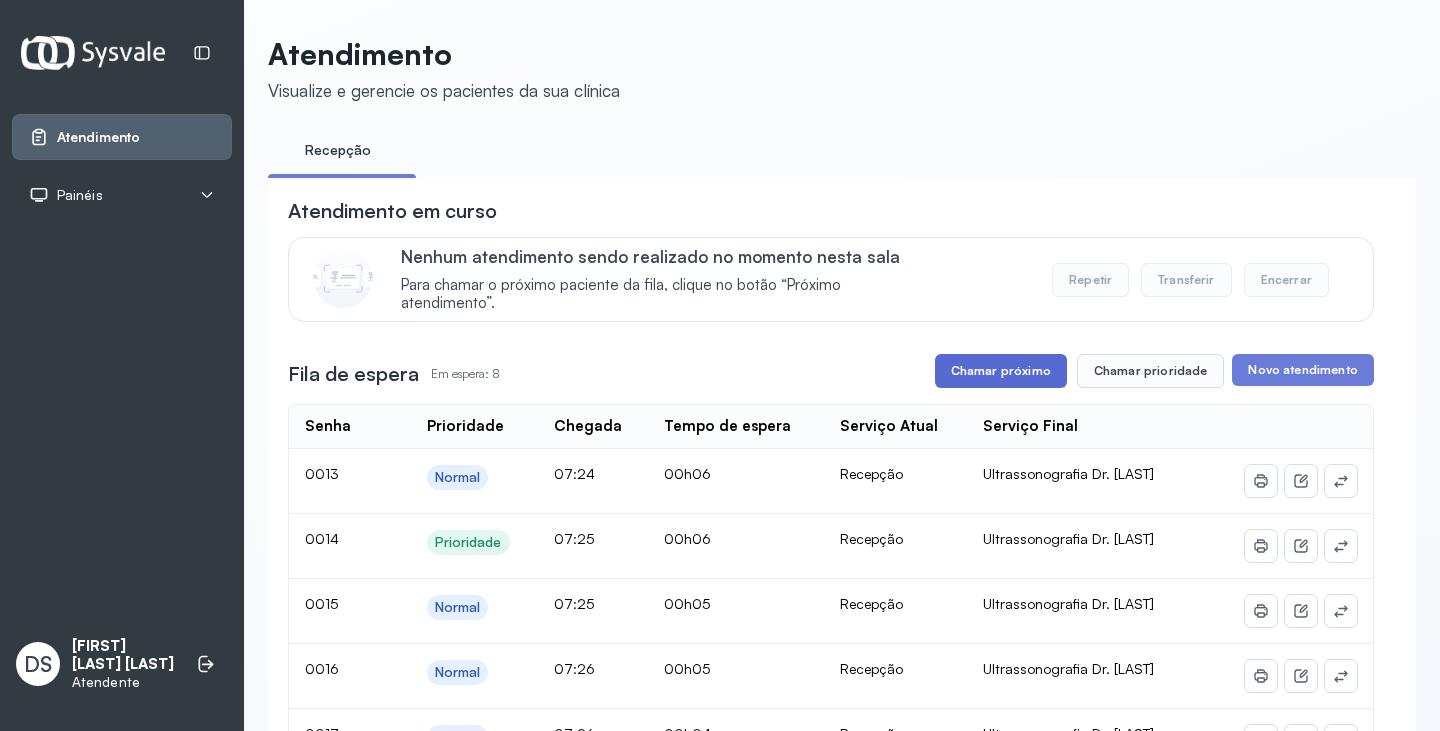 click on "Chamar próximo" at bounding box center [1001, 371] 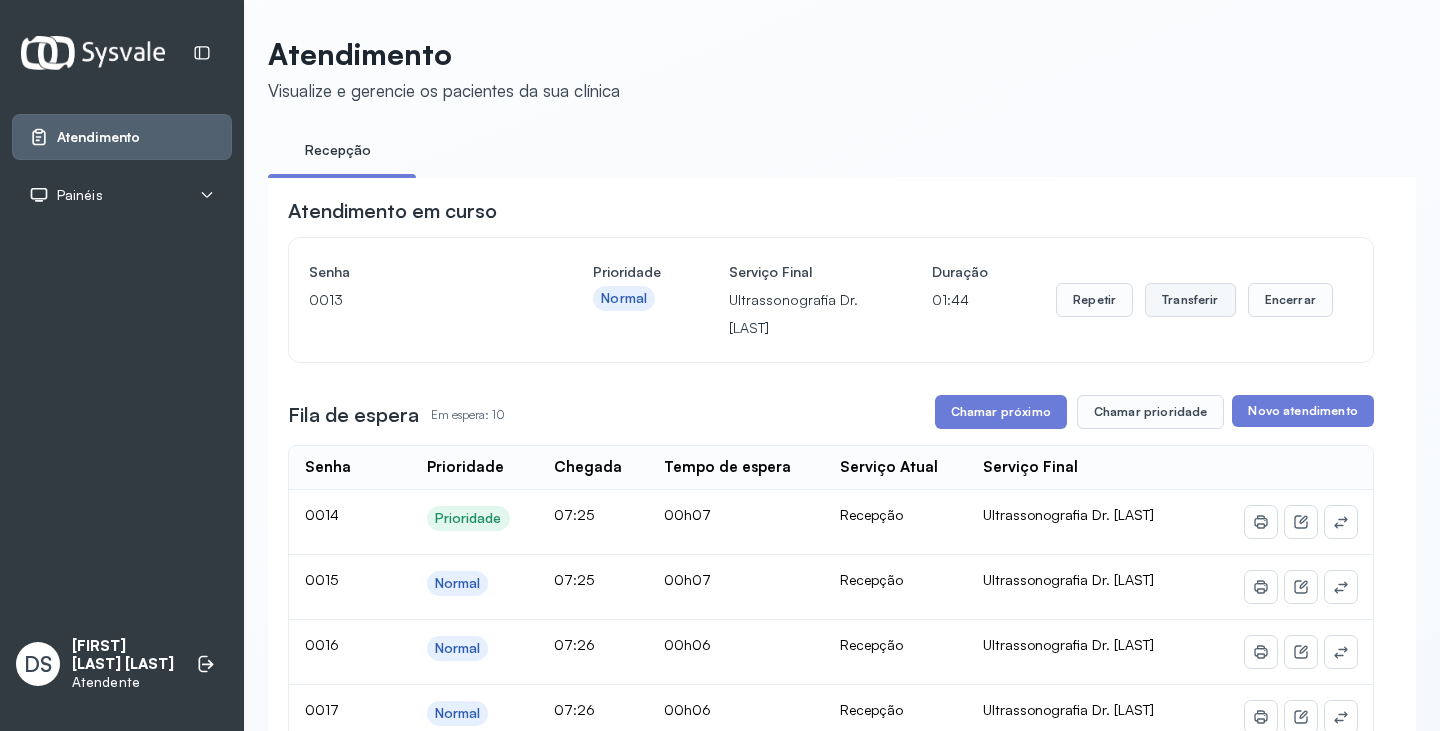 click on "Transferir" at bounding box center (1190, 300) 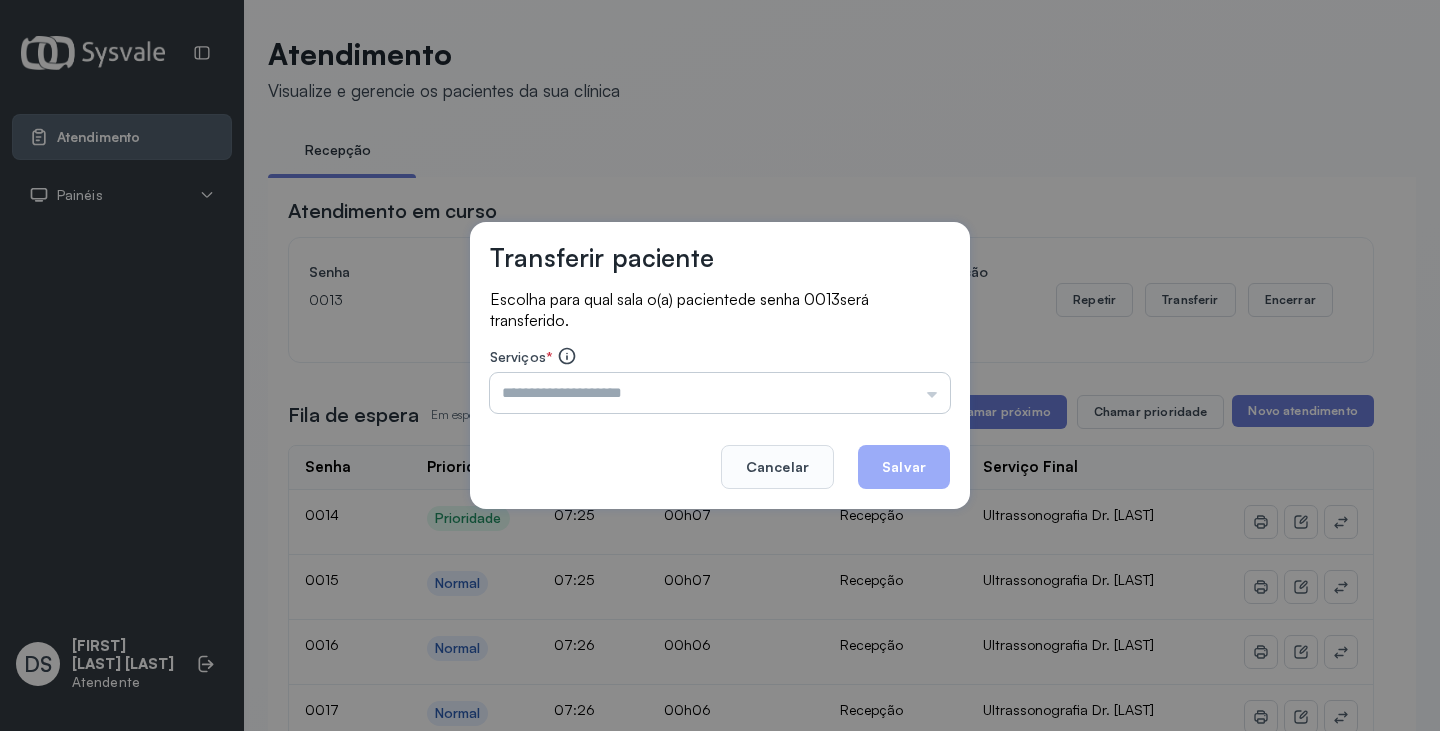 click at bounding box center [720, 393] 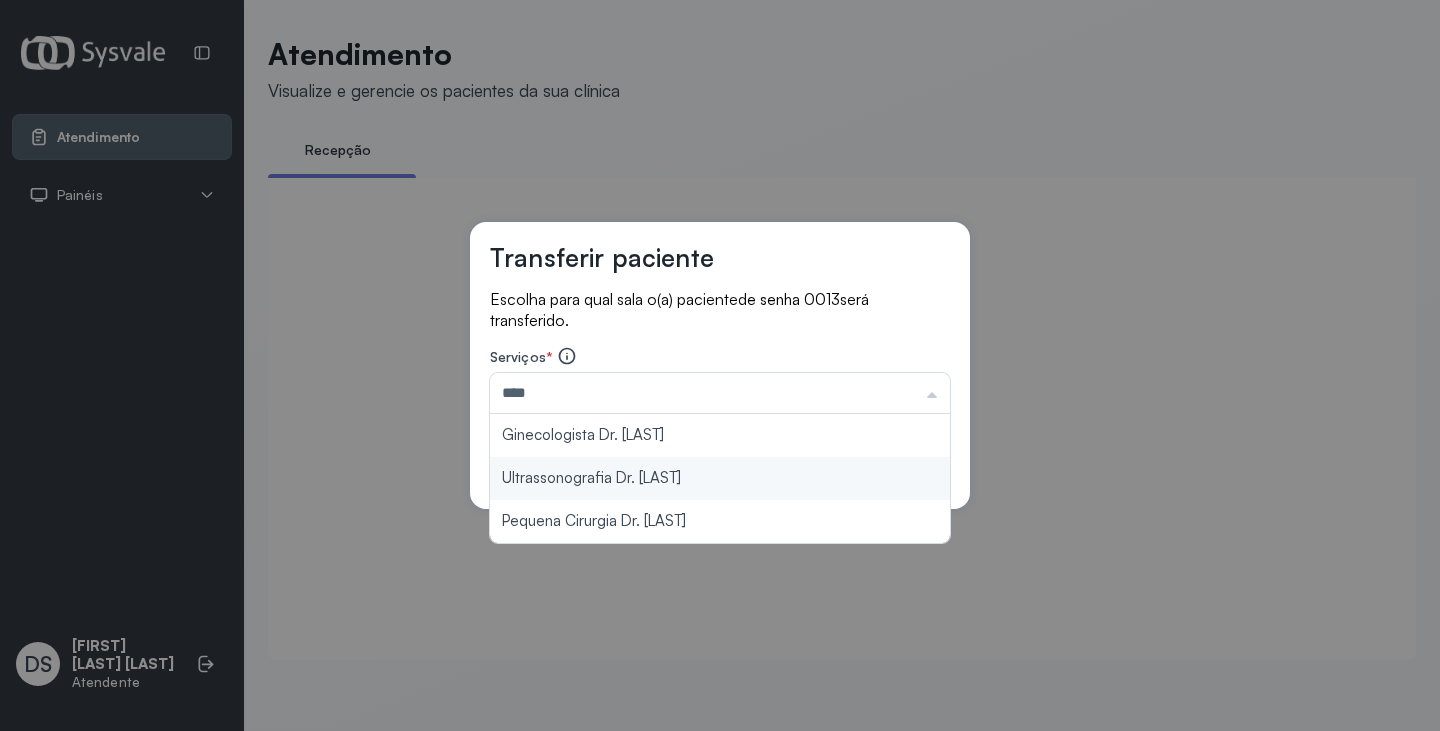 type on "**********" 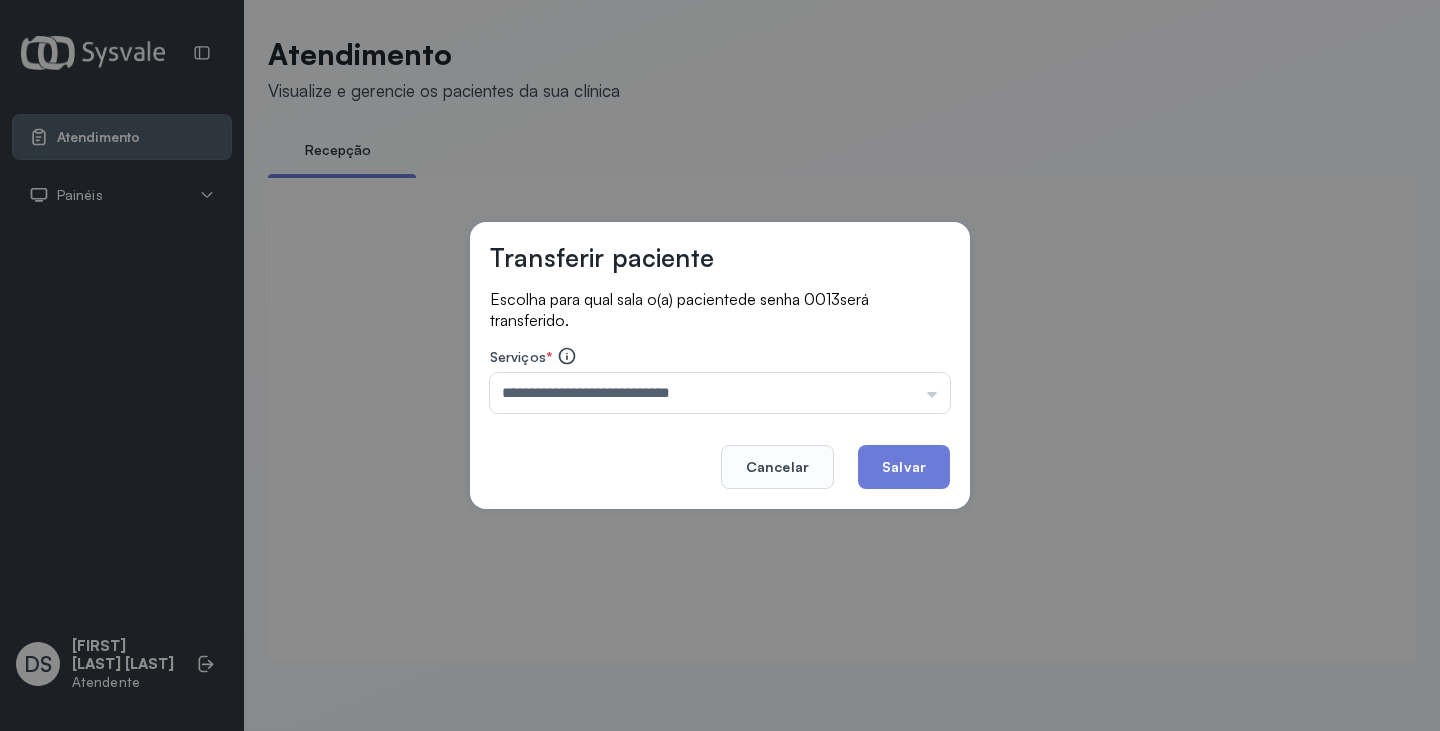 click on "**********" at bounding box center [720, 366] 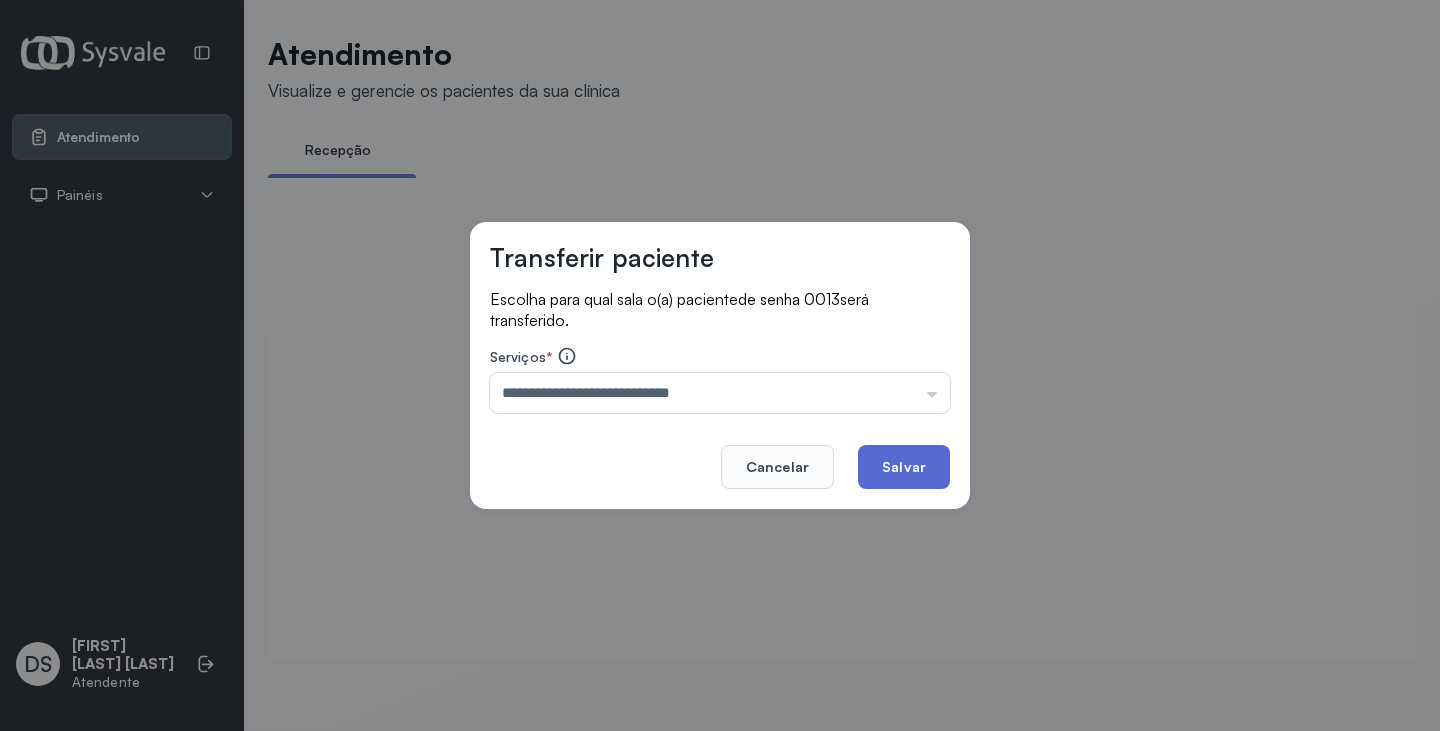 click on "Salvar" 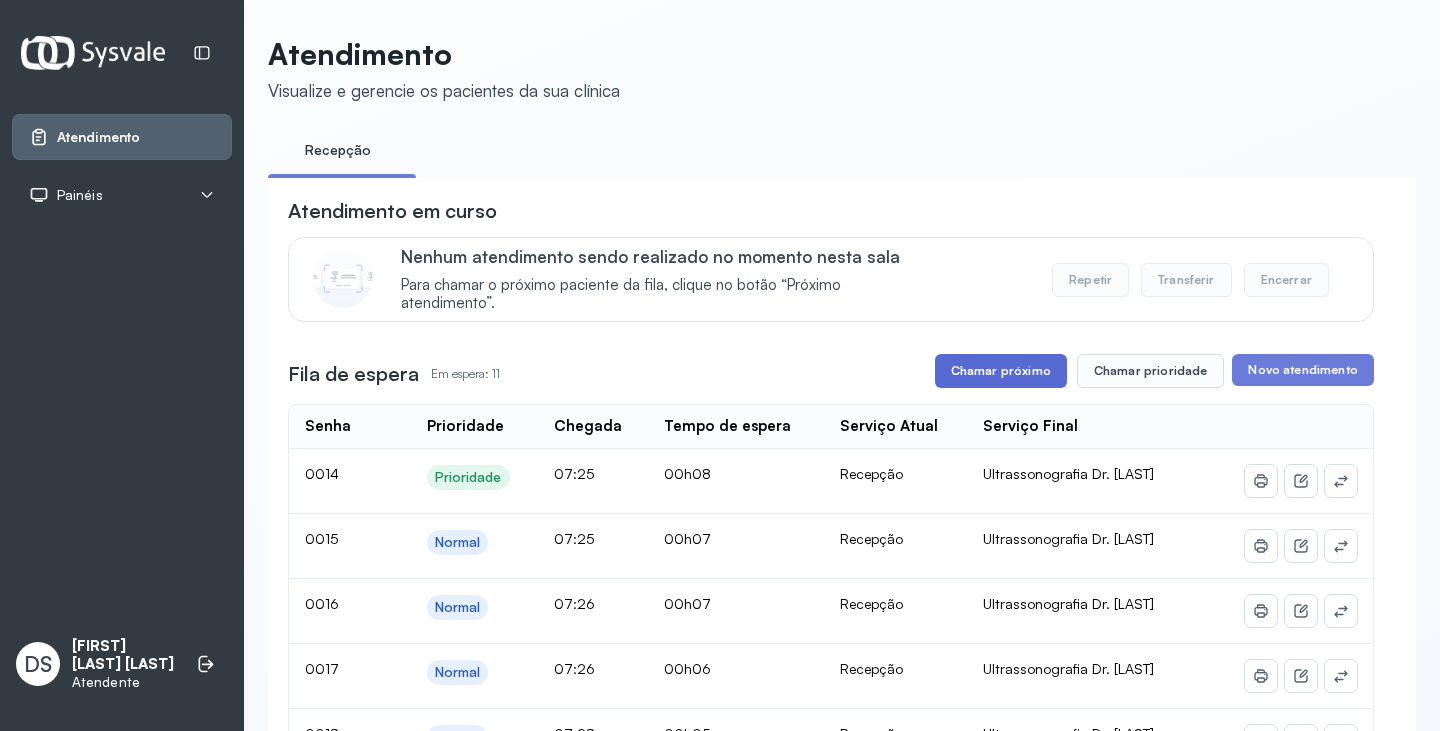click on "Chamar próximo" at bounding box center (1001, 371) 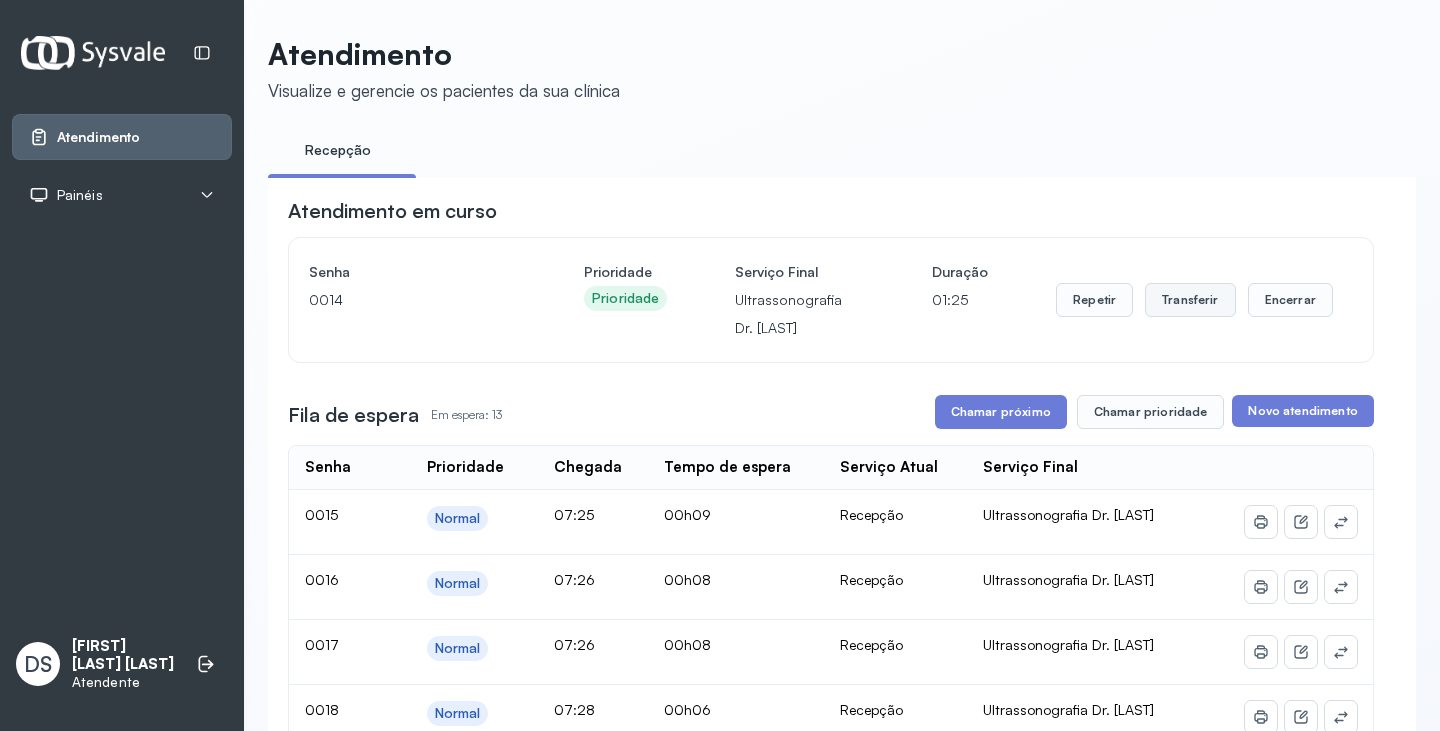 click on "Transferir" at bounding box center (1190, 300) 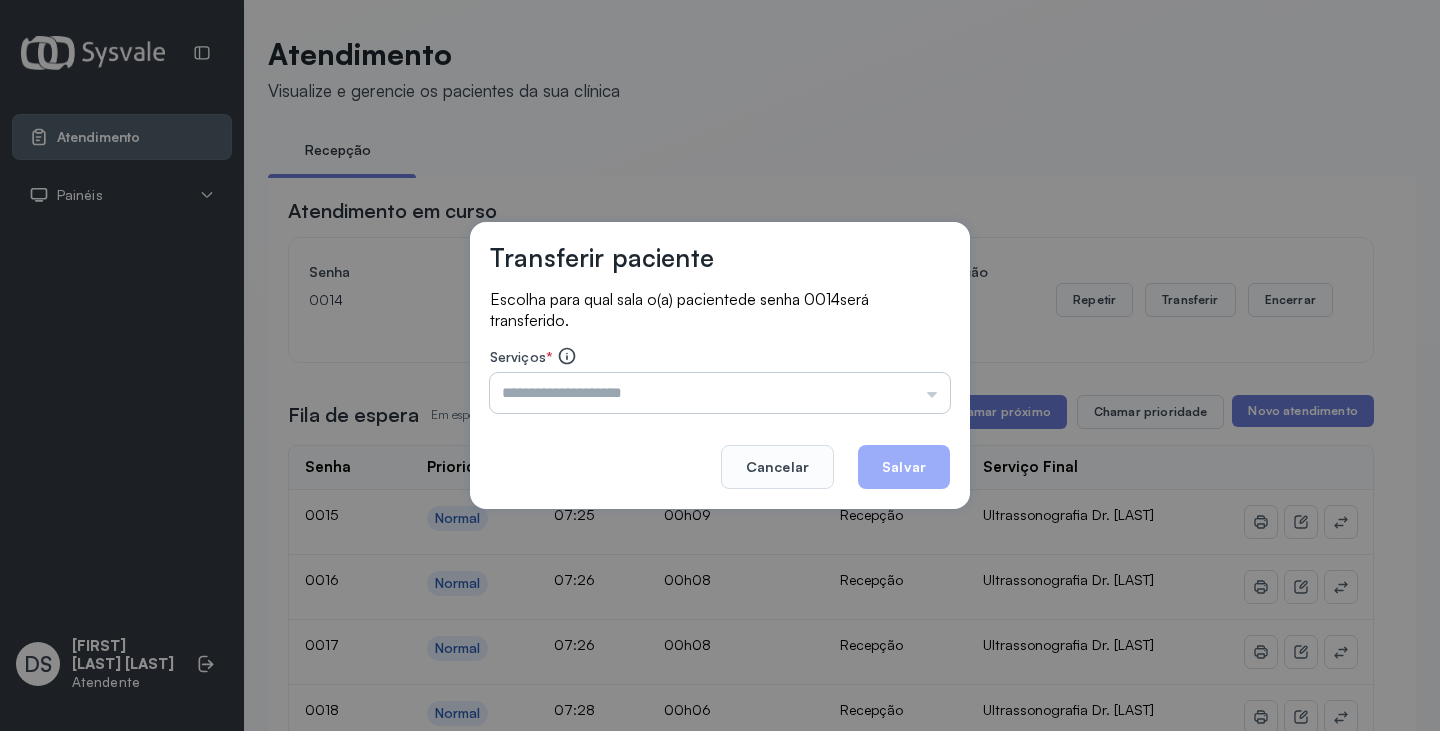 click at bounding box center [720, 393] 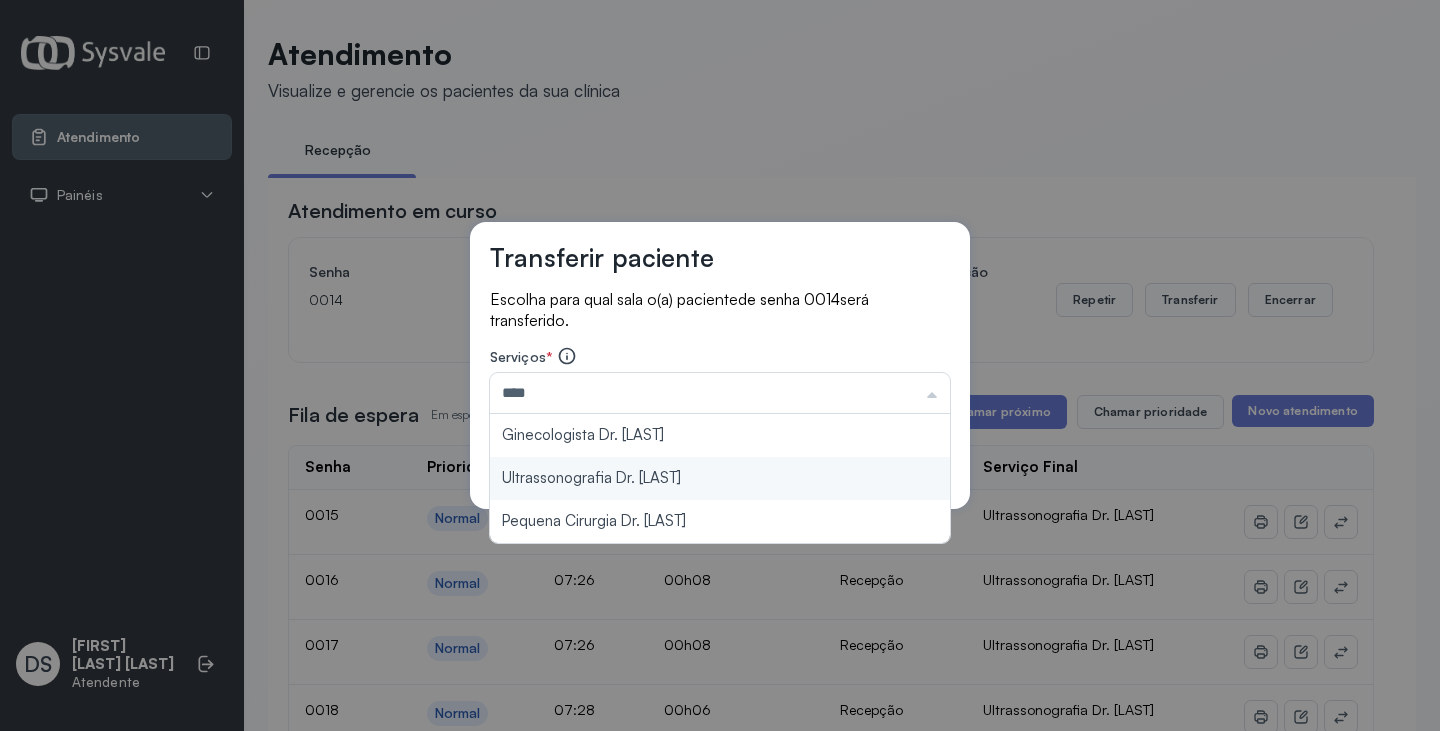 type on "**********" 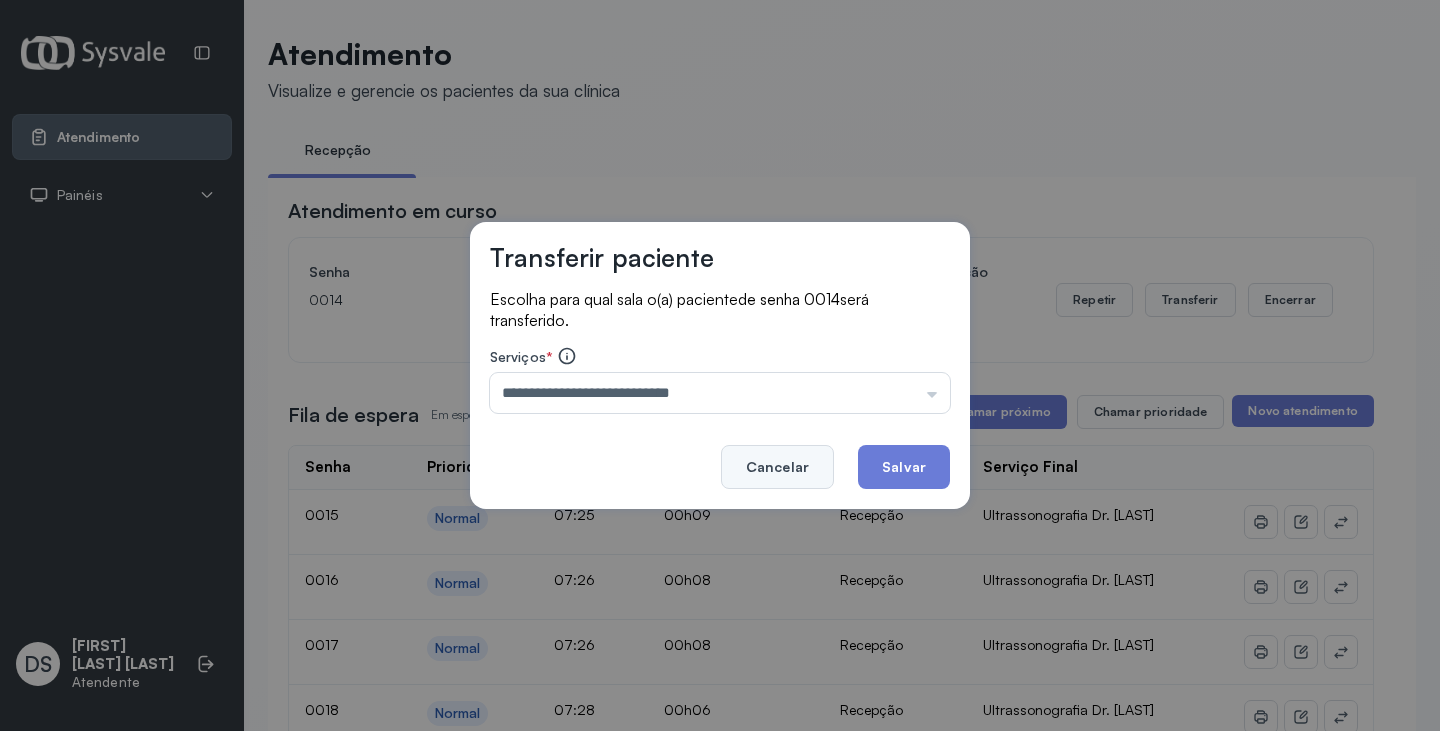 drag, startPoint x: 663, startPoint y: 476, endPoint x: 810, endPoint y: 454, distance: 148.63715 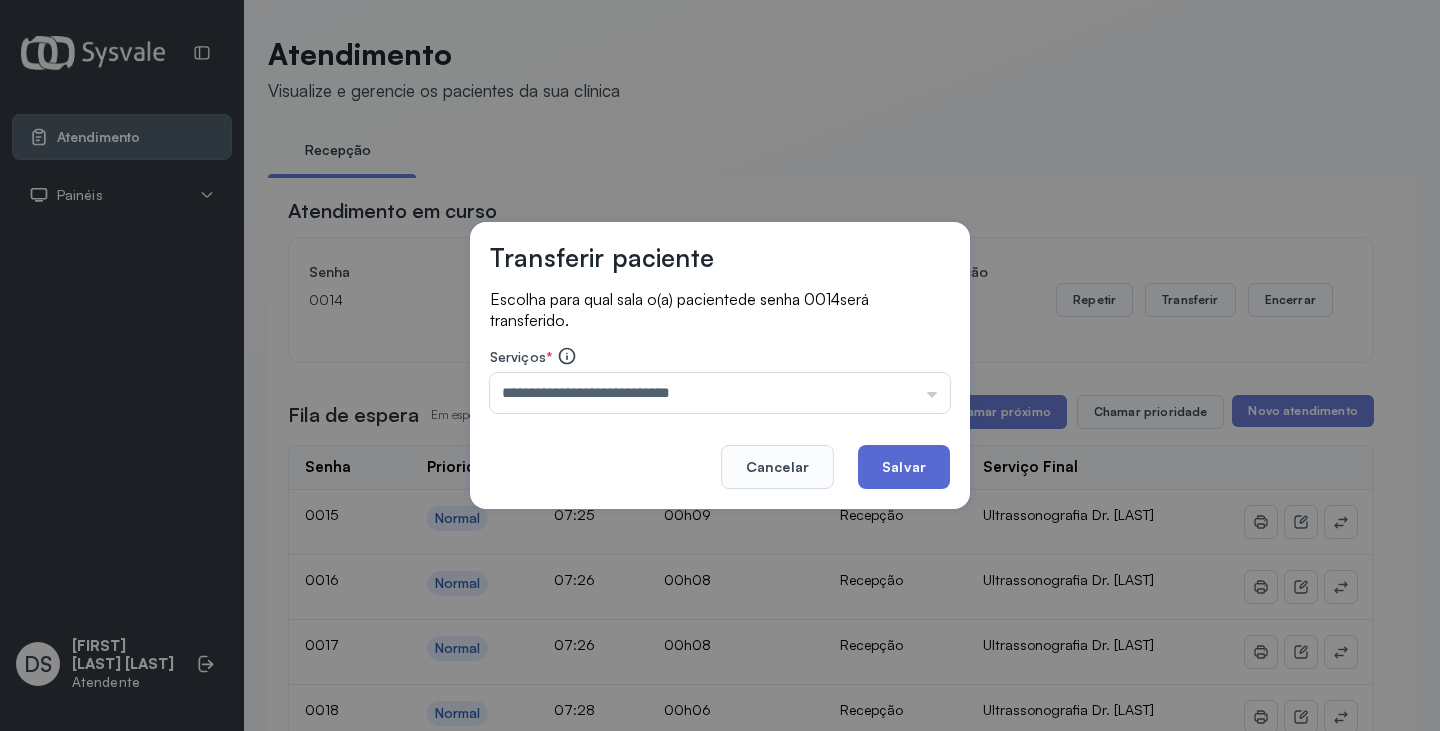 click on "Salvar" 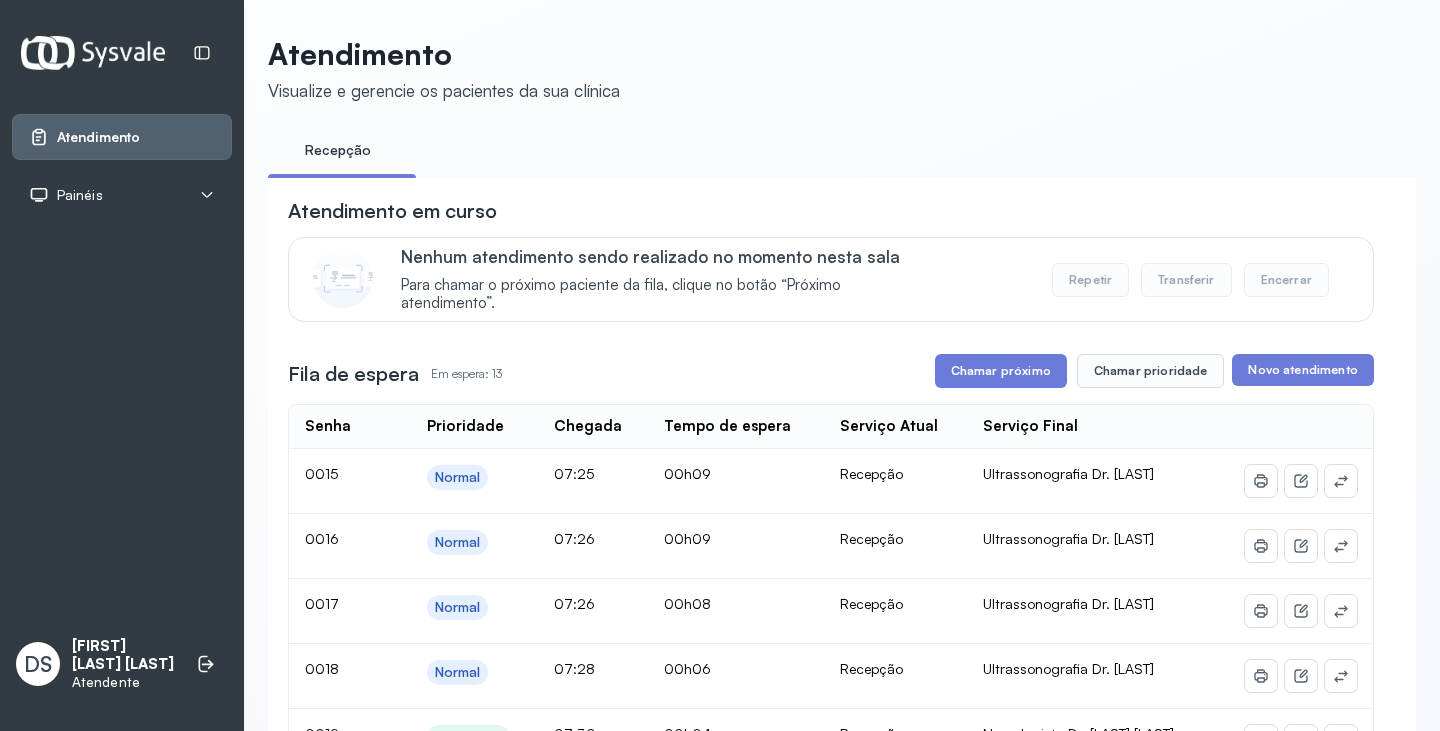 click on "Atendimento em curso Nenhum atendimento sendo realizado no momento nesta sala Para chamar o próximo paciente da fila, clique no botão “Próximo atendimento”. Repetir Transferir Encerrar Fila de espera  Em espera: 13 Chamar próximo Chamar prioridade Novo atendimento Senha    Prioridade  Chegada  Tempo de espera  Serviço Atual  Serviço Final    0015 Normal 07:25 00h09 Recepção Ultrassonografia Dr. Amilton 0016 Normal 07:26 00h09 Recepção Ultrassonografia Dr. Amilton 0017 Normal 07:26 00h08 Recepção Ultrassonografia Dr. Amilton 0018 Normal 07:28 00h06 Recepção Ultrassonografia Dr. Amilton 0019 Prioridade 07:30 00h04 Recepção Neurologista Dr. Murilo Calixto 0020 Prioridade 07:31 00h04 Recepção Neurologista Dr. Murilo Calixto 0021 Normal 07:31 00h03 Recepção Neurologista Dr. Murilo Calixto 0022 Prioridade 07:32 00h03 Recepção Neurologista Dr. Murilo Calixto 0023 Prioridade 07:32 00h02 Recepção Neurologista Dr. Murilo Calixto 0024 Normal 07:33 00h02 Recepção Ultrassonografia Dr. Amilton" at bounding box center (831, 899) 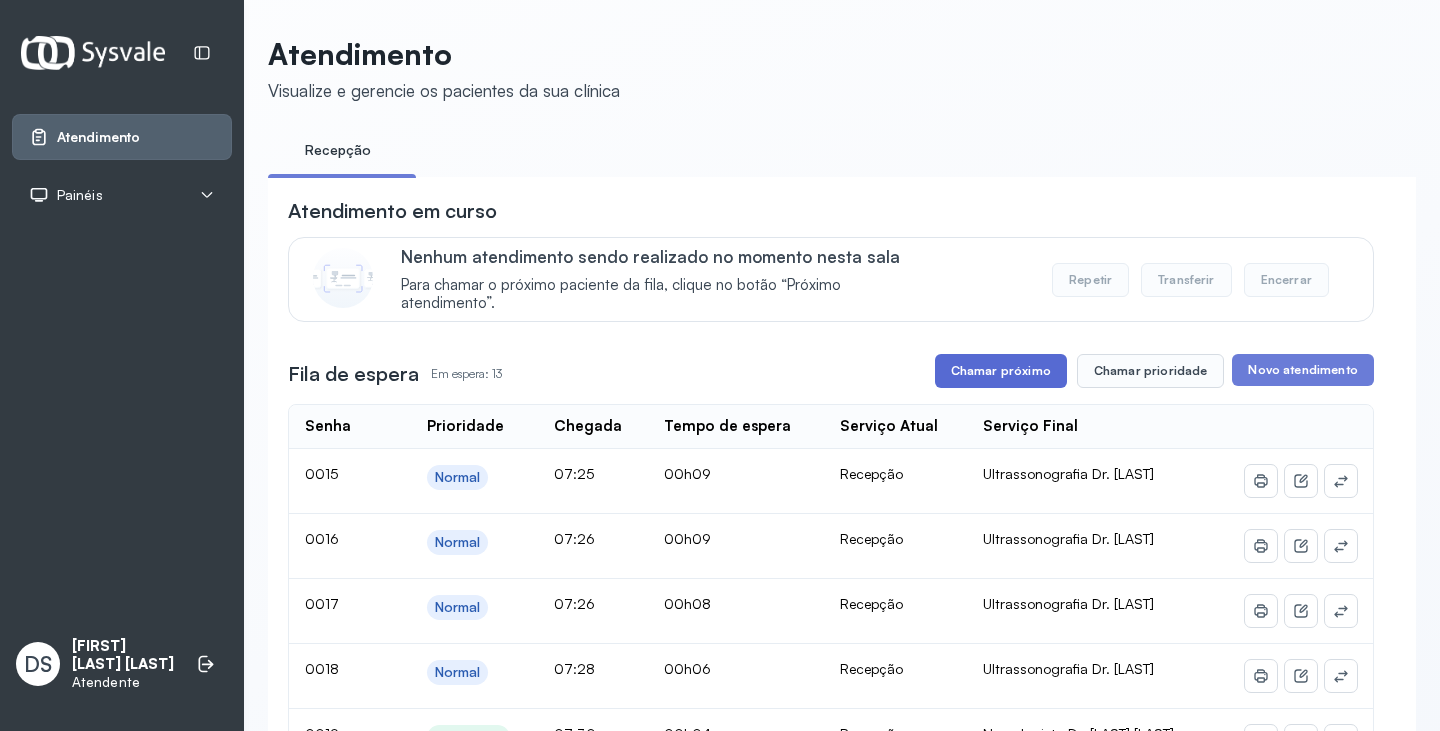 click on "Chamar próximo" at bounding box center [1001, 371] 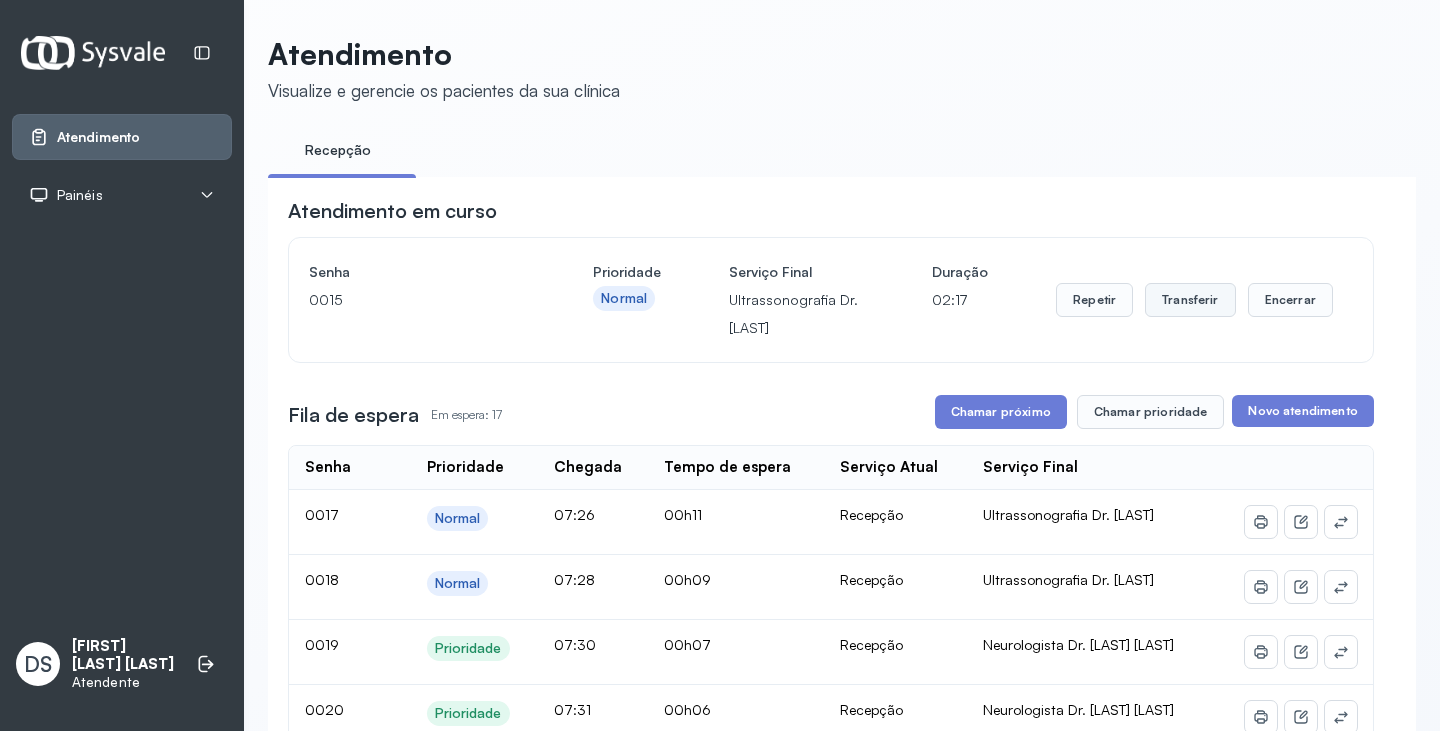 click on "Transferir" at bounding box center (1190, 300) 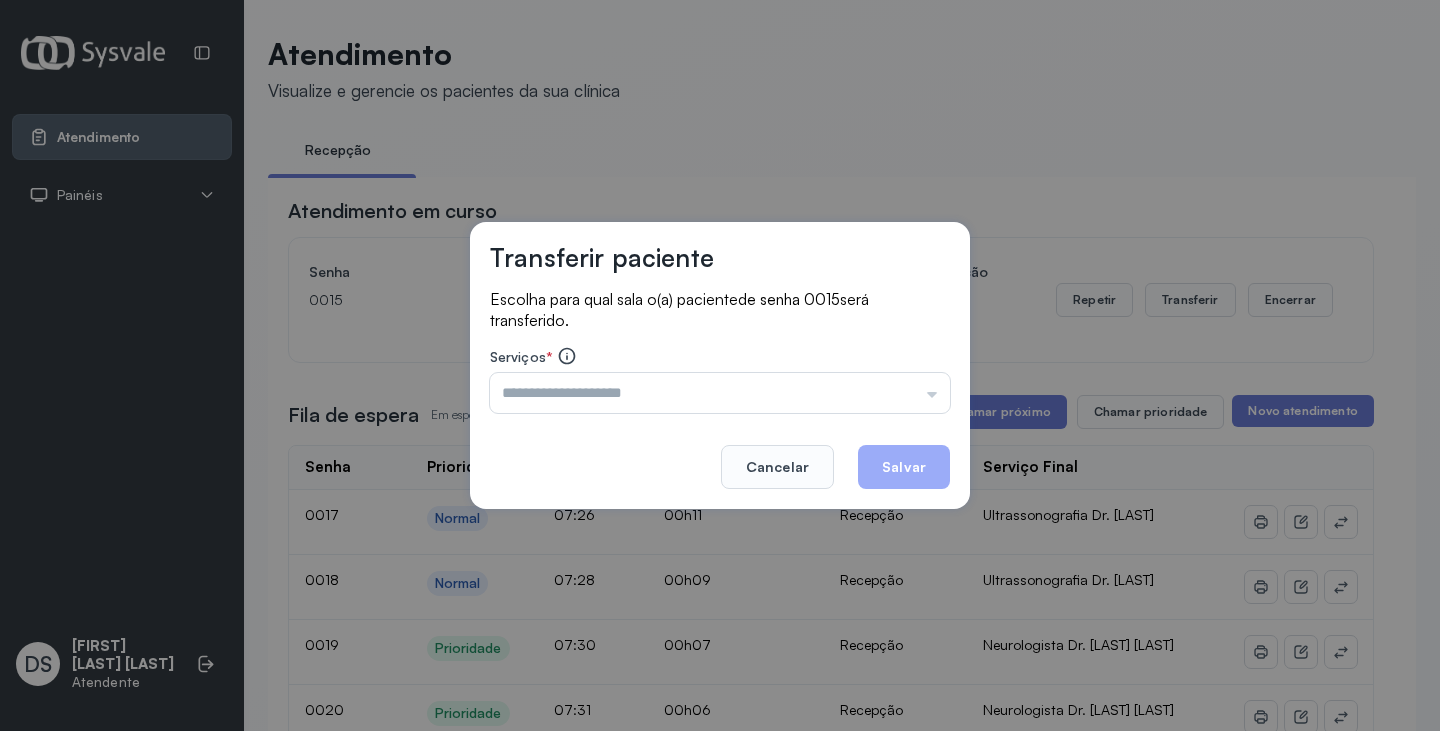 click at bounding box center [720, 393] 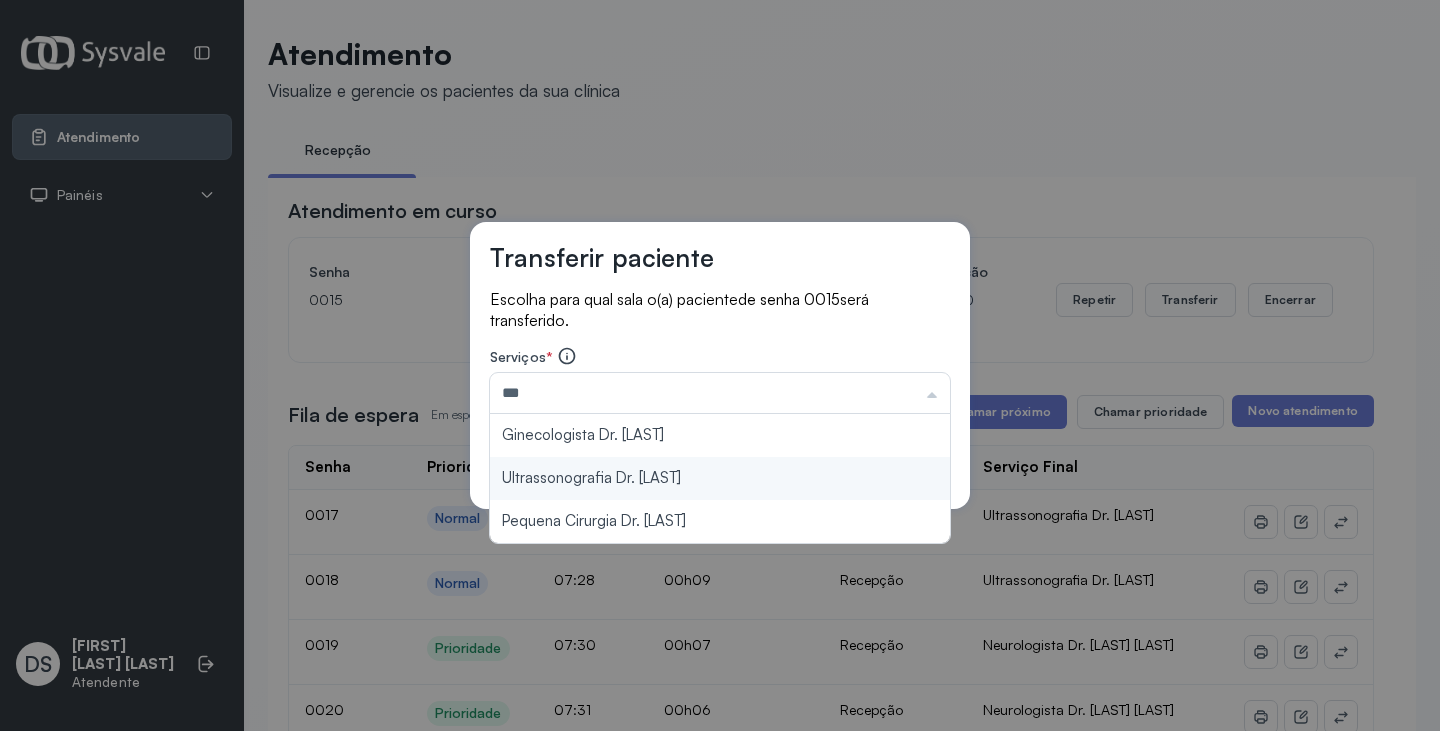 type on "**********" 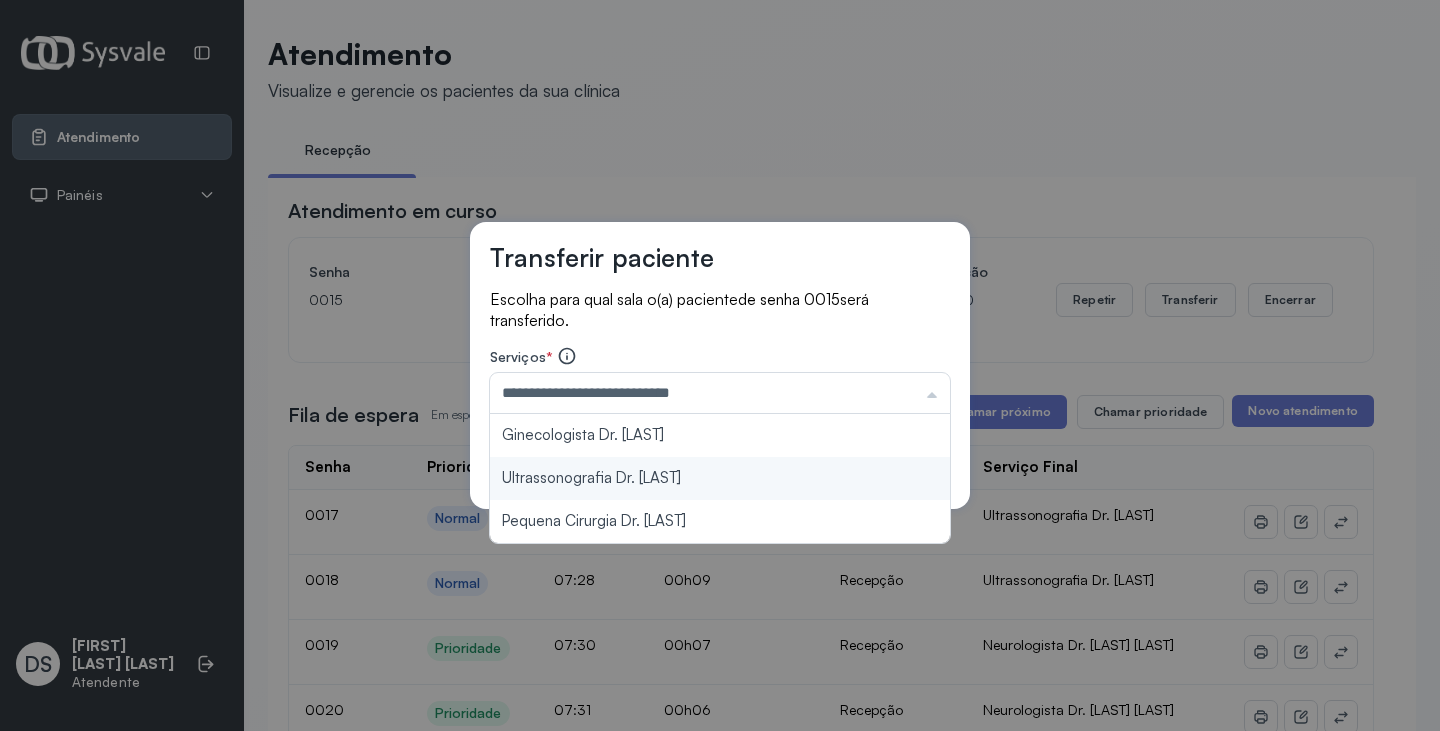 drag, startPoint x: 744, startPoint y: 474, endPoint x: 770, endPoint y: 472, distance: 26.076809 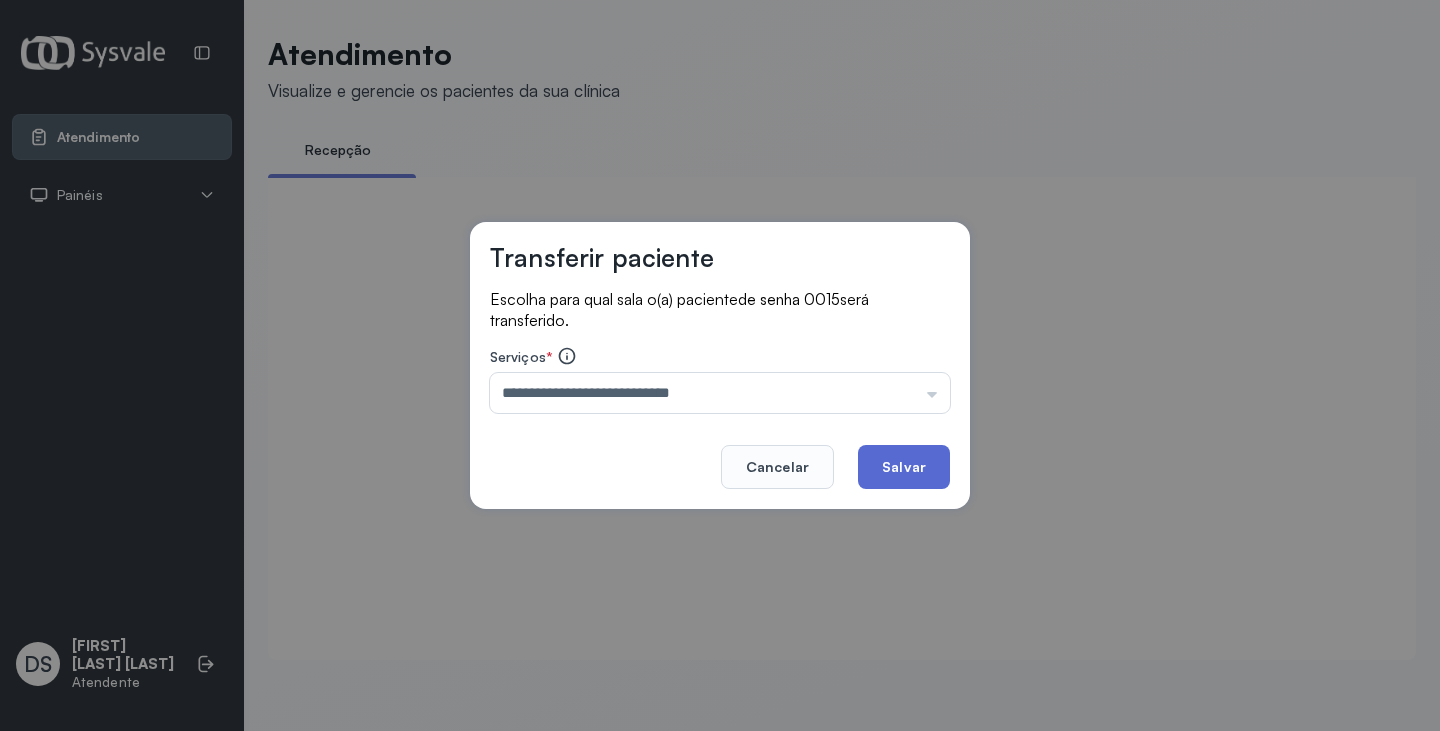click on "Salvar" 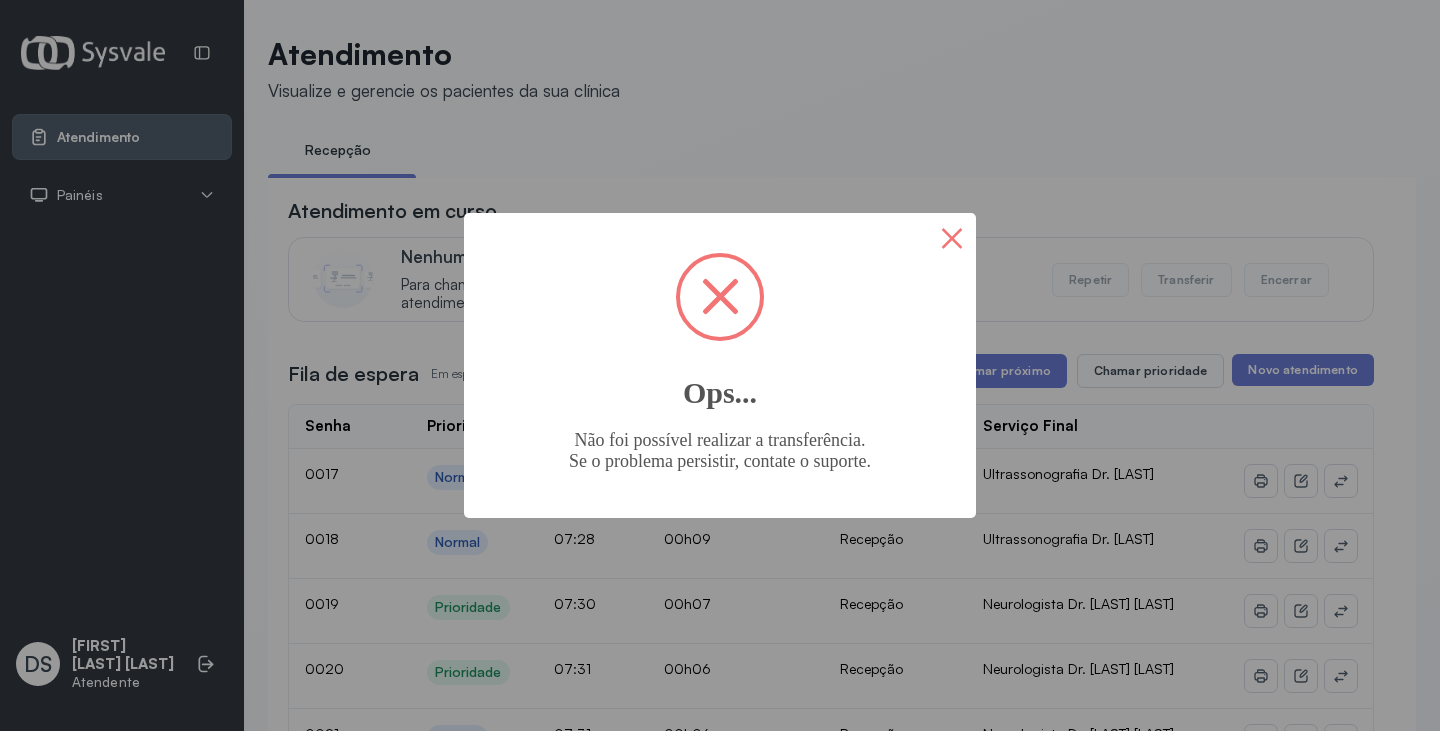 click on "×" at bounding box center (952, 237) 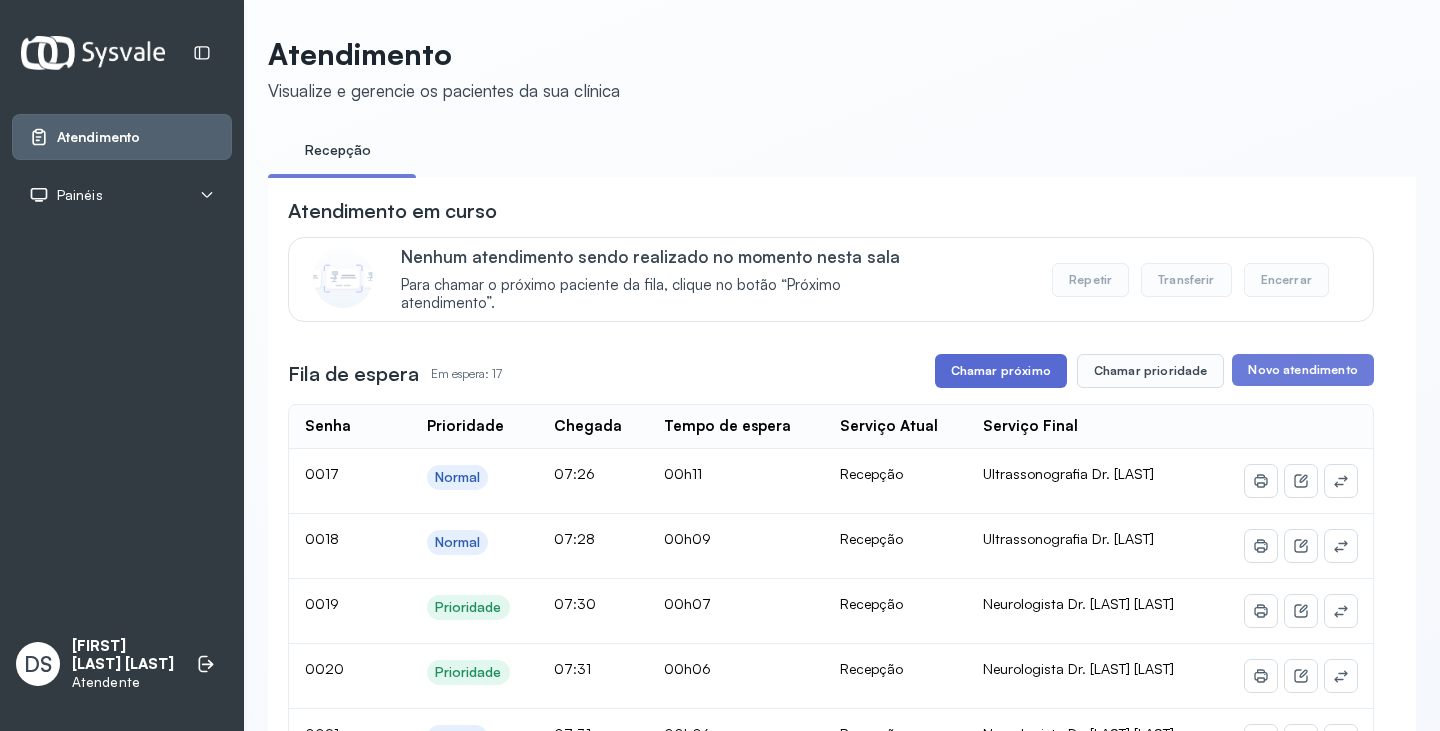 click on "Chamar próximo" at bounding box center (1001, 371) 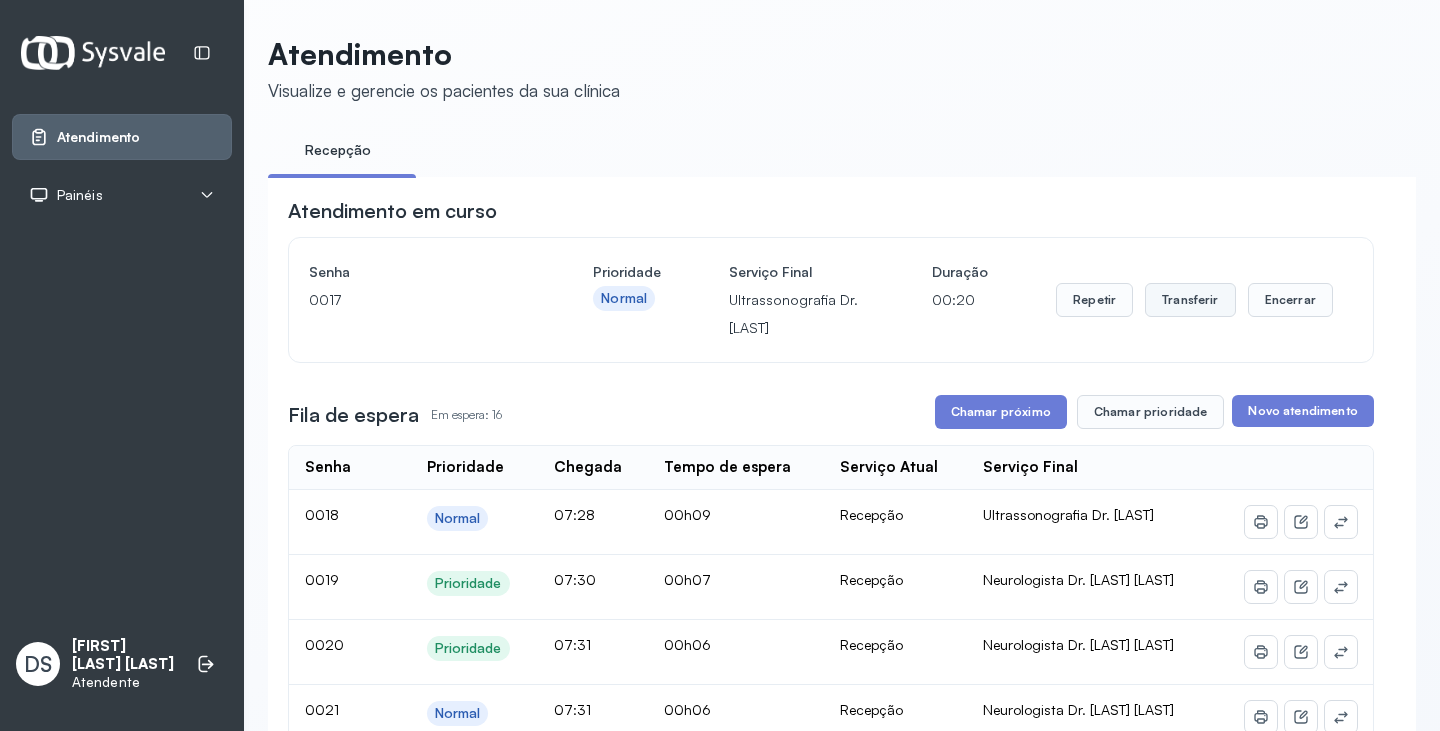 click on "Transferir" at bounding box center [1190, 300] 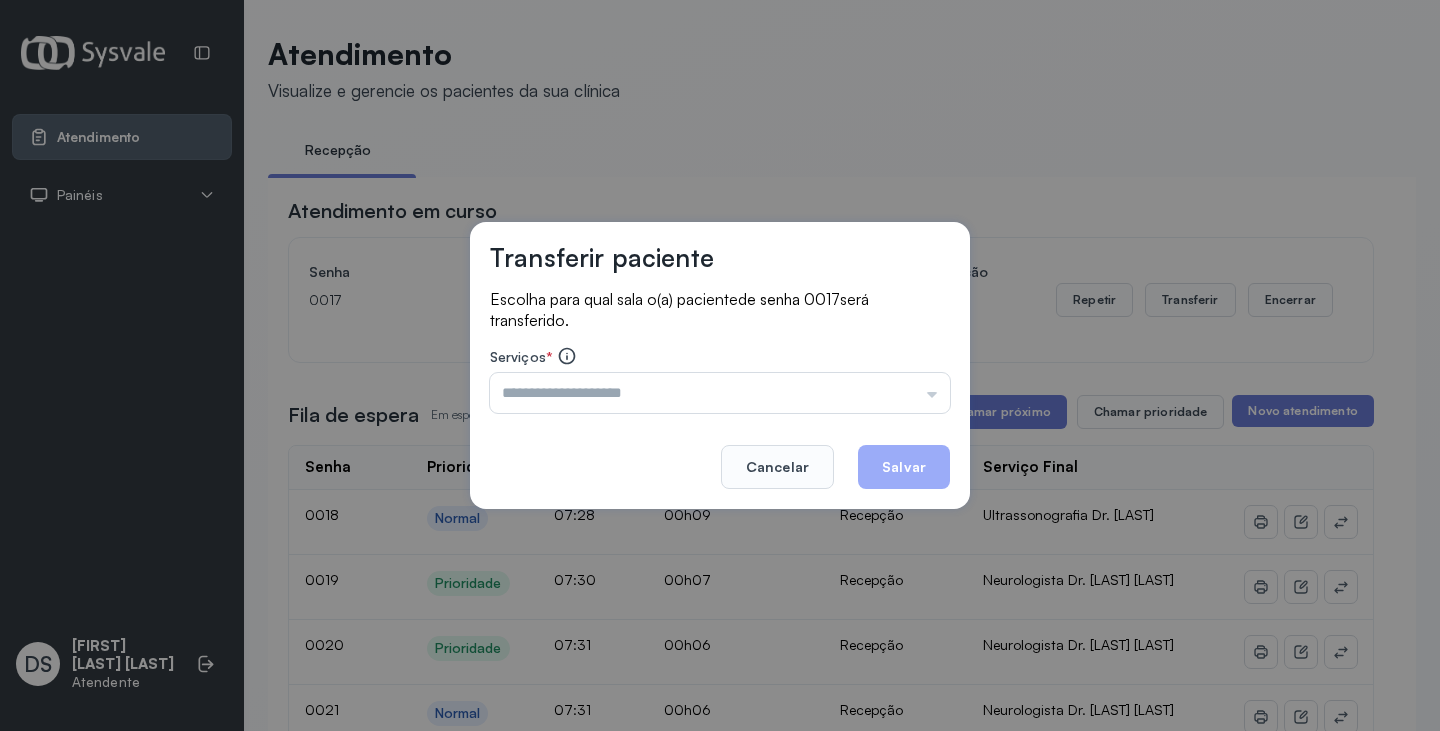 click at bounding box center (720, 393) 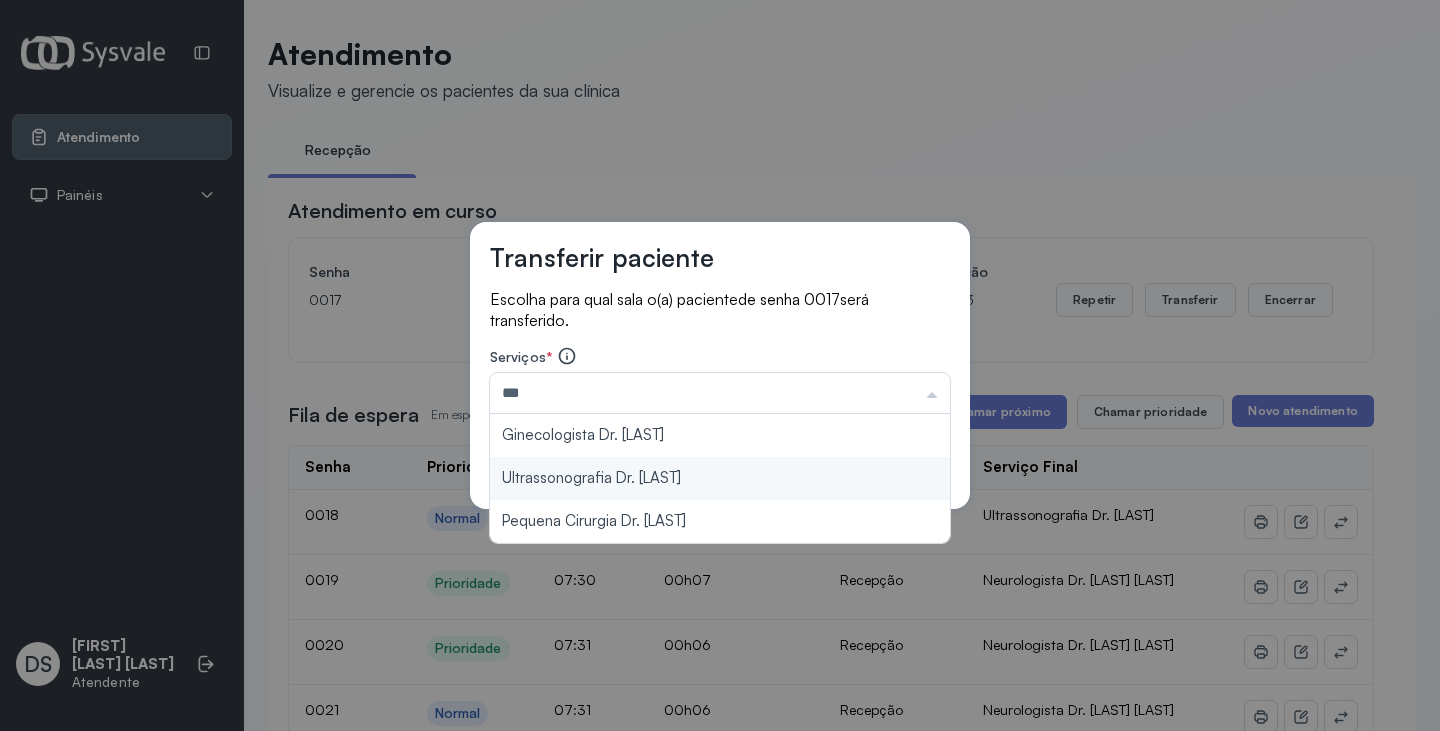 type on "**********" 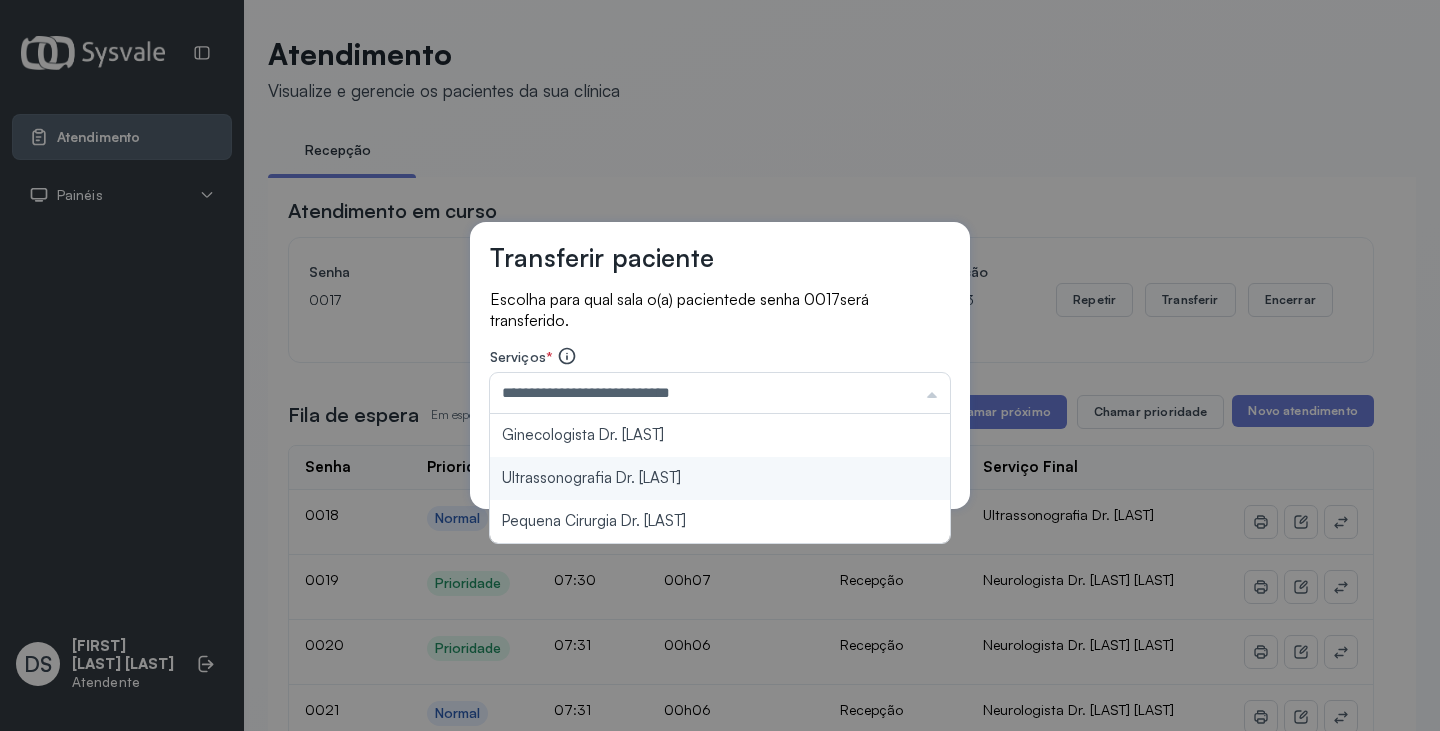 click on "**********" at bounding box center (720, 366) 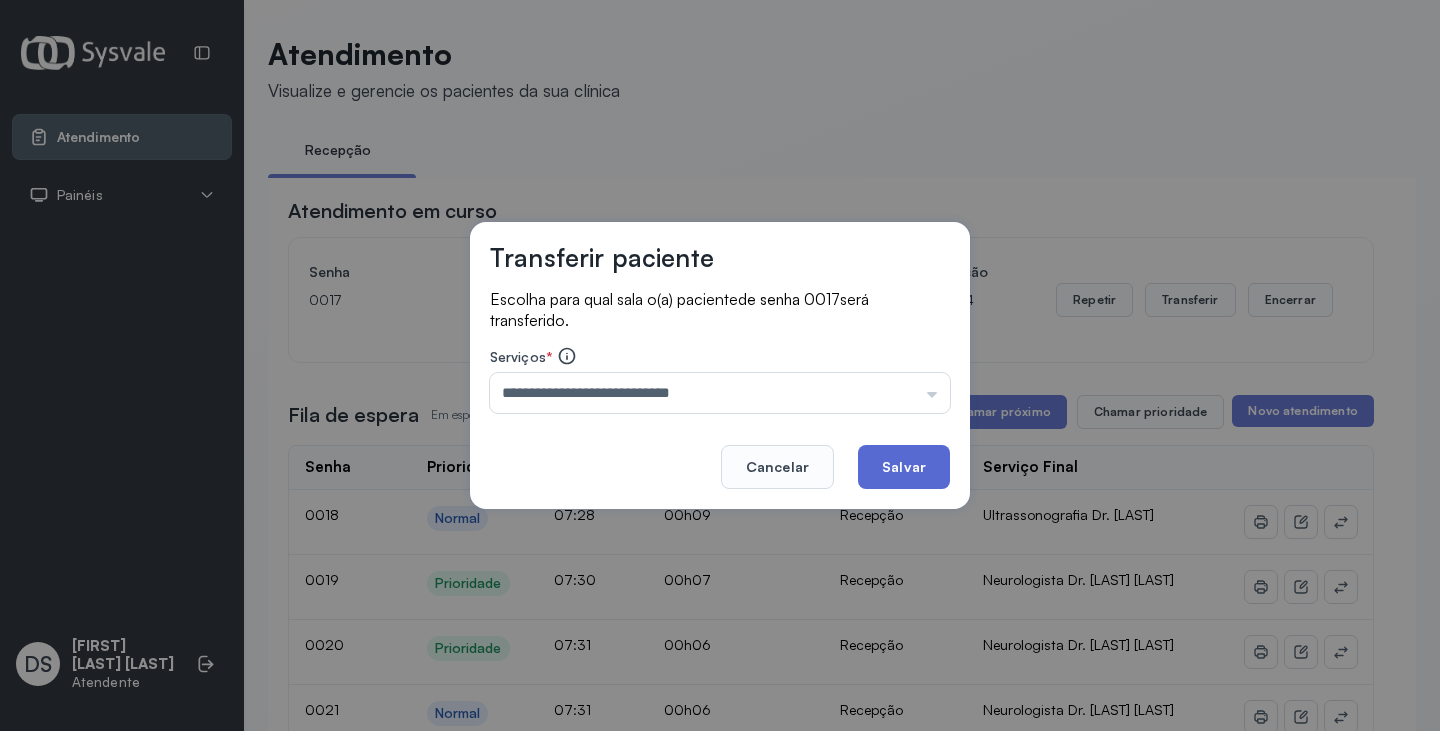 click on "Salvar" 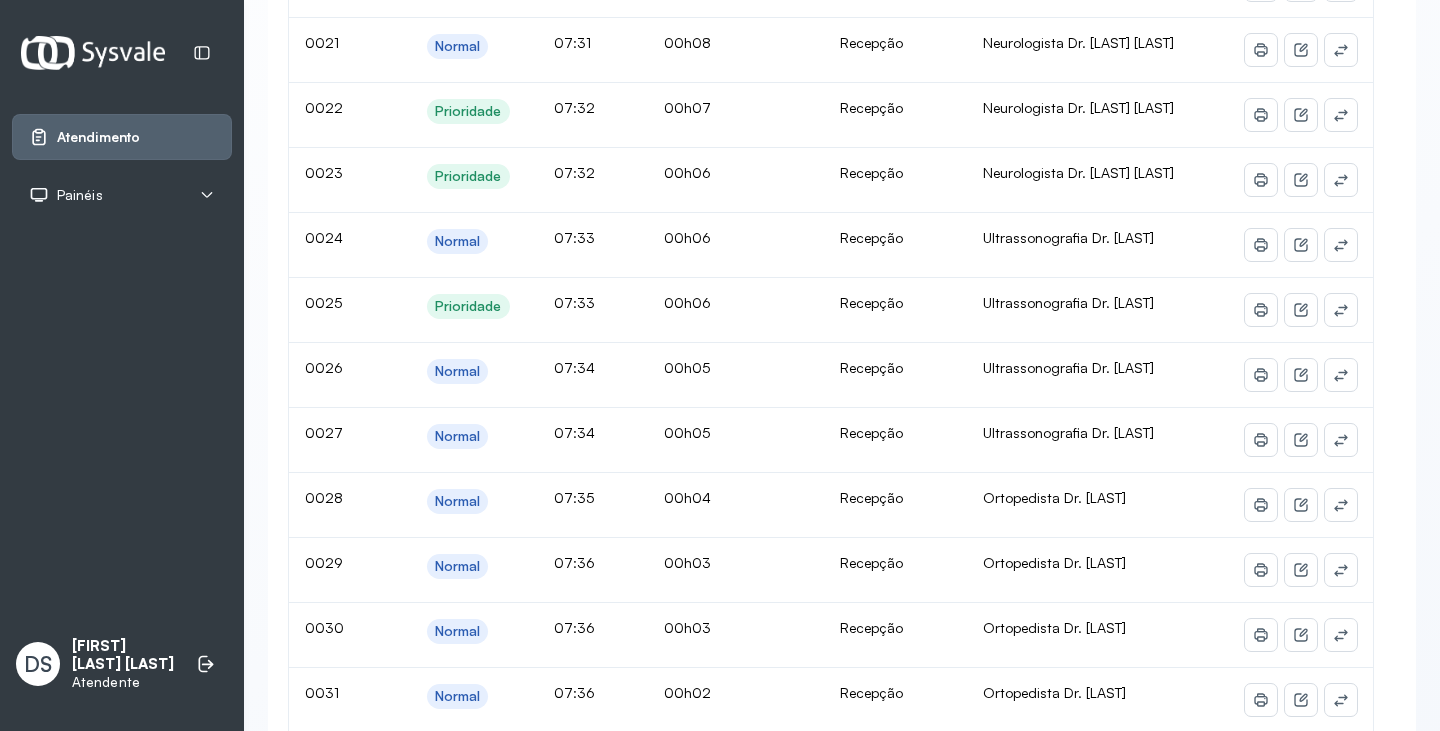 scroll, scrollTop: 0, scrollLeft: 0, axis: both 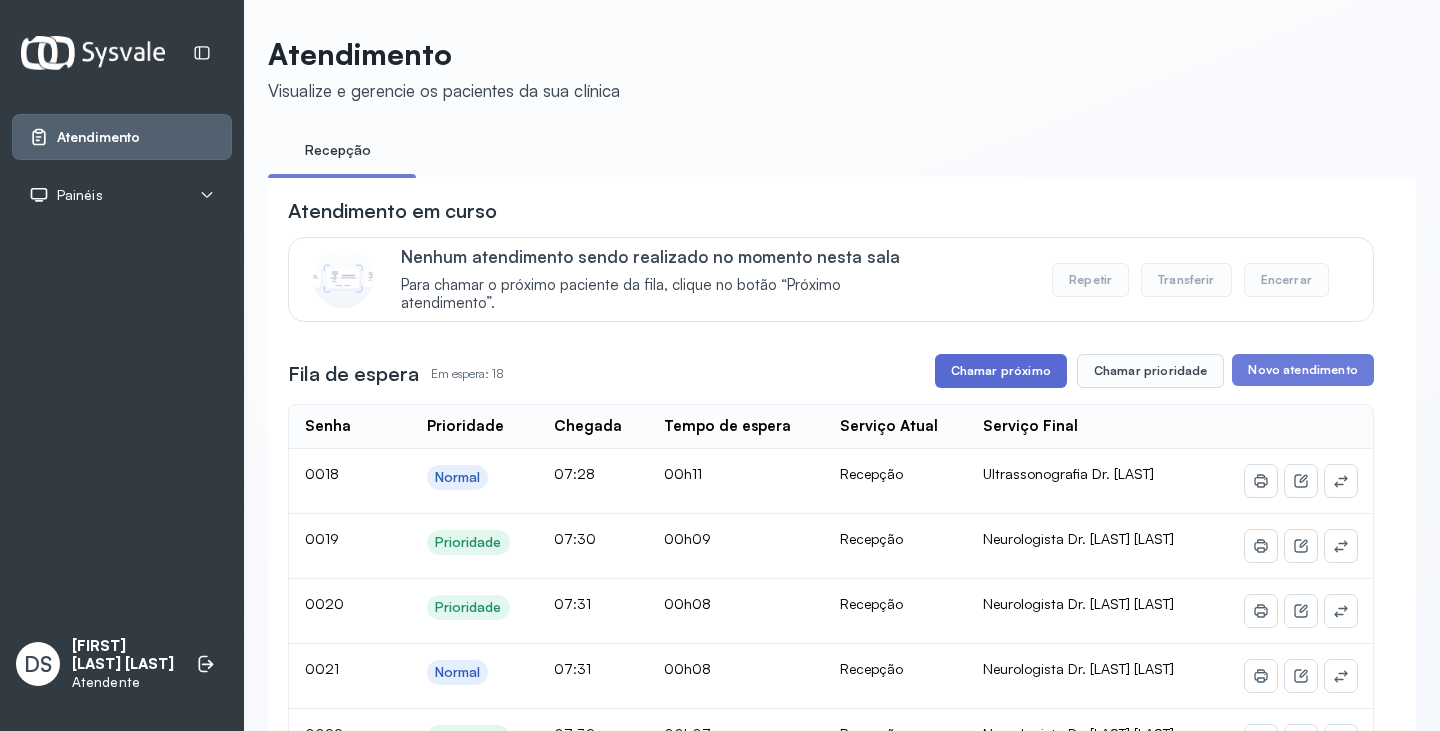 click on "Chamar próximo" at bounding box center [1001, 371] 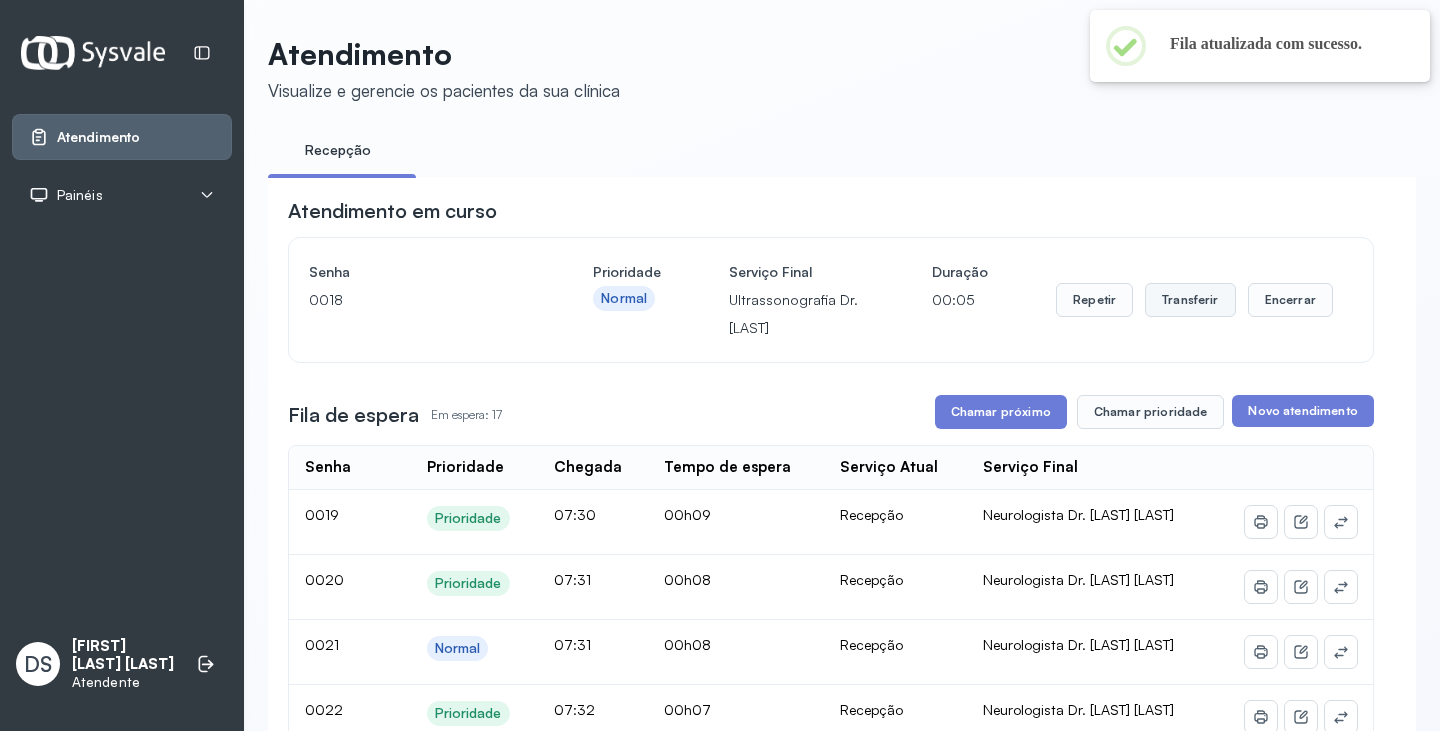 drag, startPoint x: 1186, startPoint y: 312, endPoint x: 1176, endPoint y: 313, distance: 10.049875 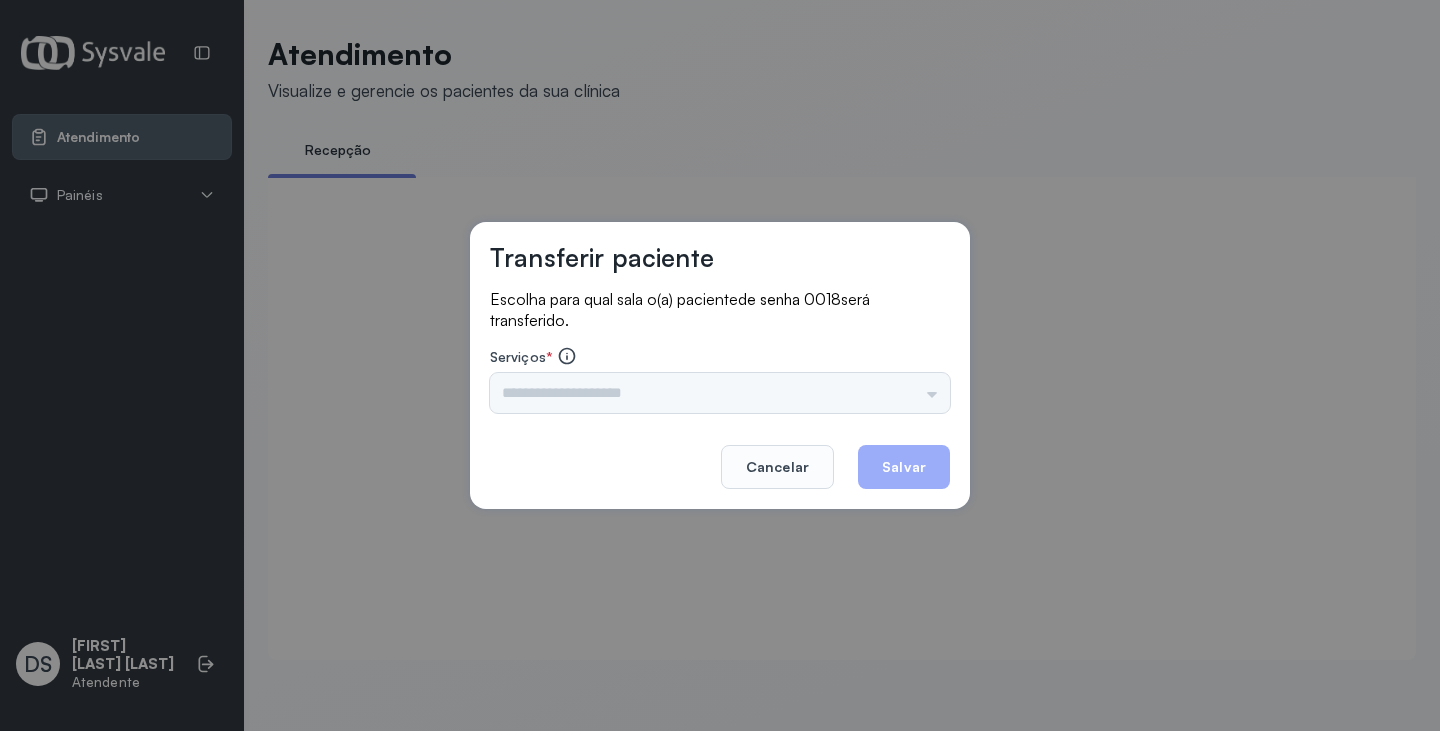 click on "Triagem Ortopedista Dr. Mauricio Ortopedista Dr. Ramon Ginecologista Dr. Amilton Ginecologista Dra. Luana Obstetra Dr. Orlindo Obstetra Dra. Vera Ultrassonografia Dr. Orlindo Ultrassonografia Dr. Amilton Consulta com Neurologista Dr. Ezir Reumatologista Dr. Juvenilson Endocrinologista Washington Dermatologista Dra. Renata Nefrologista Dr. Edvaldo Geriatra Dra. Vanessa Infectologista Dra. Vanessa Oftalmologista Dra. Consulta Proctologista/Cirurgia Geral Dra. Geislane Otorrinolaringologista Dr. Pedro Pequena Cirurgia Dr. Geislane Pequena Cirurgia Dr. AMILTON ECG Espirometria com Broncodilatador Espirometria sem Broncodilatador Ecocardiograma - Dra. Vanessa Viana Exame de PPD Enf. Jane Raquel RETIRADA DE CERUME DR. PEDRO VACINAÇÃO Preventivo Enf. Luciana Preventivo Enf. Tiago Araujo Consulta de Enfermagem Enf. Tiago Consulta de Enfermagem Enf. Luciana Consulta  Cardiologista Dr. Everson Consulta Enf. Jane Raquel Dispensação de Medicação Agendamento Consulta Enf. Tiago Agendamento consulta Enf. Luciana" at bounding box center [720, 393] 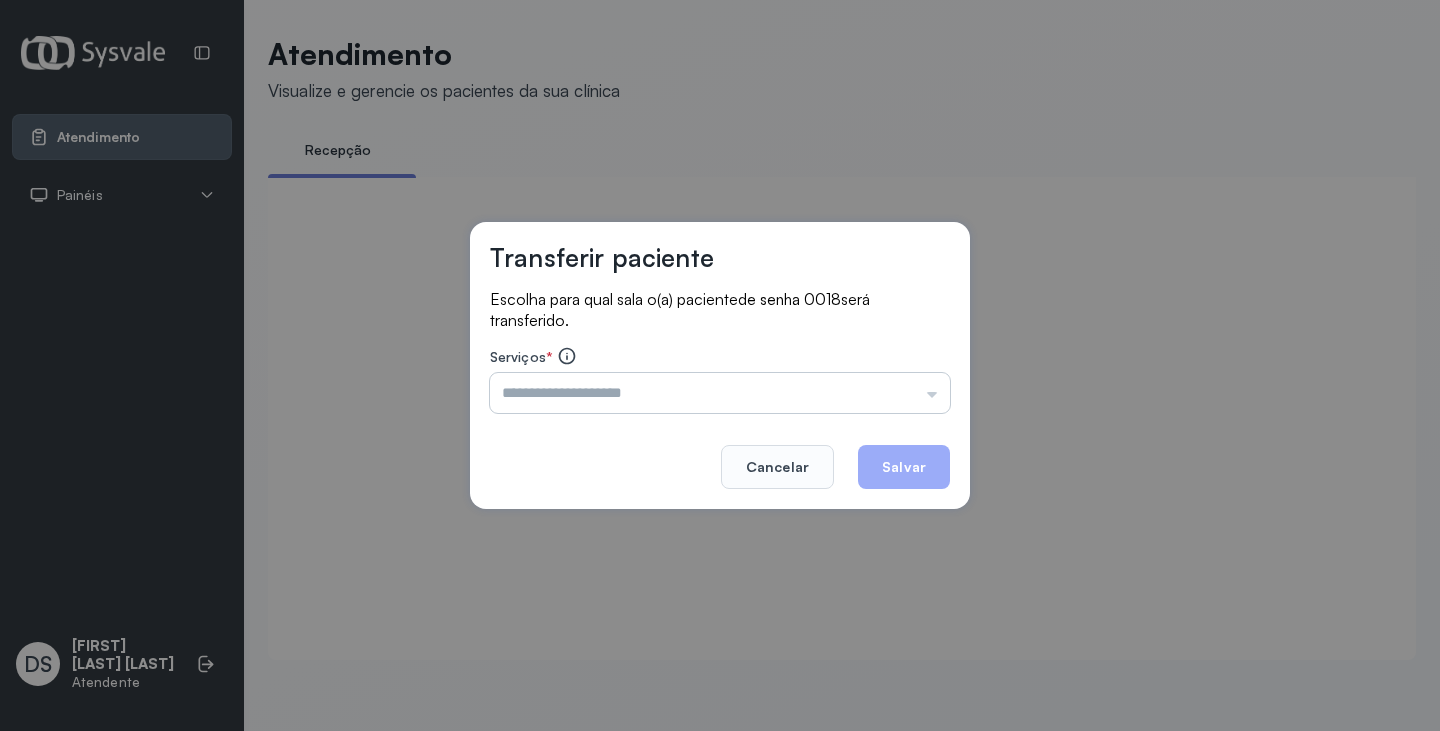 click at bounding box center [720, 393] 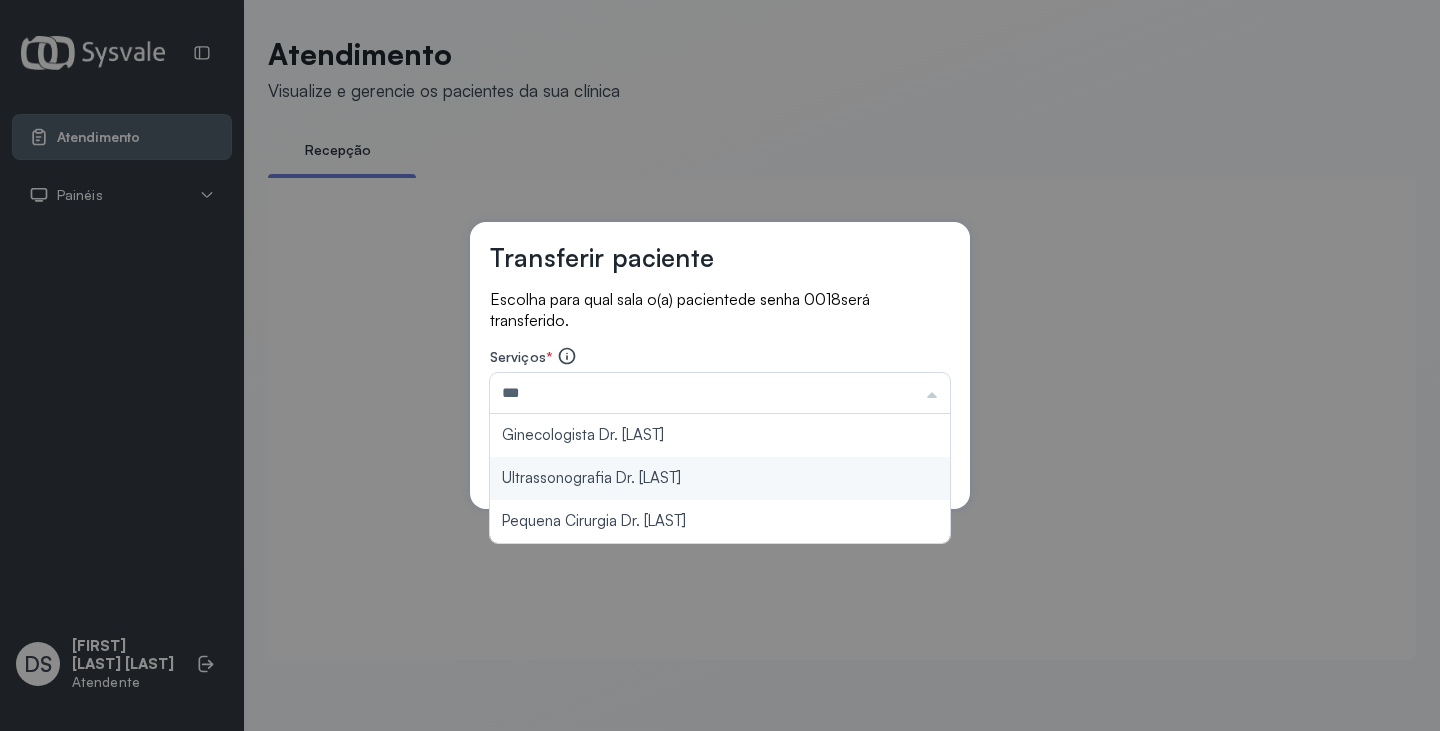 type on "**********" 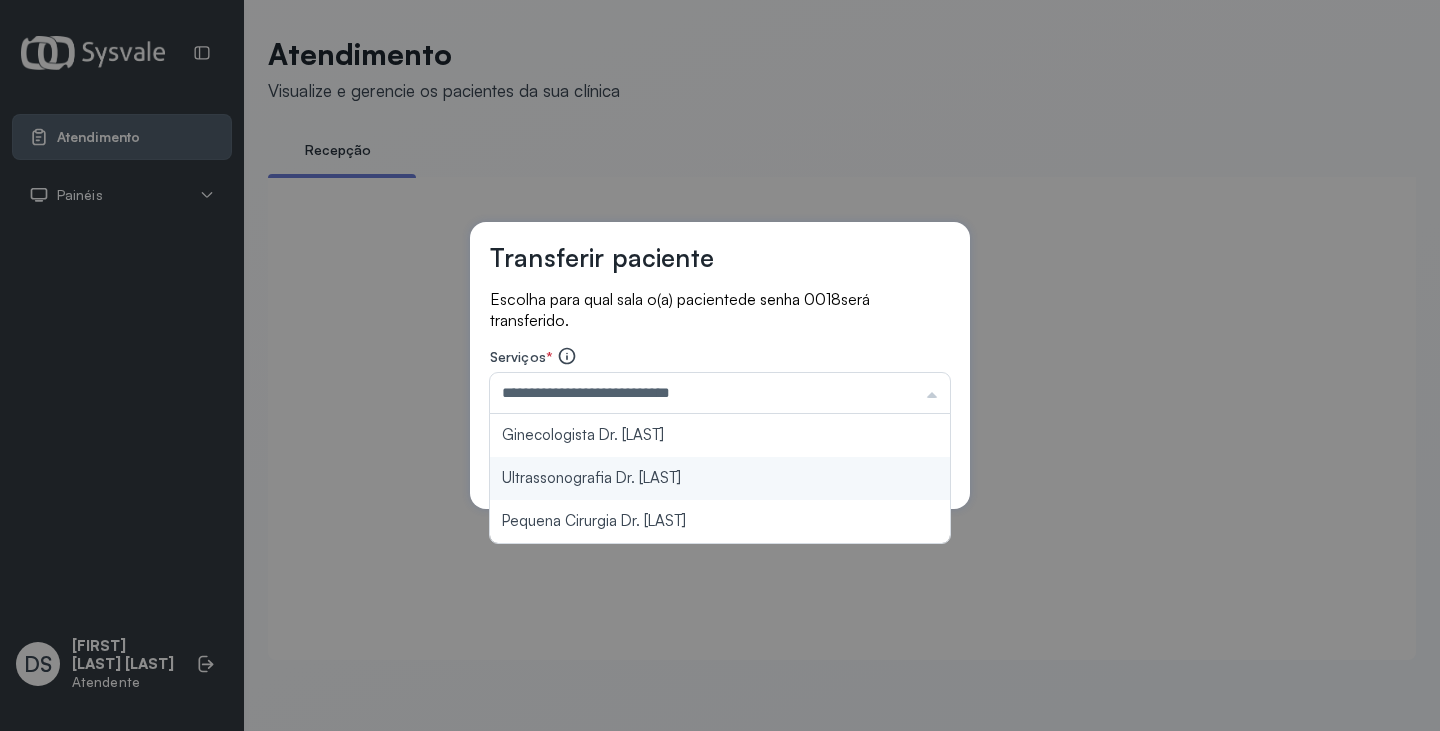 click on "**********" at bounding box center (720, 366) 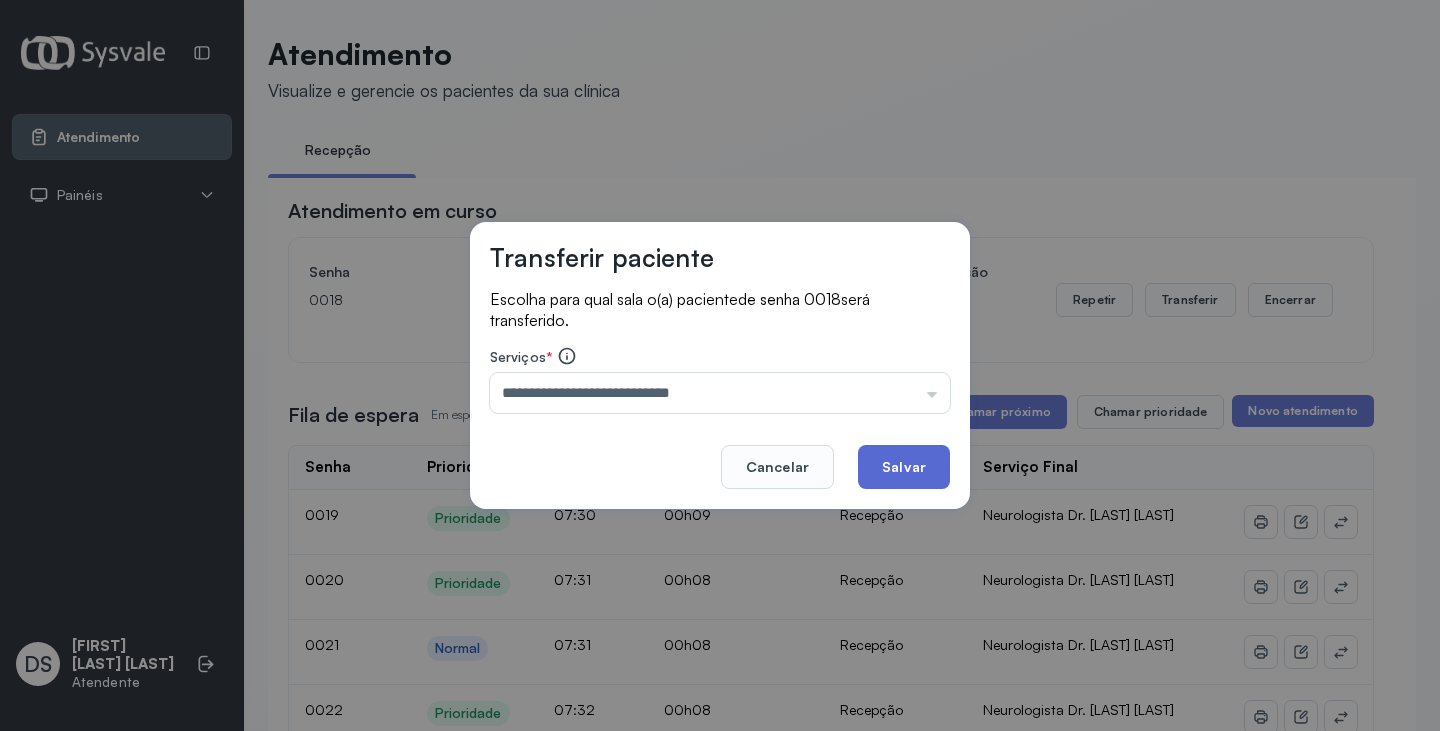 click on "Salvar" 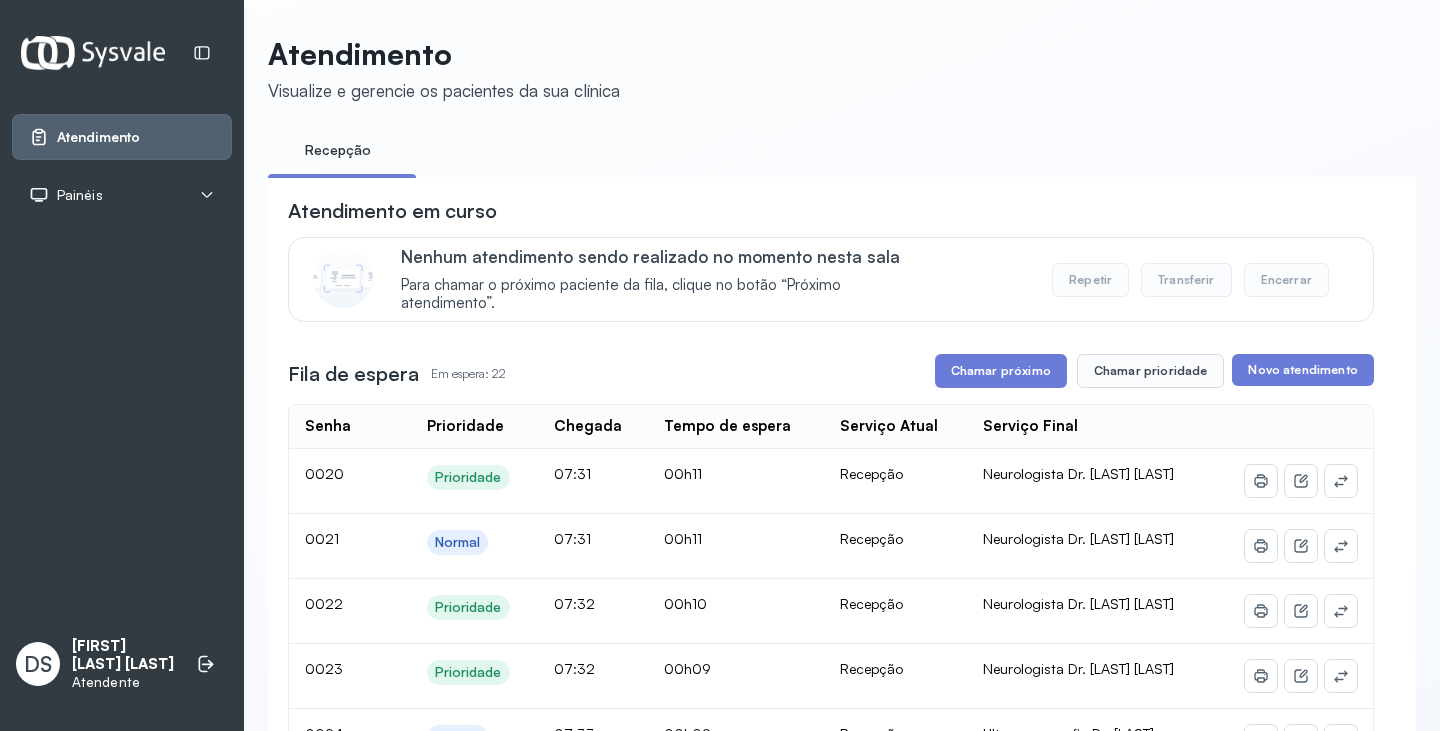 click on "Chamar próximo" at bounding box center [1001, 371] 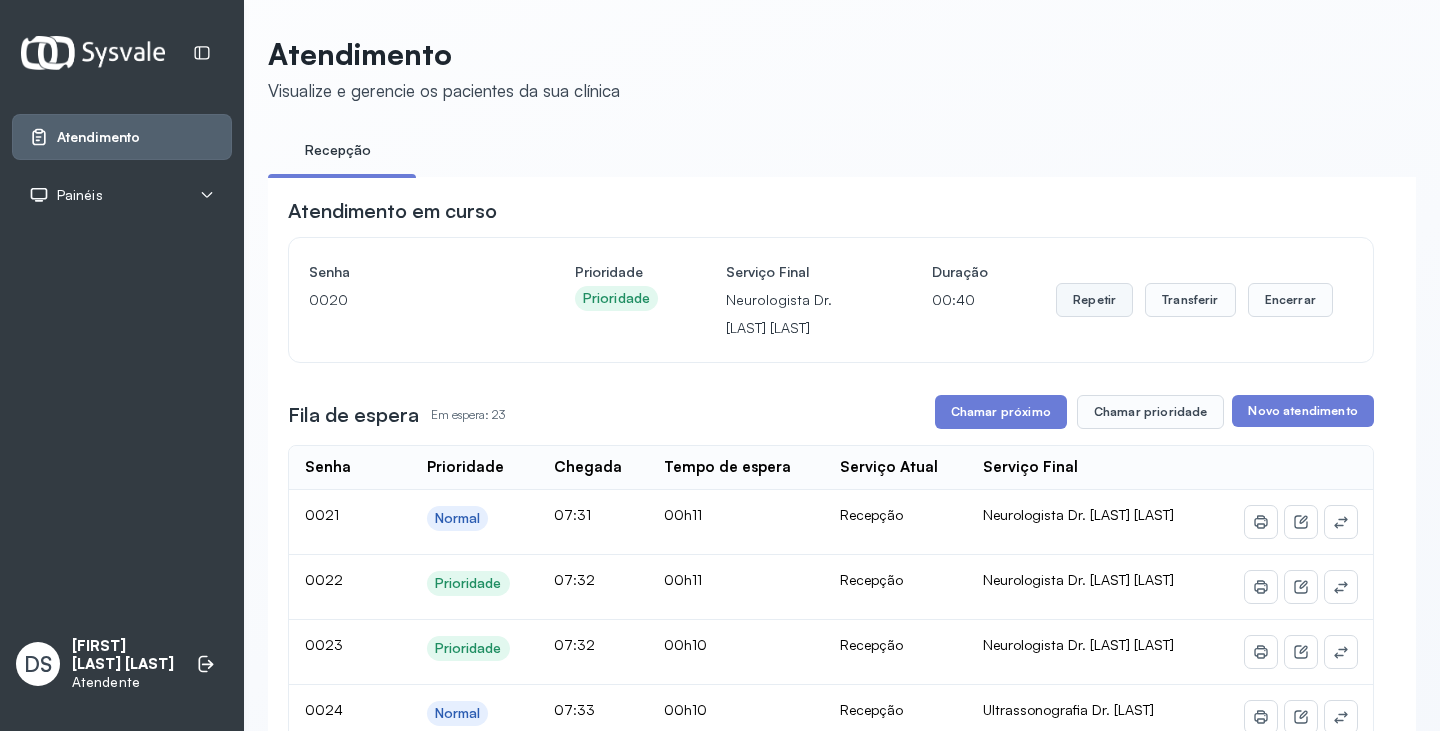 click on "Repetir" at bounding box center [1094, 300] 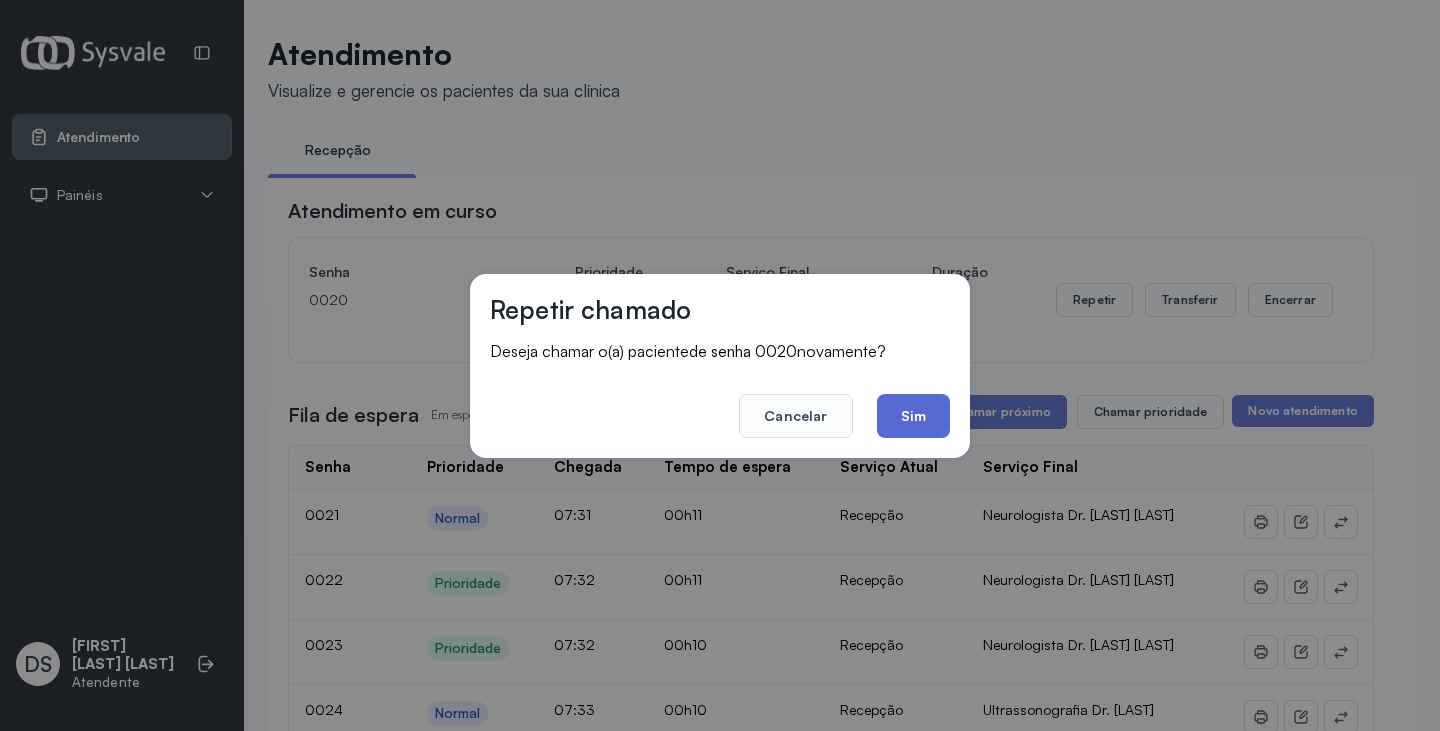 click on "Sim" 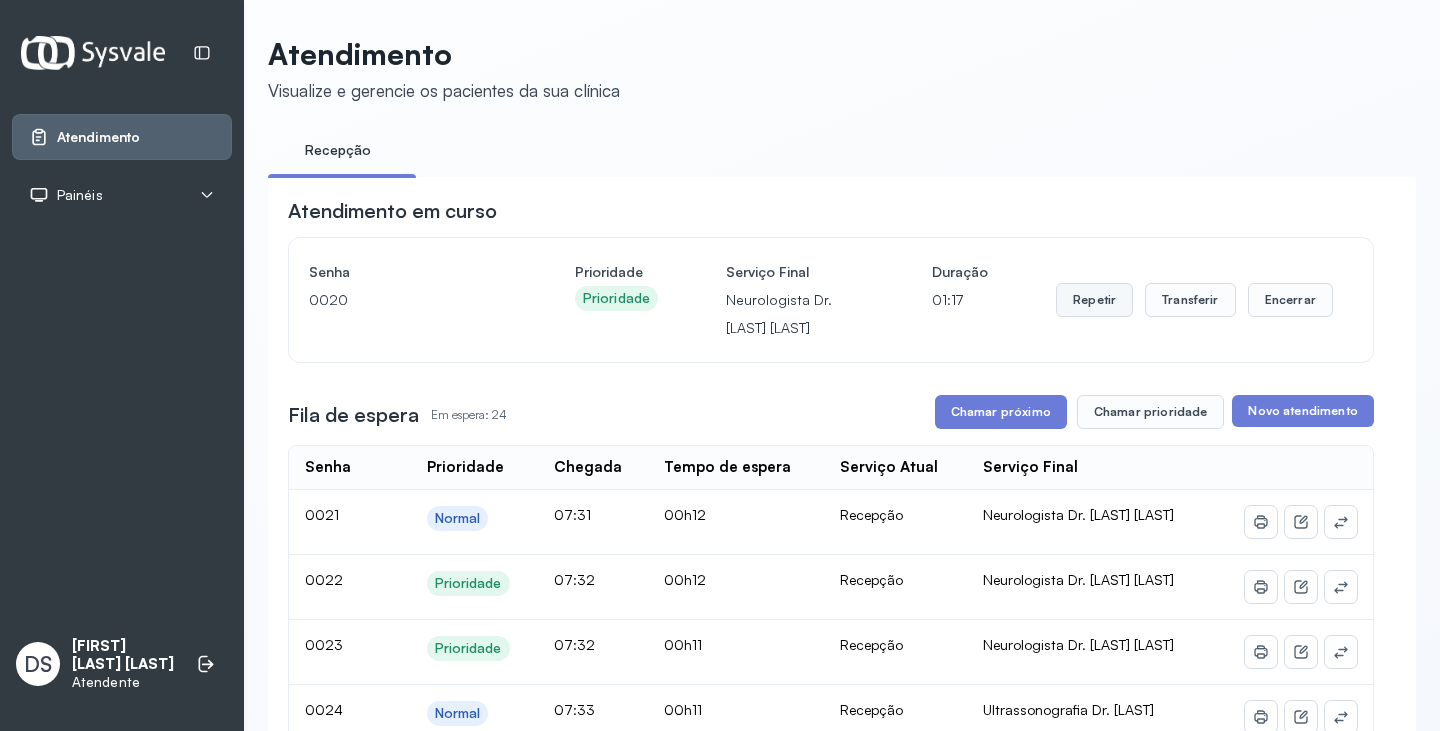 click on "Repetir" at bounding box center [1094, 300] 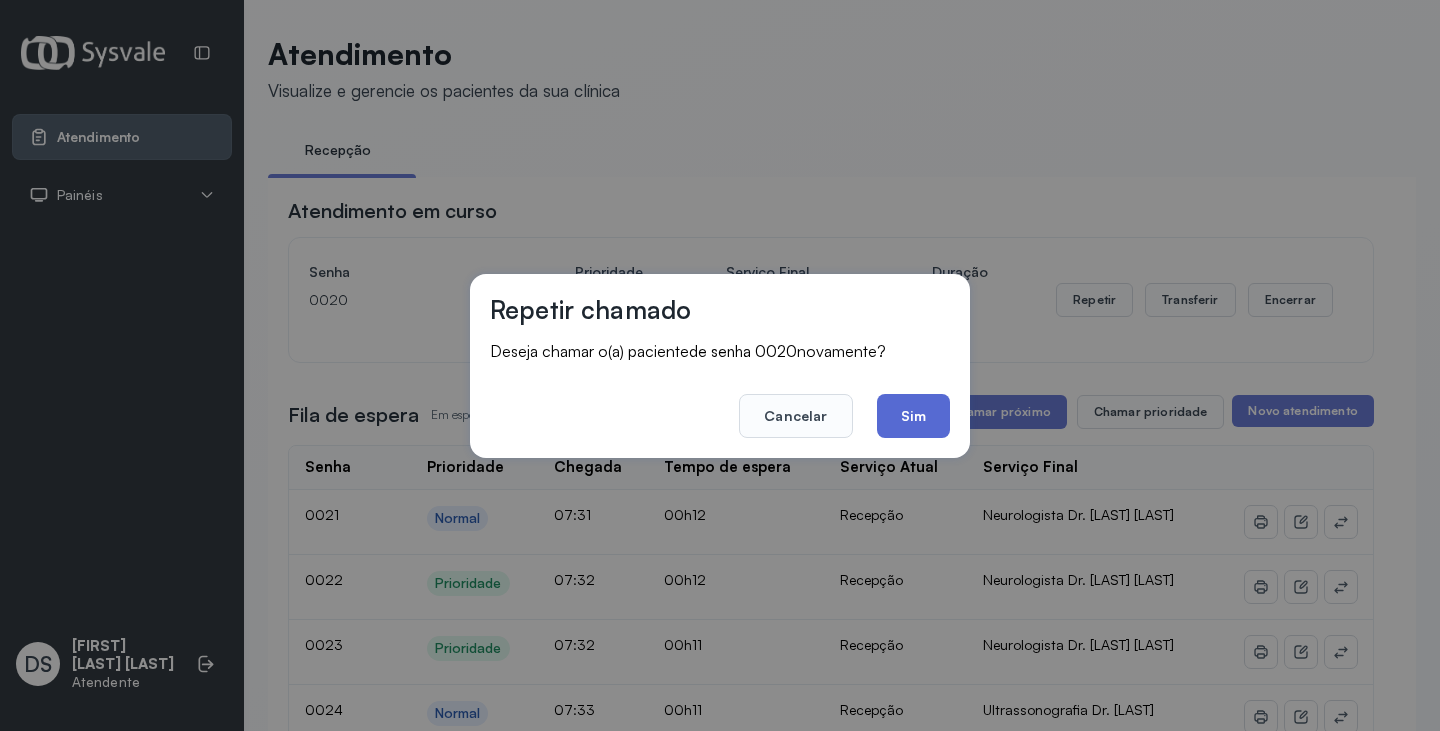 click on "Sim" 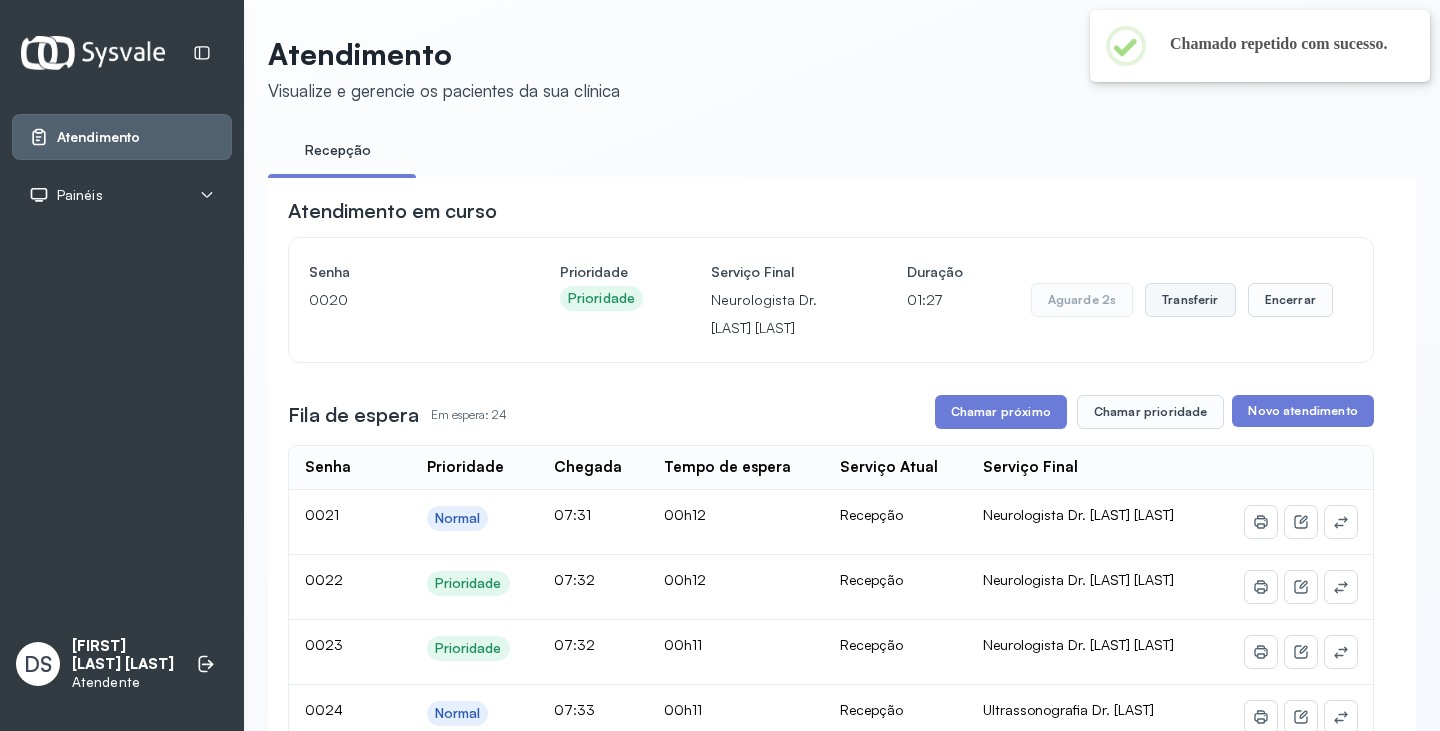 click on "Transferir" at bounding box center [1190, 300] 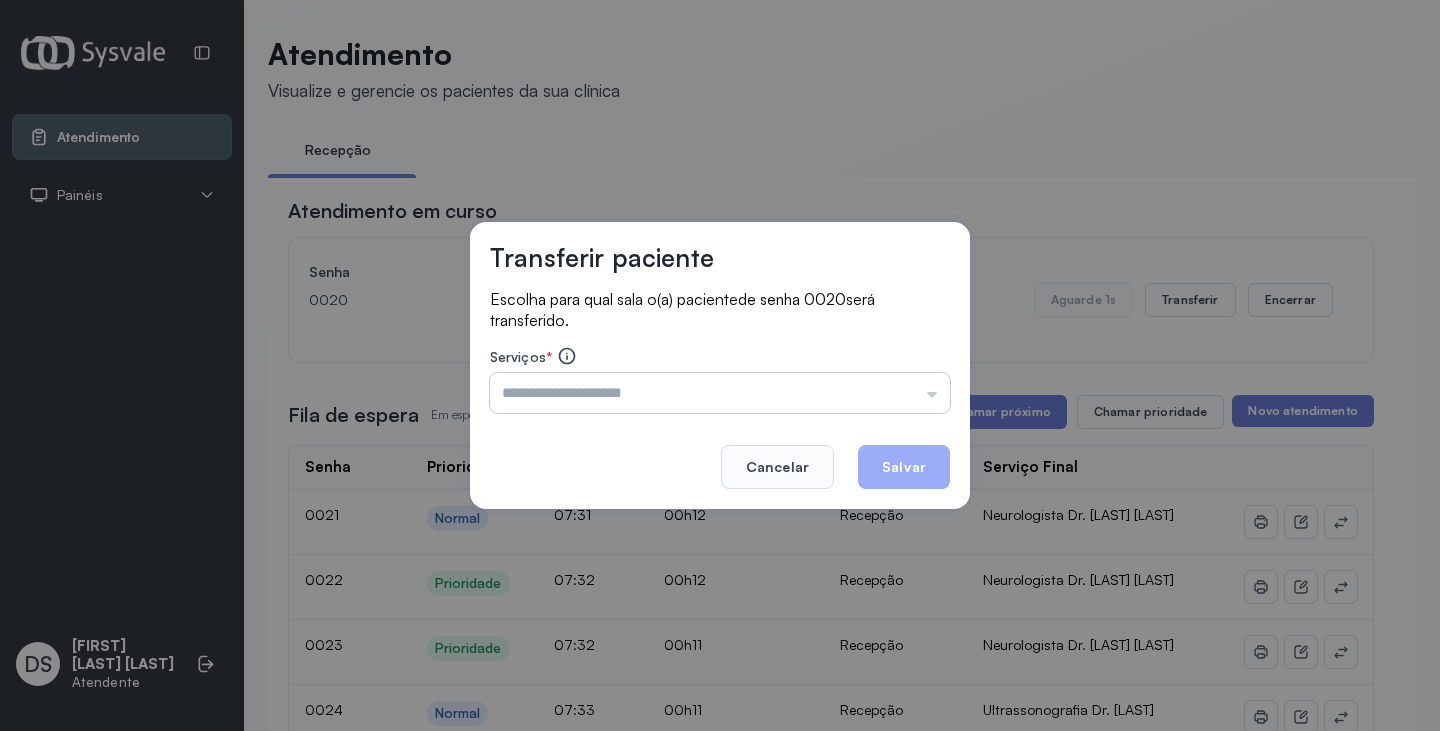 click at bounding box center (720, 393) 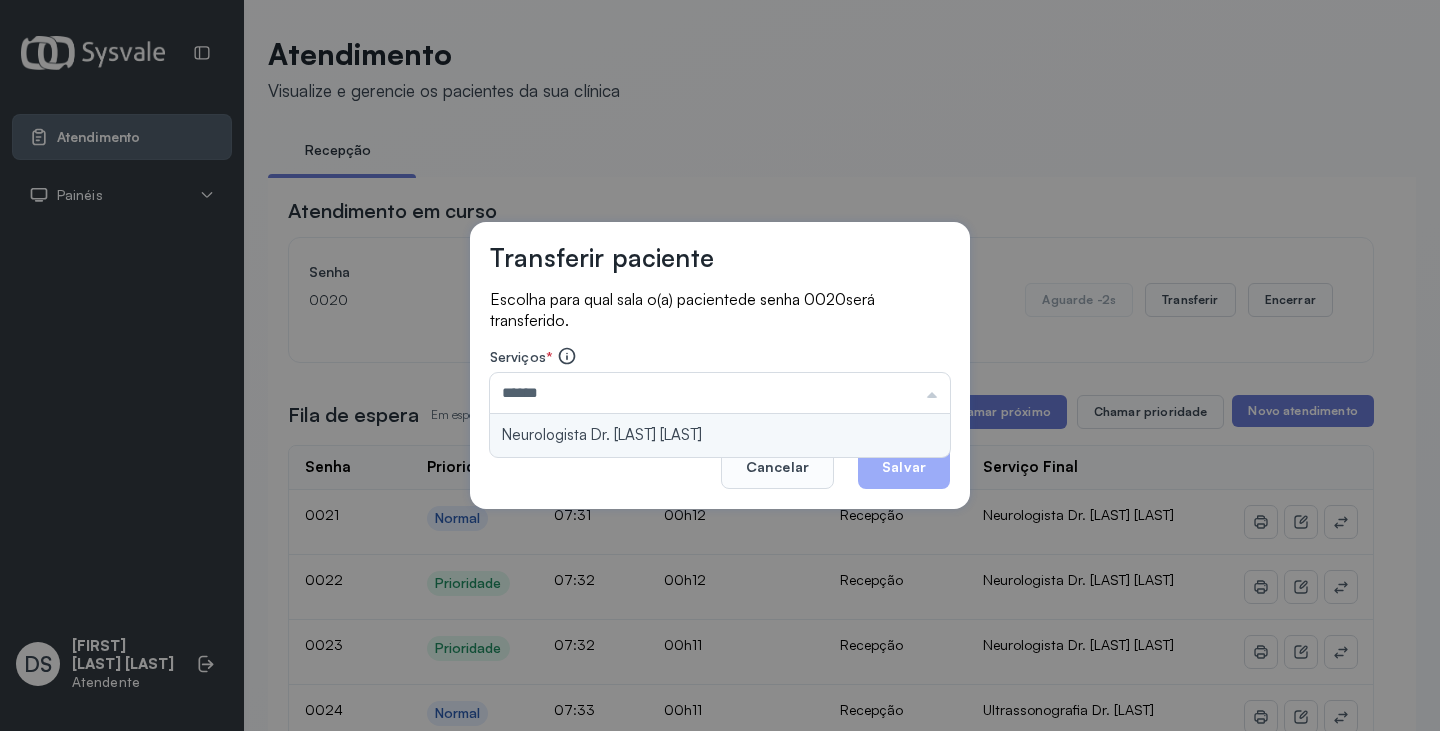 type on "**********" 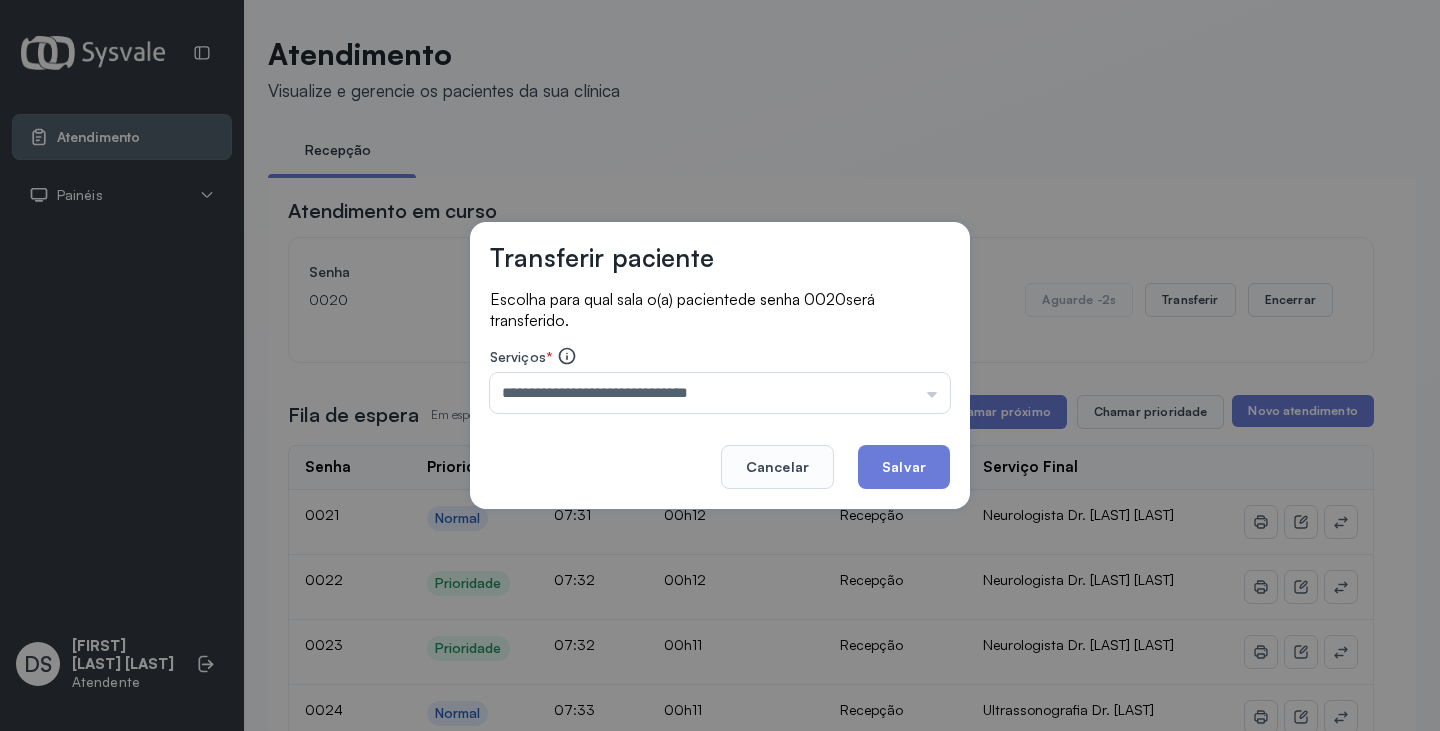 click on "**********" at bounding box center [720, 366] 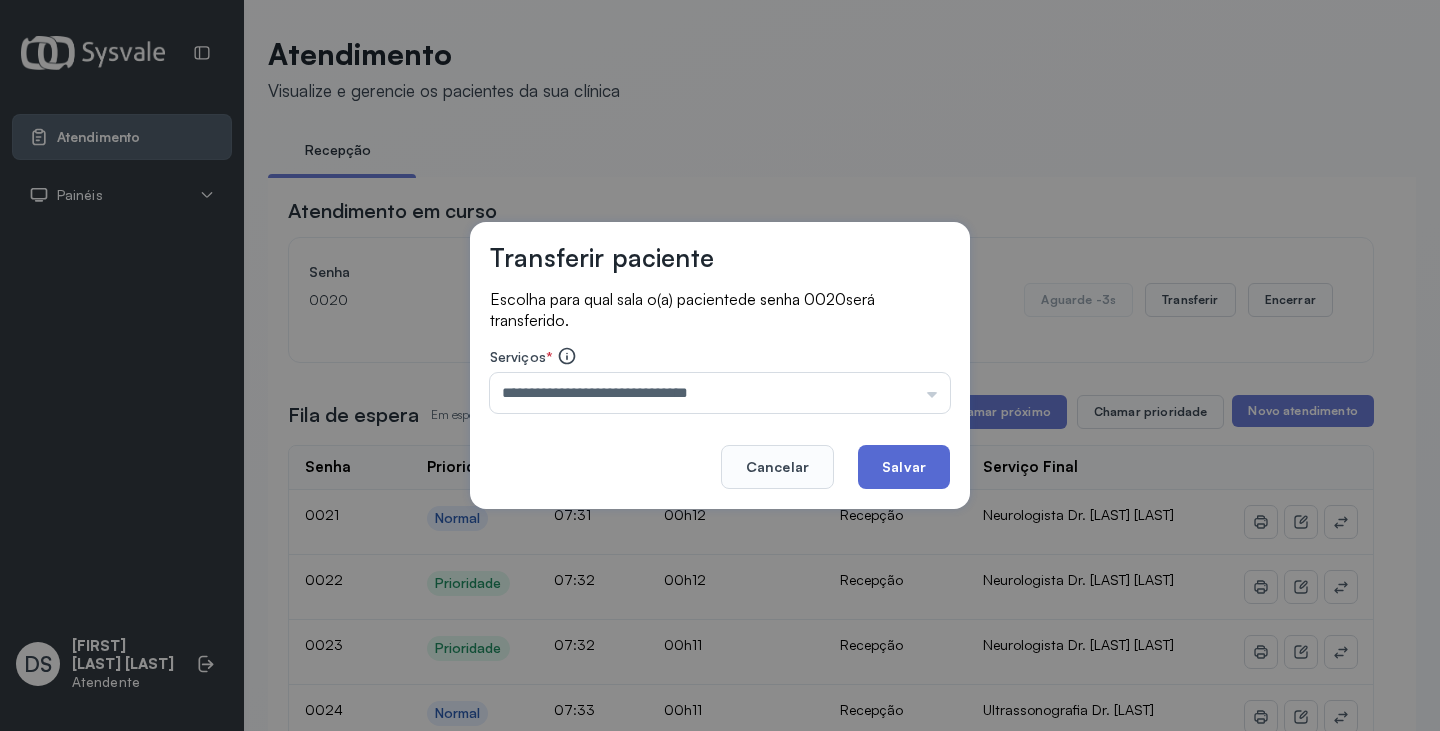 click on "Salvar" 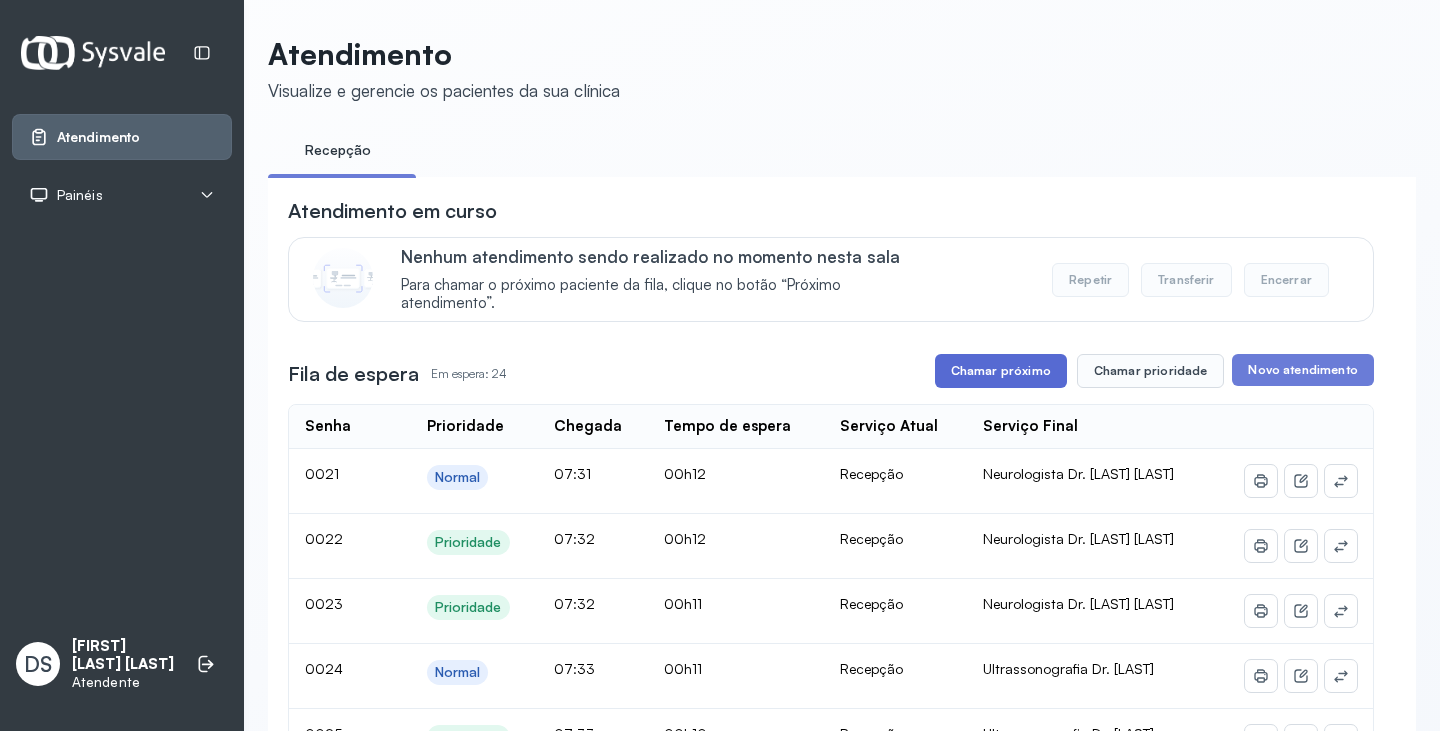 click on "Chamar próximo" at bounding box center (1001, 371) 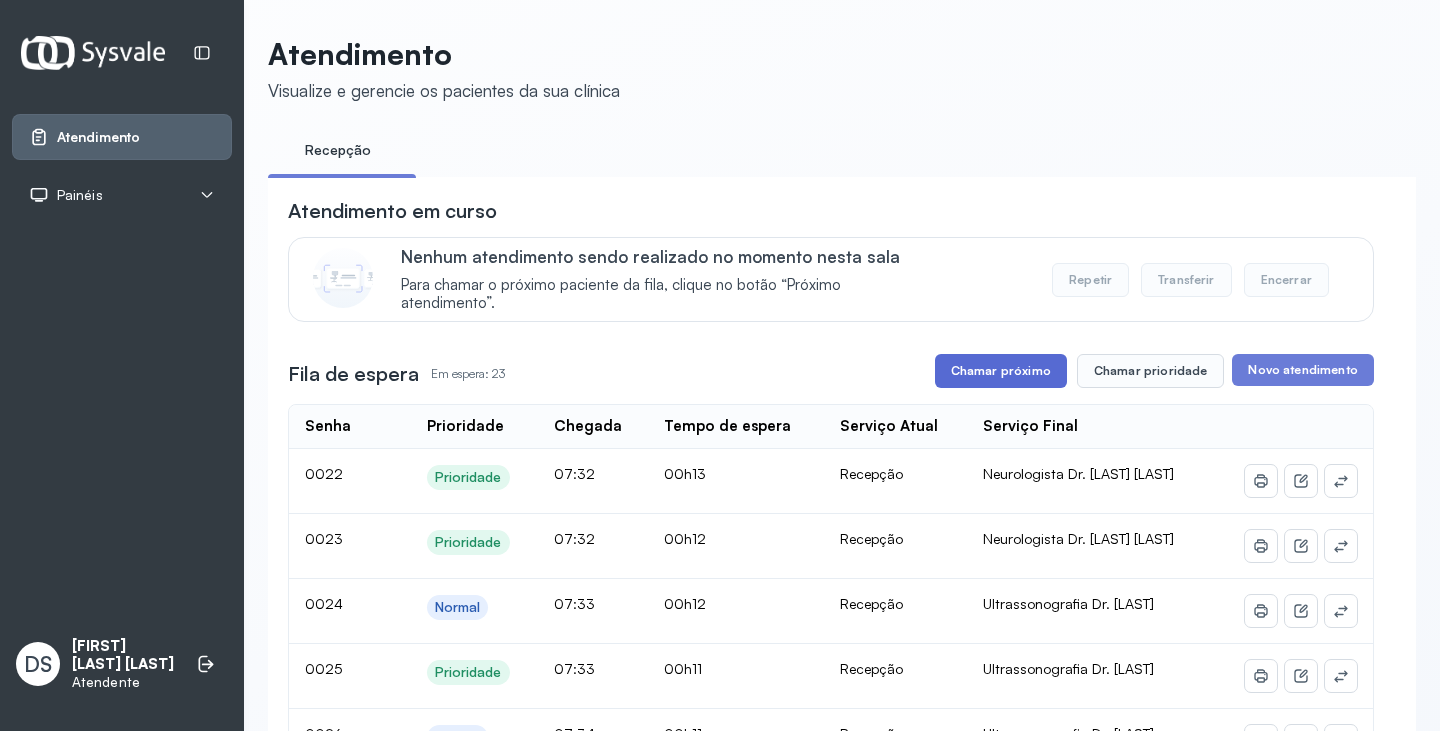 click on "Chamar próximo" at bounding box center (1001, 371) 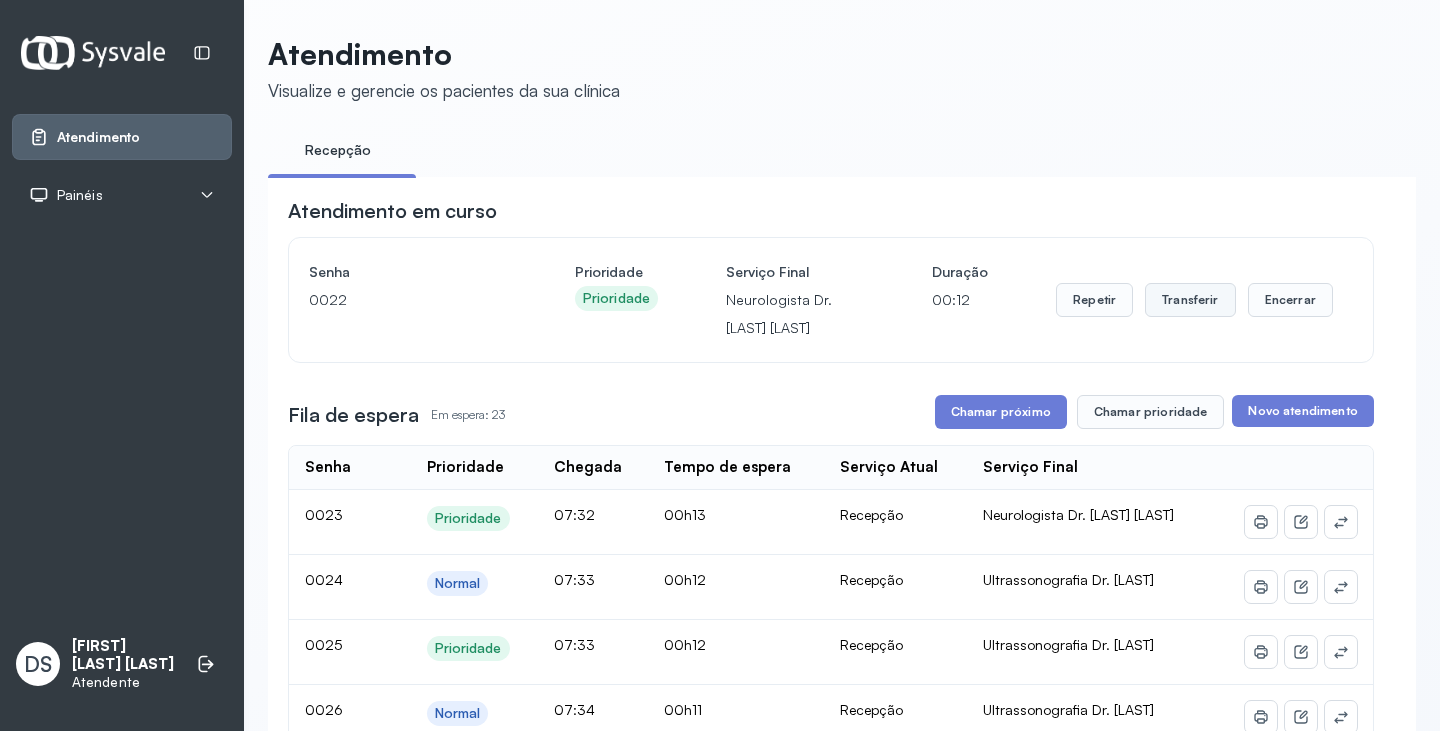 click on "Transferir" at bounding box center [1190, 300] 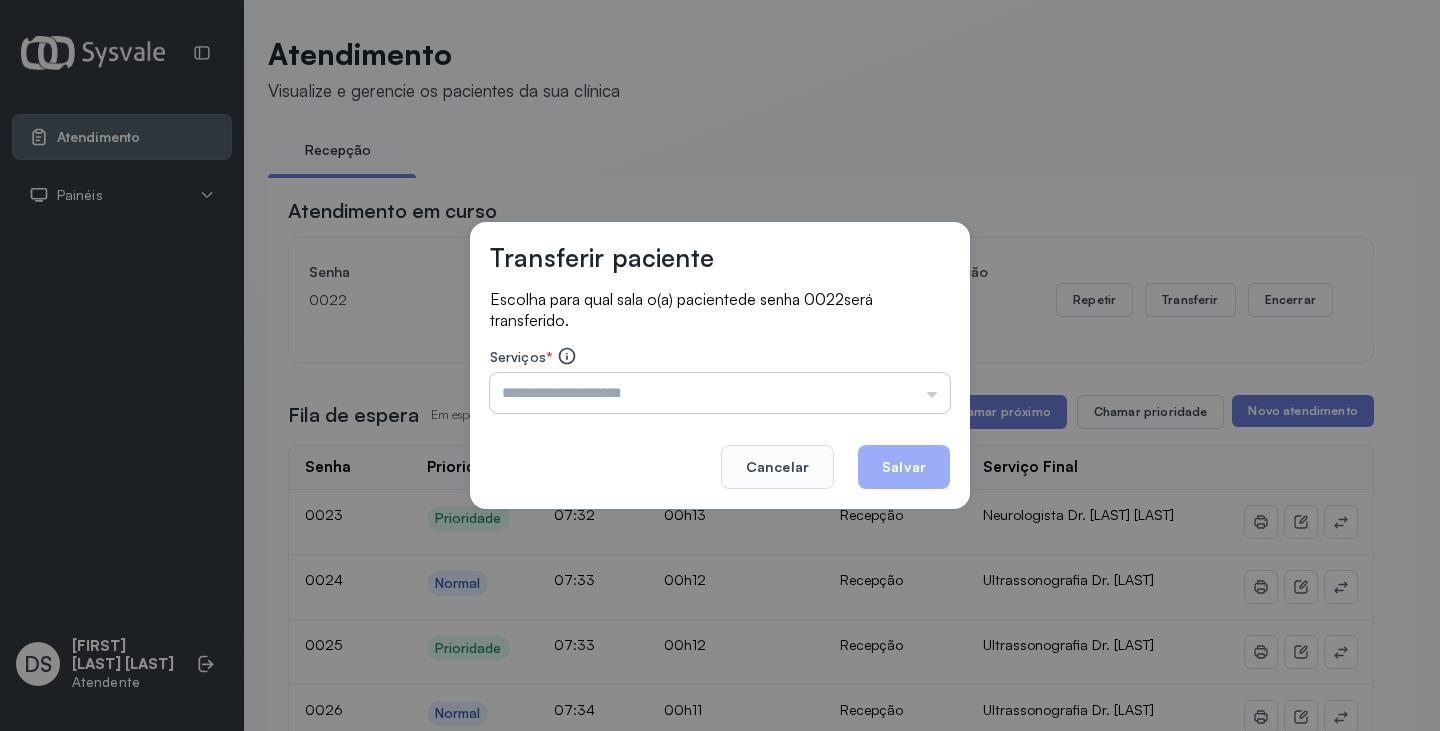click at bounding box center (720, 393) 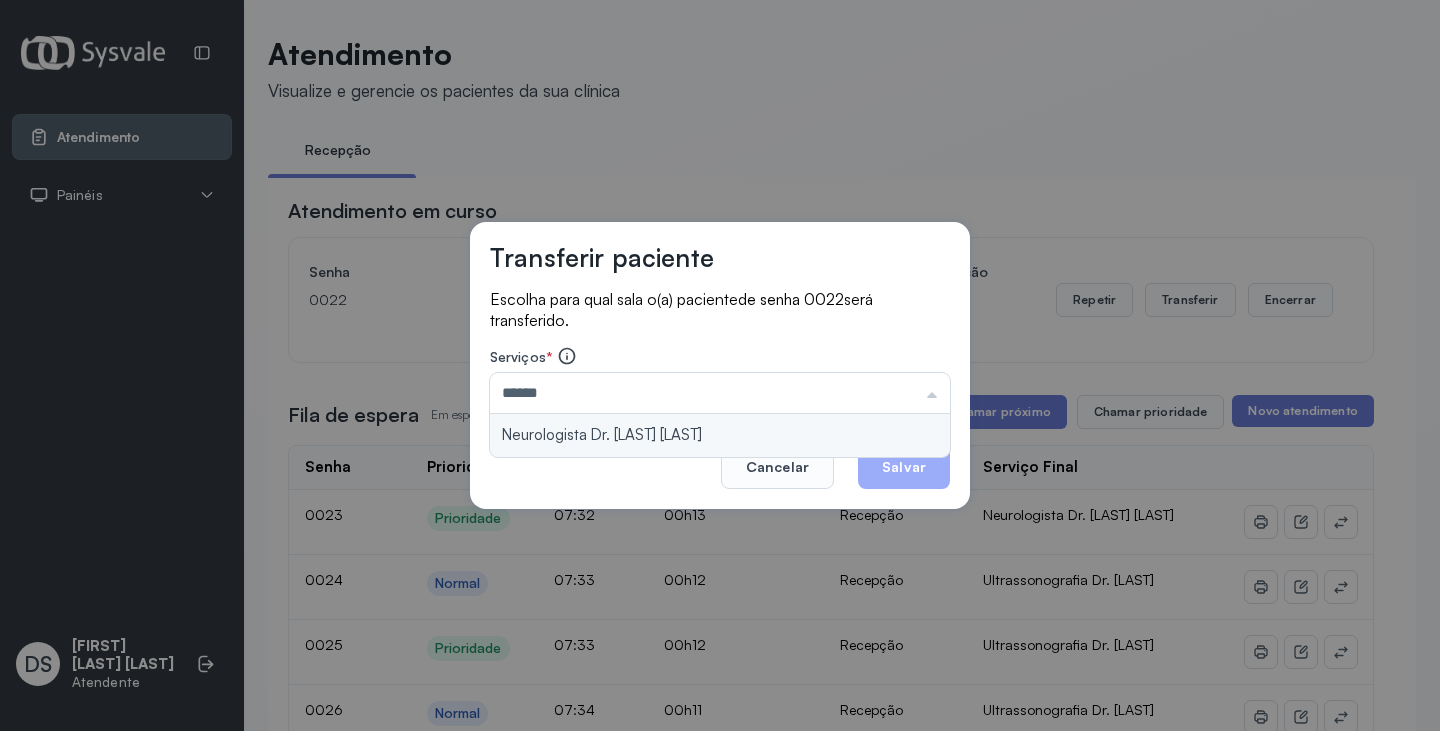 type on "**********" 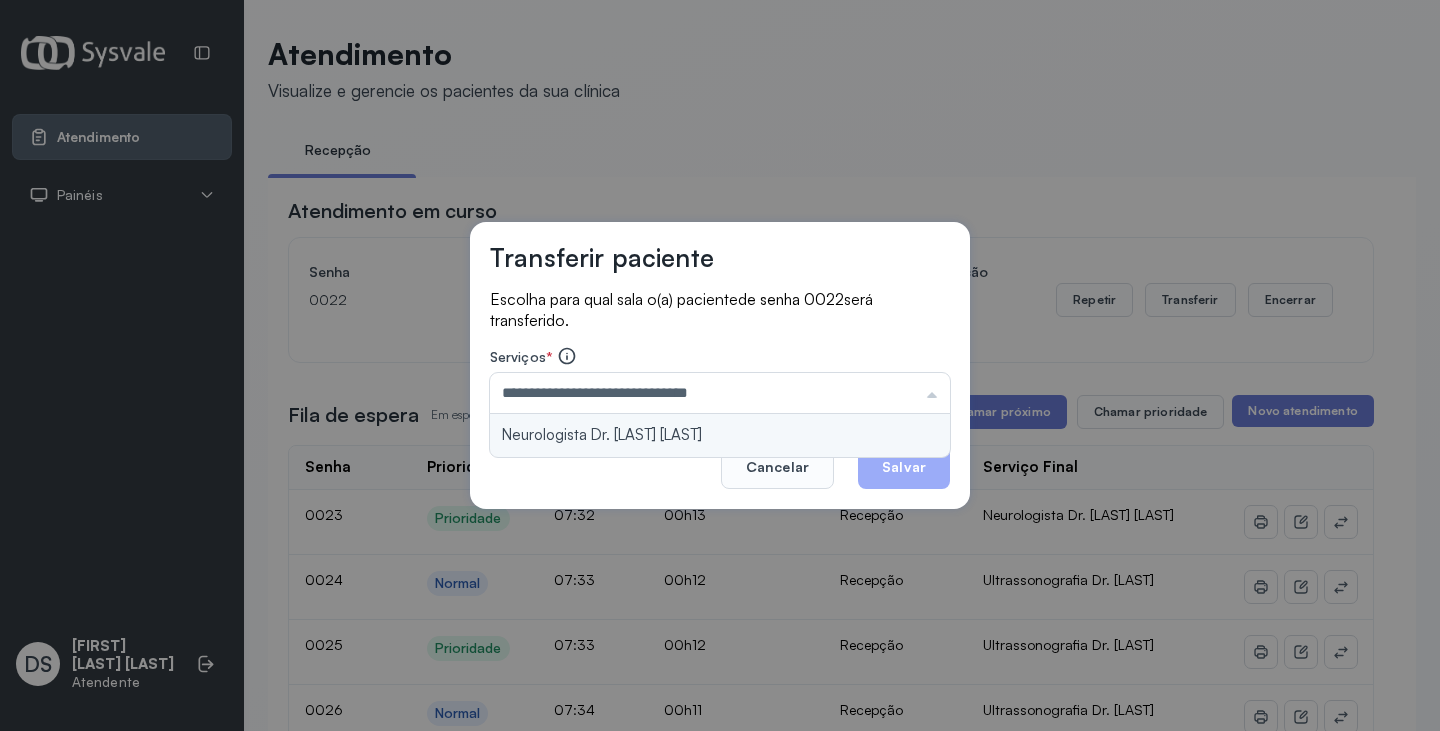 drag, startPoint x: 750, startPoint y: 444, endPoint x: 860, endPoint y: 436, distance: 110.29053 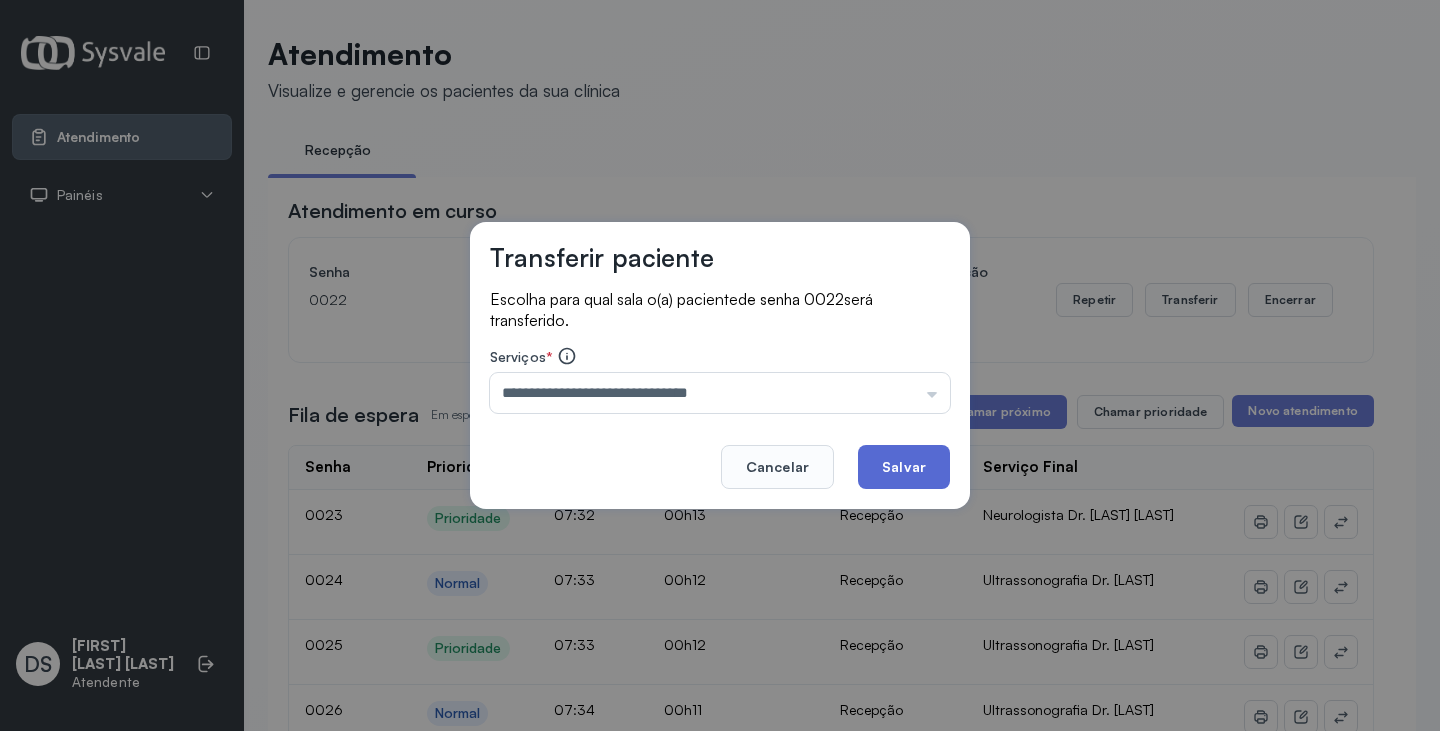 click on "Salvar" 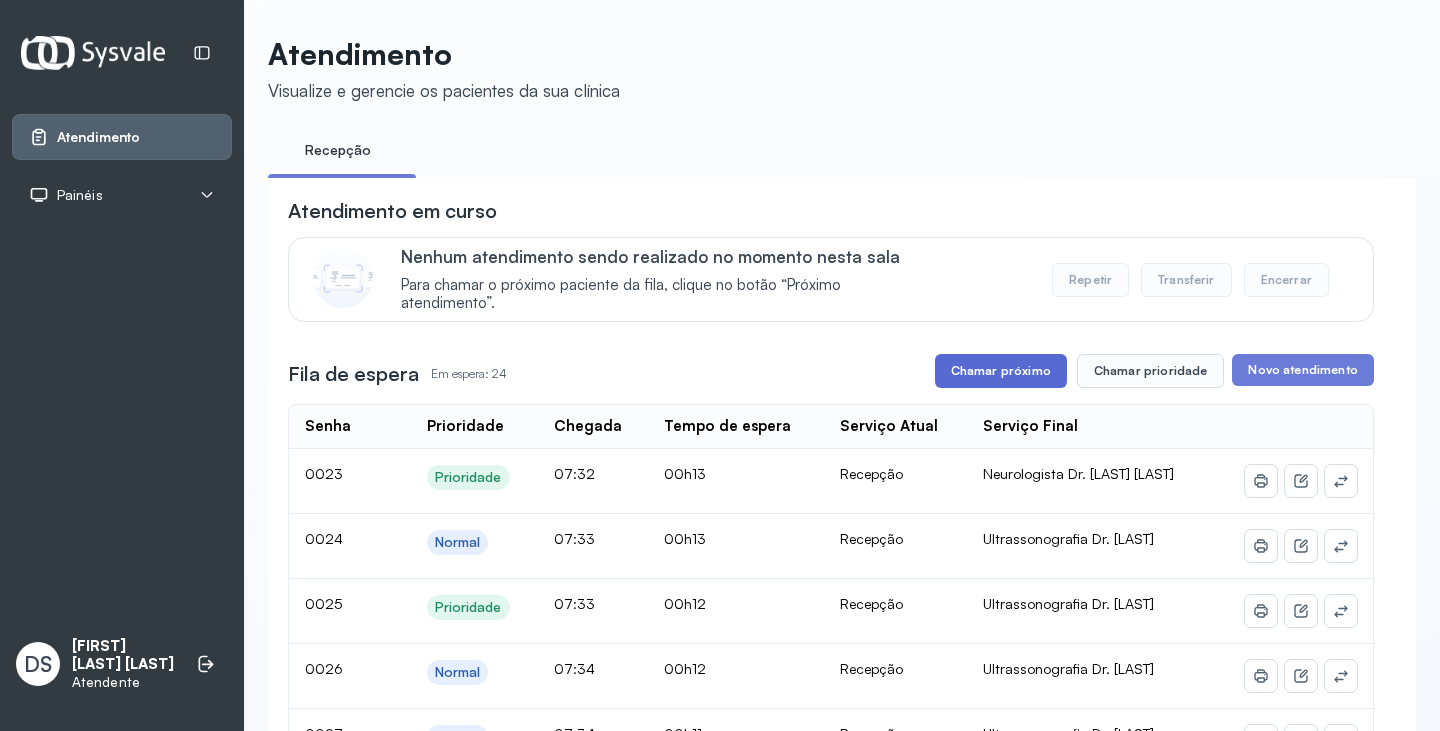 click on "Chamar próximo" at bounding box center [1001, 371] 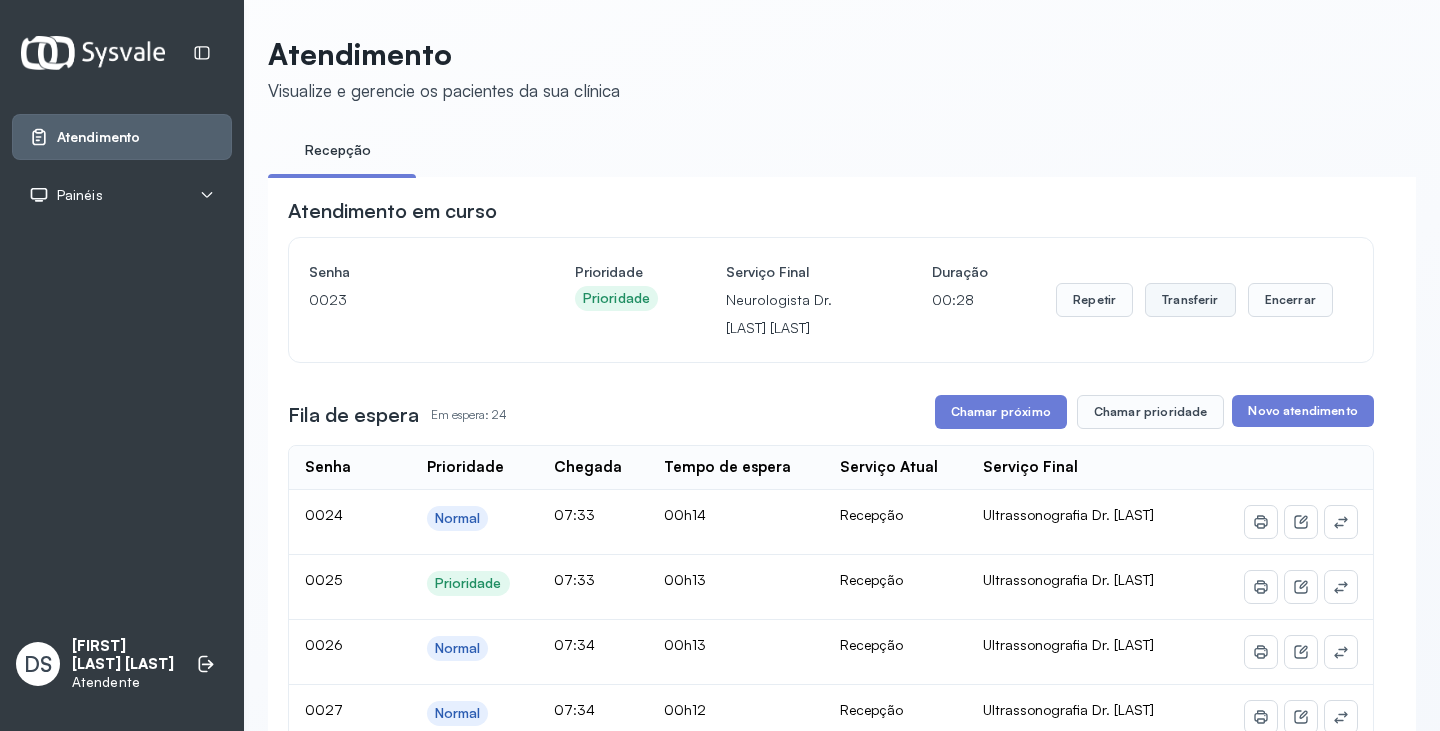 click on "Transferir" at bounding box center (1190, 300) 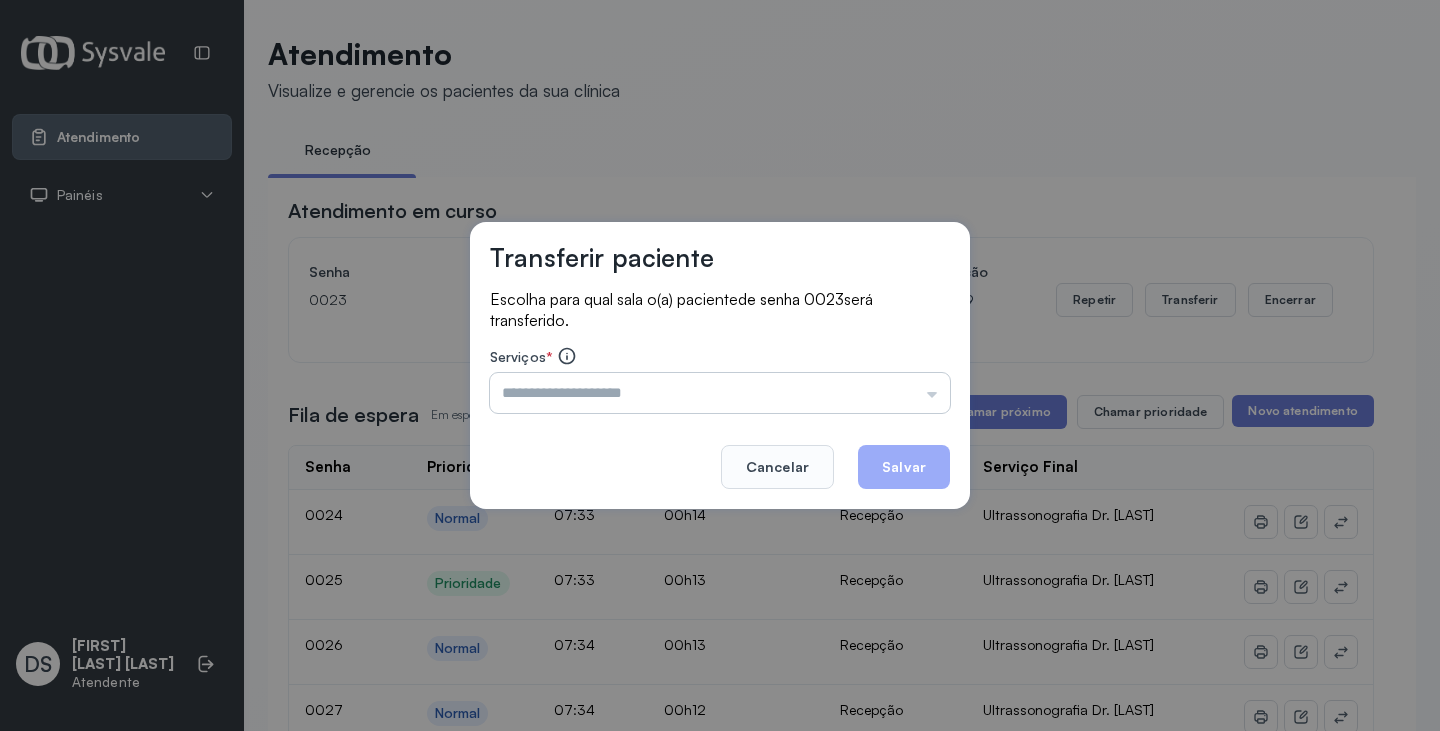 click at bounding box center (720, 393) 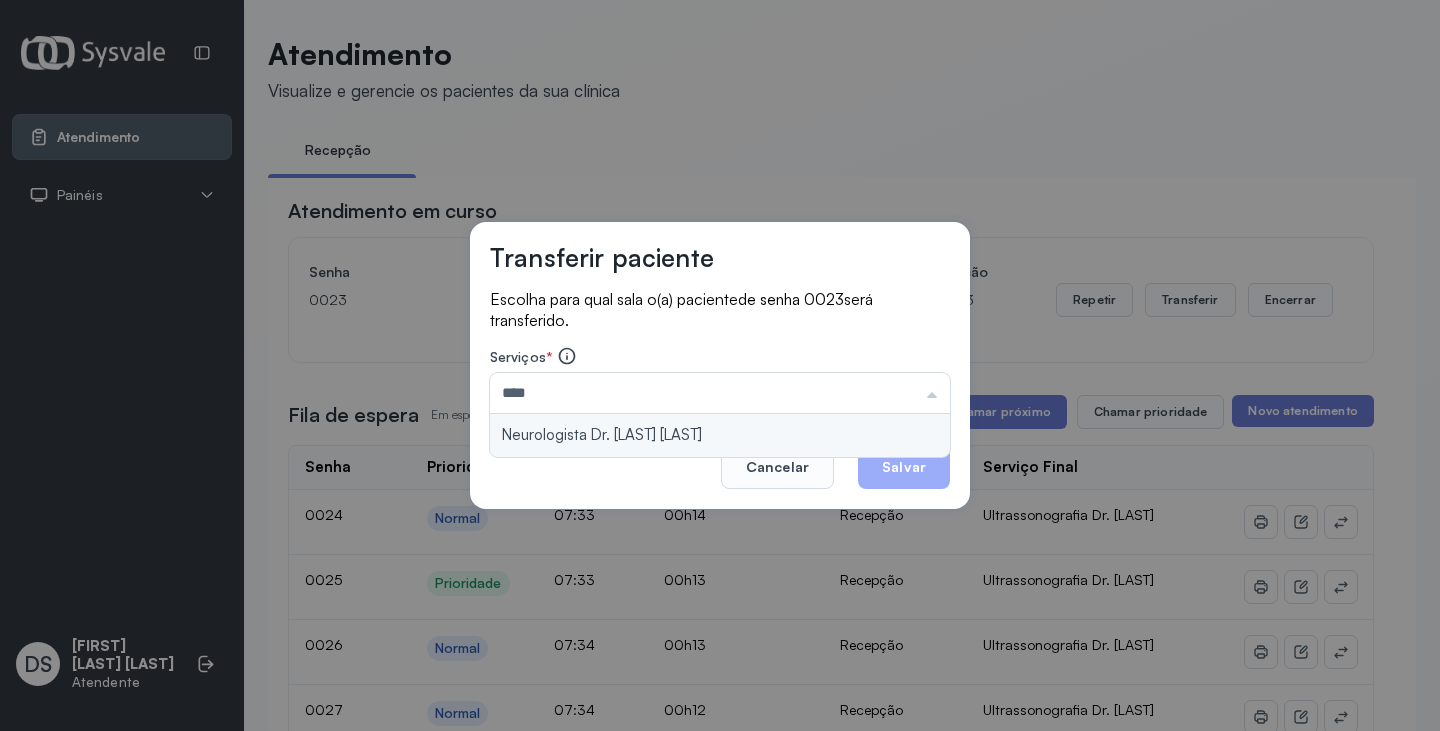 type on "**********" 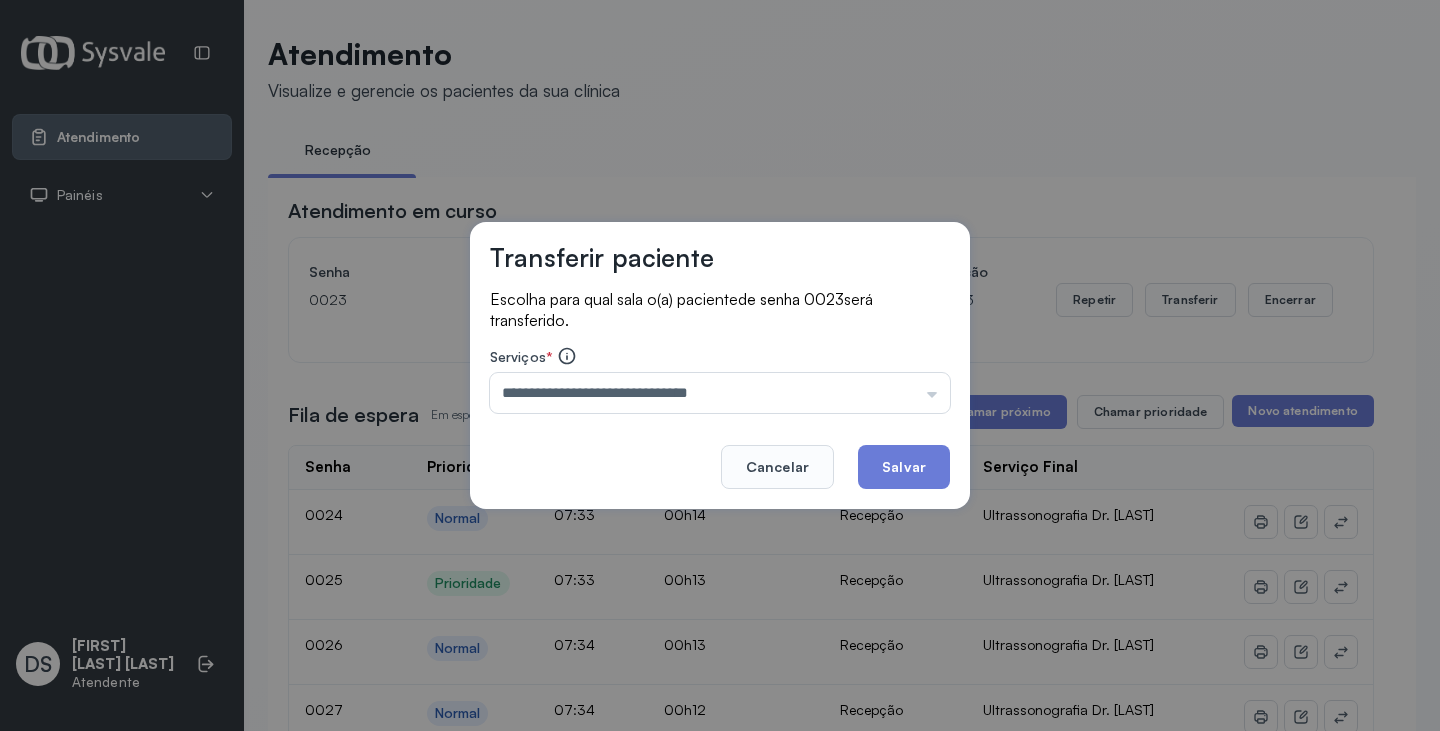 click on "**********" at bounding box center [720, 366] 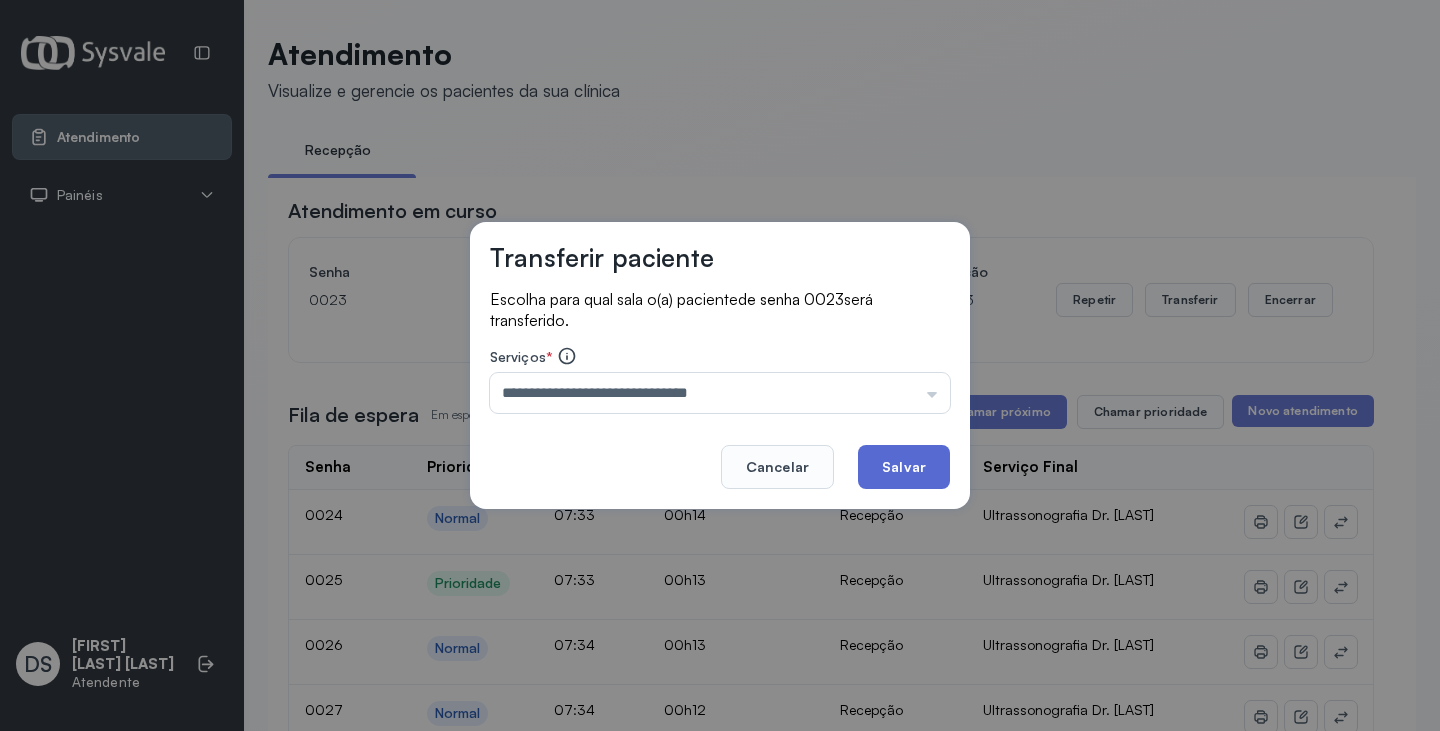 click on "Salvar" 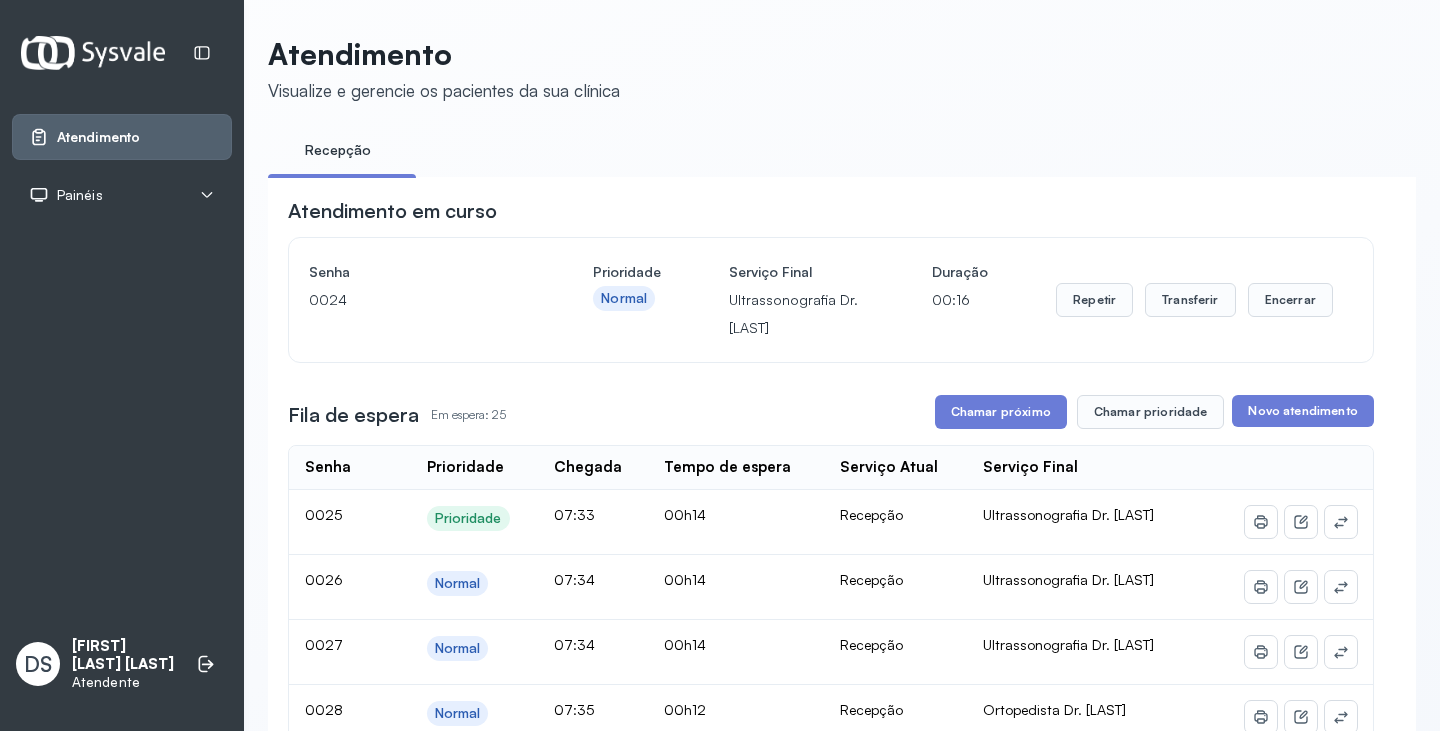 drag, startPoint x: 1165, startPoint y: 292, endPoint x: 1144, endPoint y: 305, distance: 24.698177 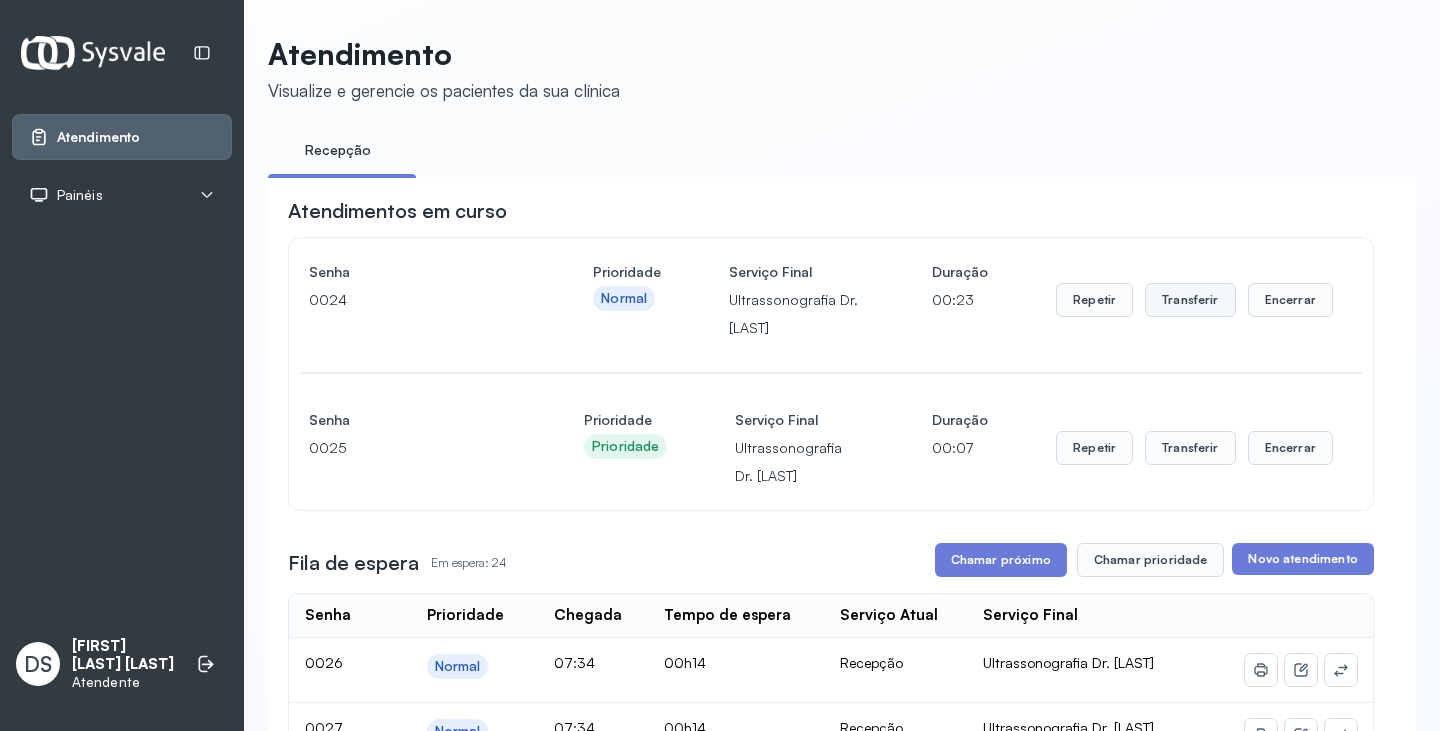 click on "Transferir" at bounding box center [1190, 300] 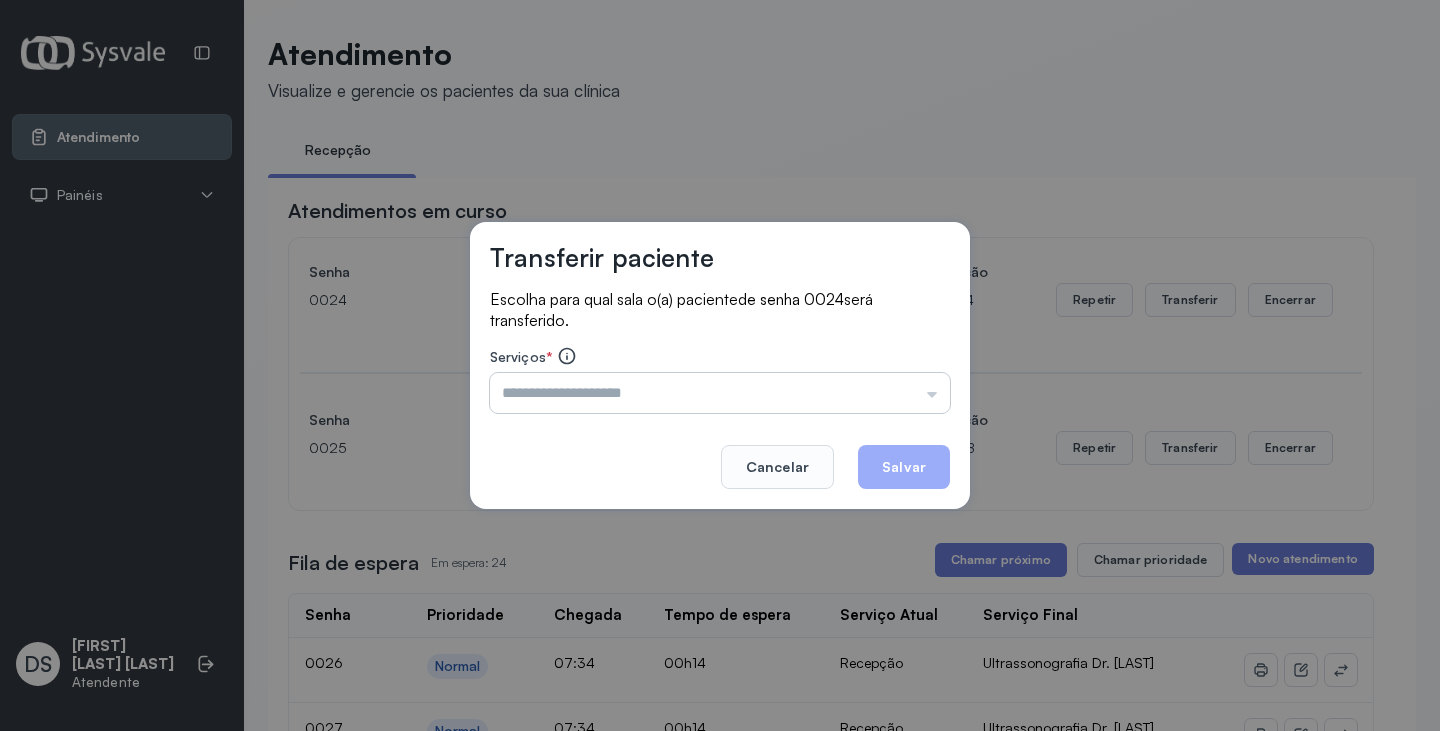 click at bounding box center [720, 393] 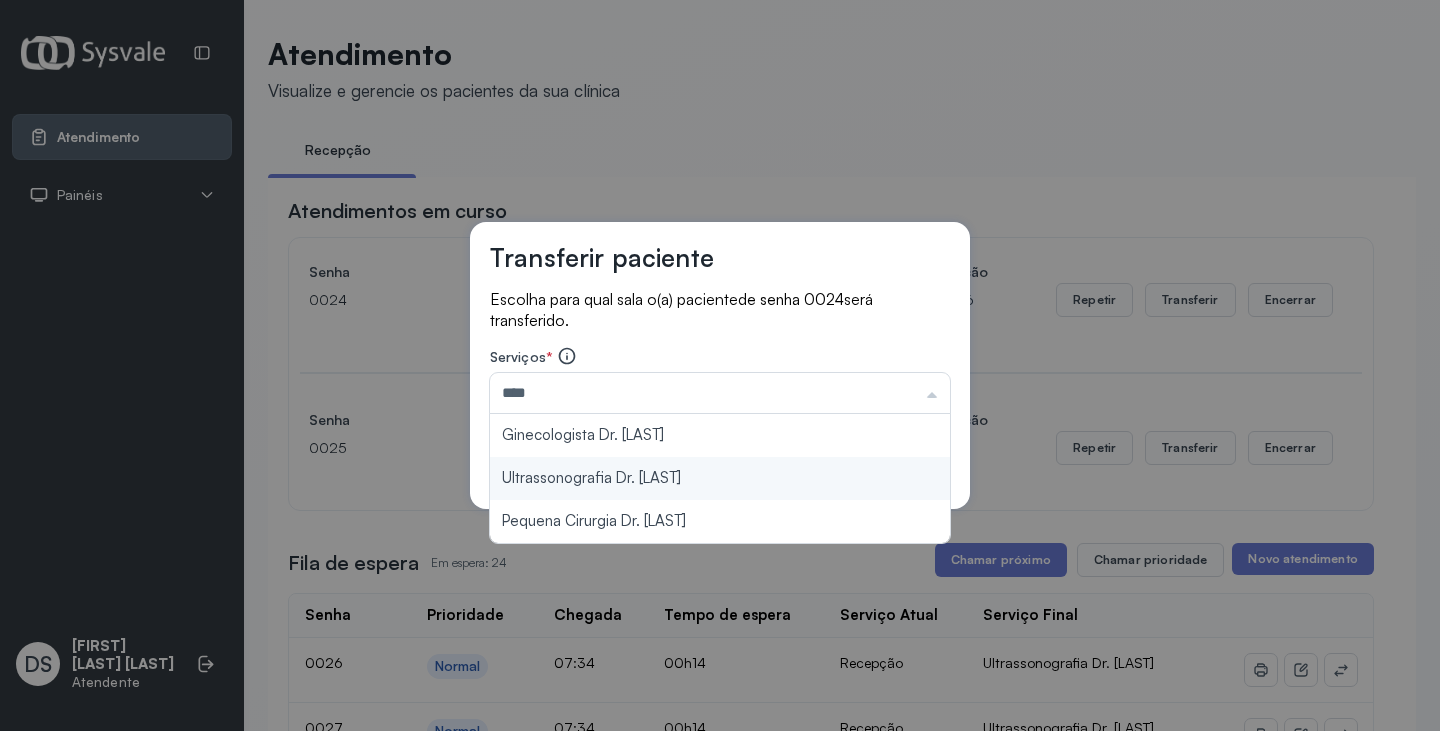 type on "**********" 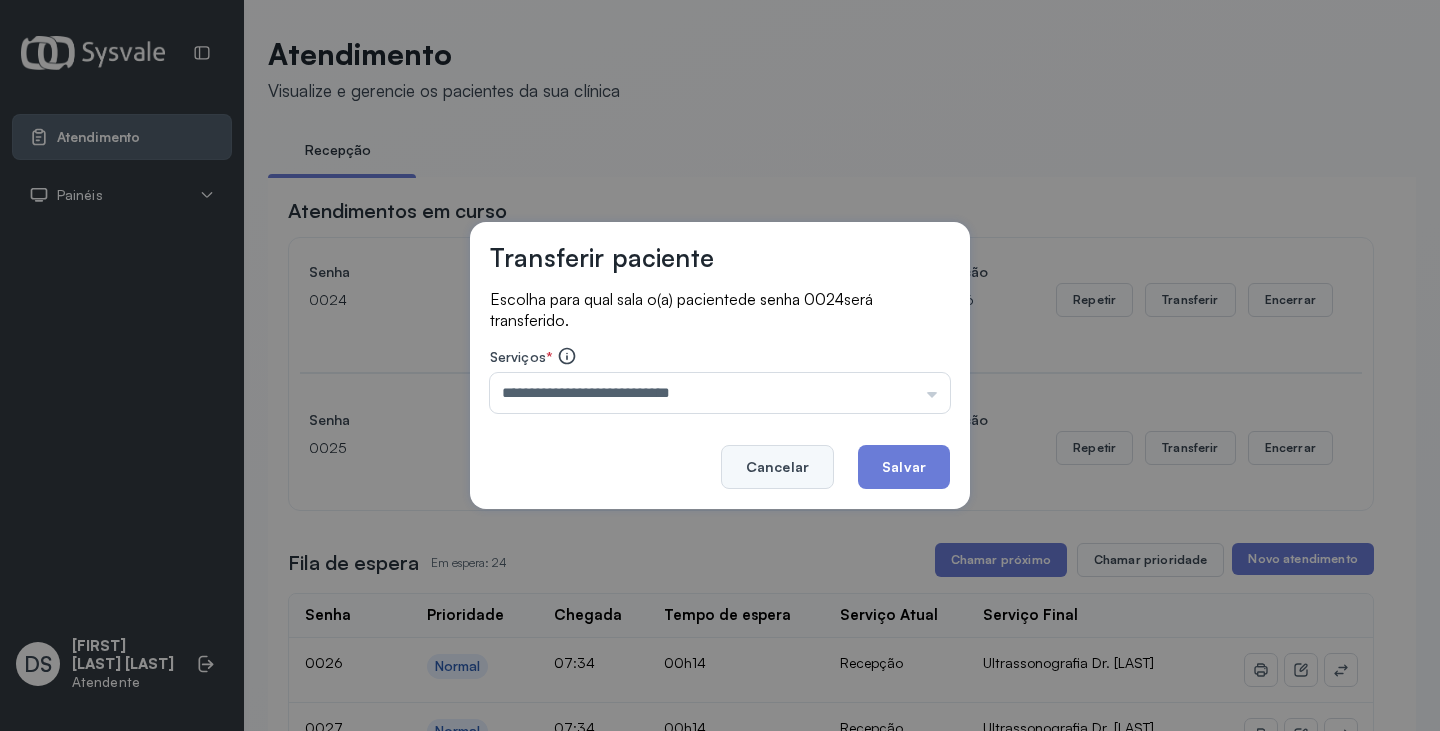 drag, startPoint x: 697, startPoint y: 480, endPoint x: 810, endPoint y: 478, distance: 113.0177 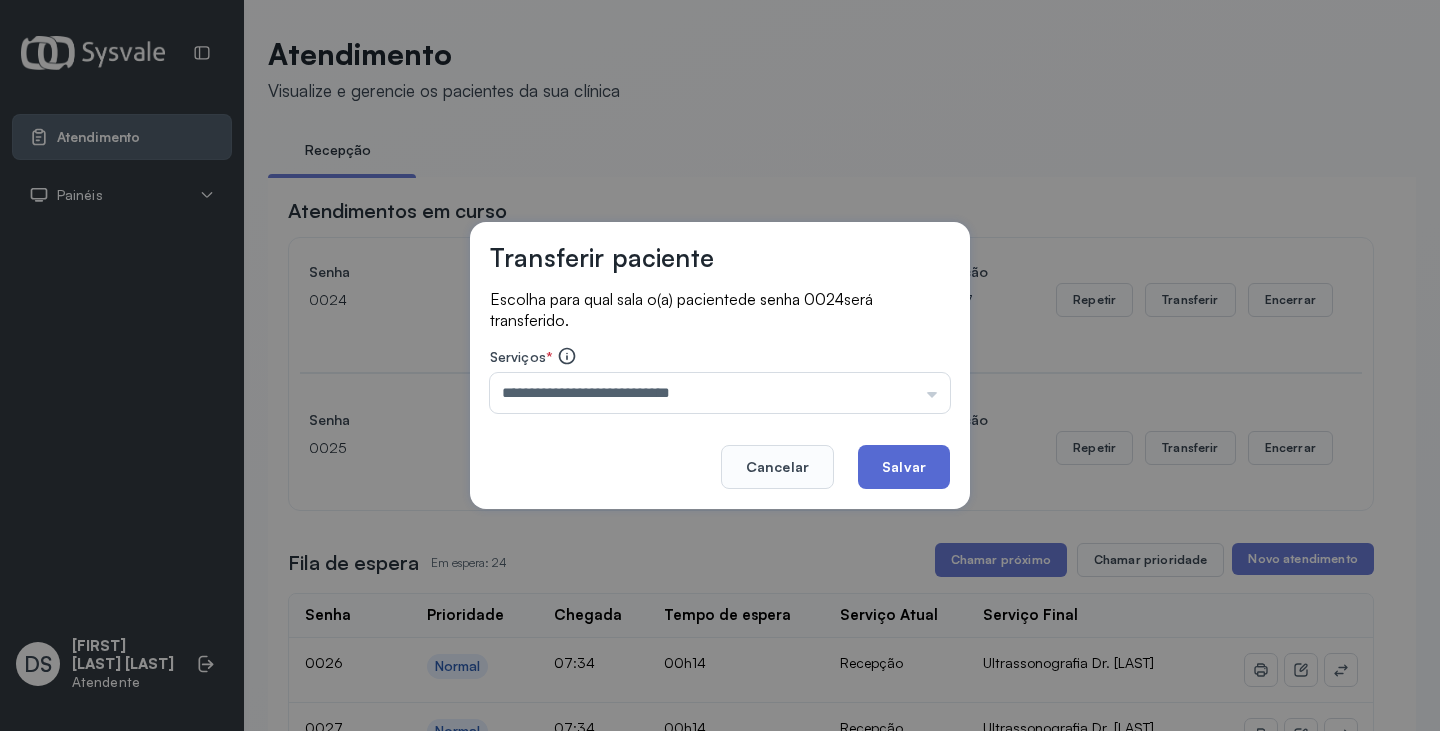 click on "Salvar" 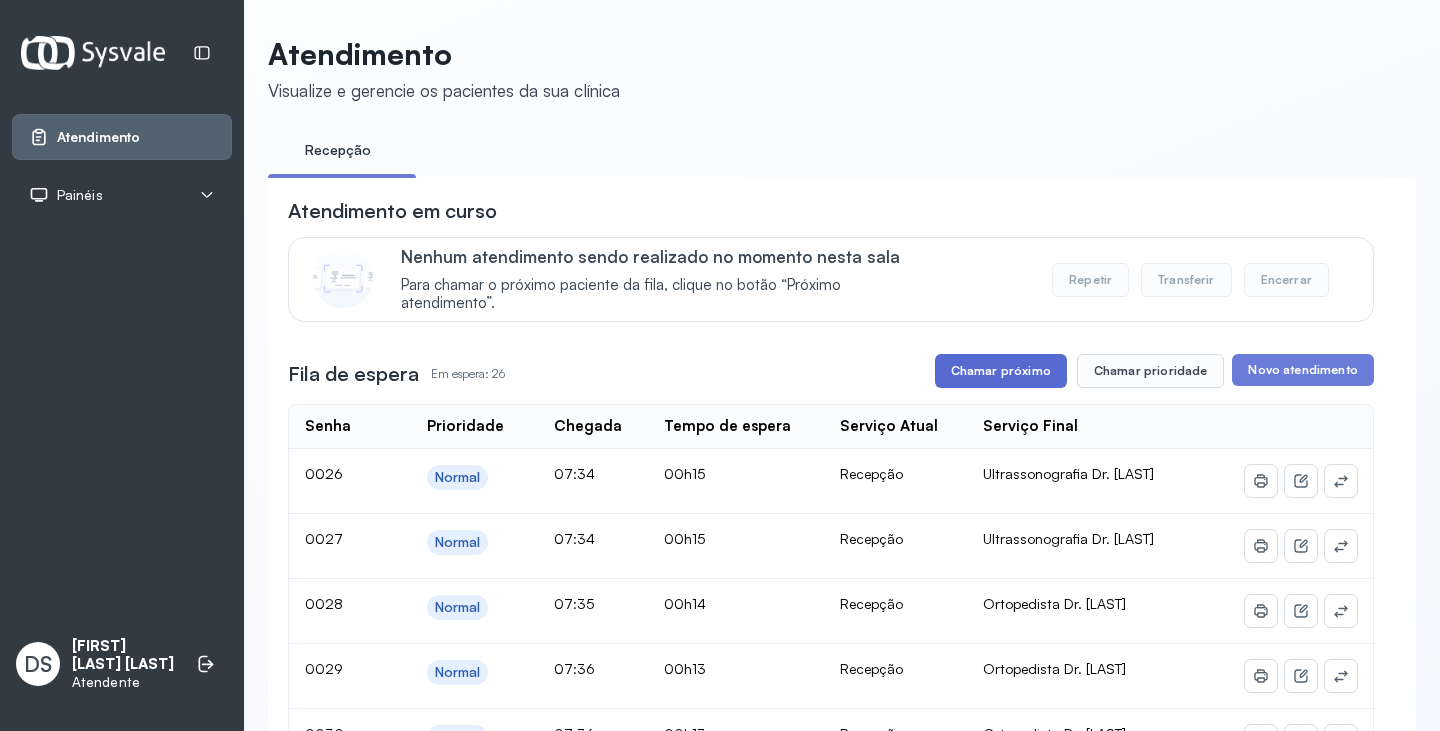 click on "Chamar próximo" at bounding box center [1001, 371] 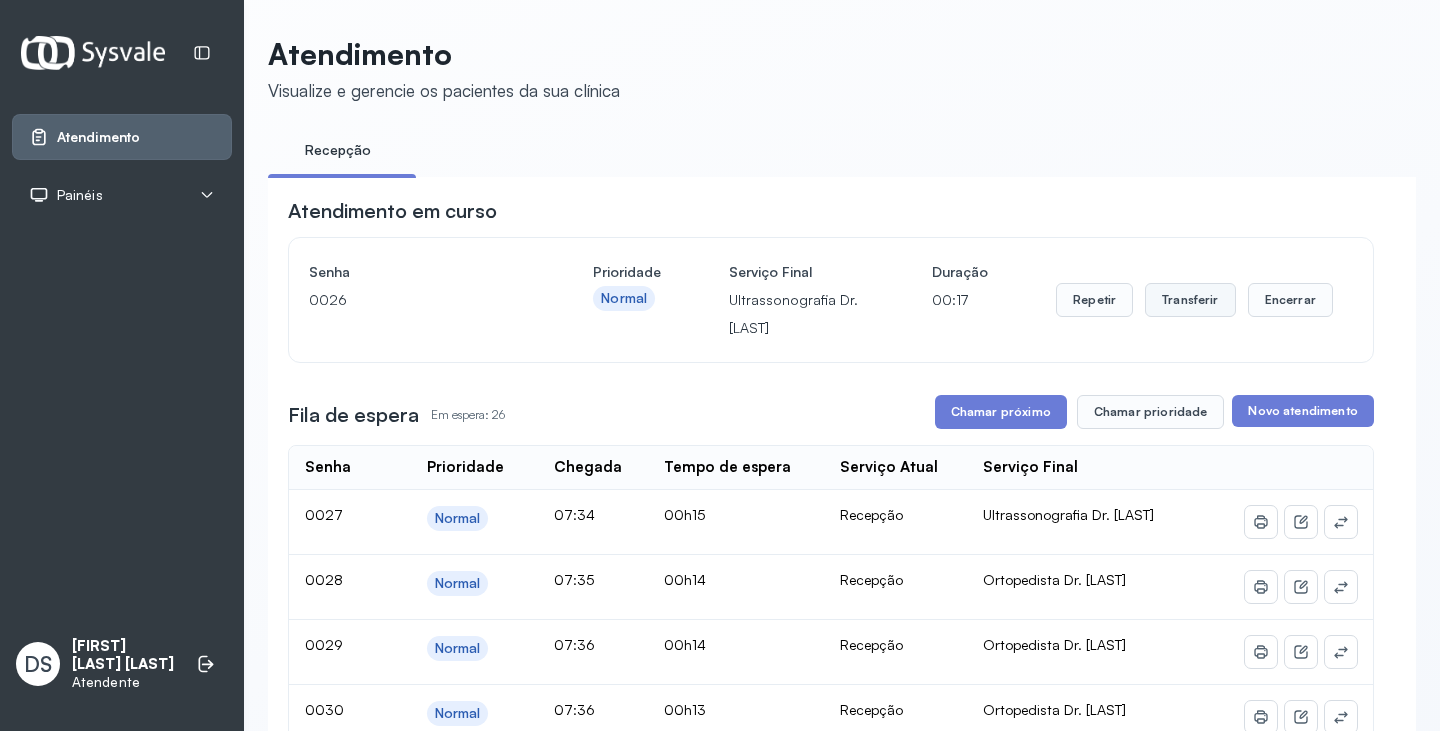 click on "Transferir" at bounding box center [1190, 300] 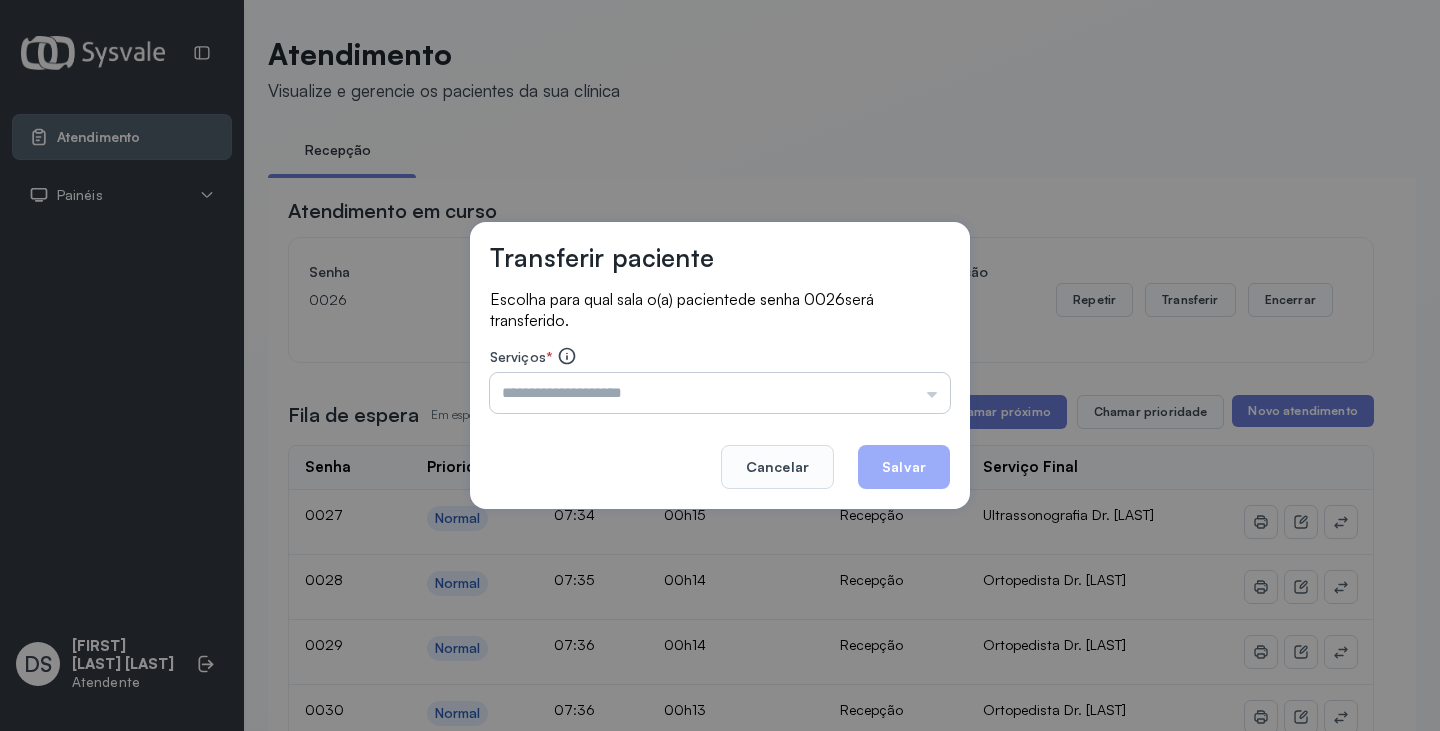 click at bounding box center (720, 393) 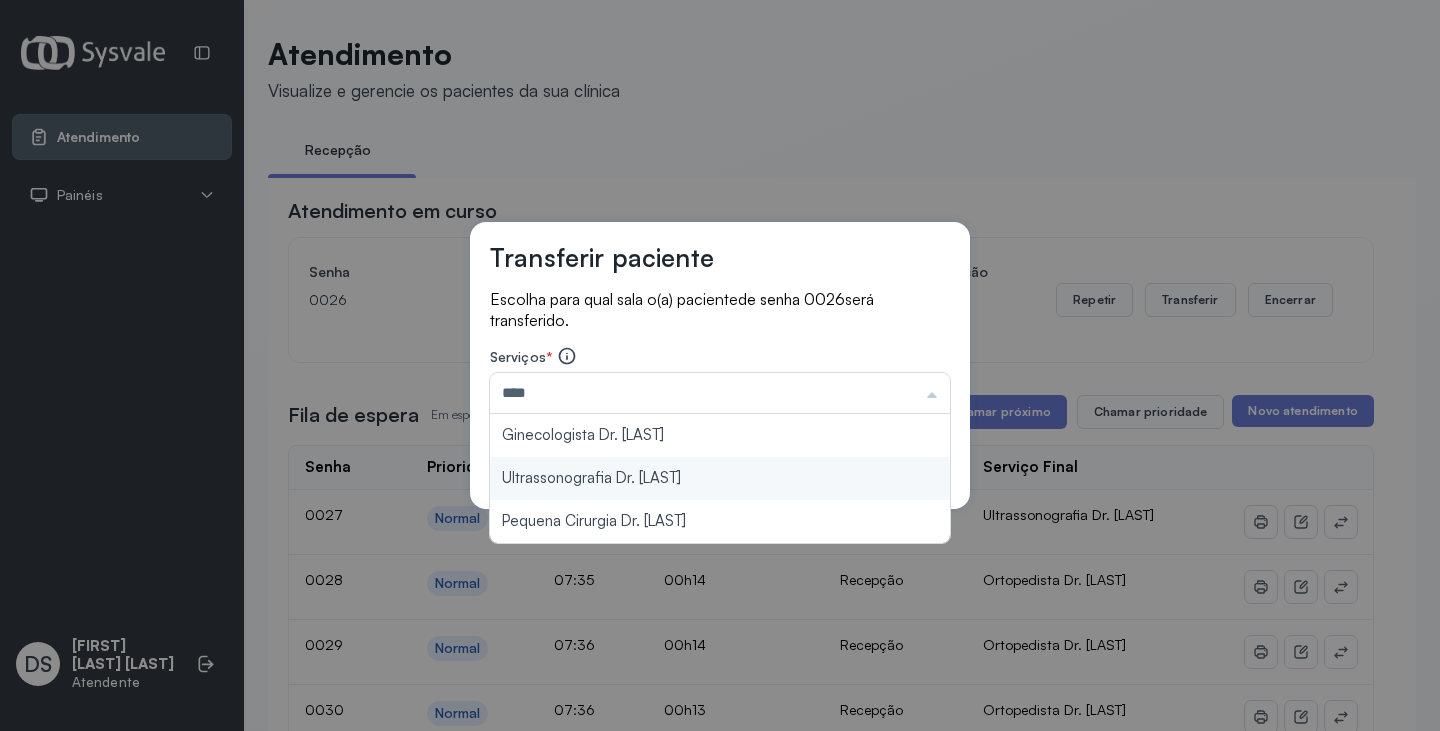 type on "**********" 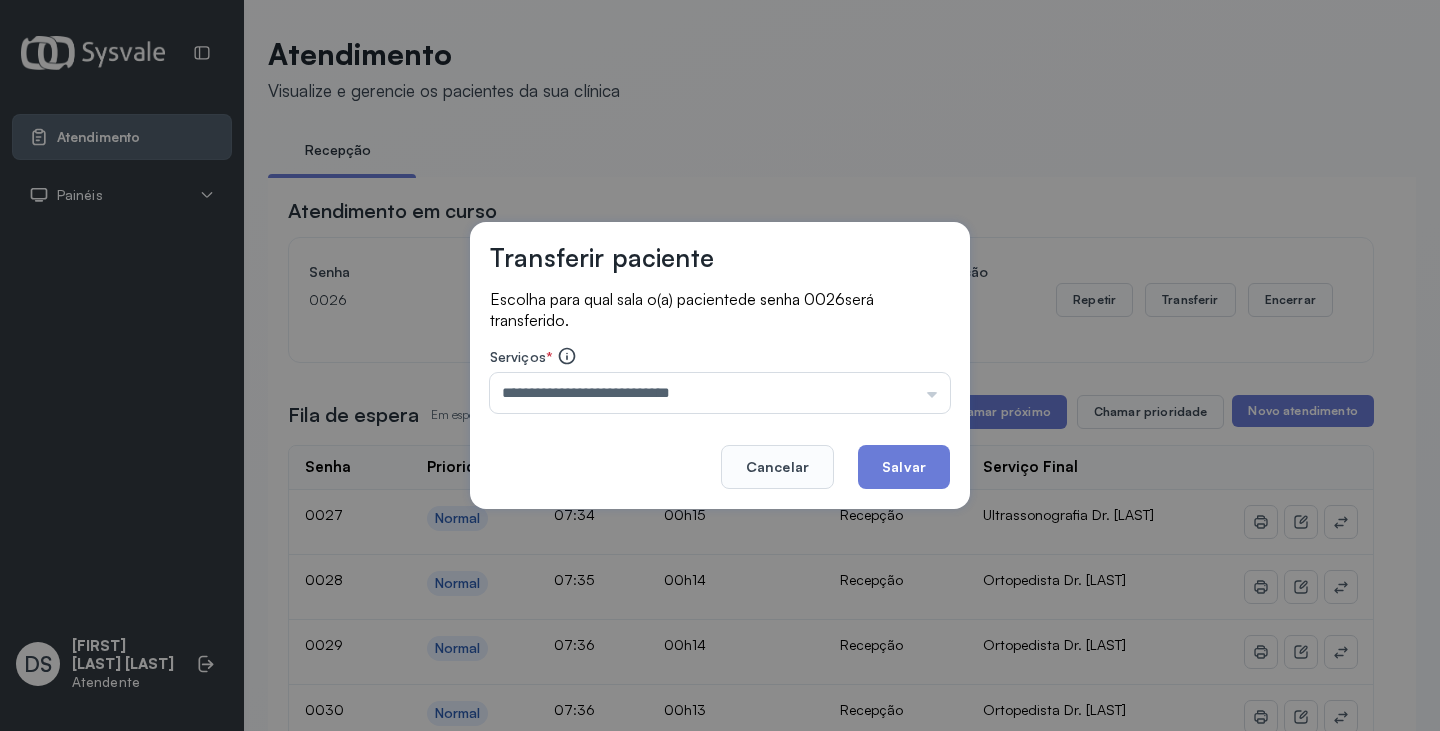 click on "**********" at bounding box center [720, 366] 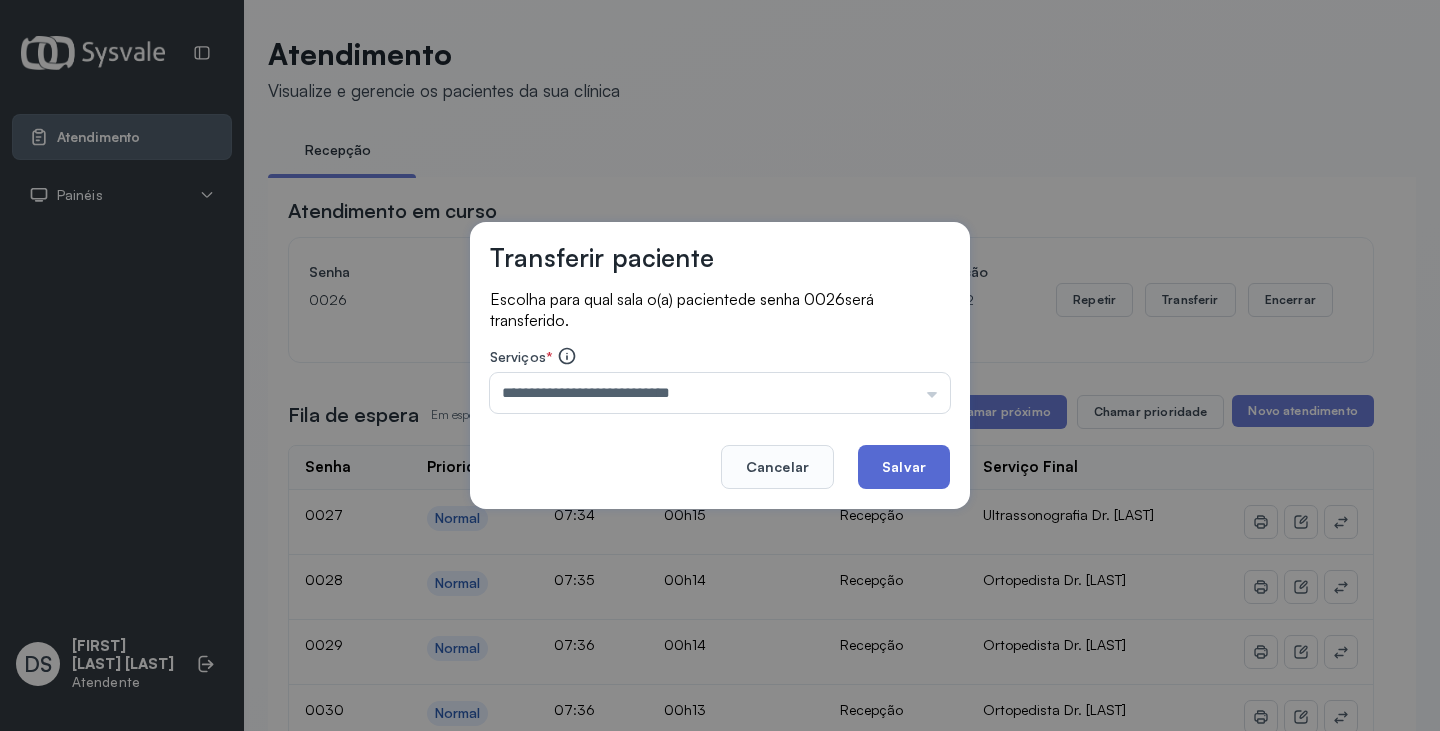 click on "Salvar" 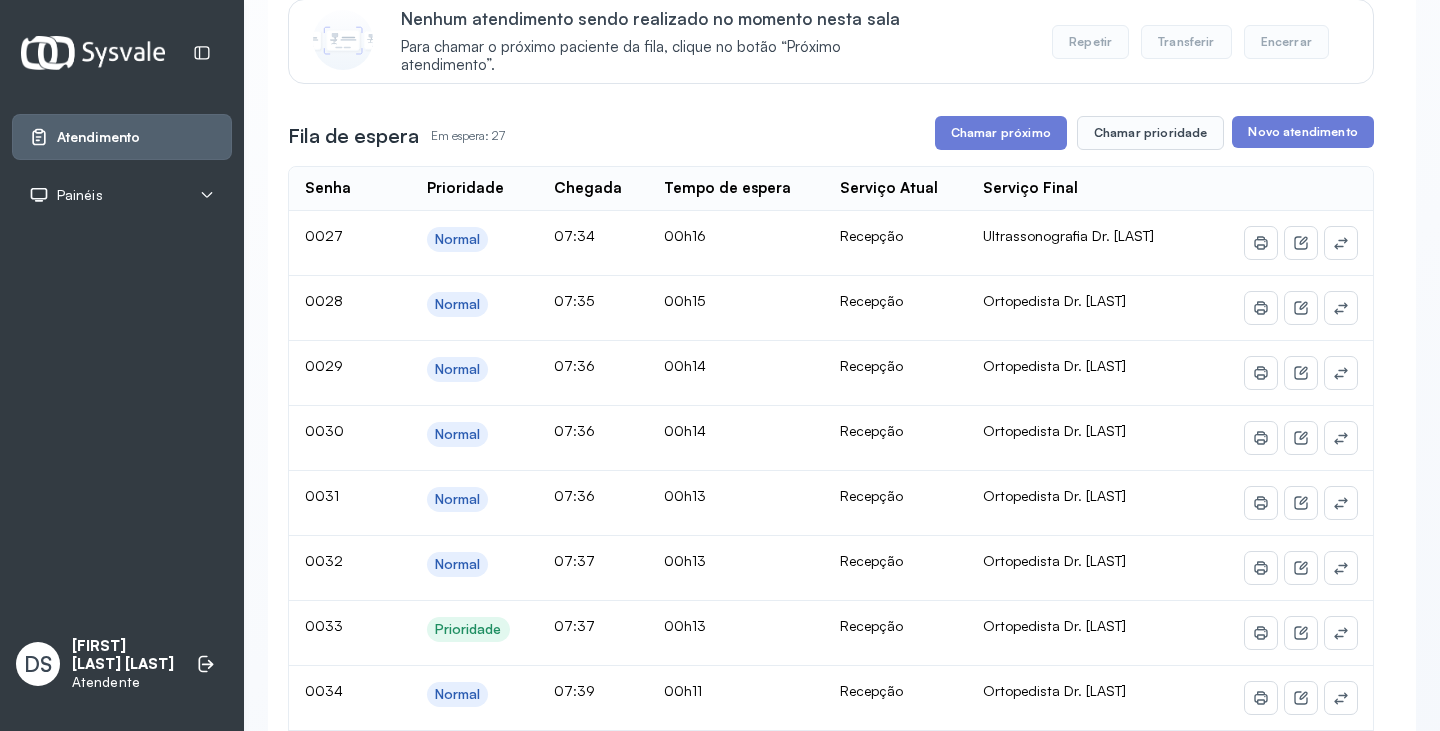 scroll, scrollTop: 0, scrollLeft: 0, axis: both 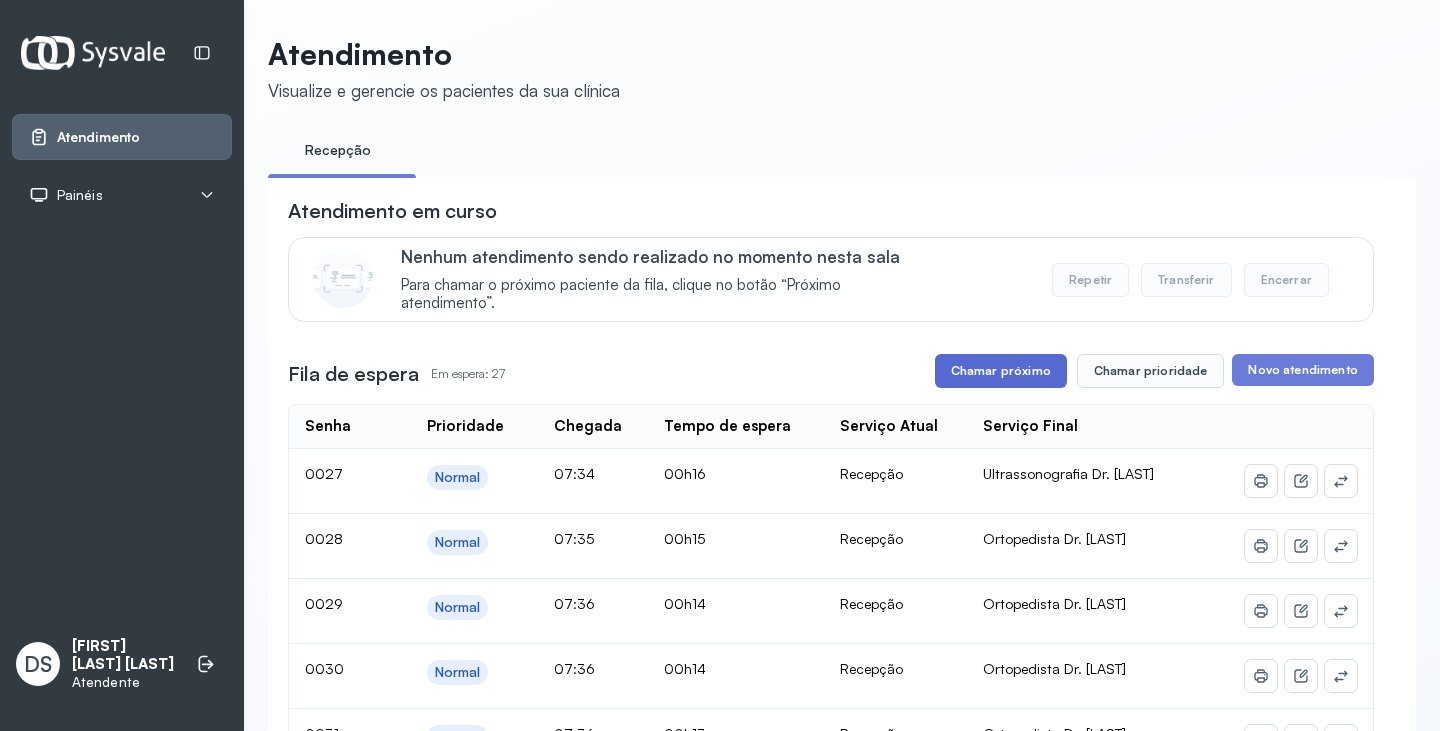 click on "Chamar próximo" at bounding box center [1001, 371] 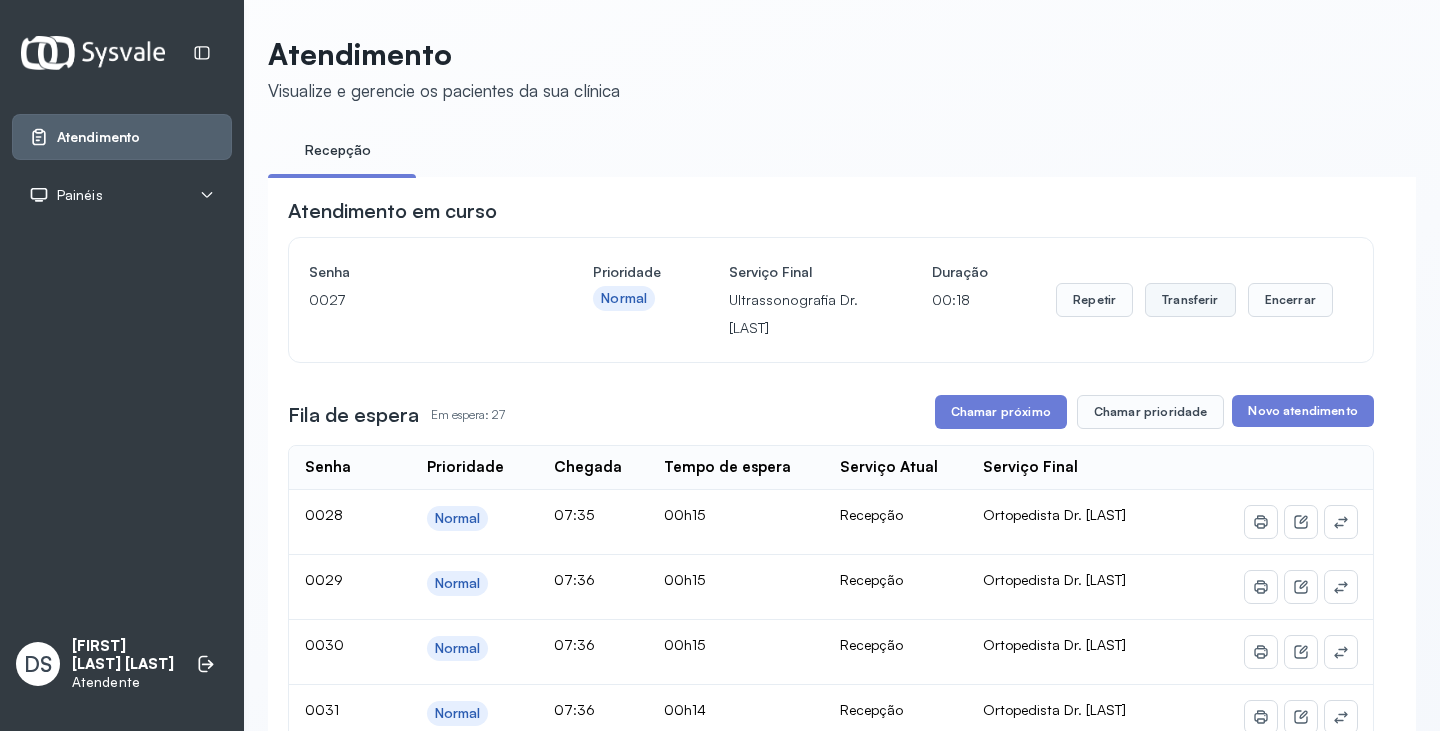 click on "Transferir" at bounding box center [1190, 300] 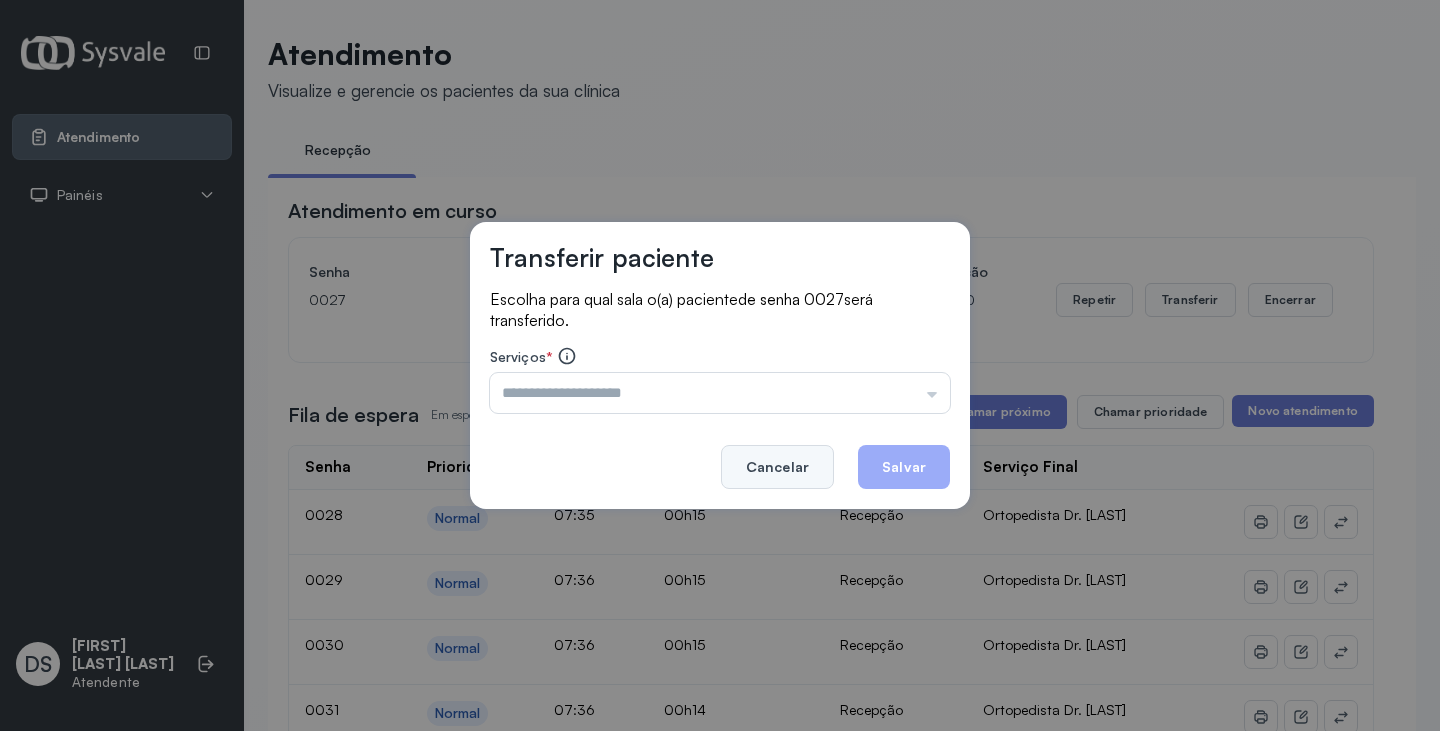 click on "Cancelar" 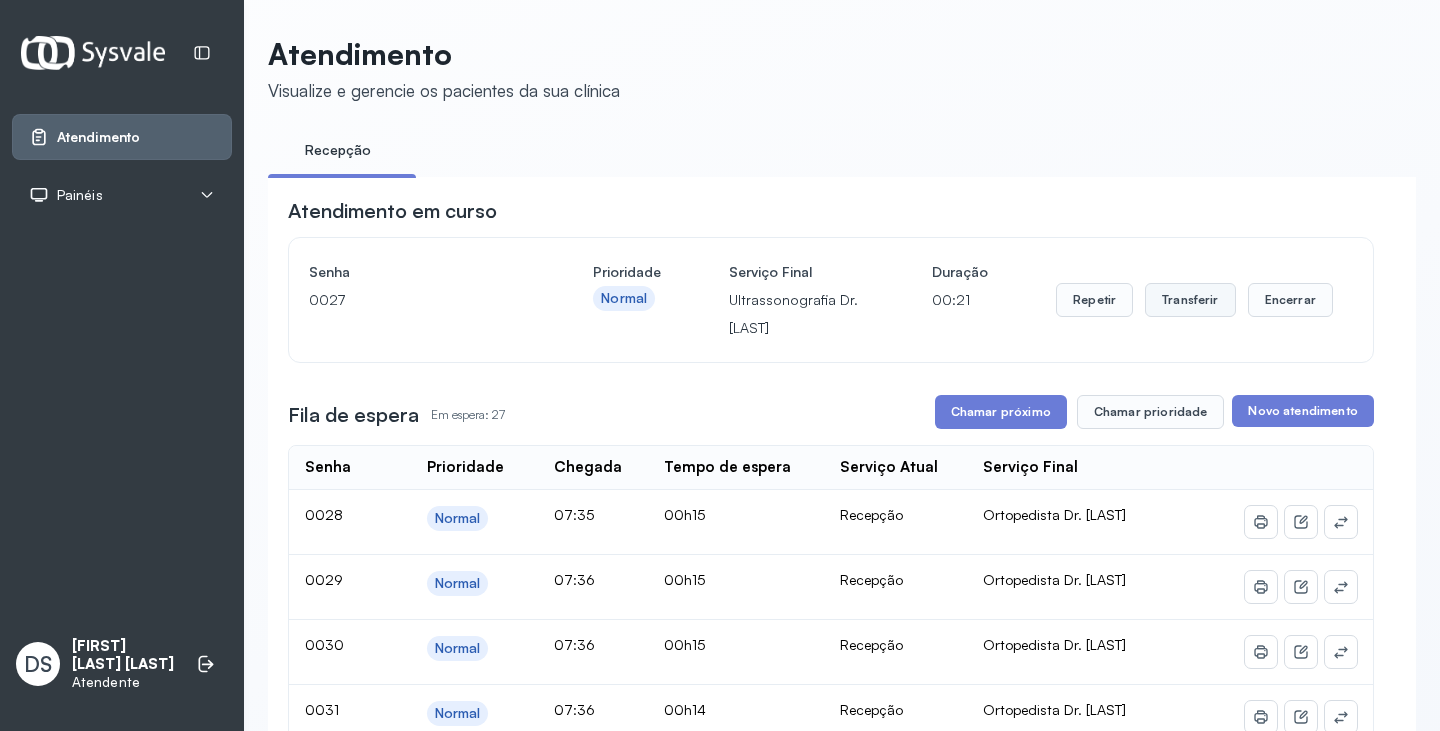click on "Transferir" at bounding box center [1190, 300] 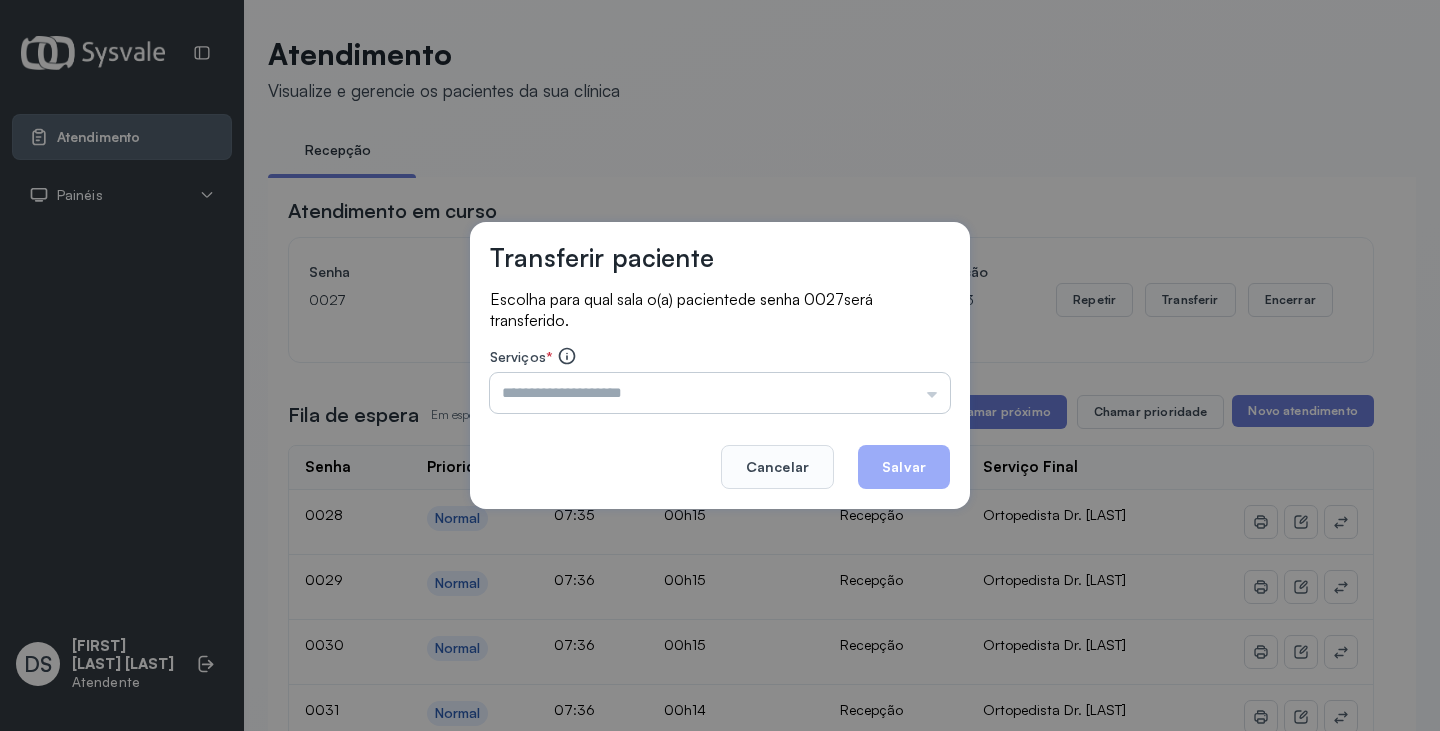 click at bounding box center [720, 393] 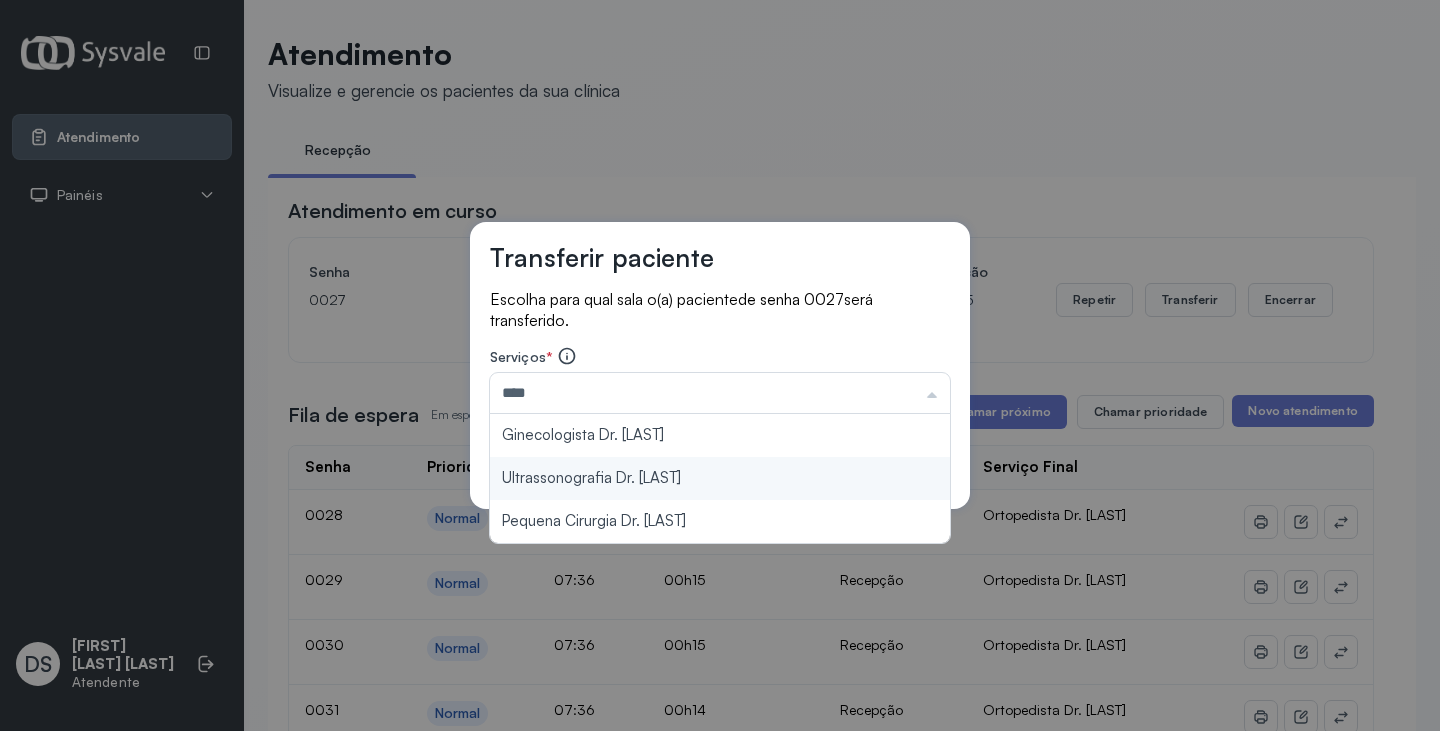 type on "**********" 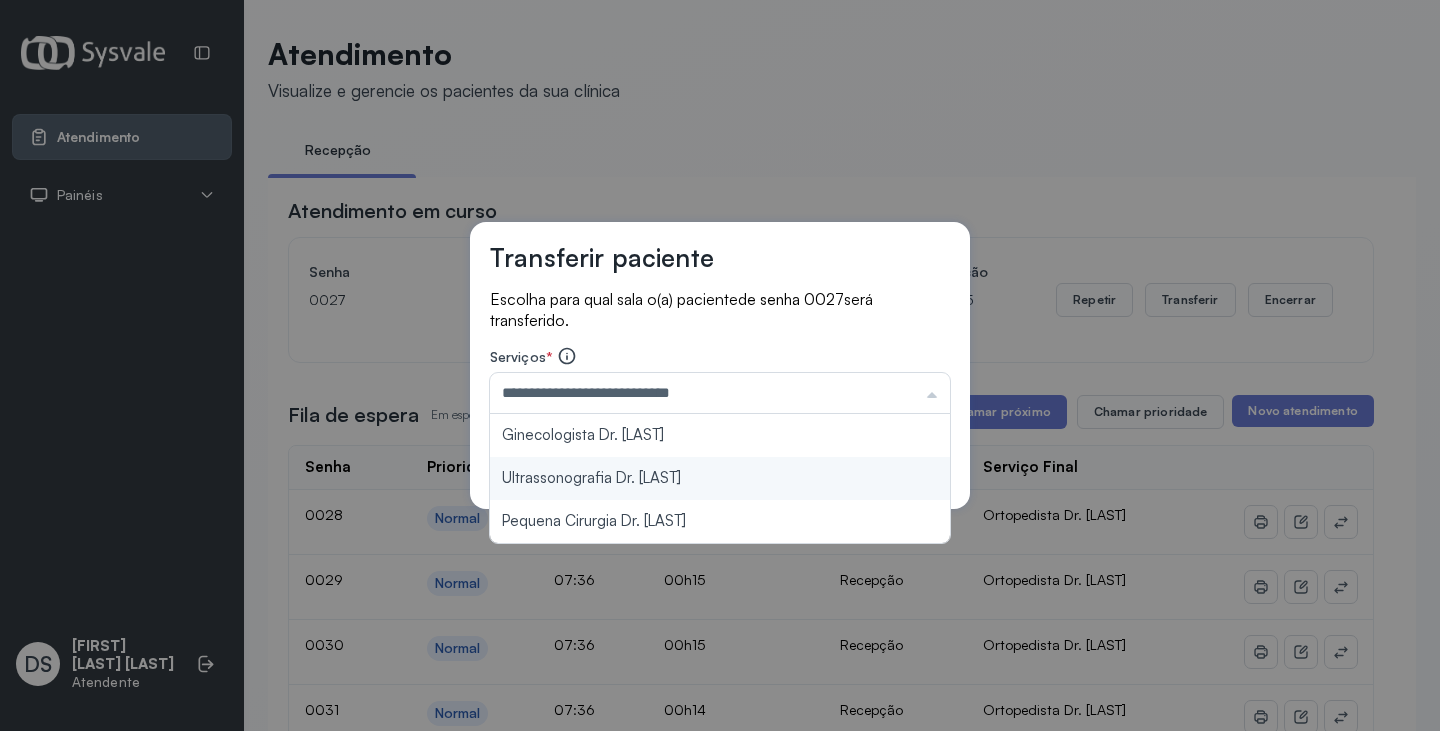 click on "**********" at bounding box center (720, 366) 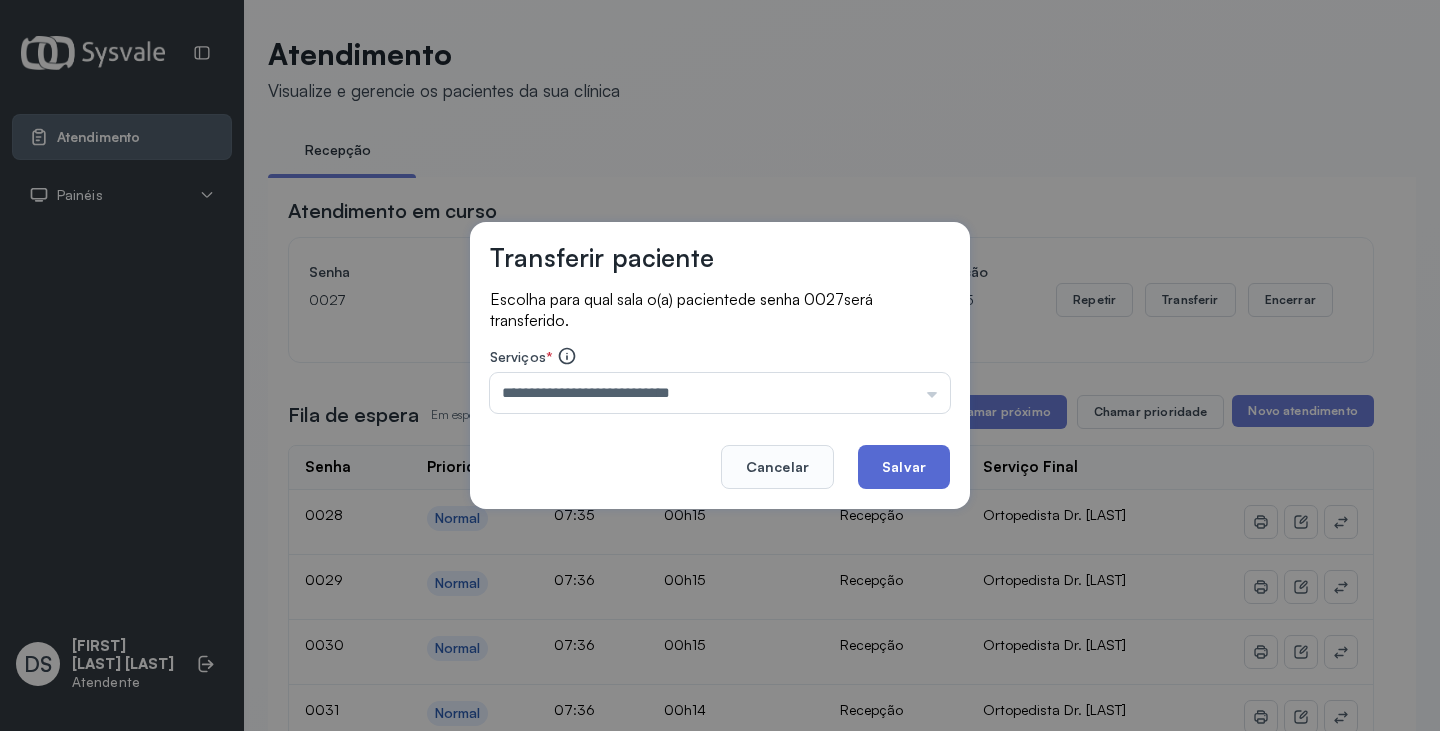 click on "Salvar" 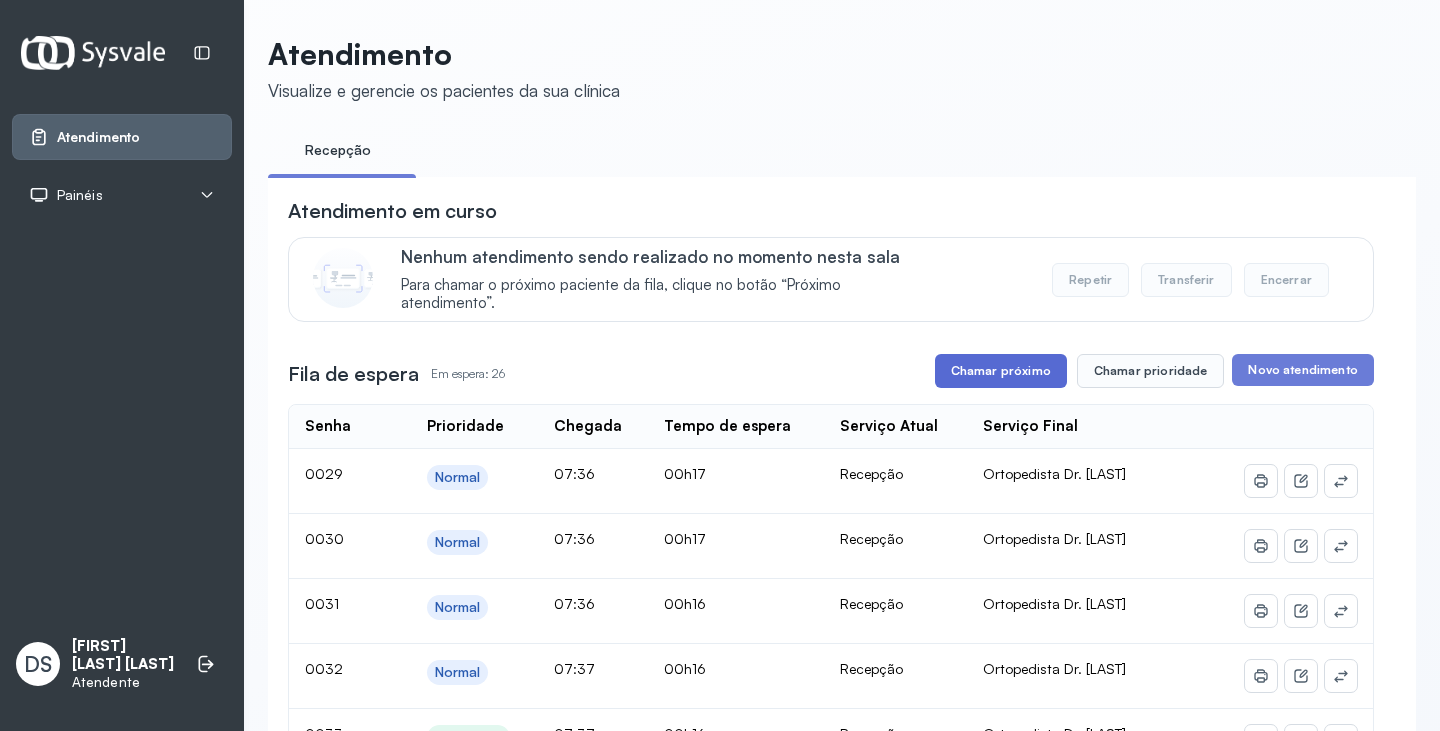 click on "Chamar próximo" at bounding box center [1001, 371] 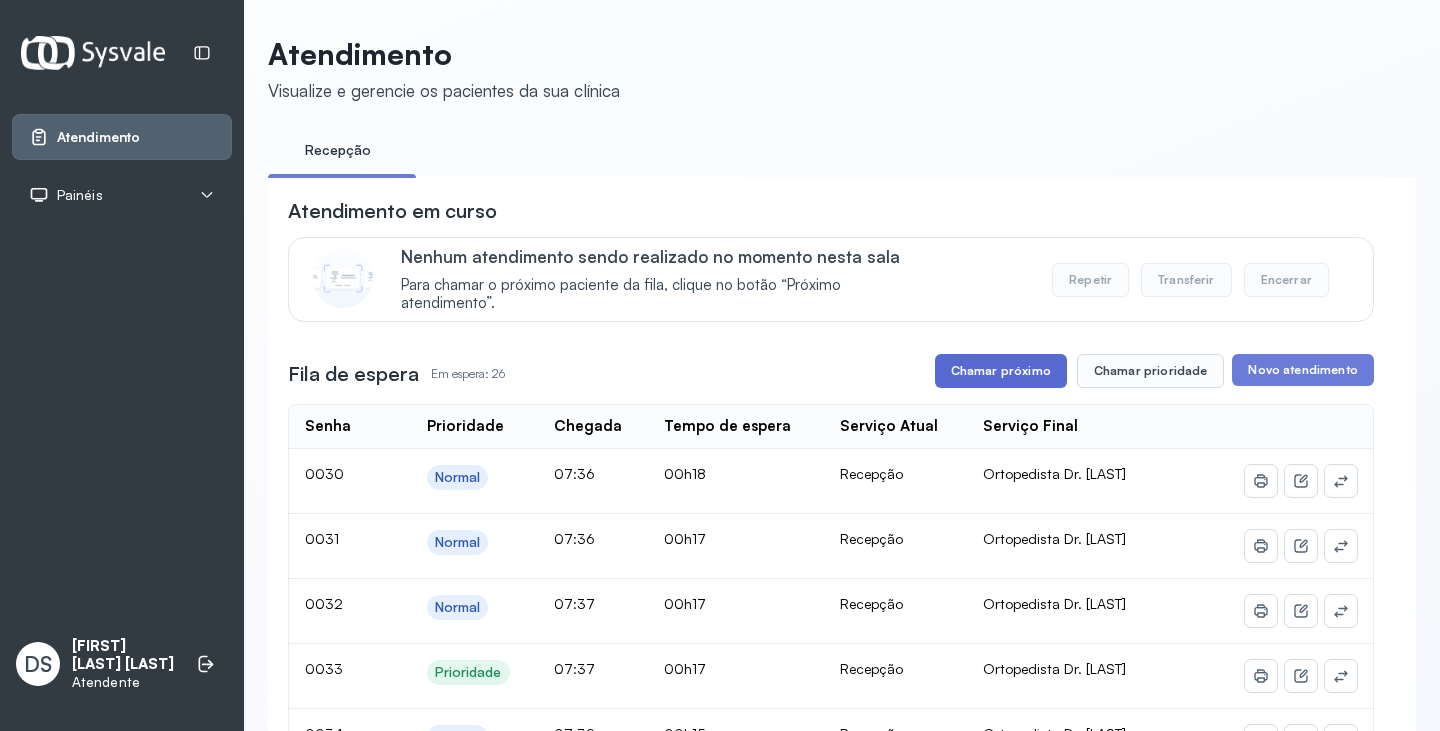 click on "Chamar próximo" at bounding box center (1001, 371) 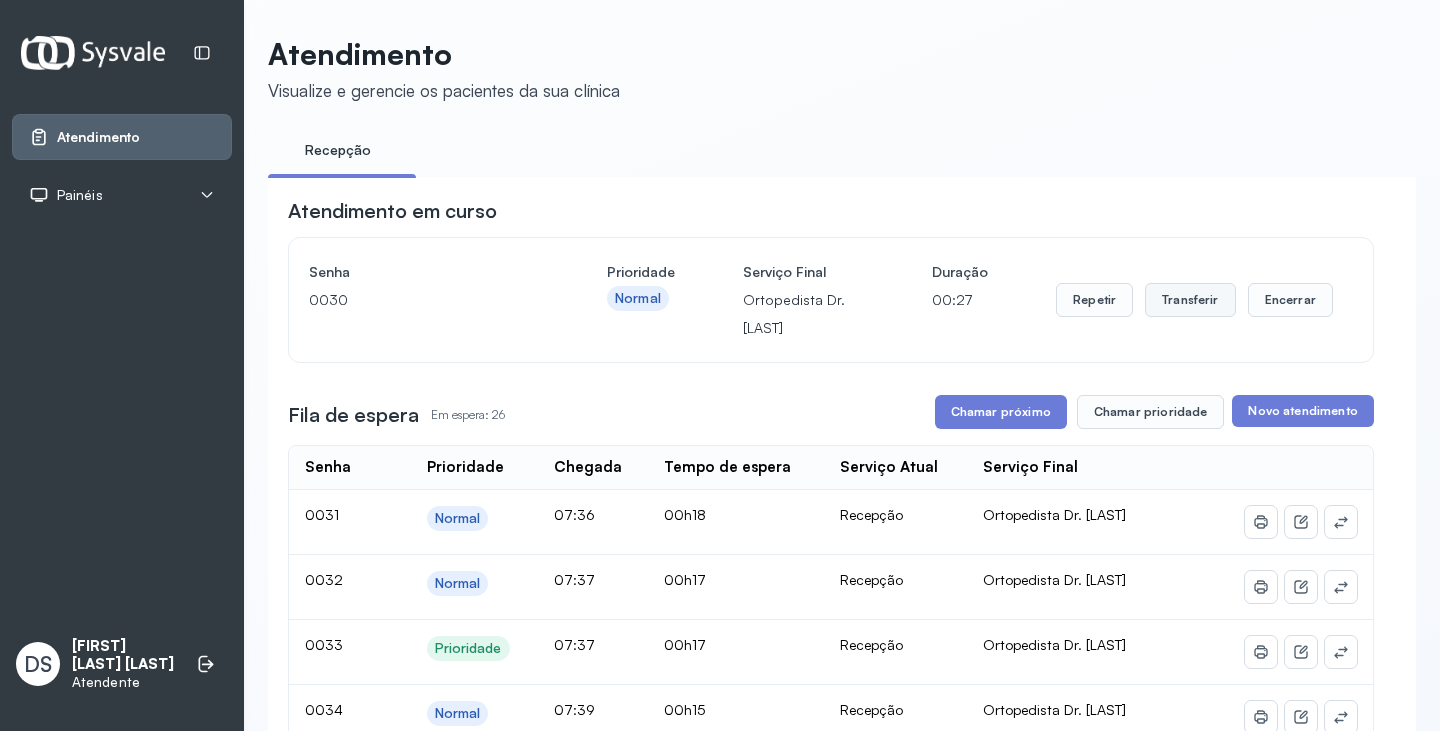click on "Transferir" at bounding box center [1190, 300] 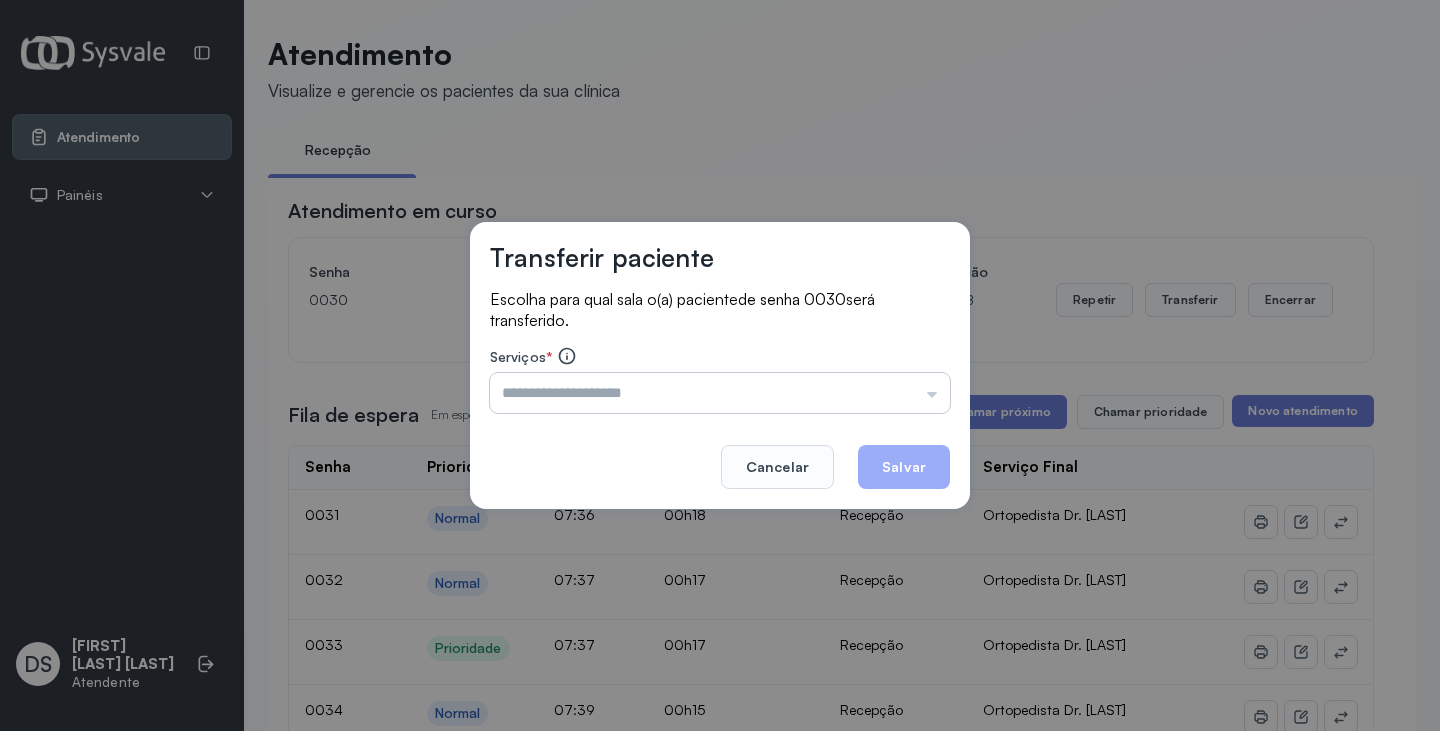 click at bounding box center [720, 393] 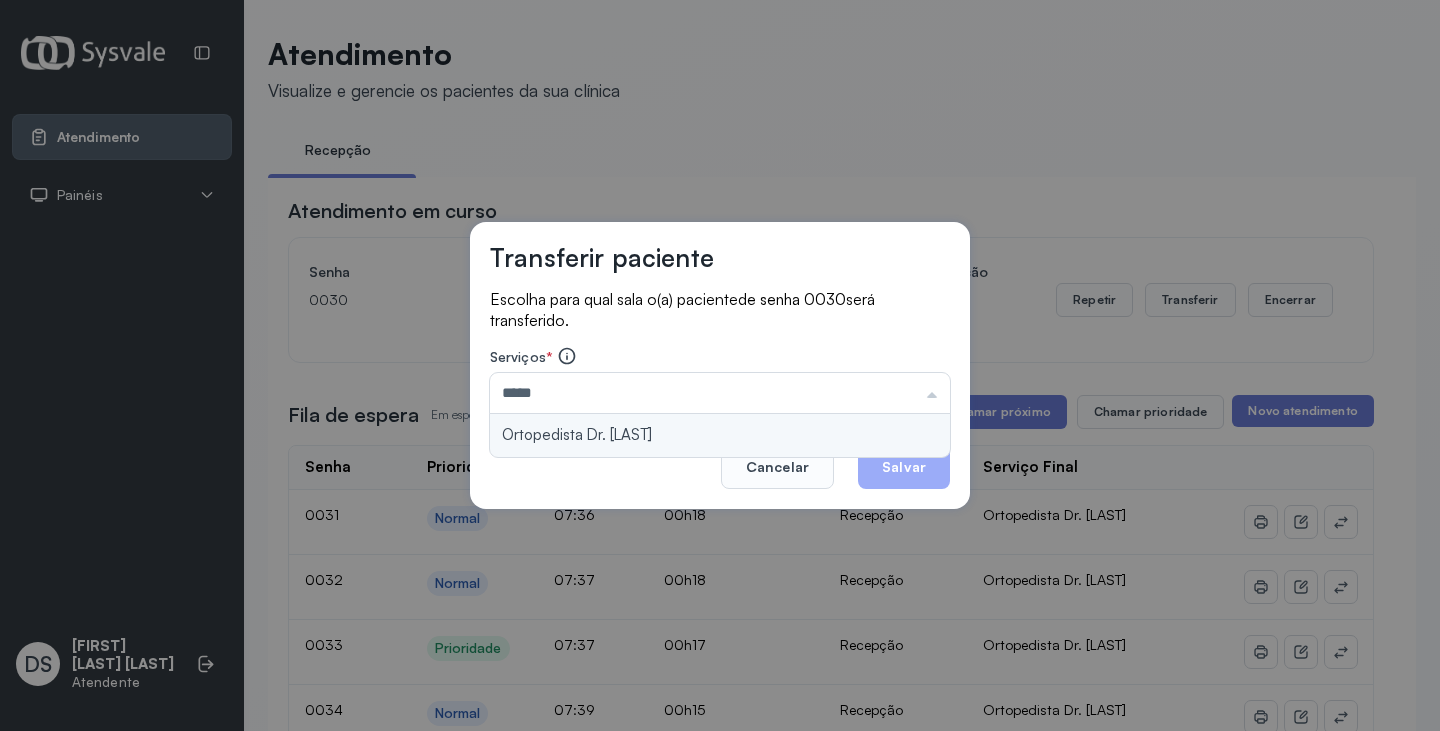 type on "**********" 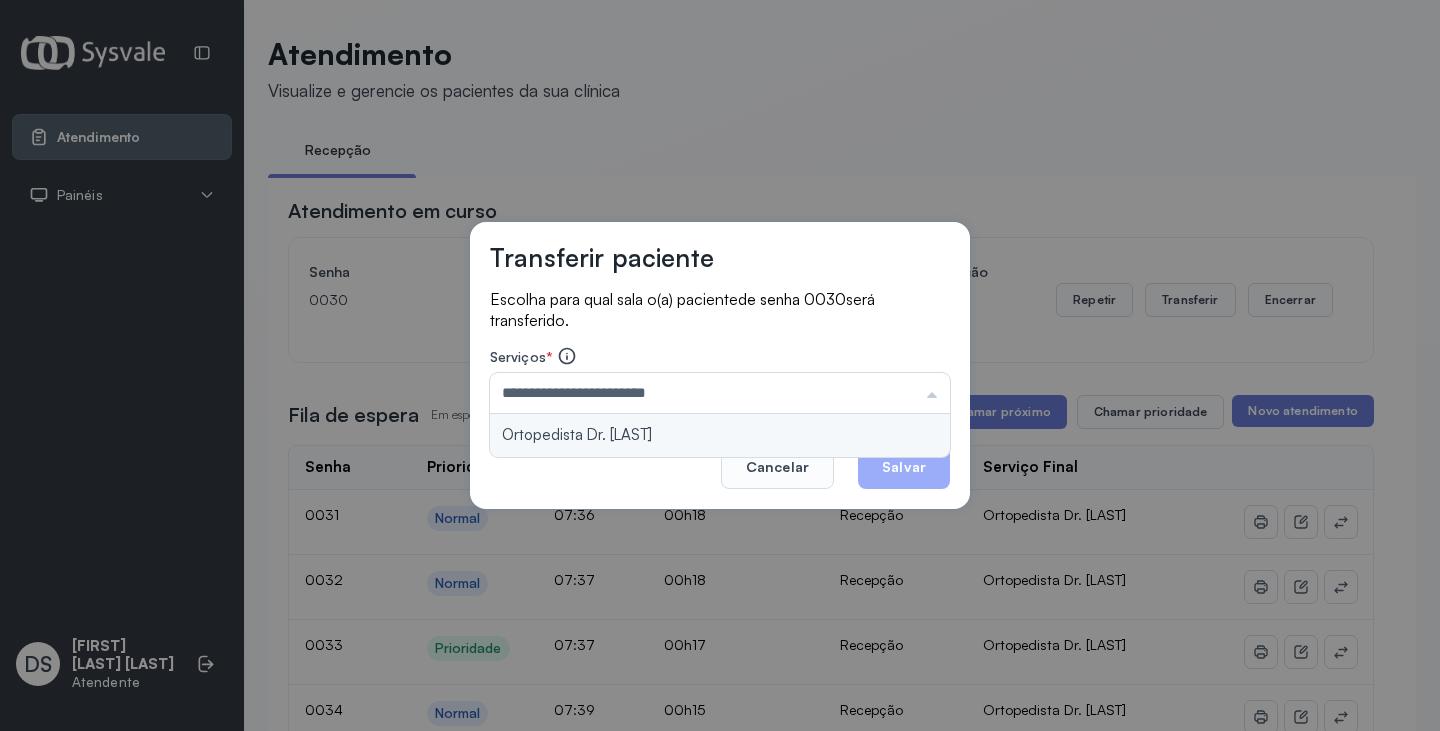 click on "**********" at bounding box center (720, 366) 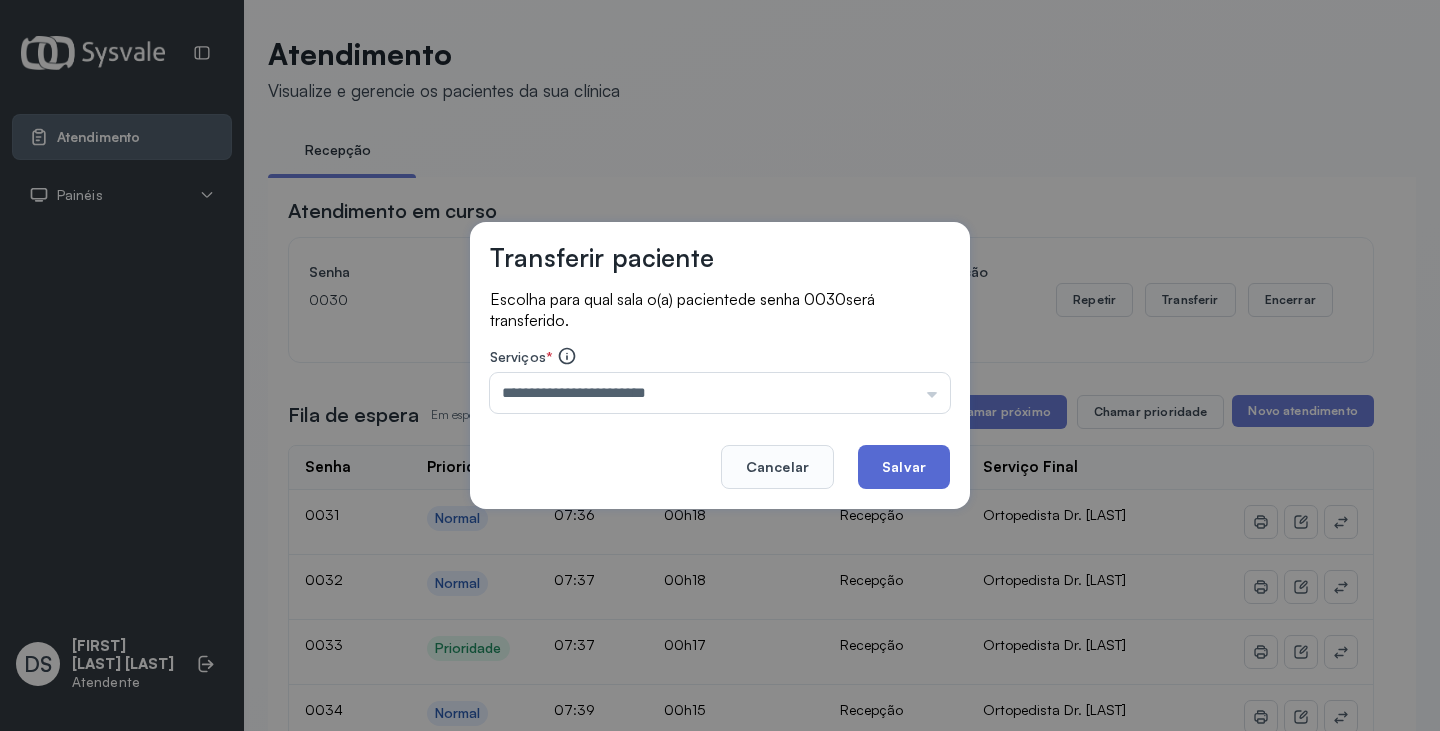 click on "Salvar" 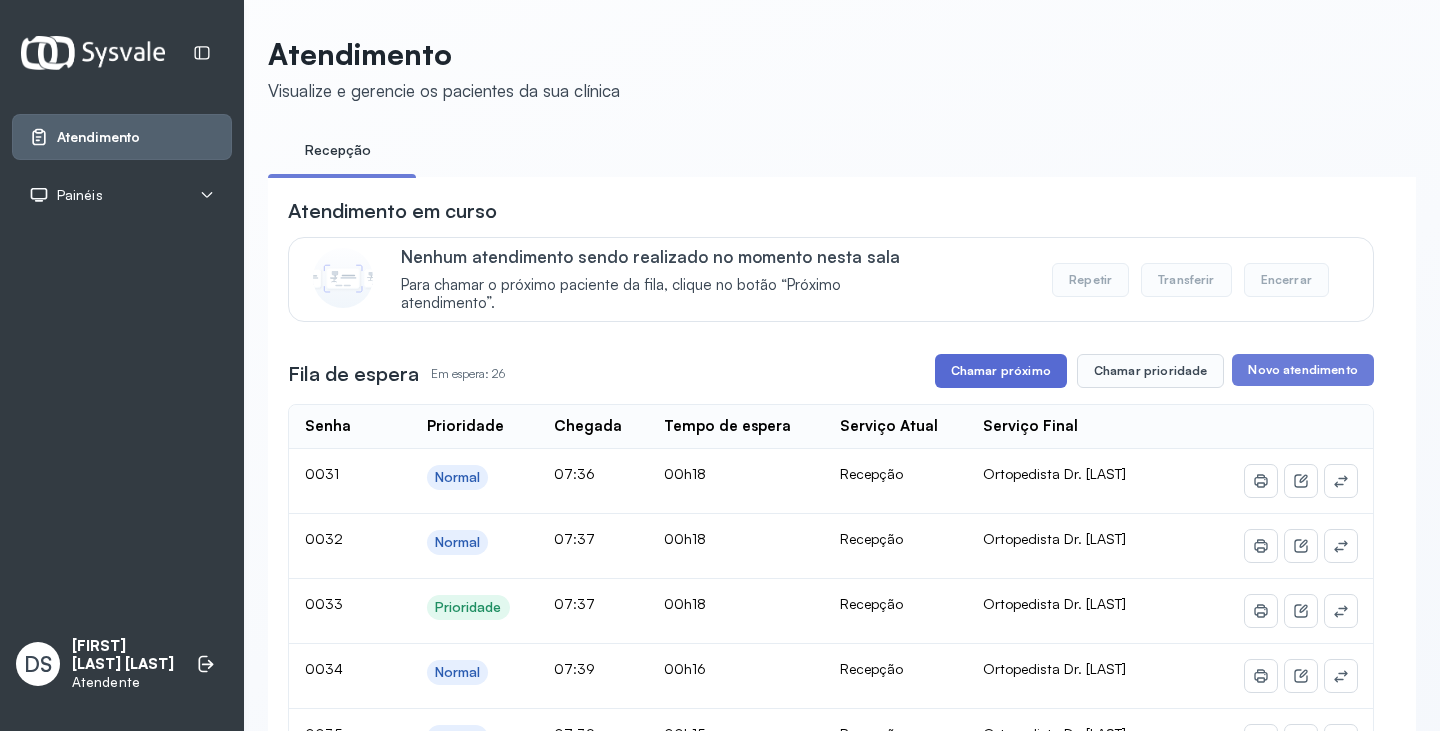 click on "Chamar próximo" at bounding box center [1001, 371] 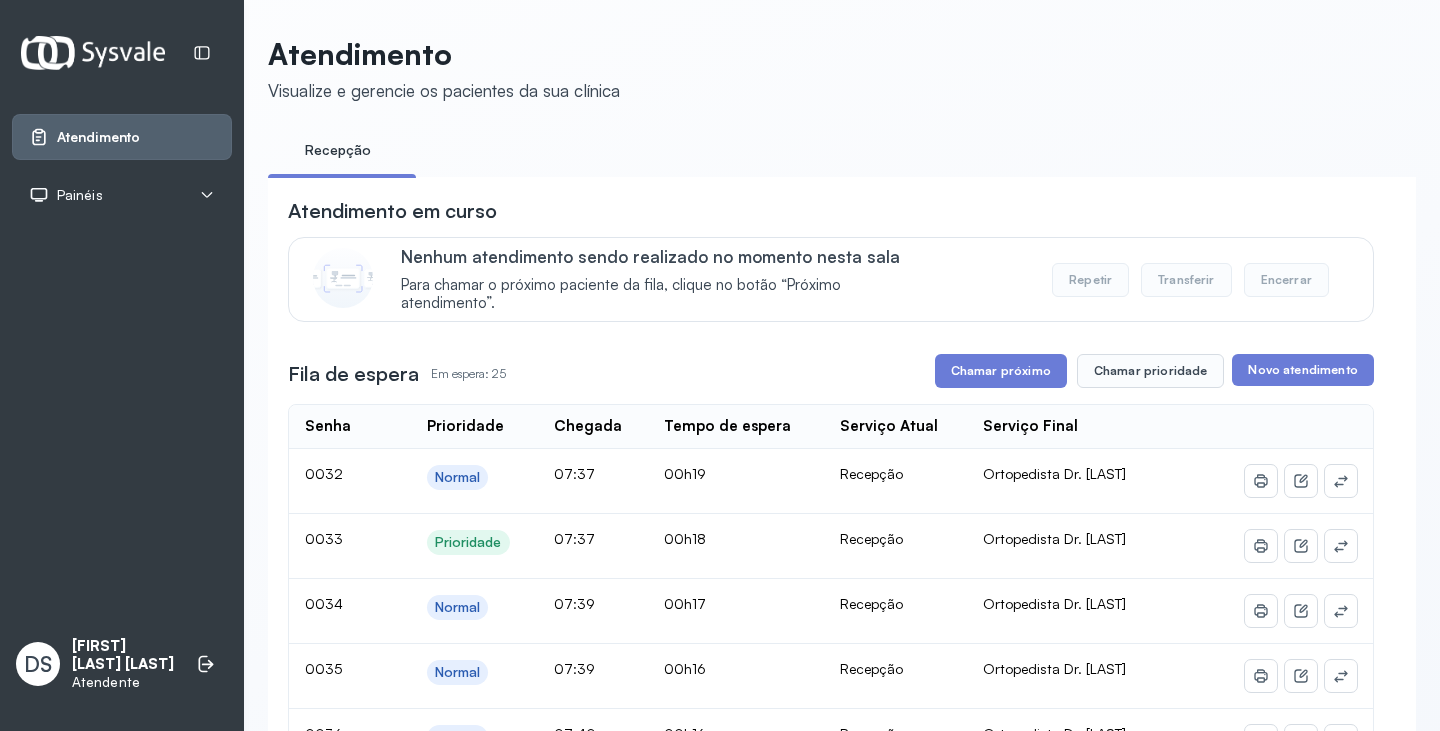 click on "Chamar próximo" at bounding box center (1001, 371) 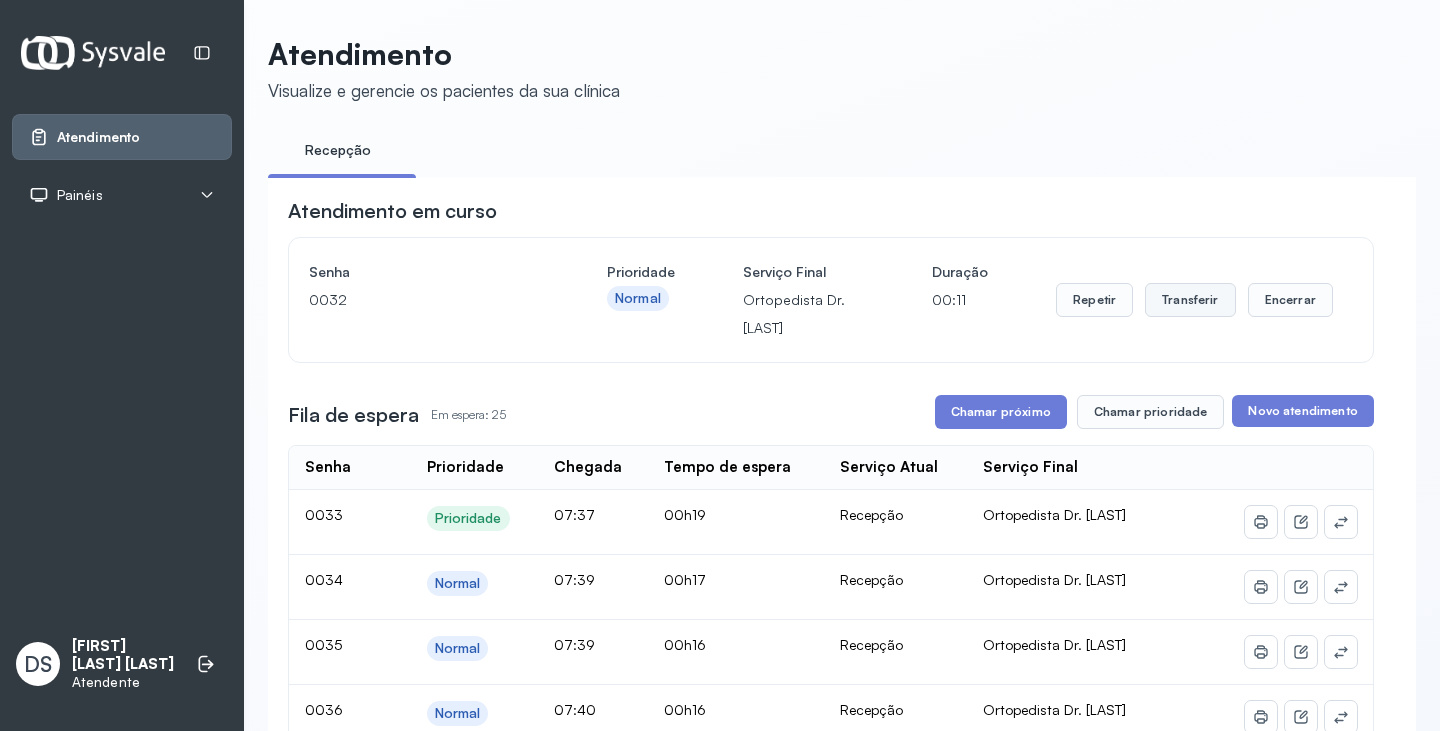 click on "Transferir" at bounding box center (1190, 300) 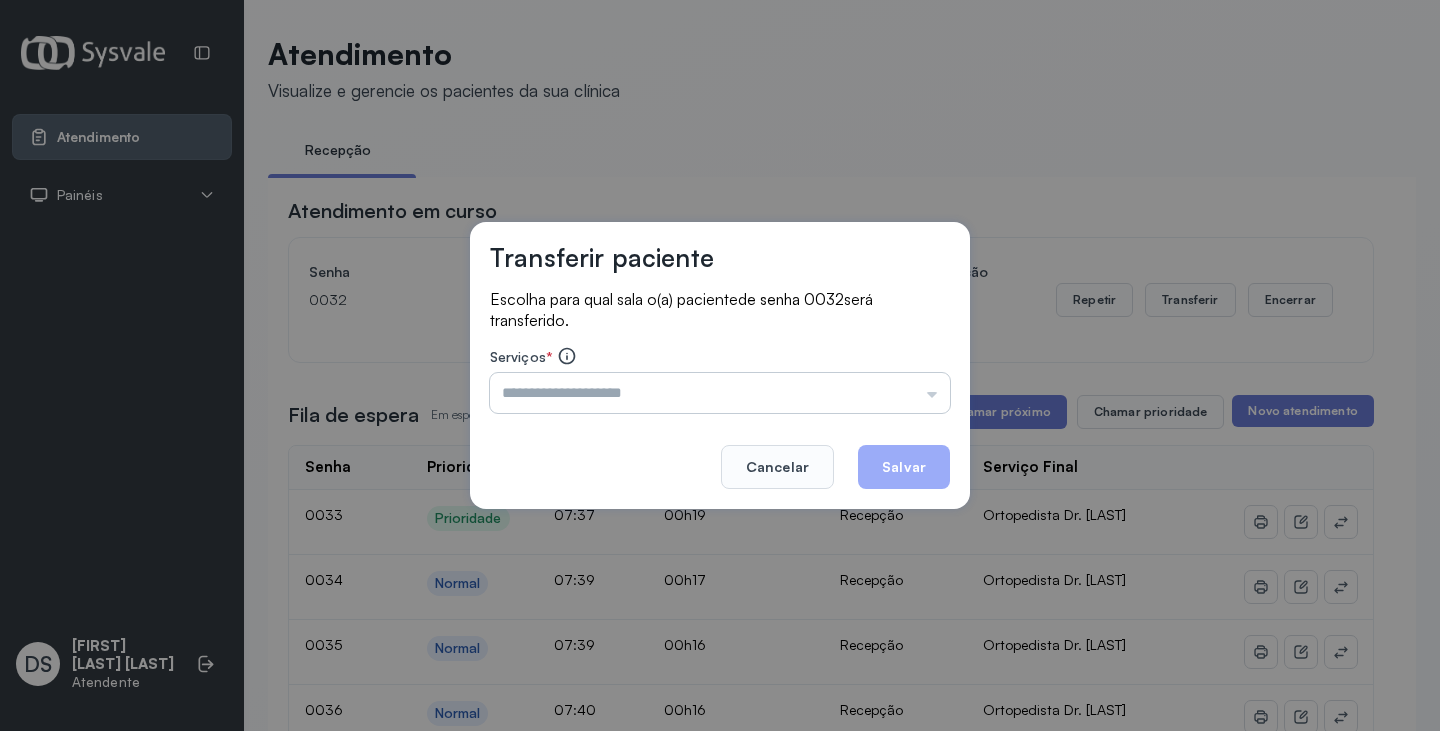 click at bounding box center [720, 393] 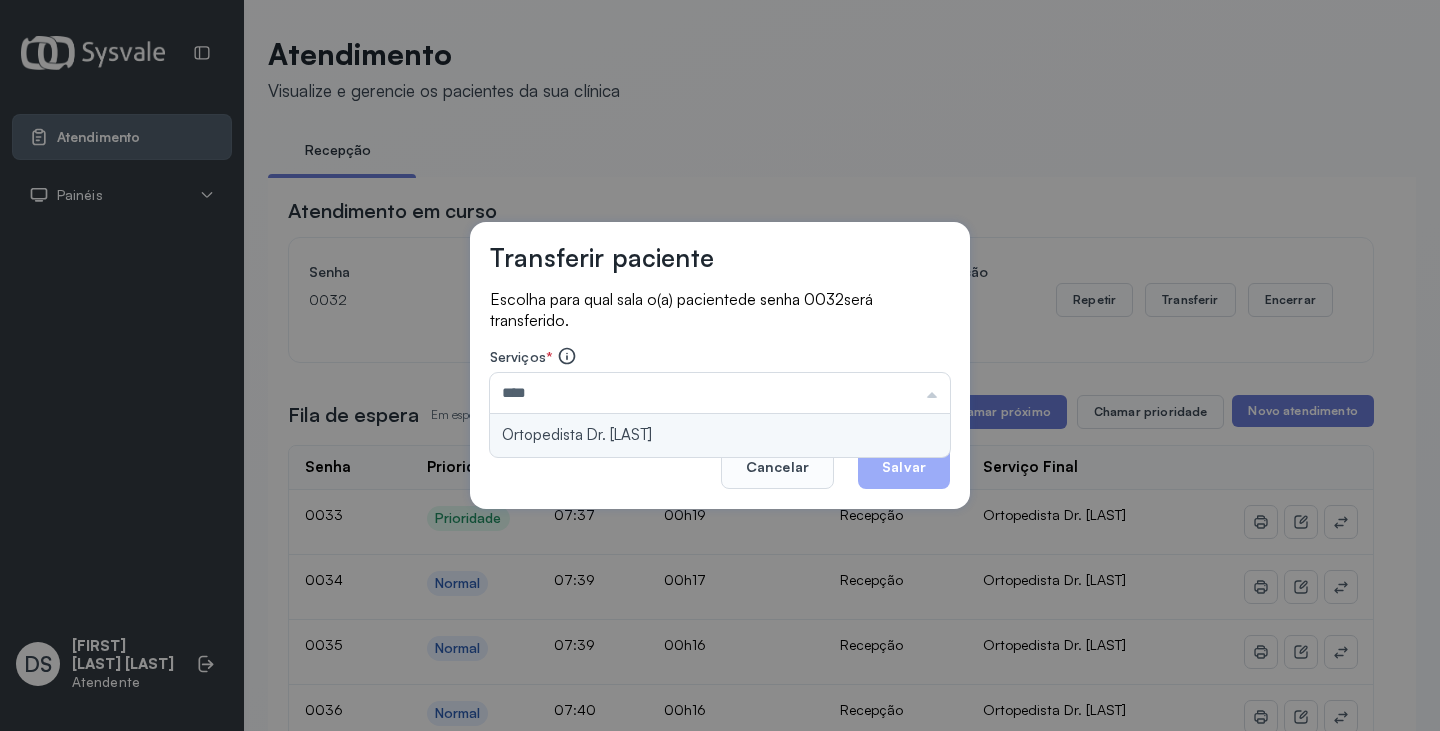 type on "**********" 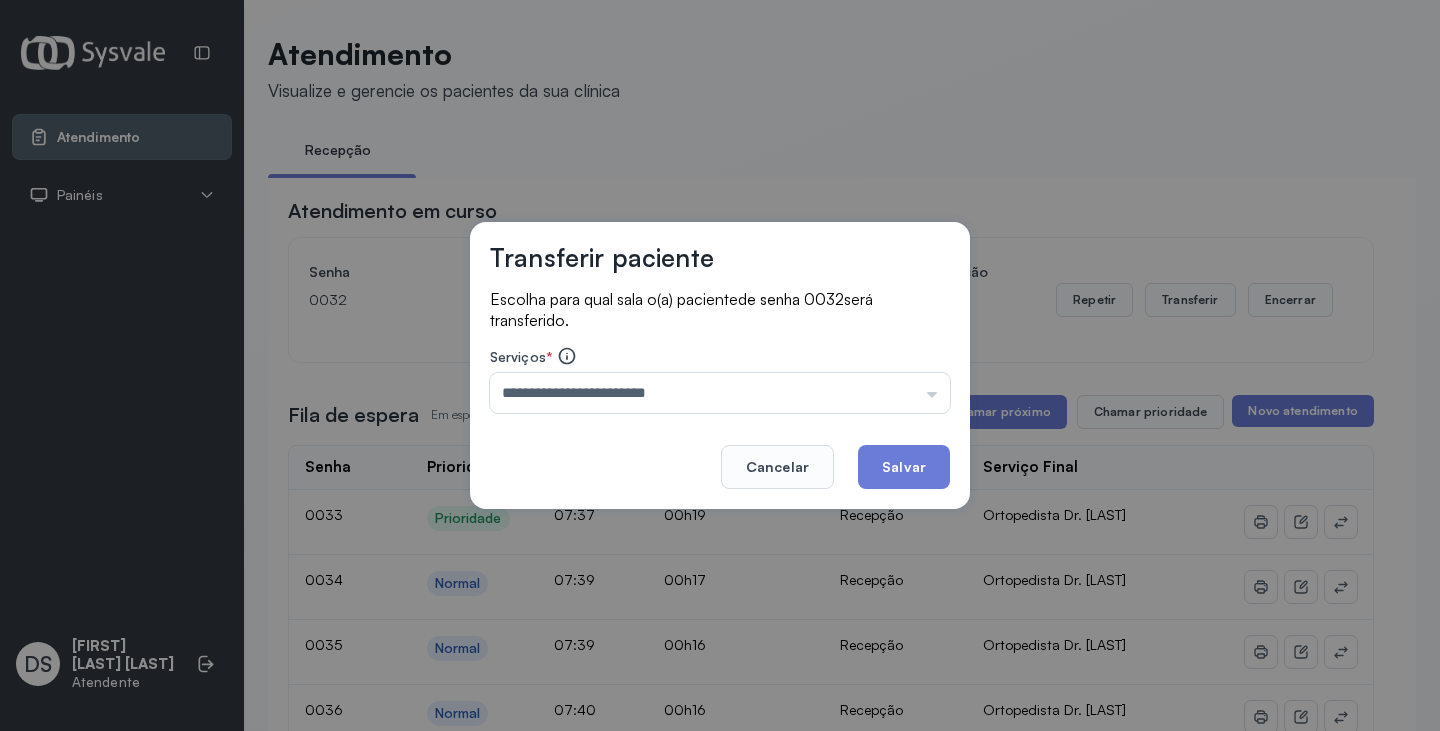drag, startPoint x: 742, startPoint y: 421, endPoint x: 877, endPoint y: 443, distance: 136.78085 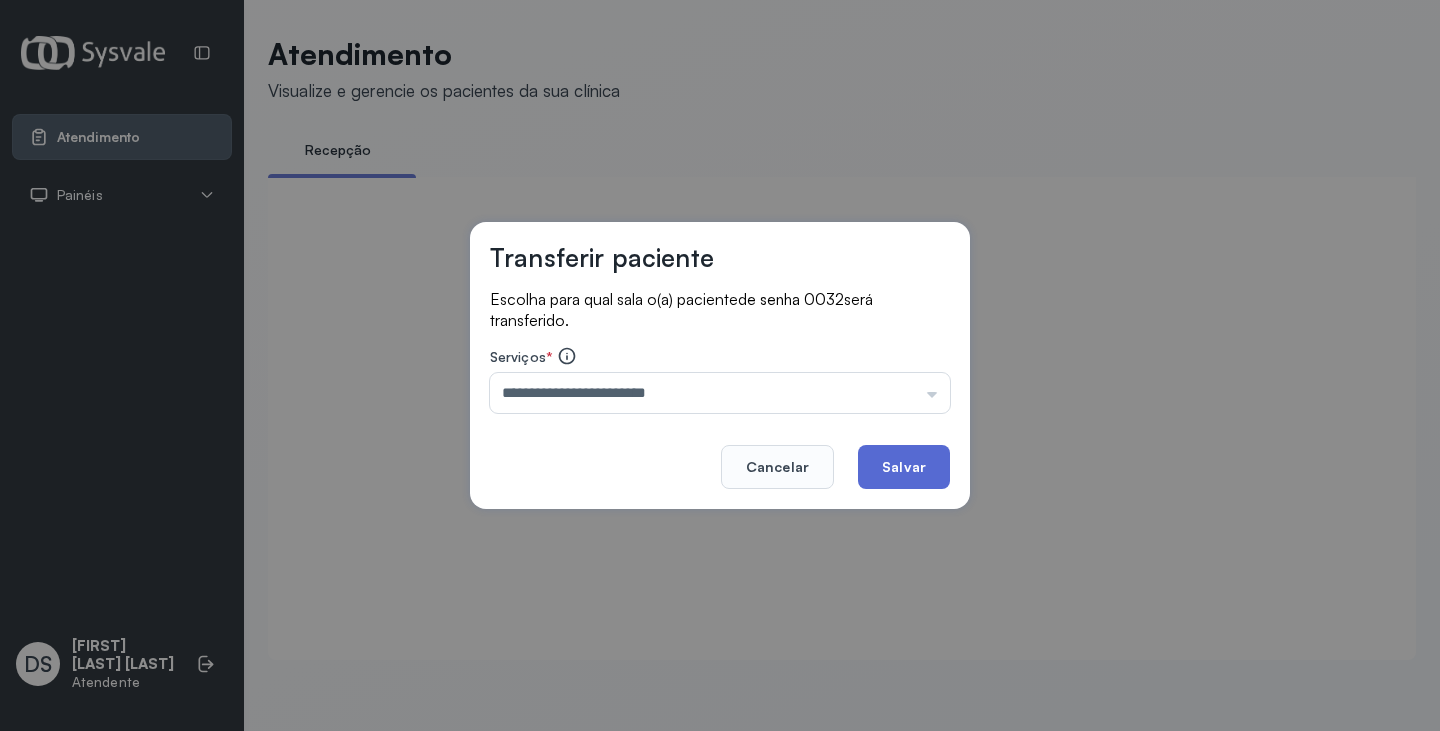 click on "Salvar" 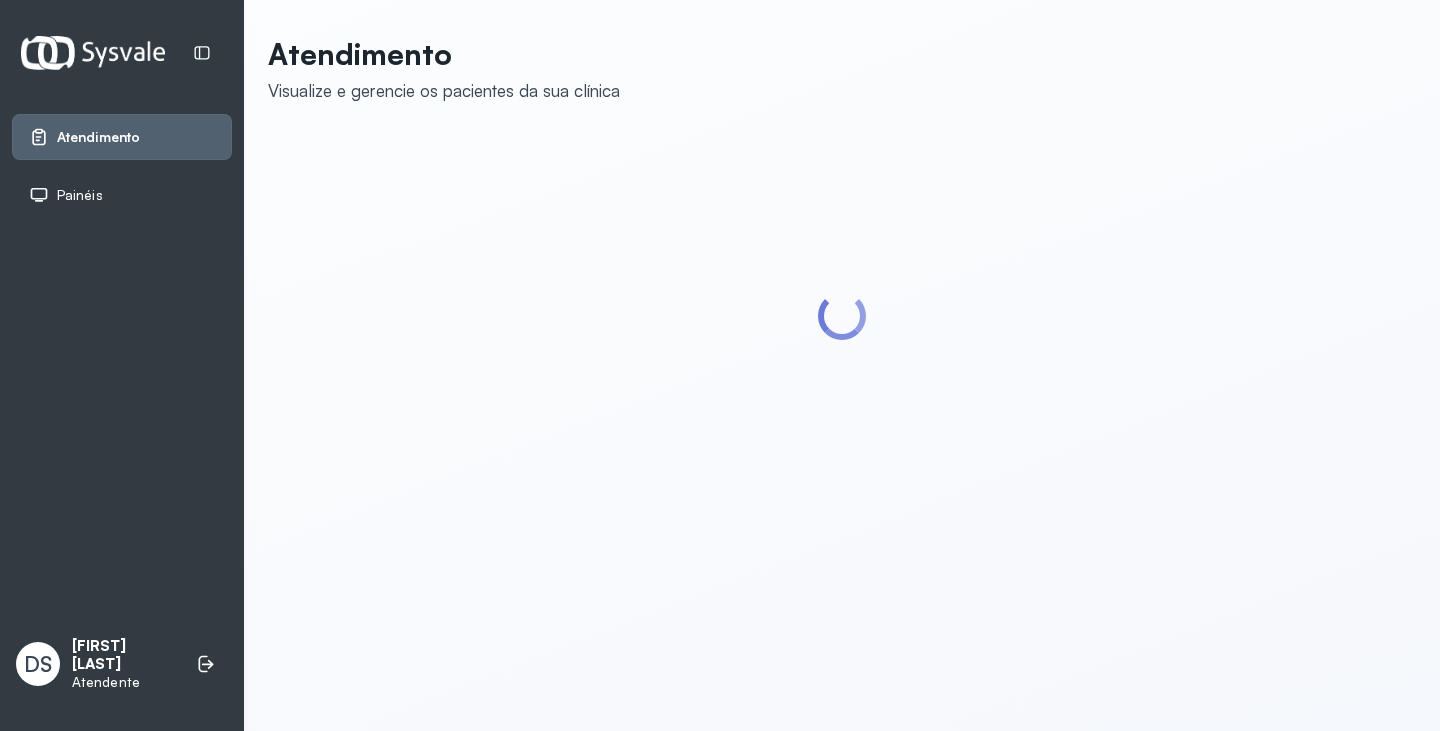 scroll, scrollTop: 0, scrollLeft: 0, axis: both 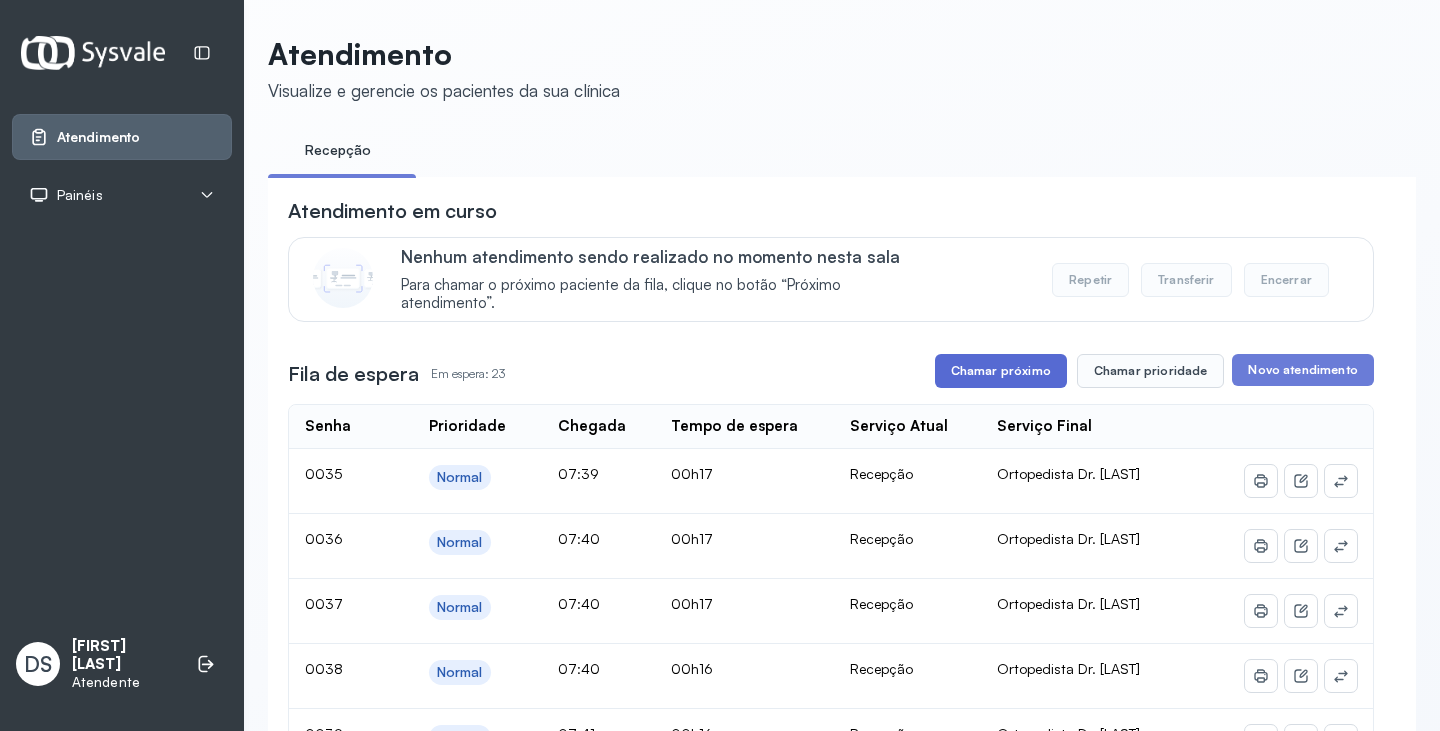 click on "Chamar próximo" at bounding box center [1001, 371] 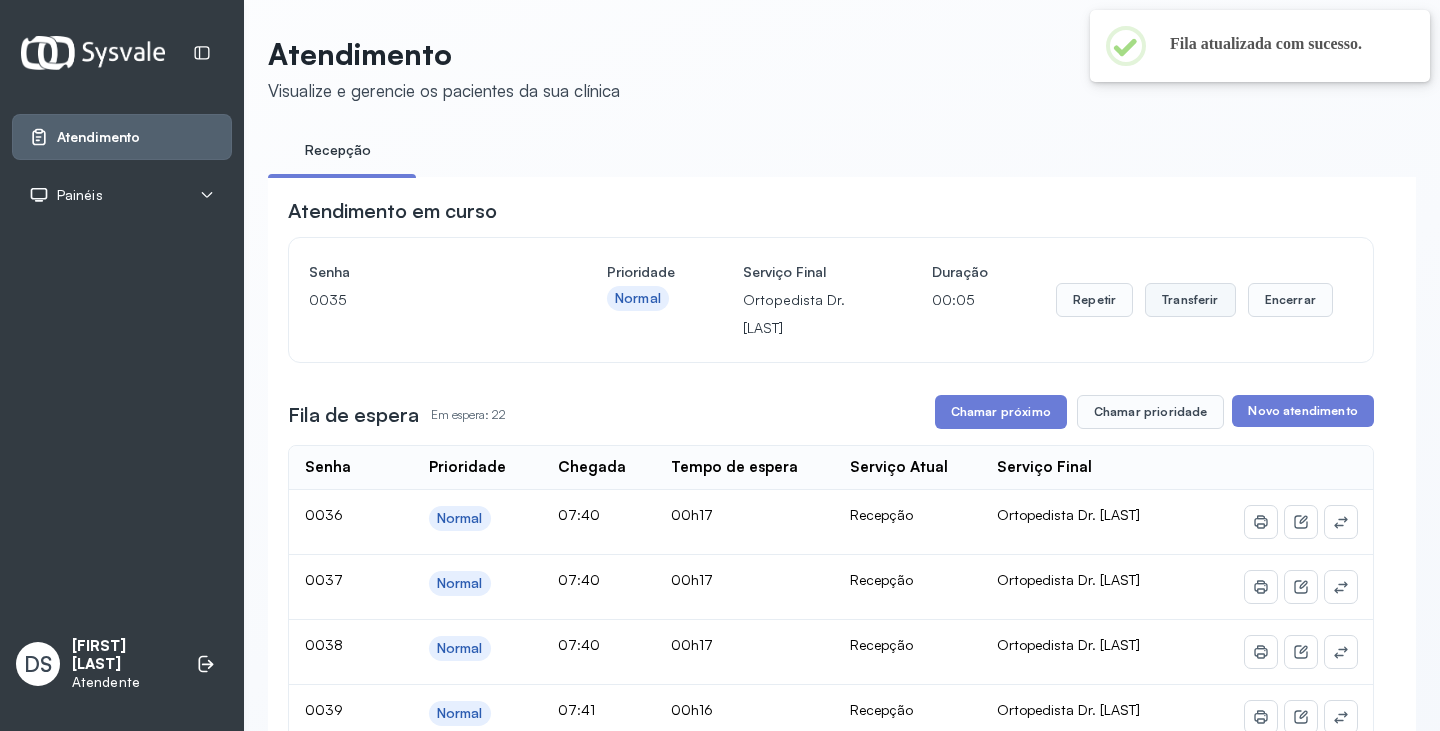 click on "Transferir" at bounding box center (1190, 300) 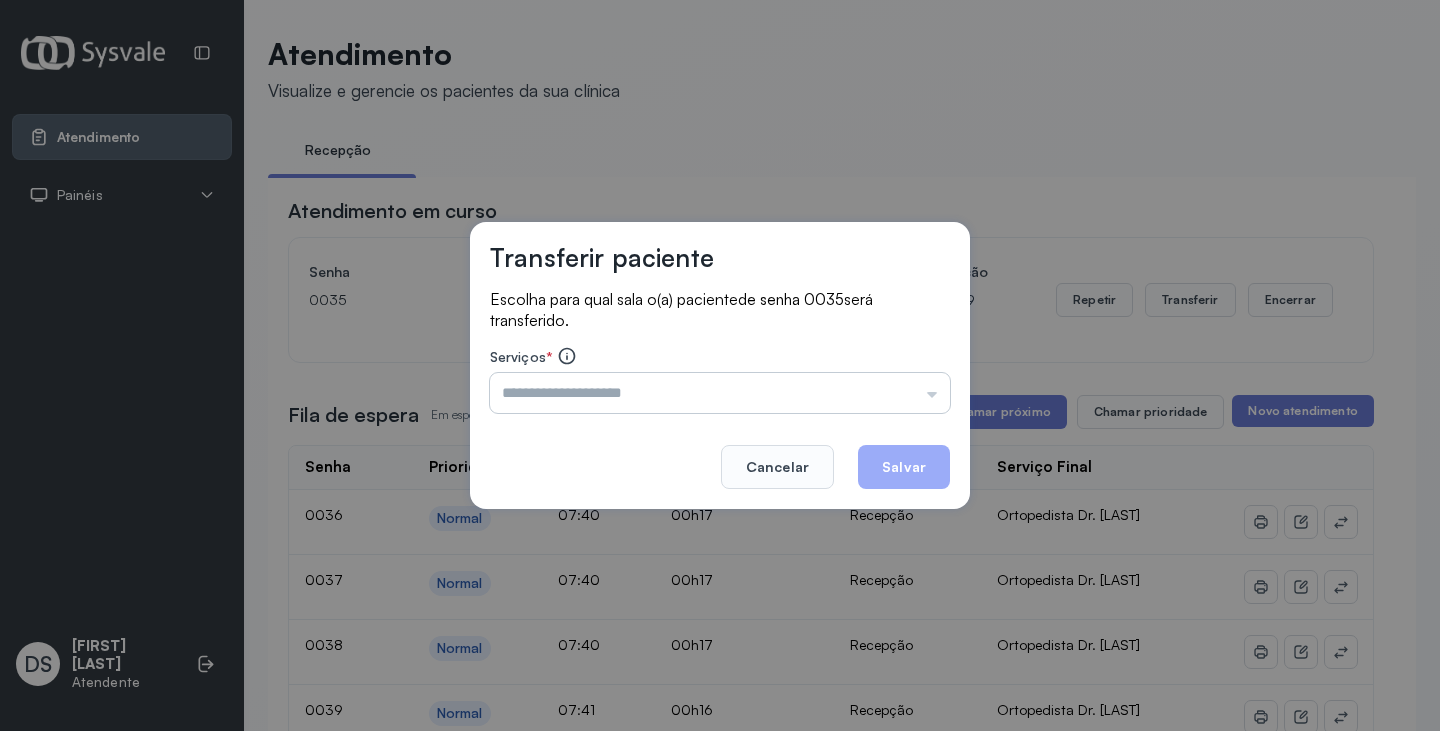 click at bounding box center (720, 393) 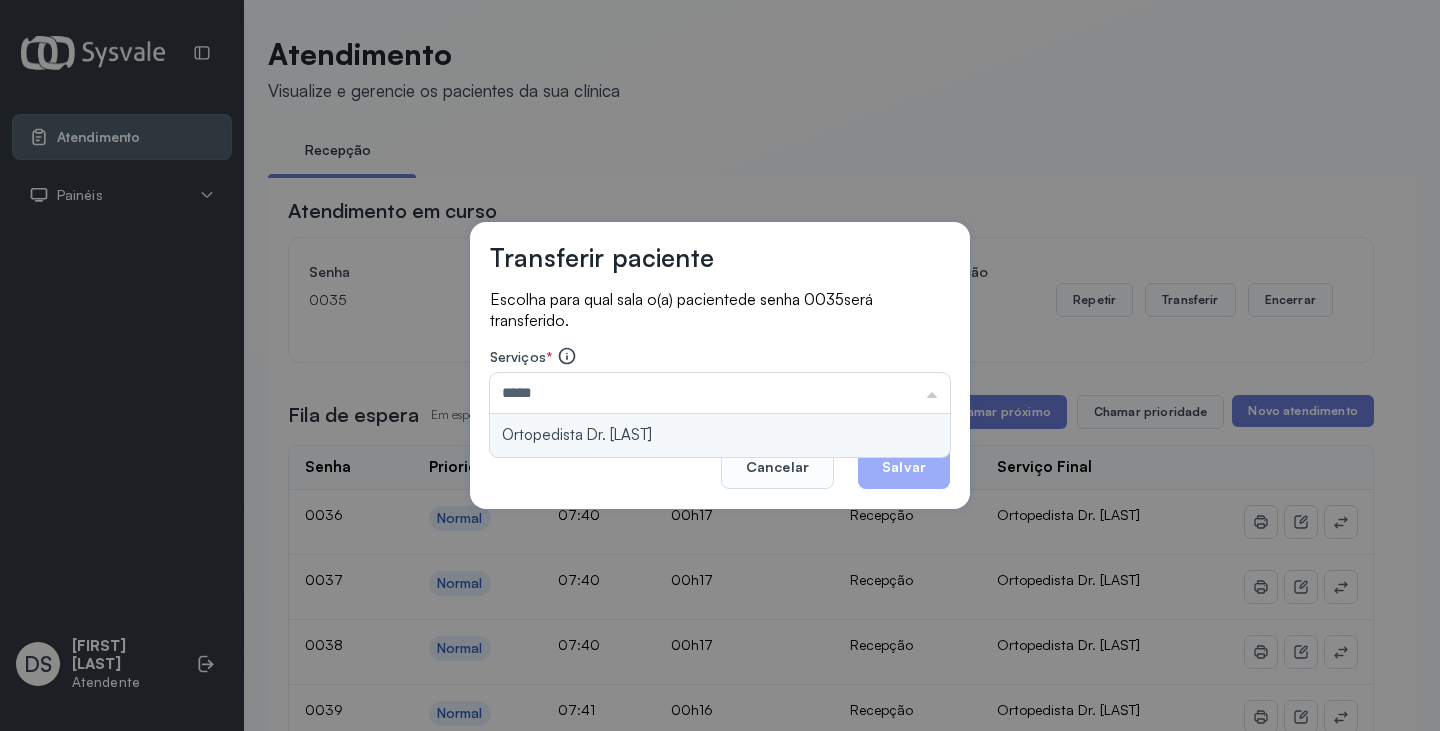 type on "**********" 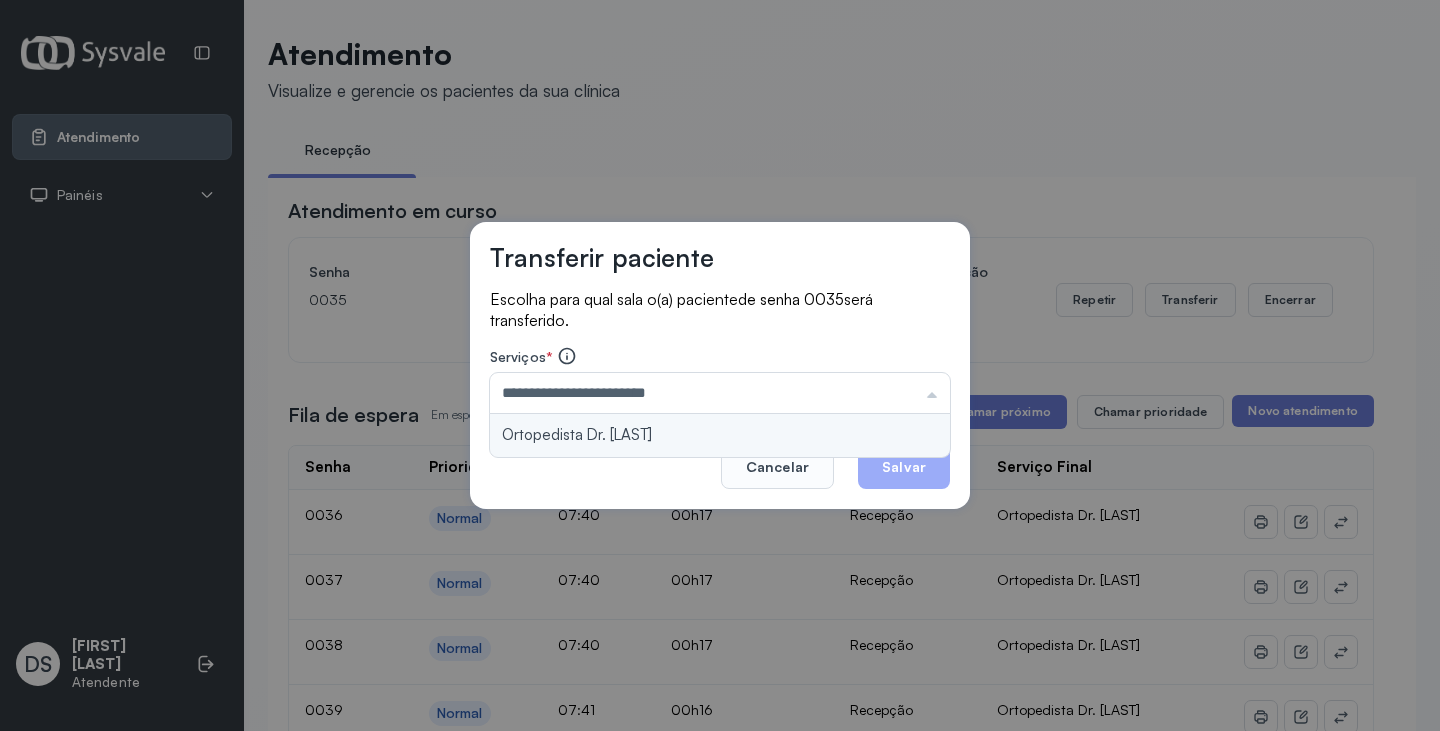 drag, startPoint x: 740, startPoint y: 435, endPoint x: 870, endPoint y: 442, distance: 130.18832 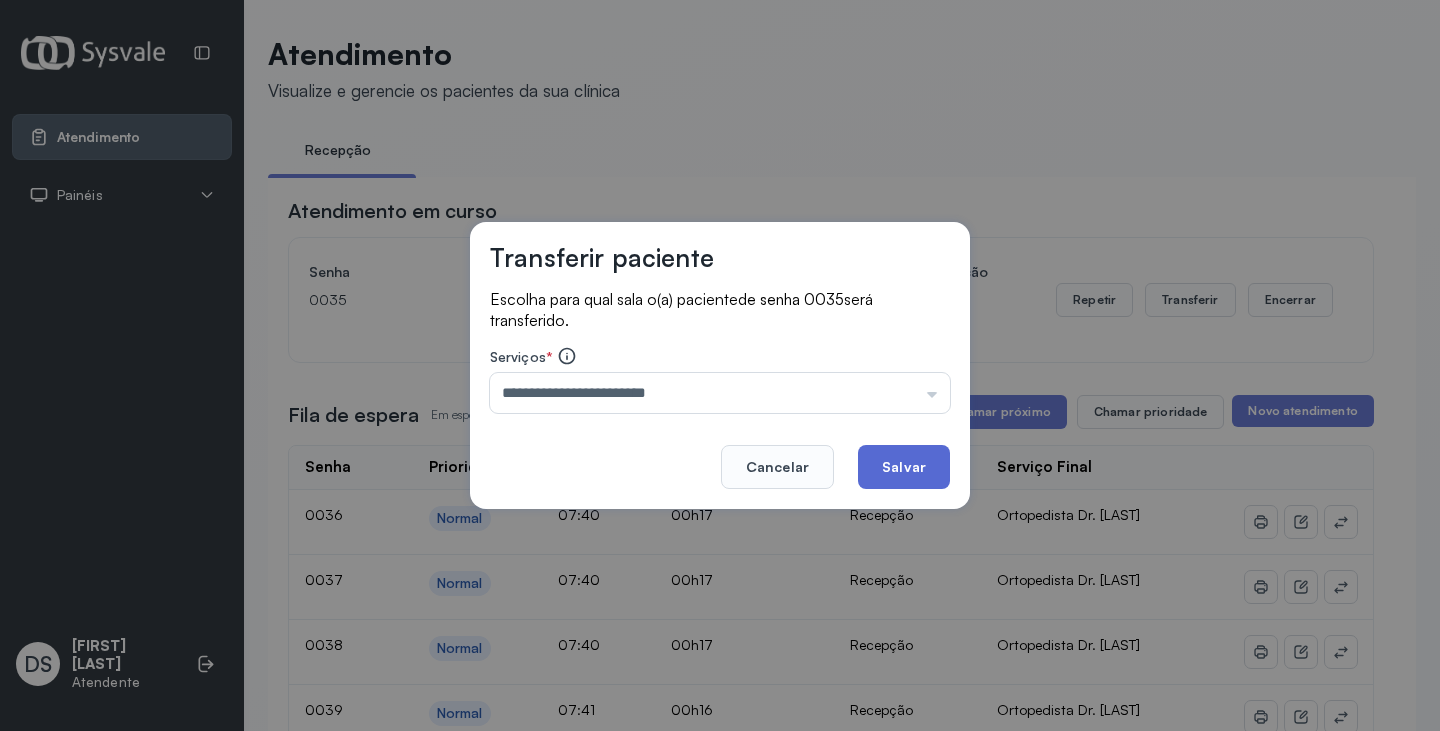 click on "Salvar" 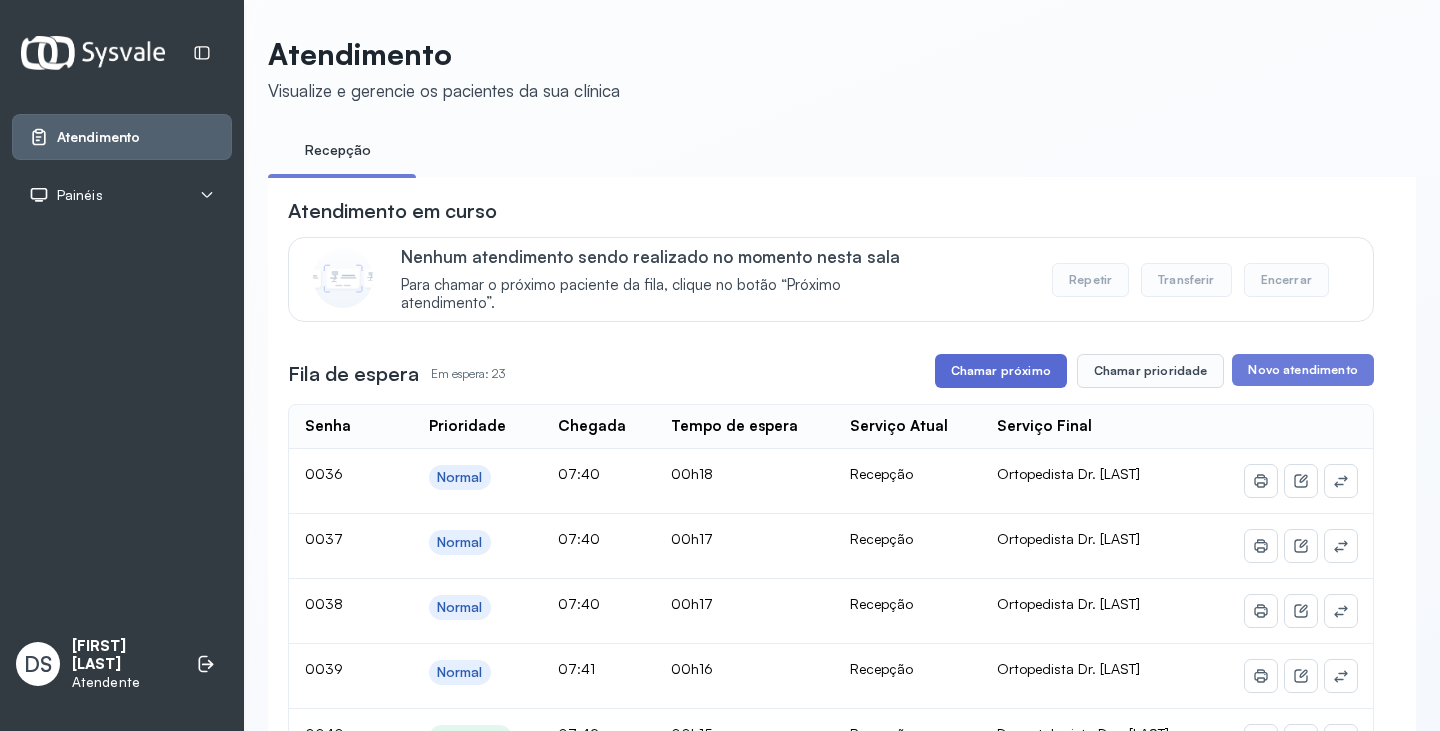 click on "Chamar próximo" at bounding box center [1001, 371] 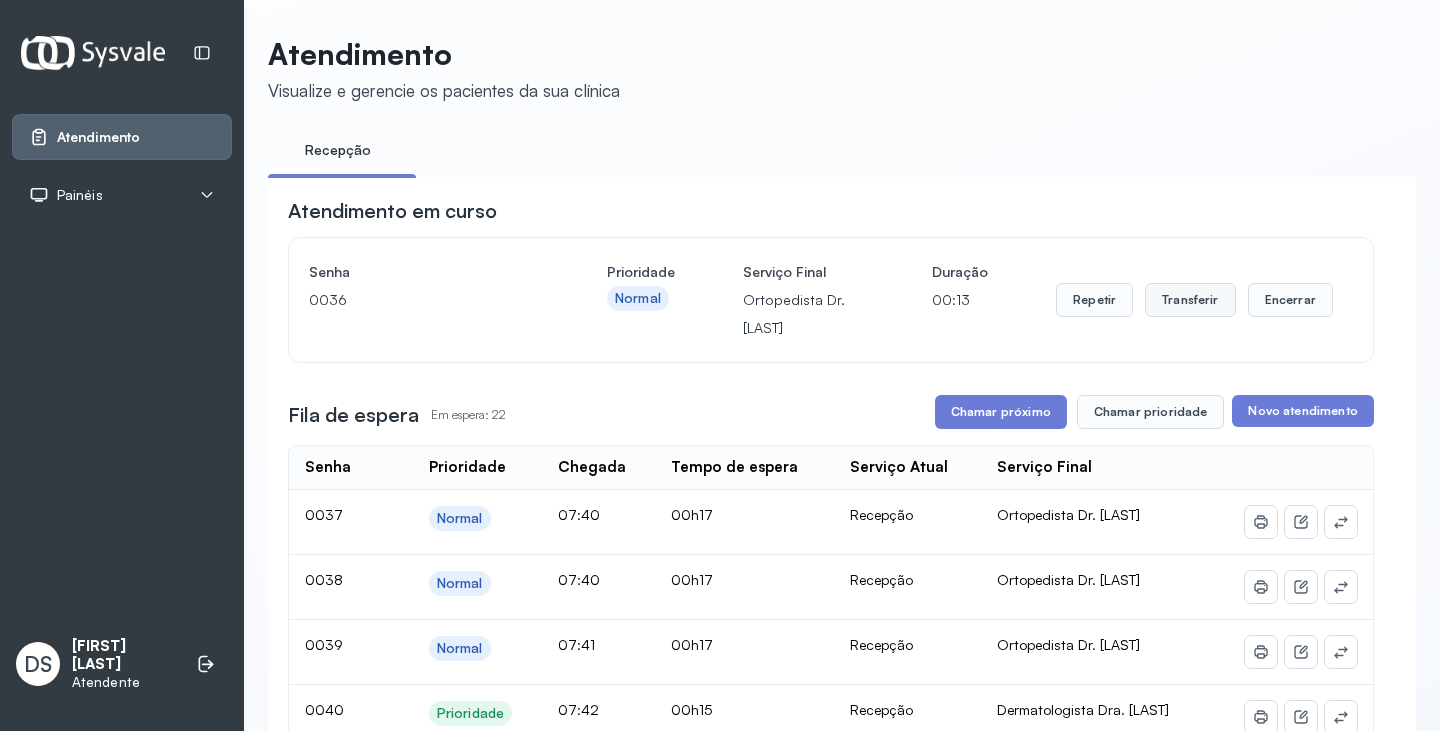 drag, startPoint x: 1197, startPoint y: 305, endPoint x: 1187, endPoint y: 304, distance: 10.049875 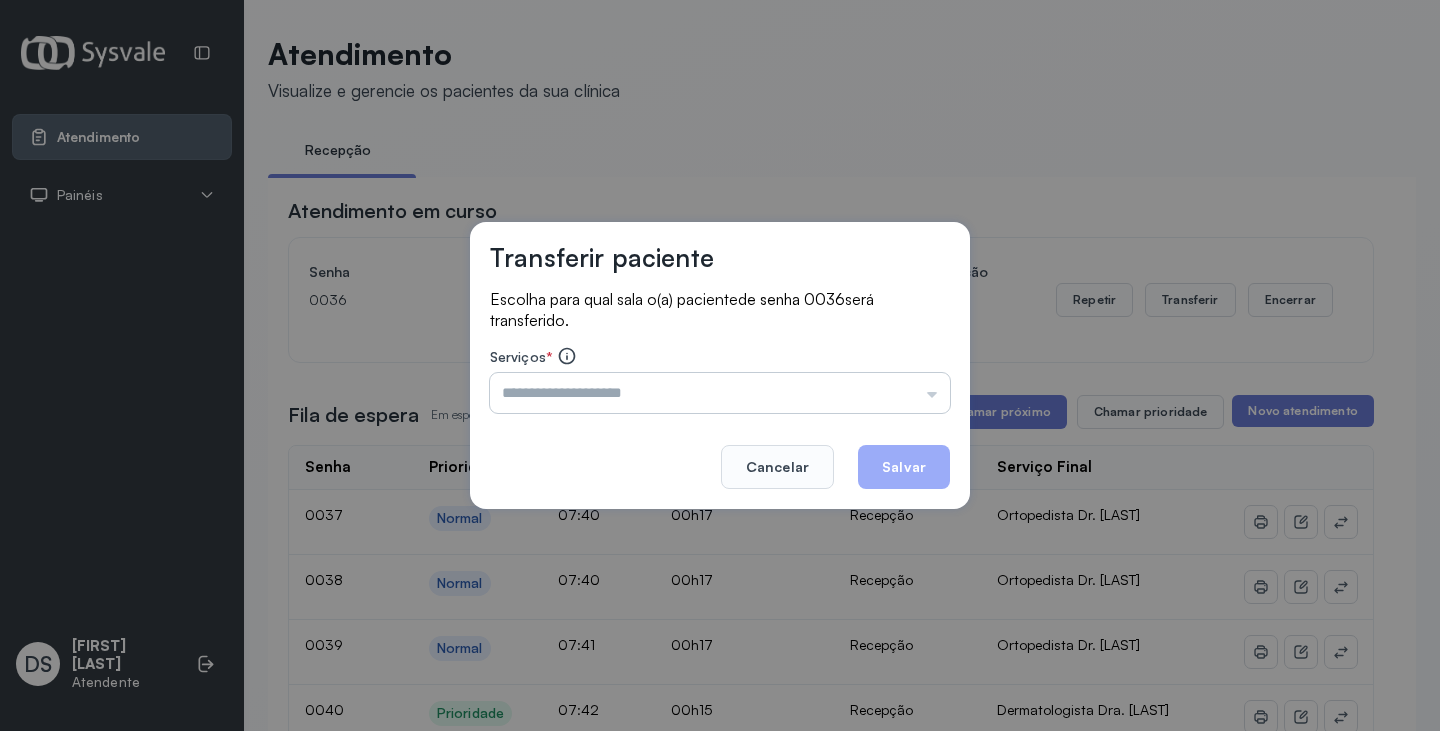 click at bounding box center [720, 393] 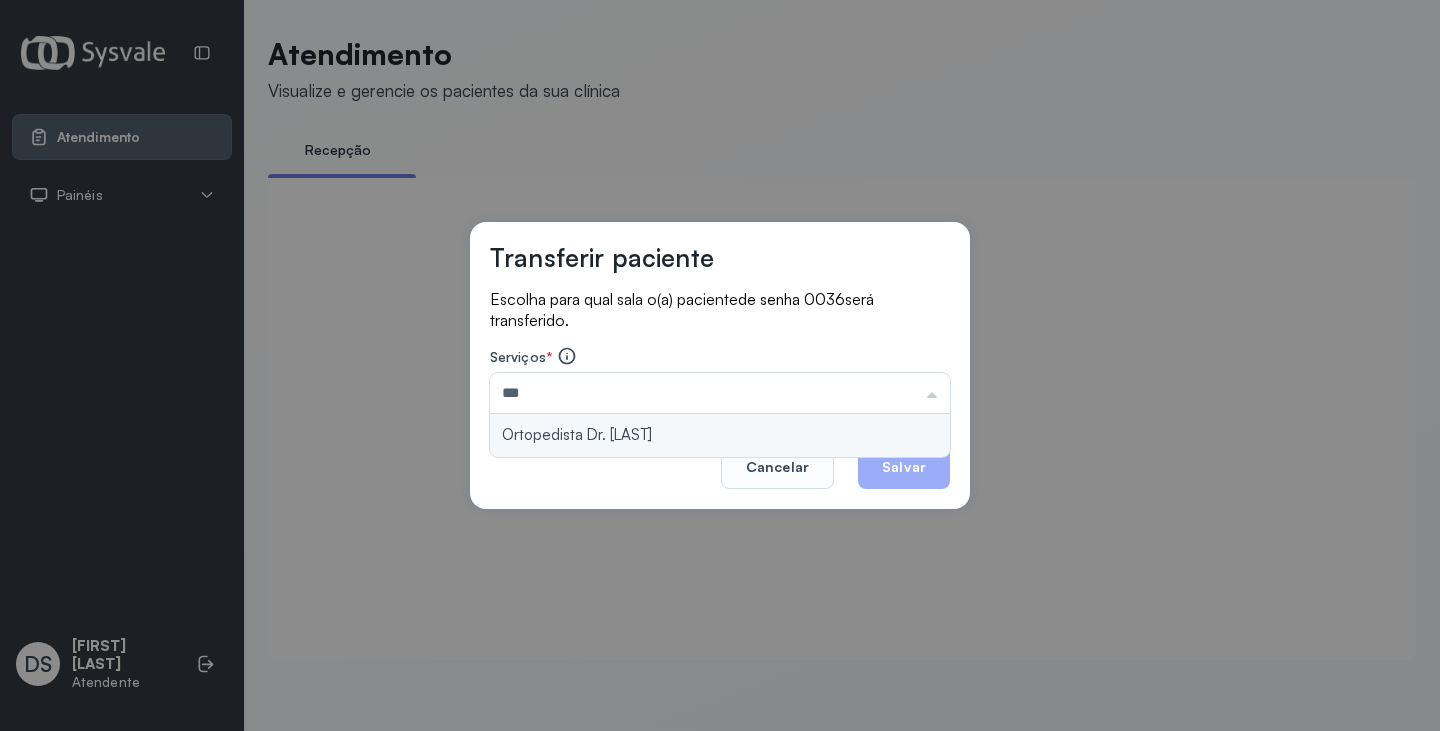 type on "**********" 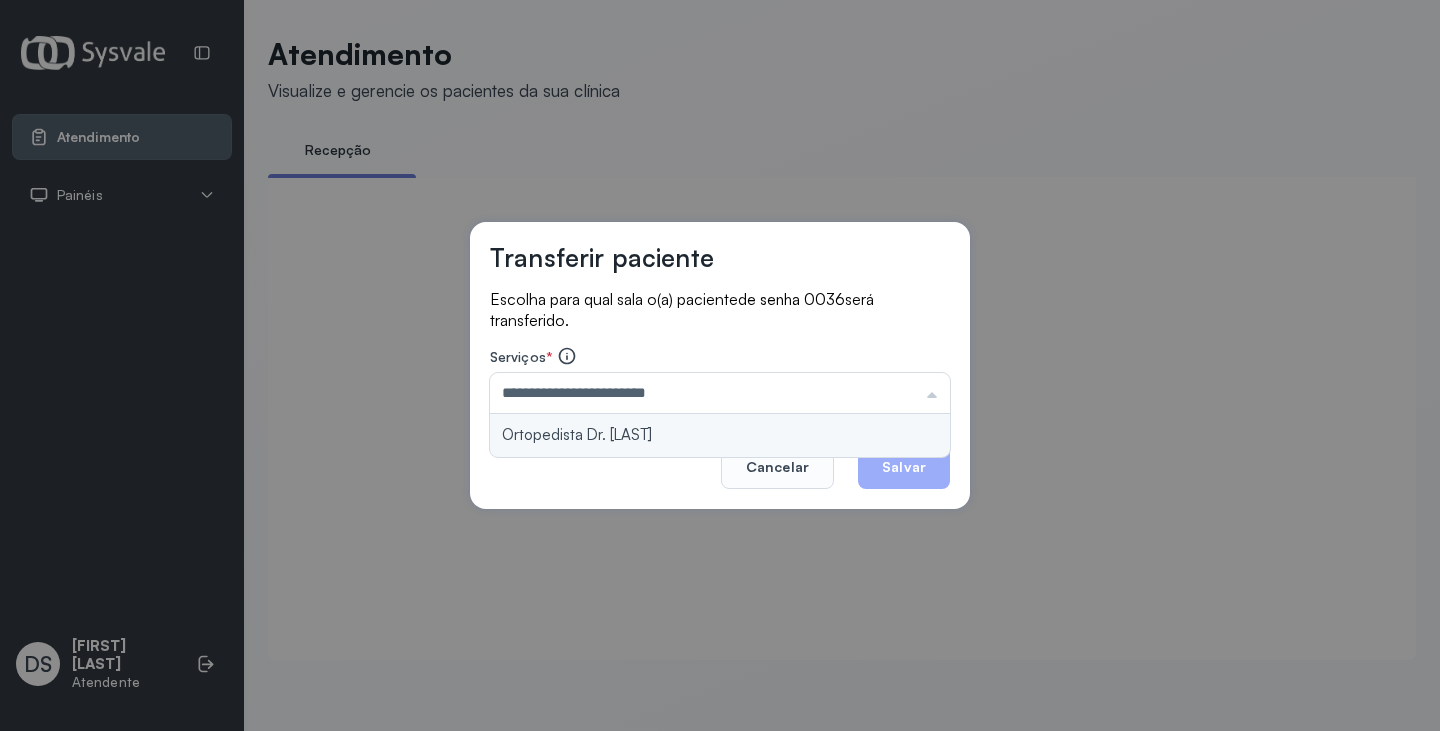 drag, startPoint x: 693, startPoint y: 436, endPoint x: 757, endPoint y: 433, distance: 64.070274 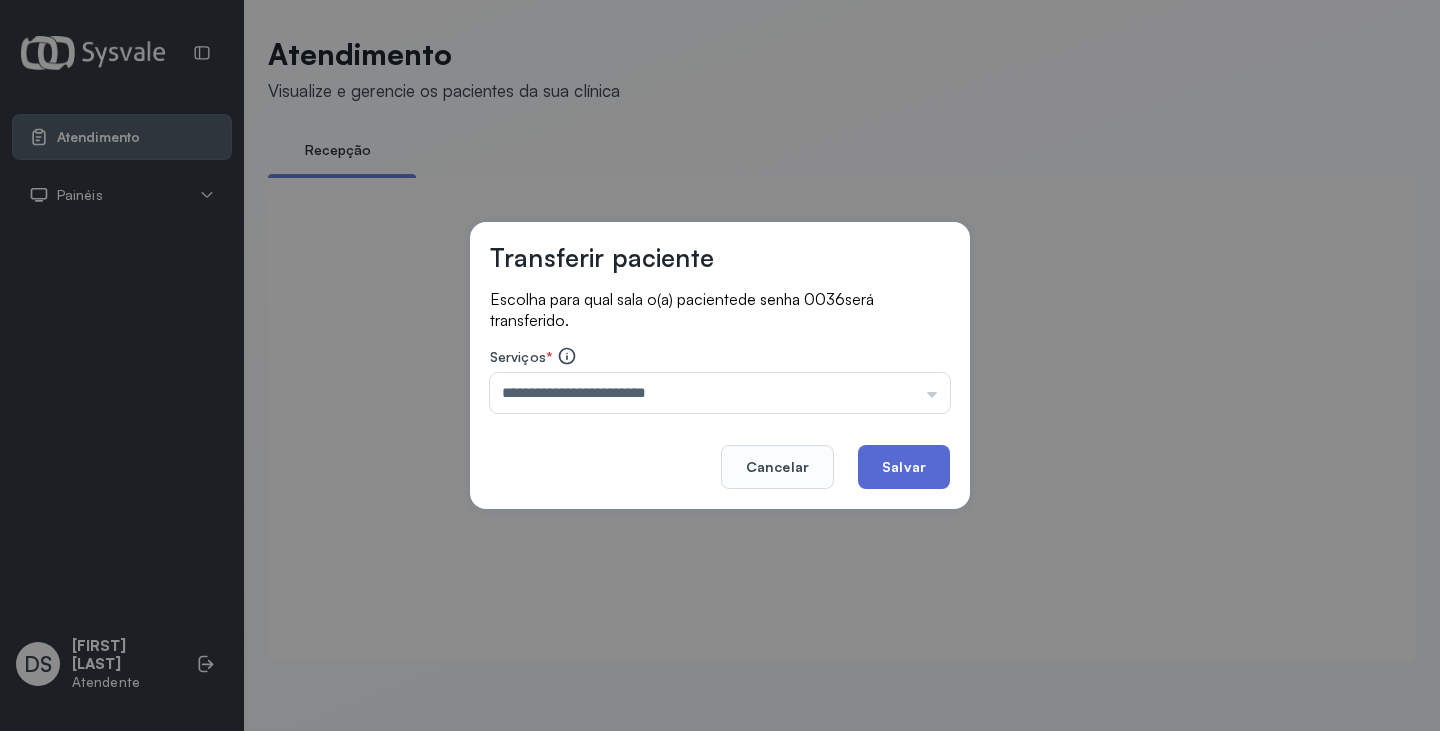 click on "Salvar" 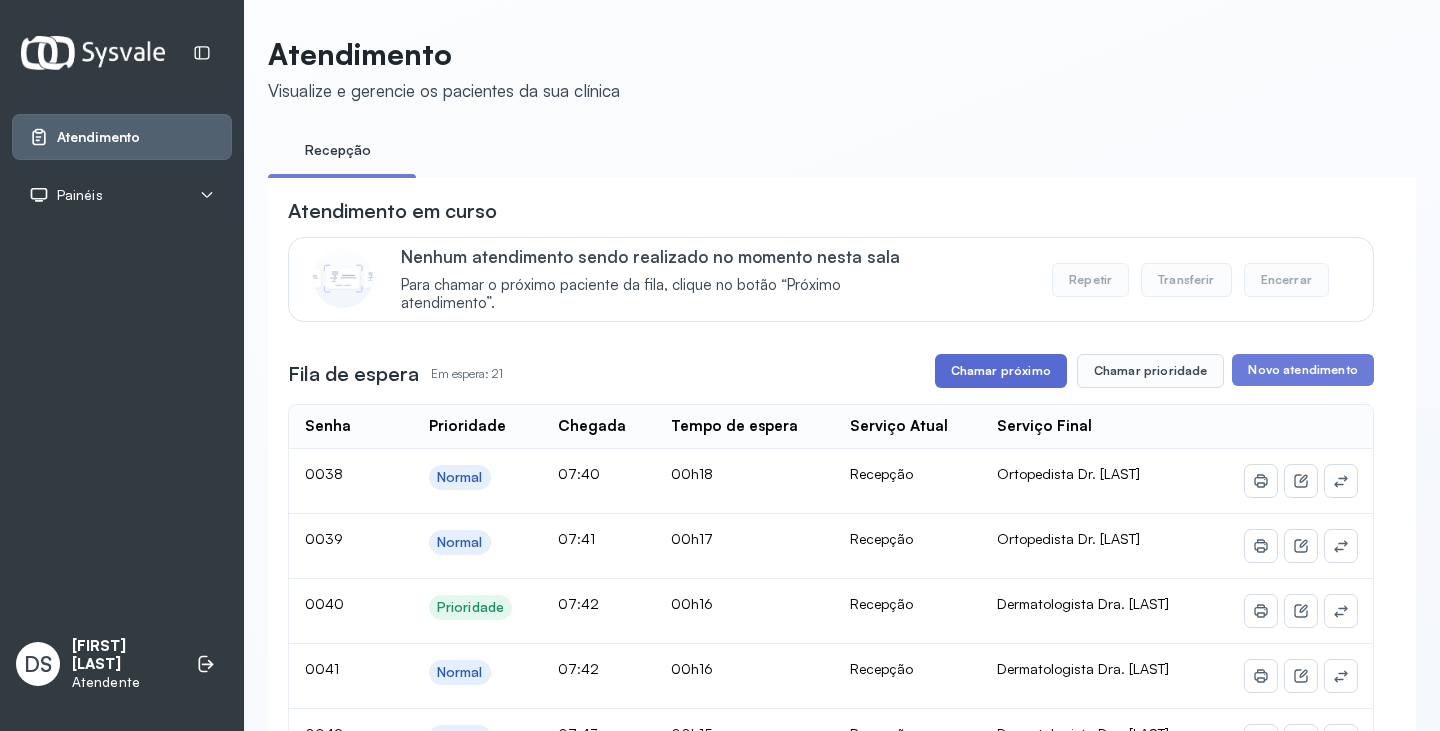 click on "Chamar próximo" at bounding box center [1001, 371] 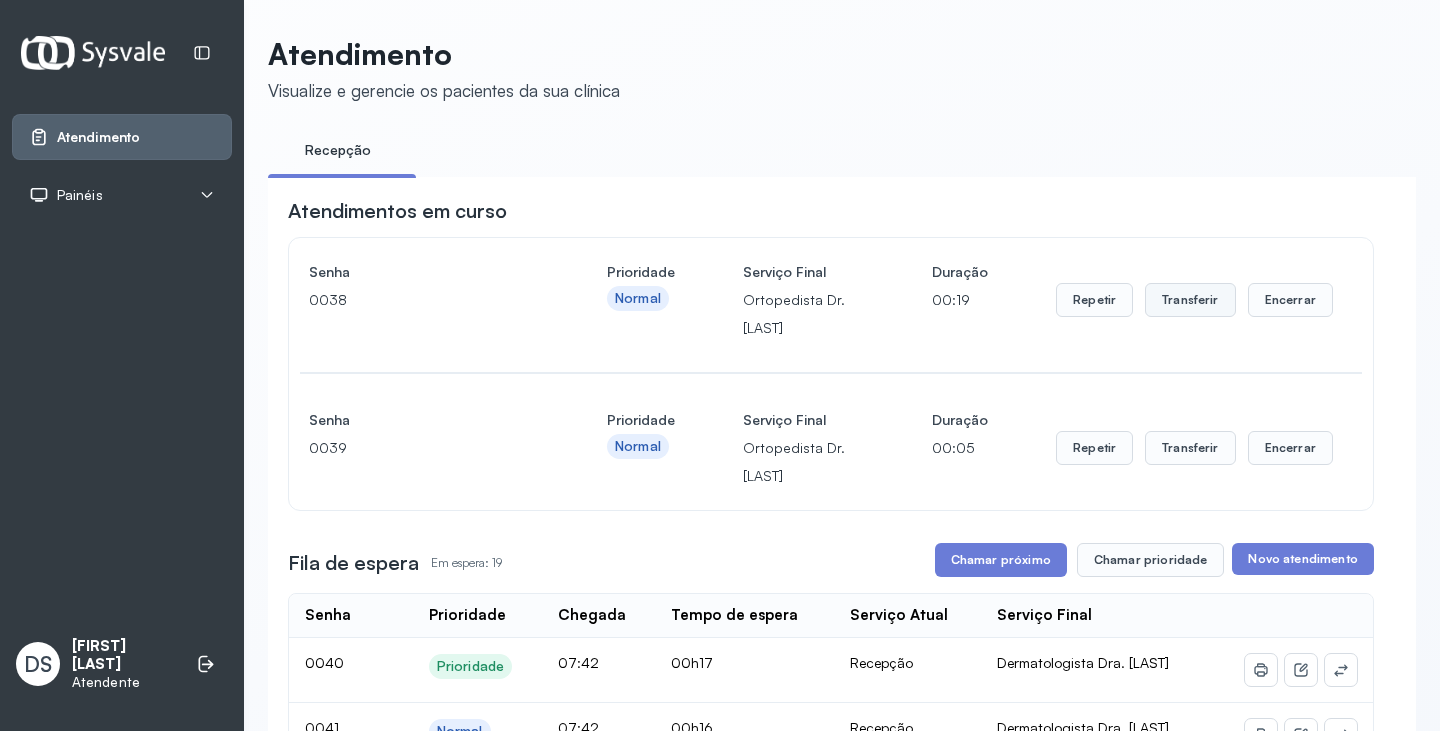 click on "Transferir" at bounding box center (1190, 300) 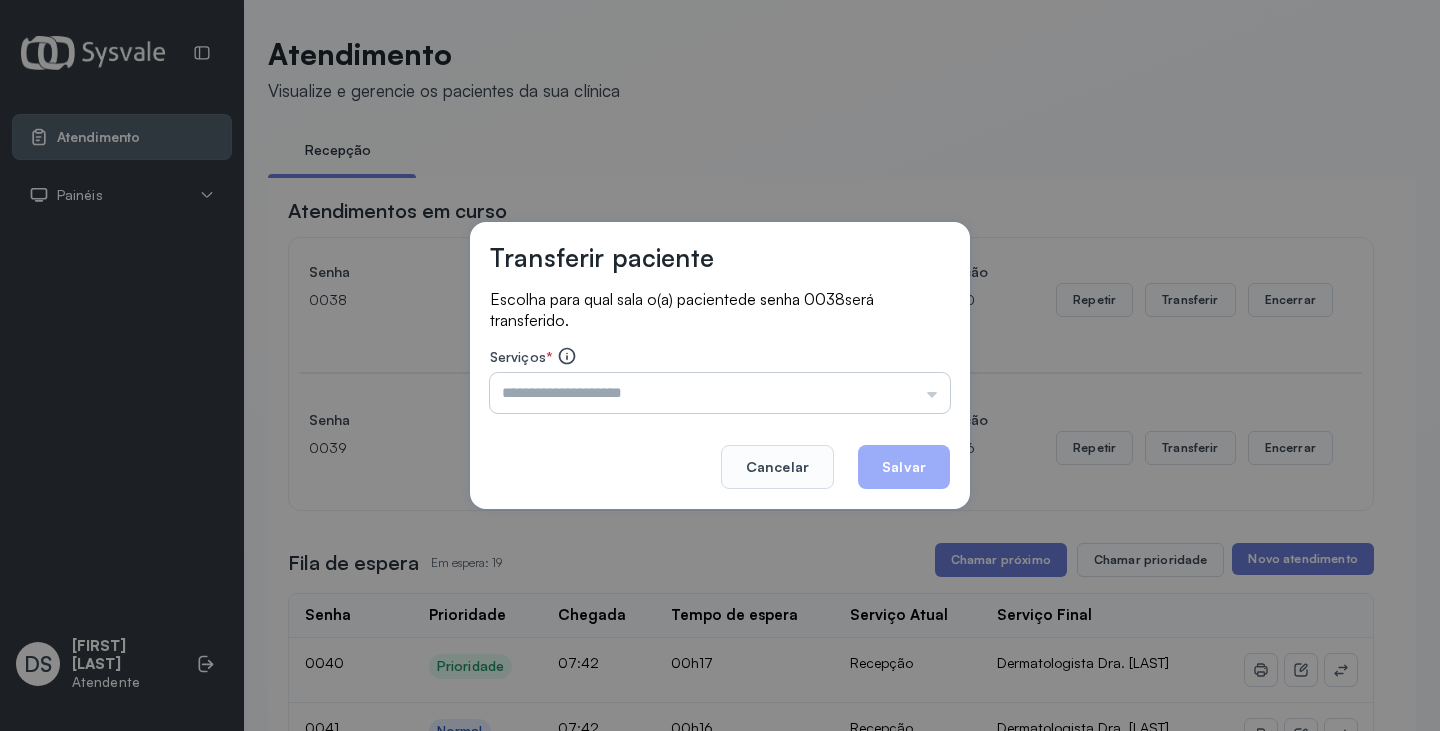 click at bounding box center (720, 393) 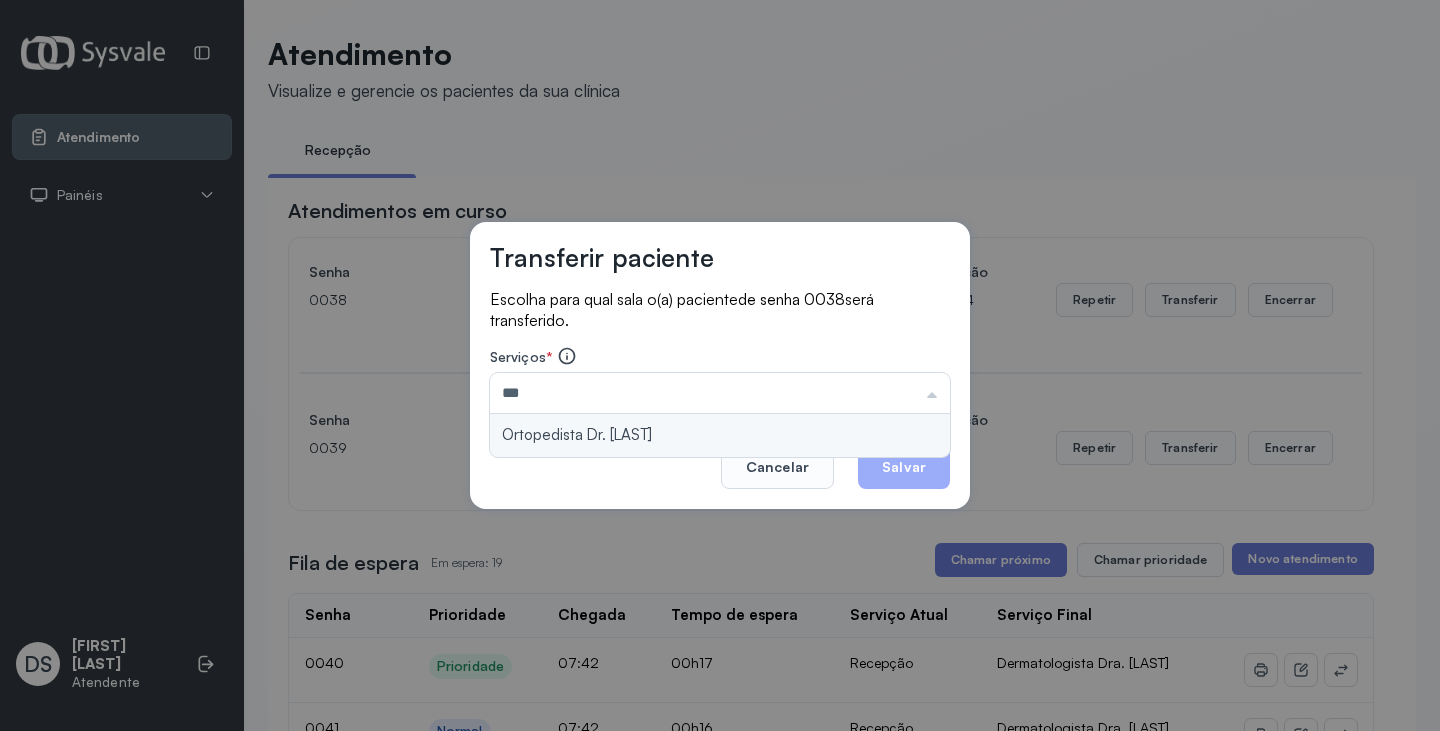 type on "**********" 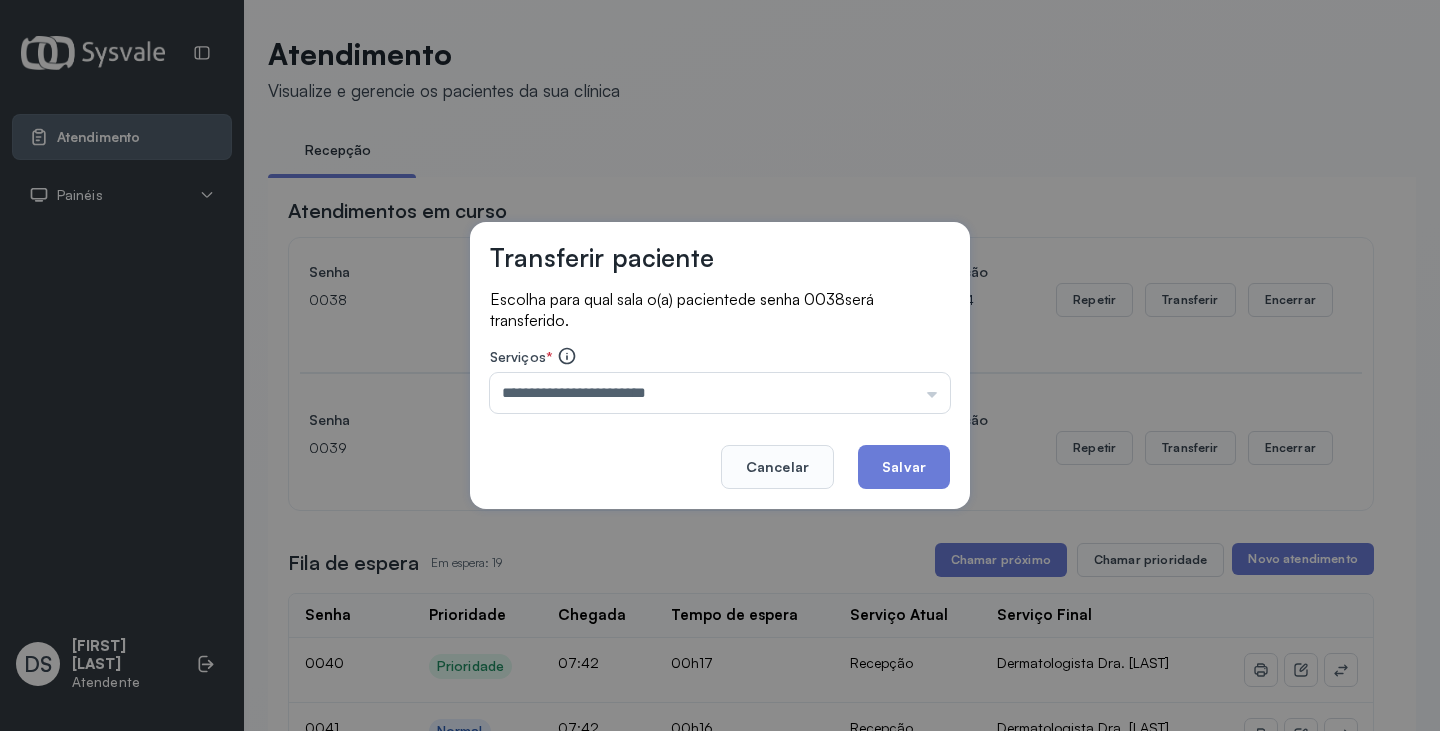 click on "**********" at bounding box center (720, 366) 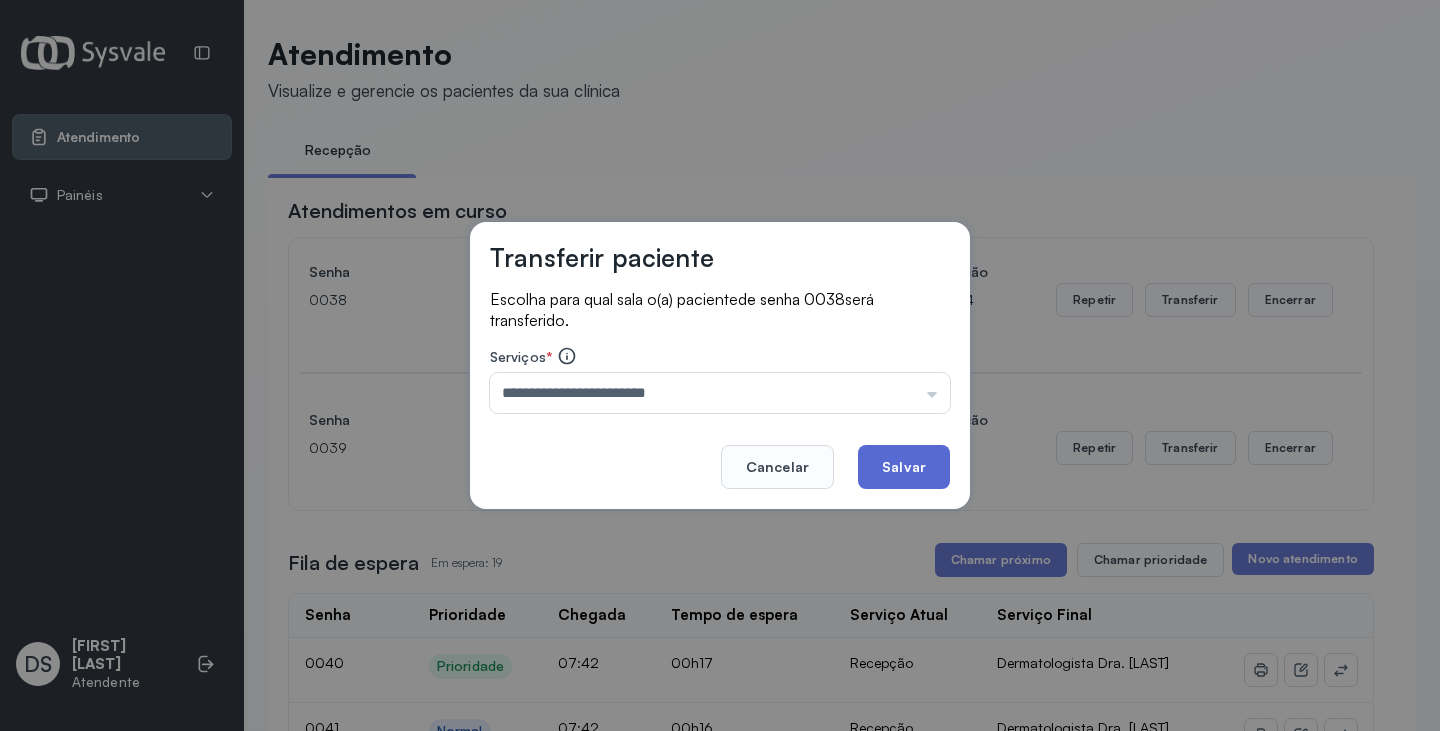 click on "Salvar" 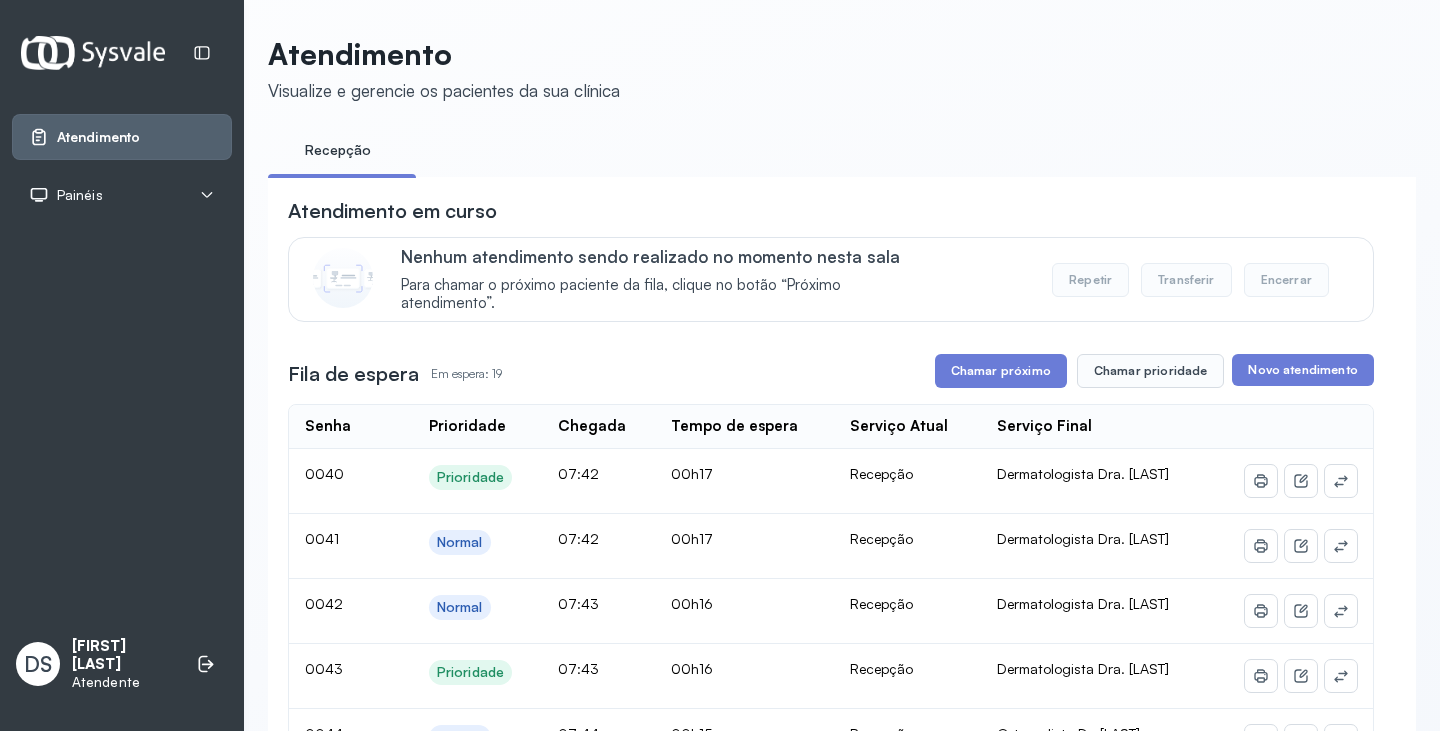 click on "Chamar próximo" at bounding box center (1001, 371) 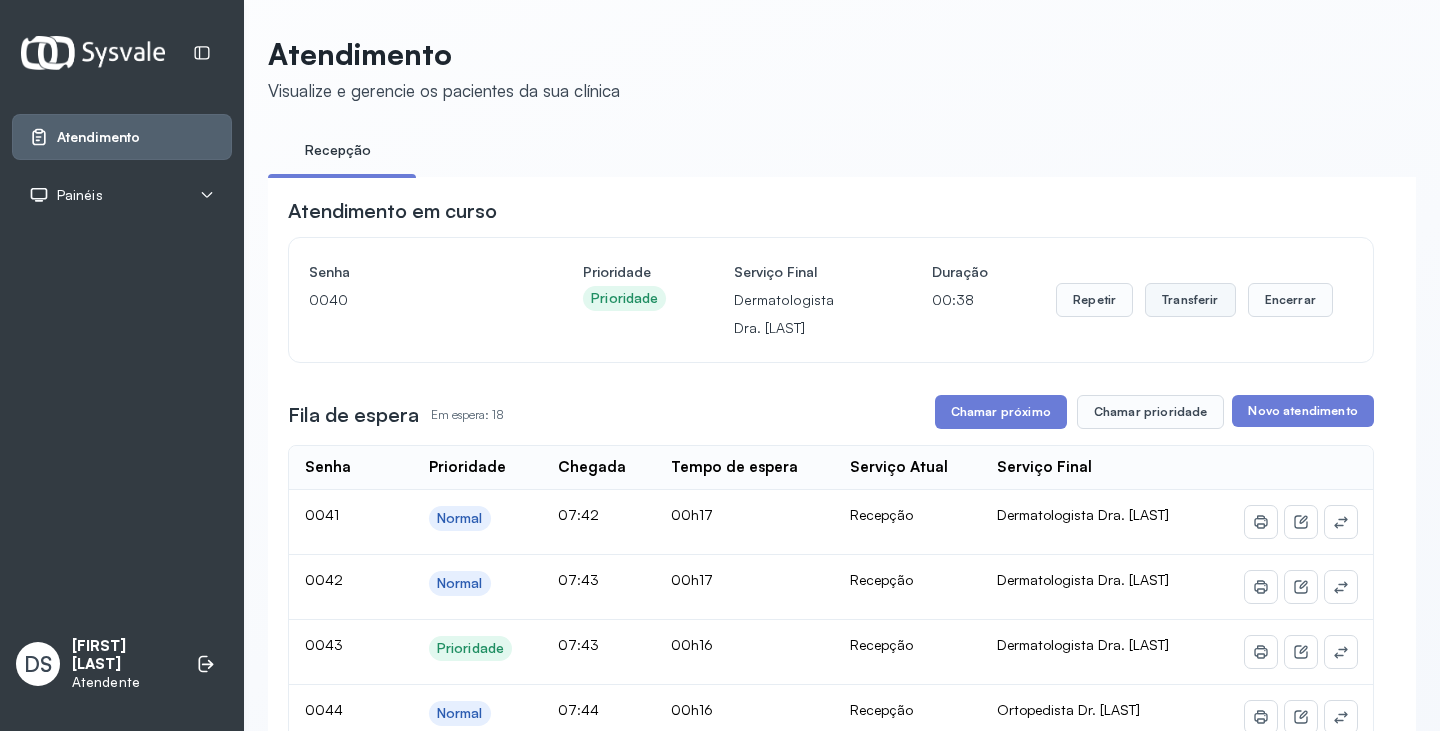 click on "Transferir" at bounding box center [1190, 300] 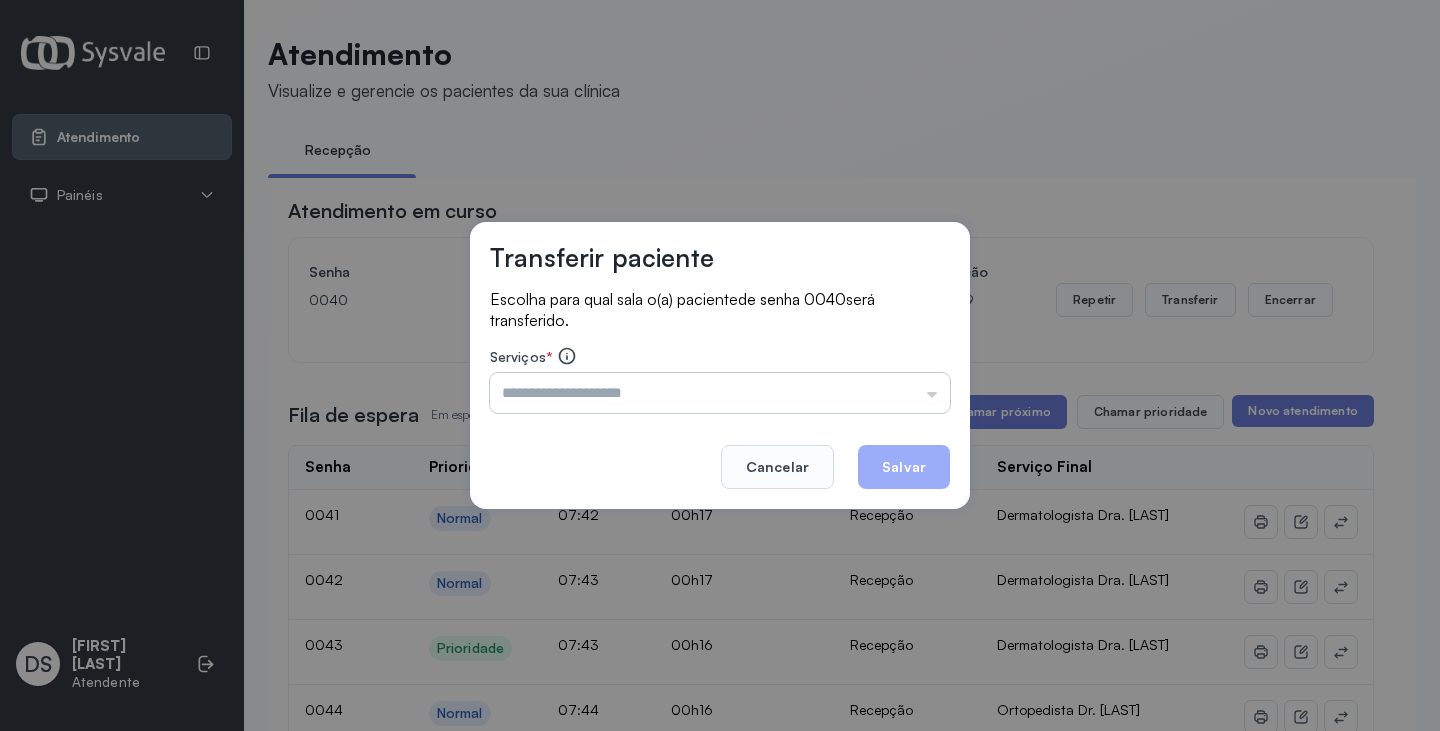 click at bounding box center (720, 393) 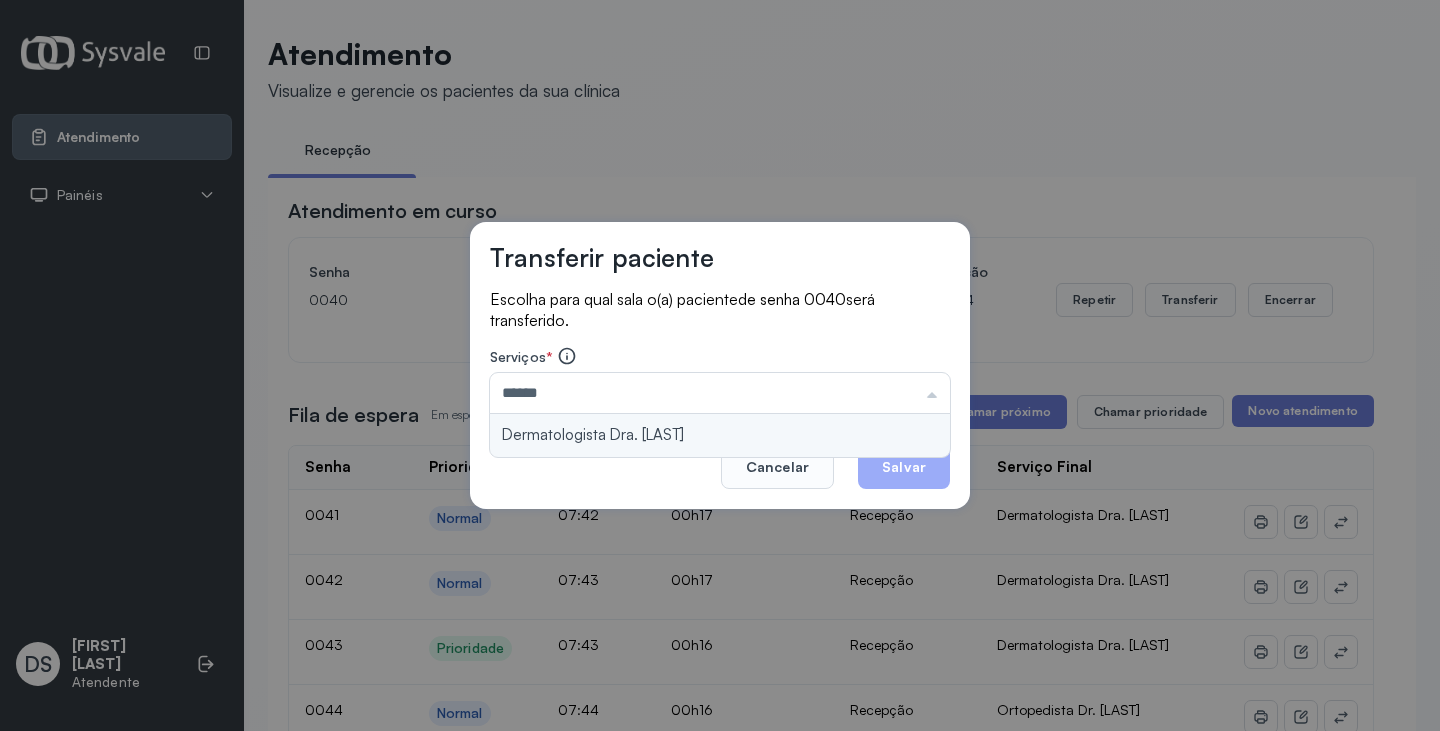 type on "**********" 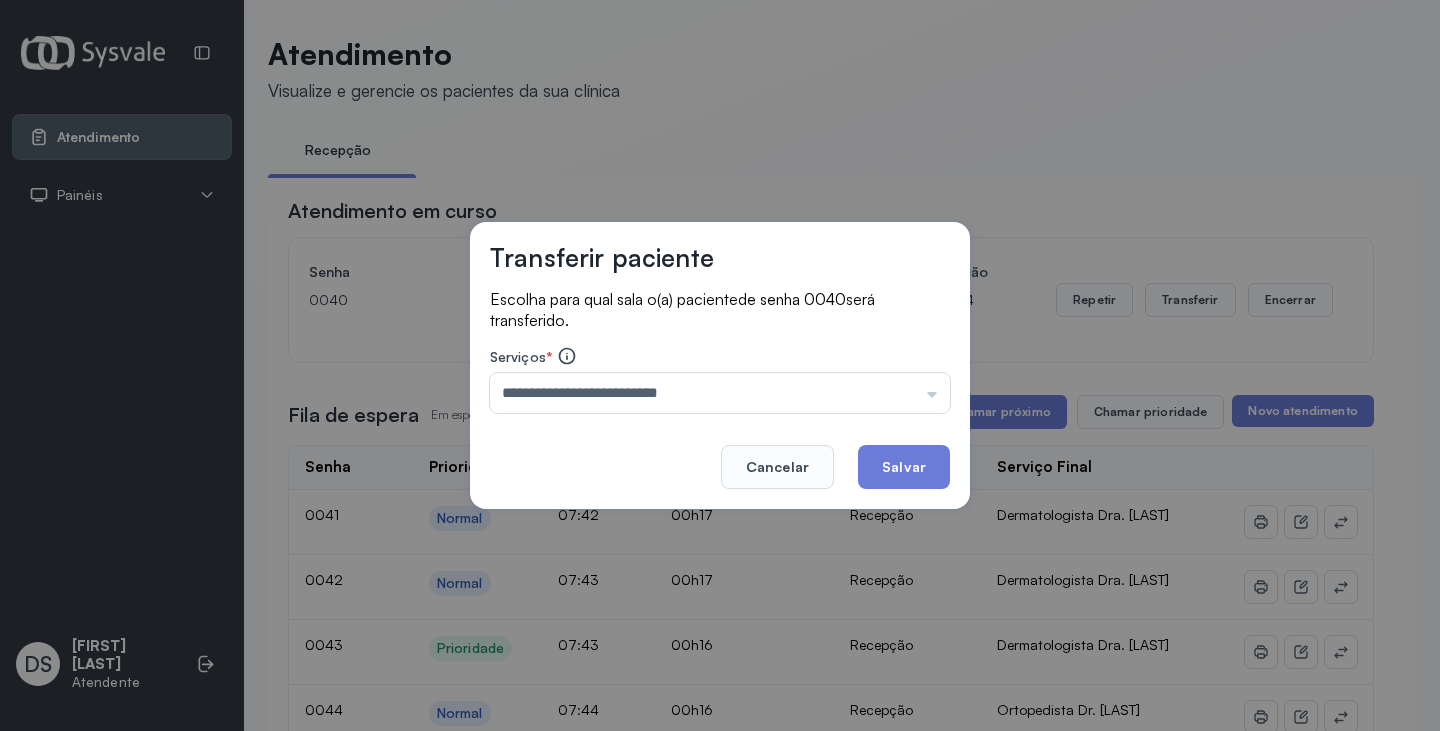 drag, startPoint x: 669, startPoint y: 435, endPoint x: 775, endPoint y: 425, distance: 106.47065 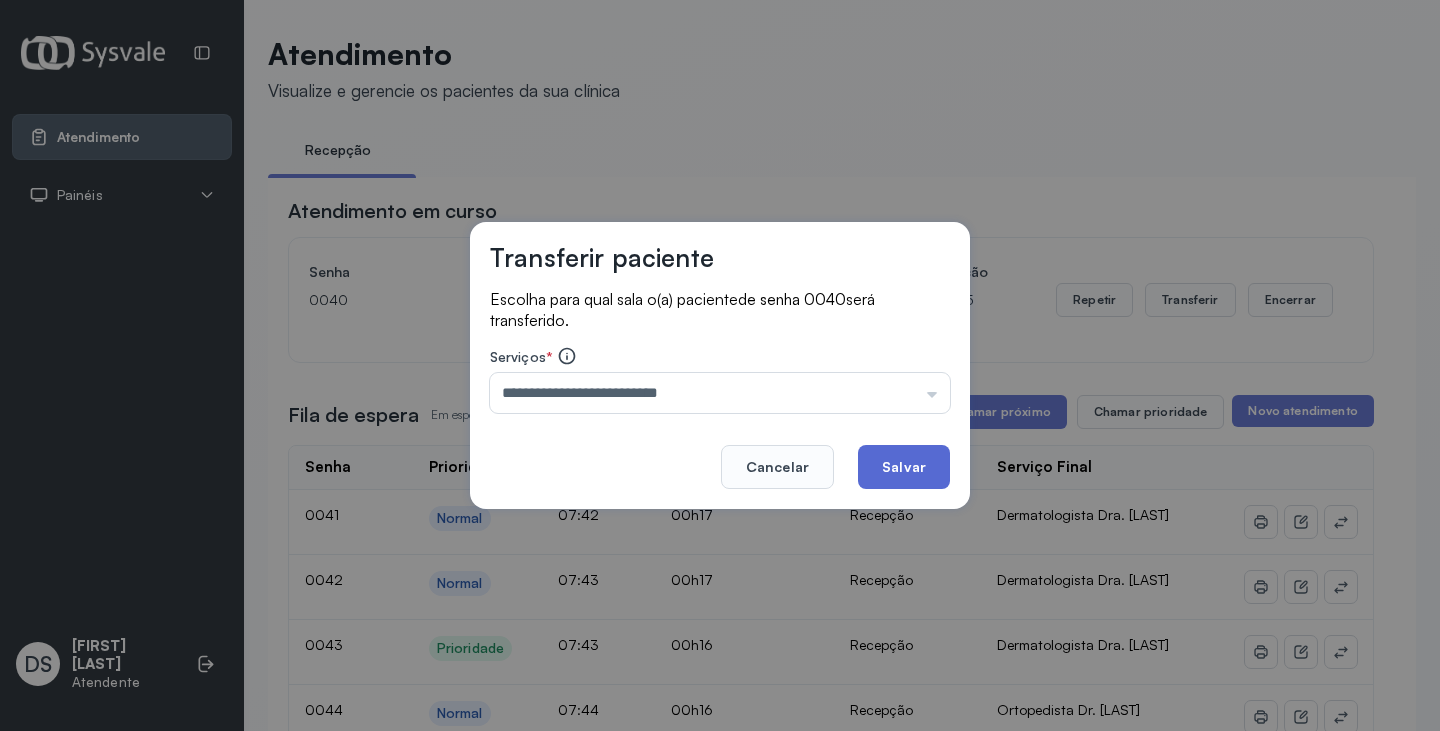 click on "Salvar" 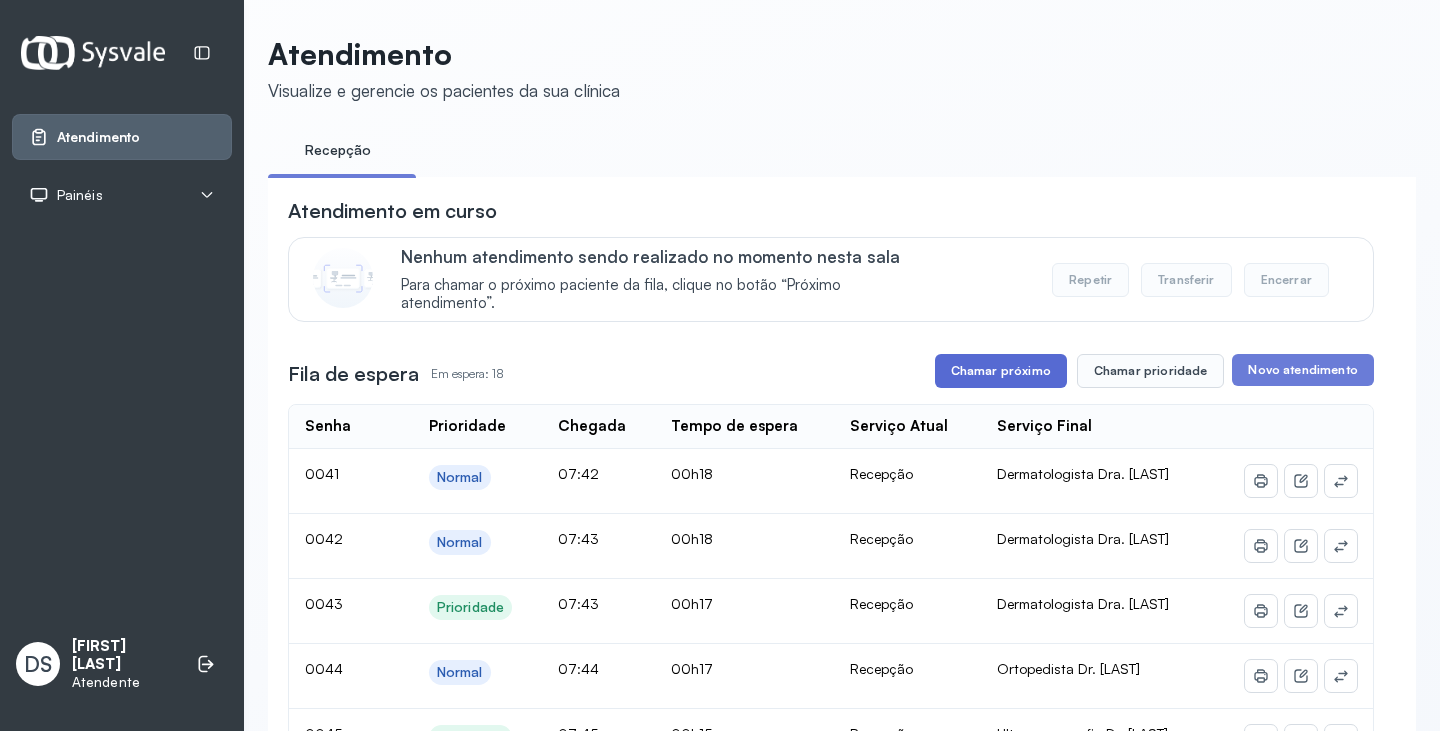click on "Chamar próximo" at bounding box center (1001, 371) 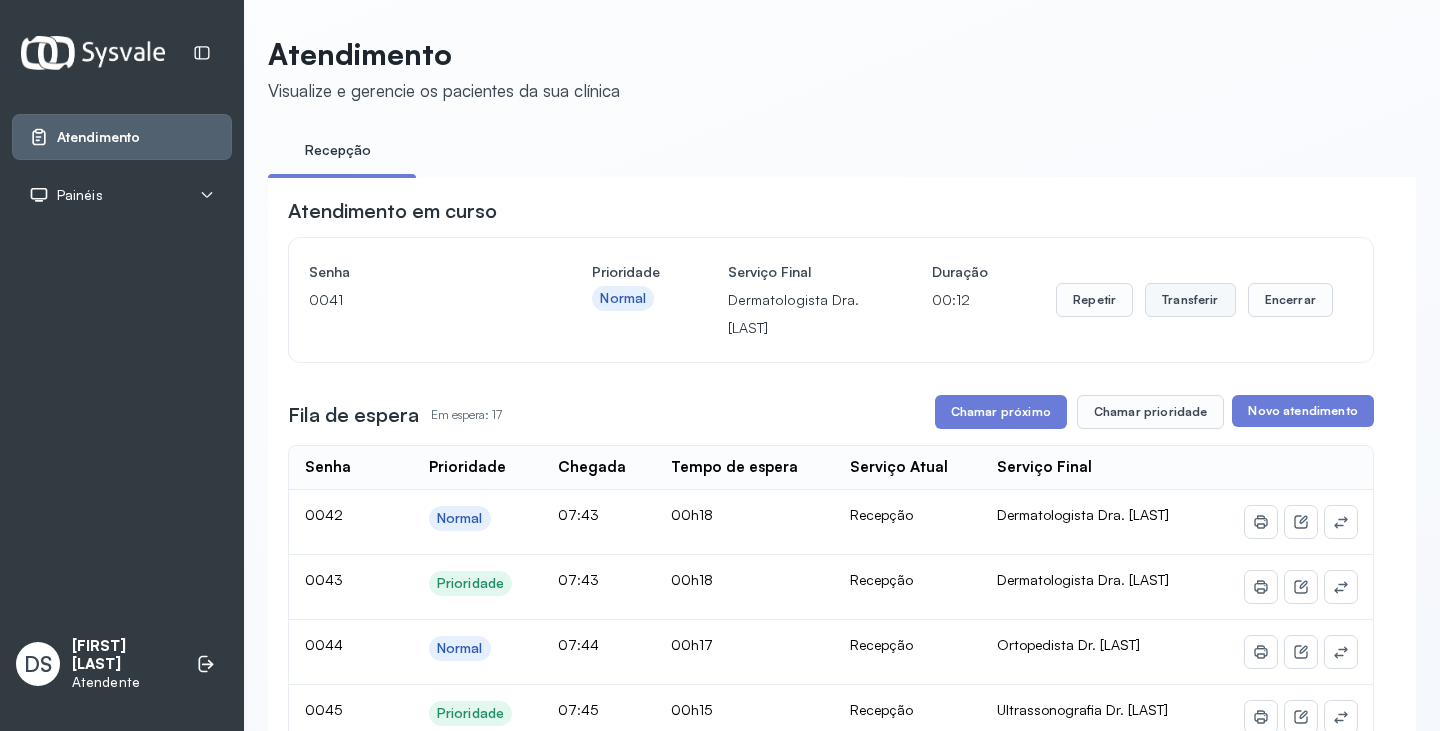 click on "Transferir" at bounding box center (1190, 300) 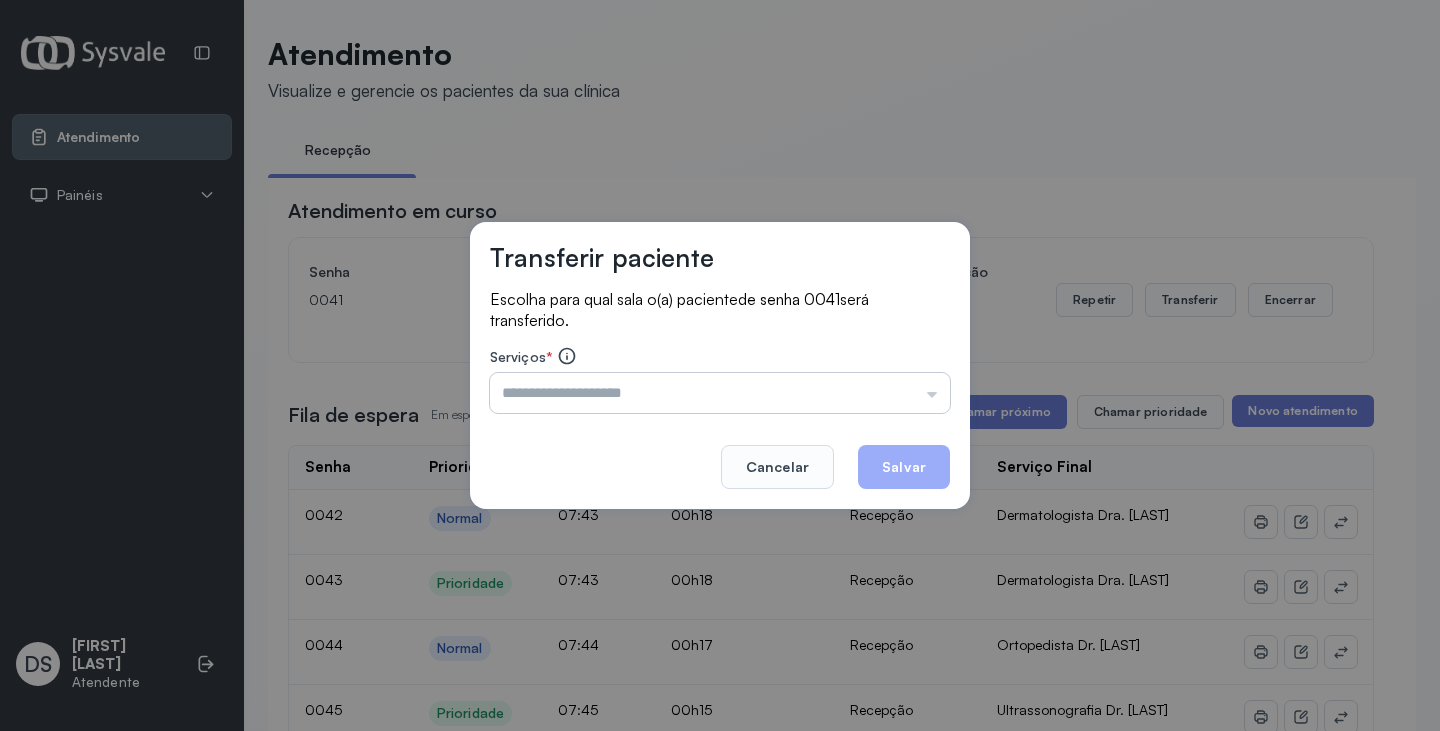 click at bounding box center (720, 393) 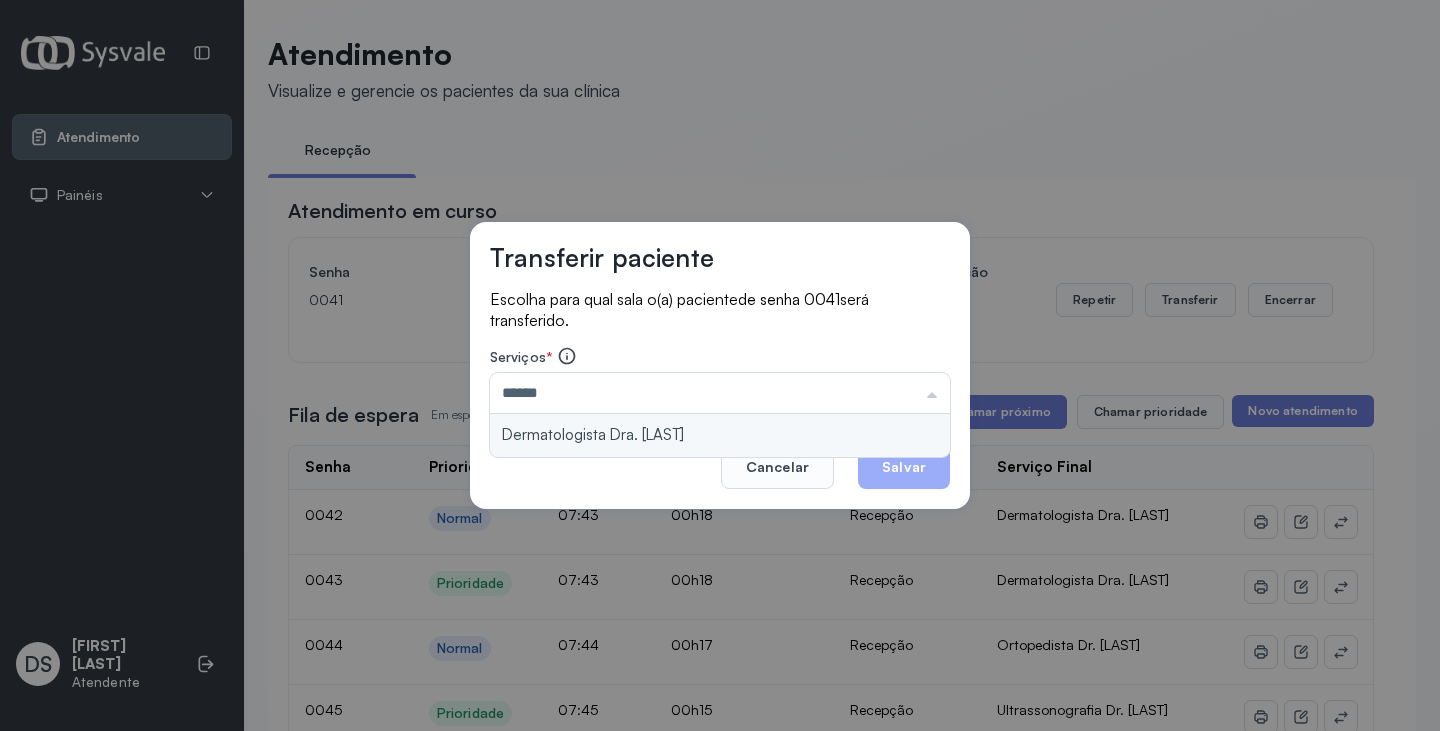 type on "**********" 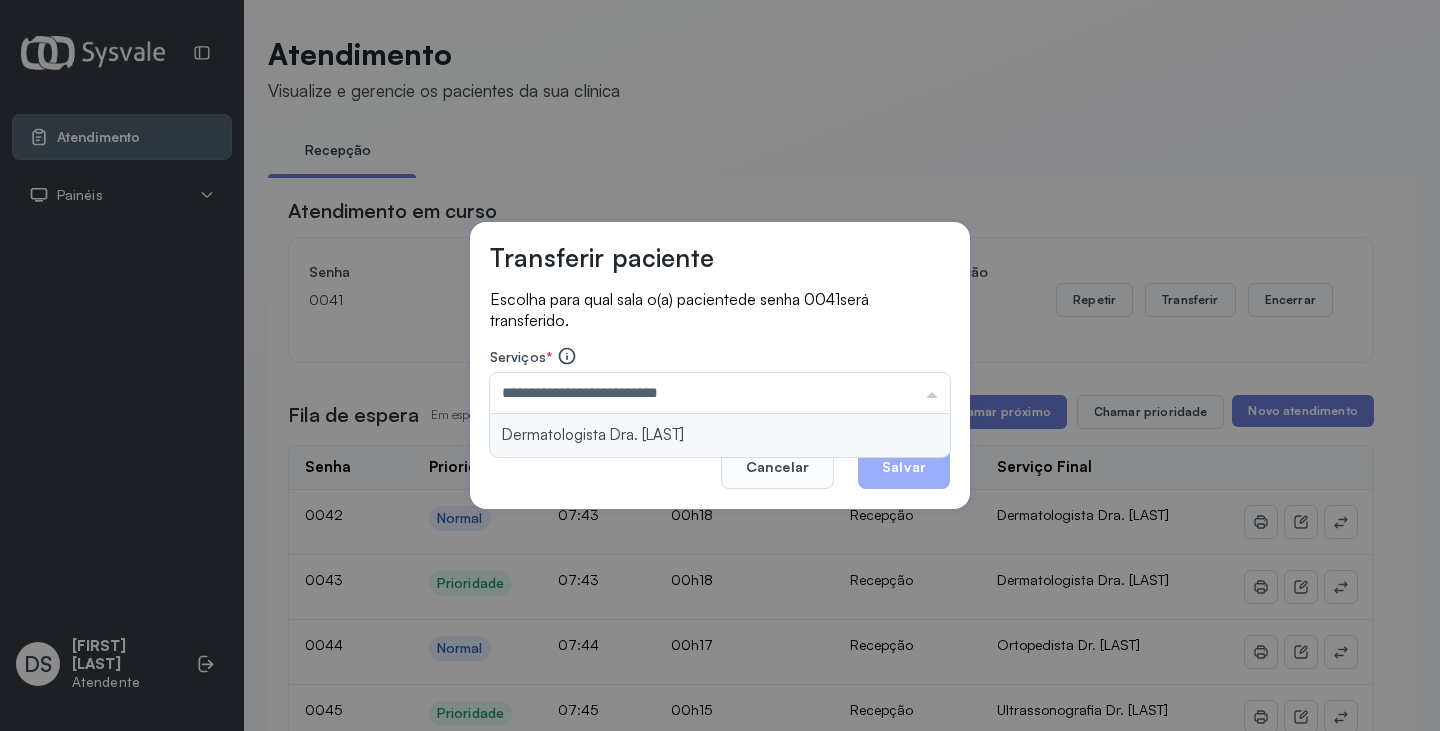 click on "**********" at bounding box center (720, 366) 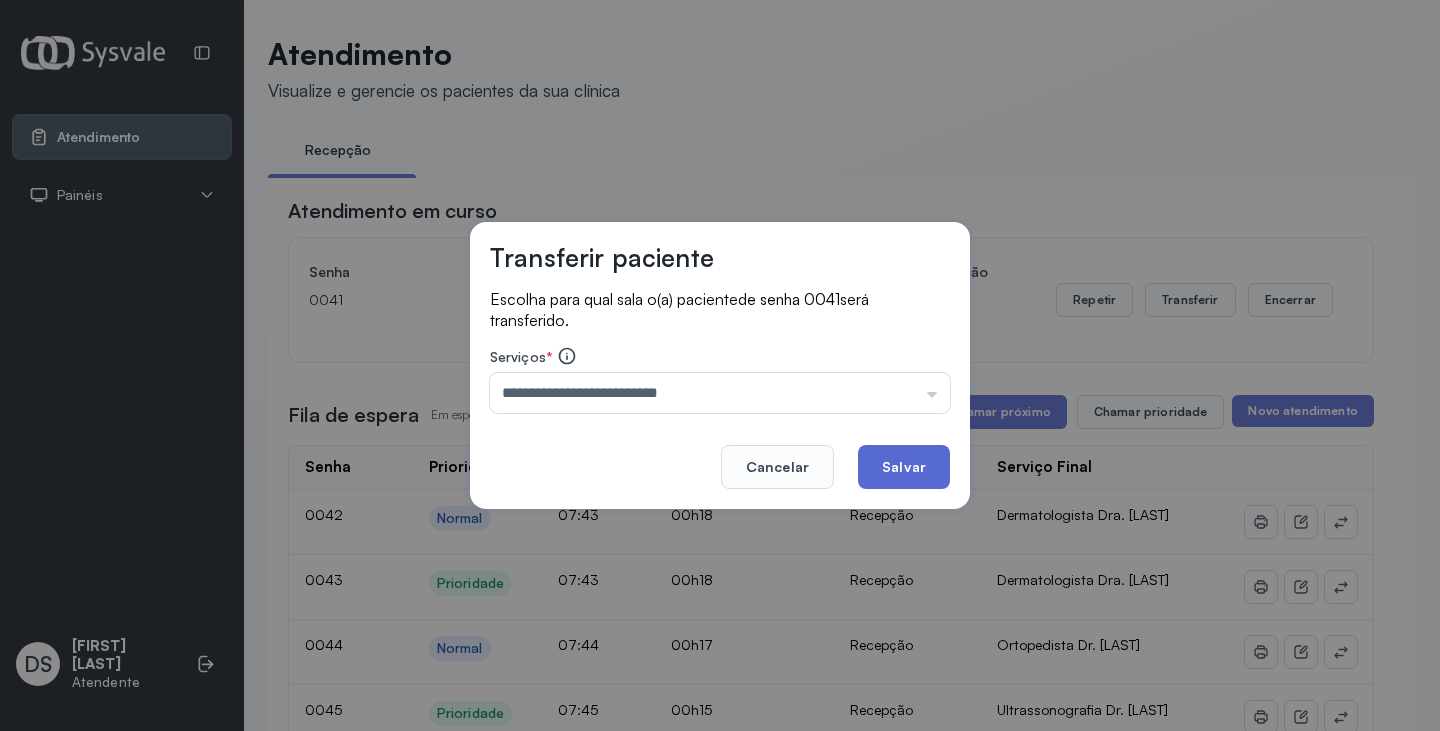 click on "Salvar" 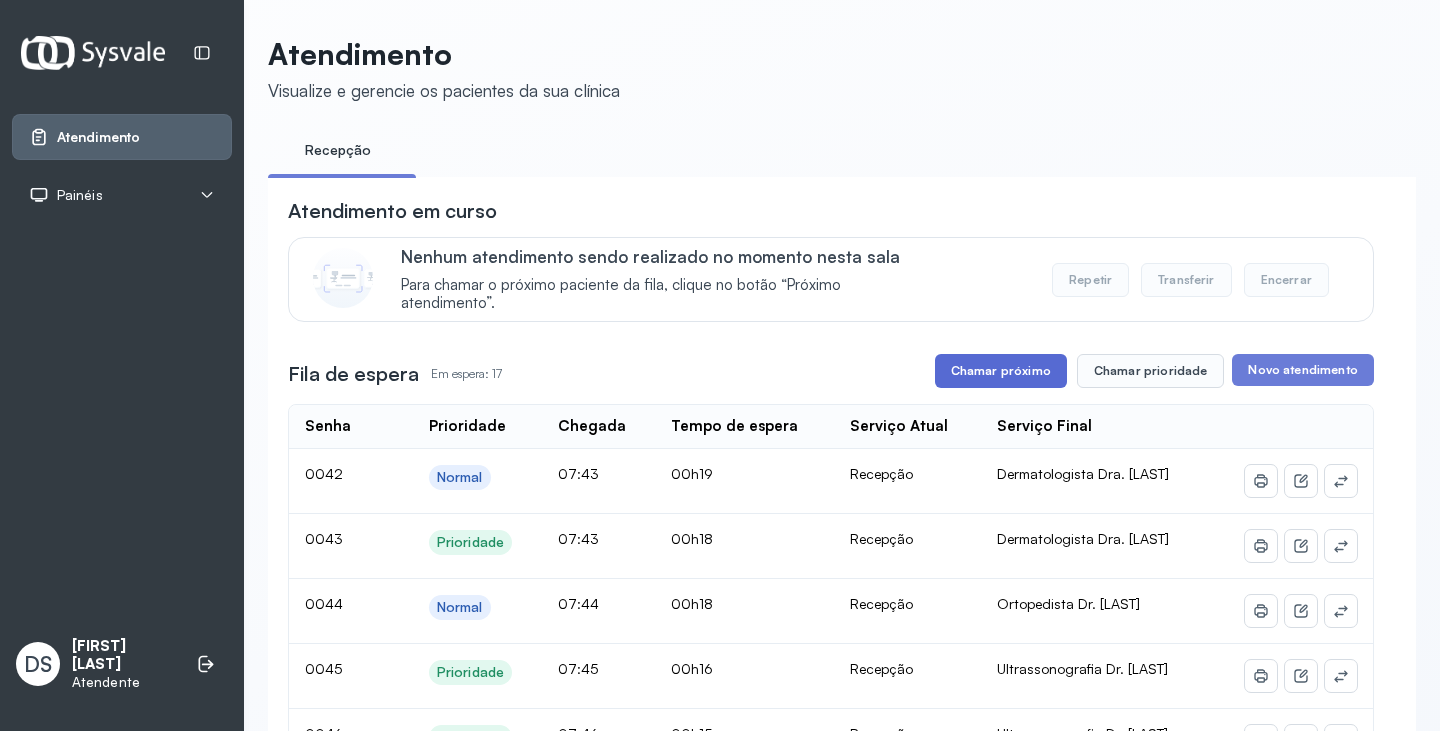 click on "Chamar próximo" at bounding box center [1001, 371] 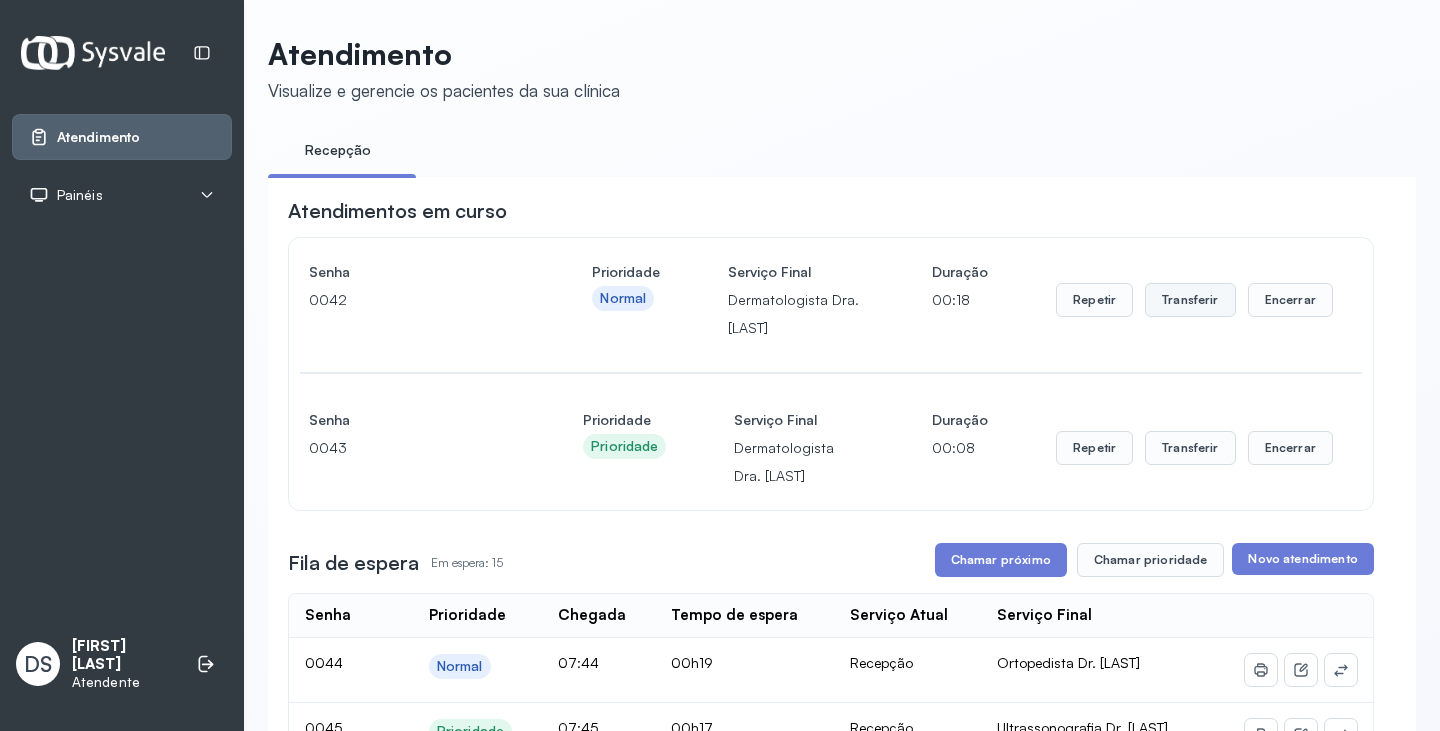 click on "Transferir" at bounding box center [1190, 300] 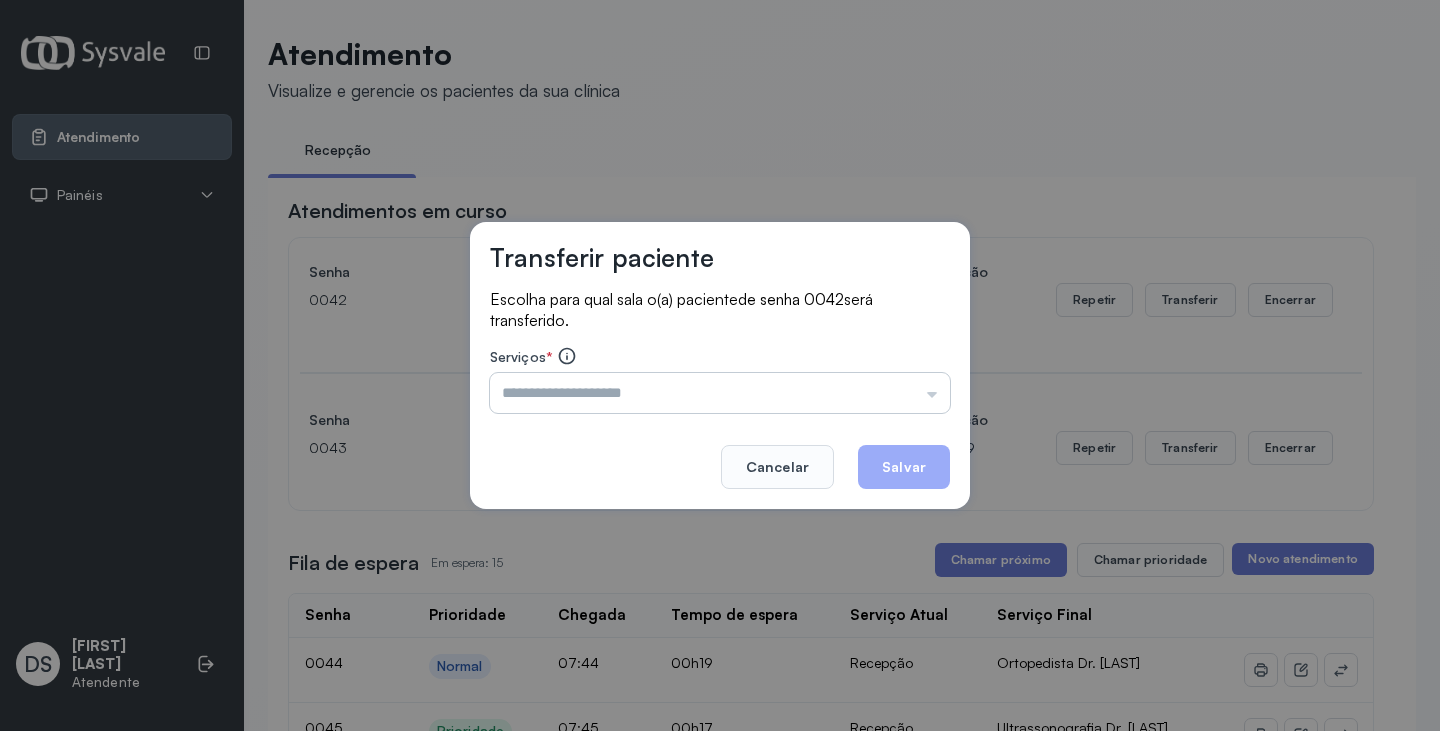 click at bounding box center (720, 393) 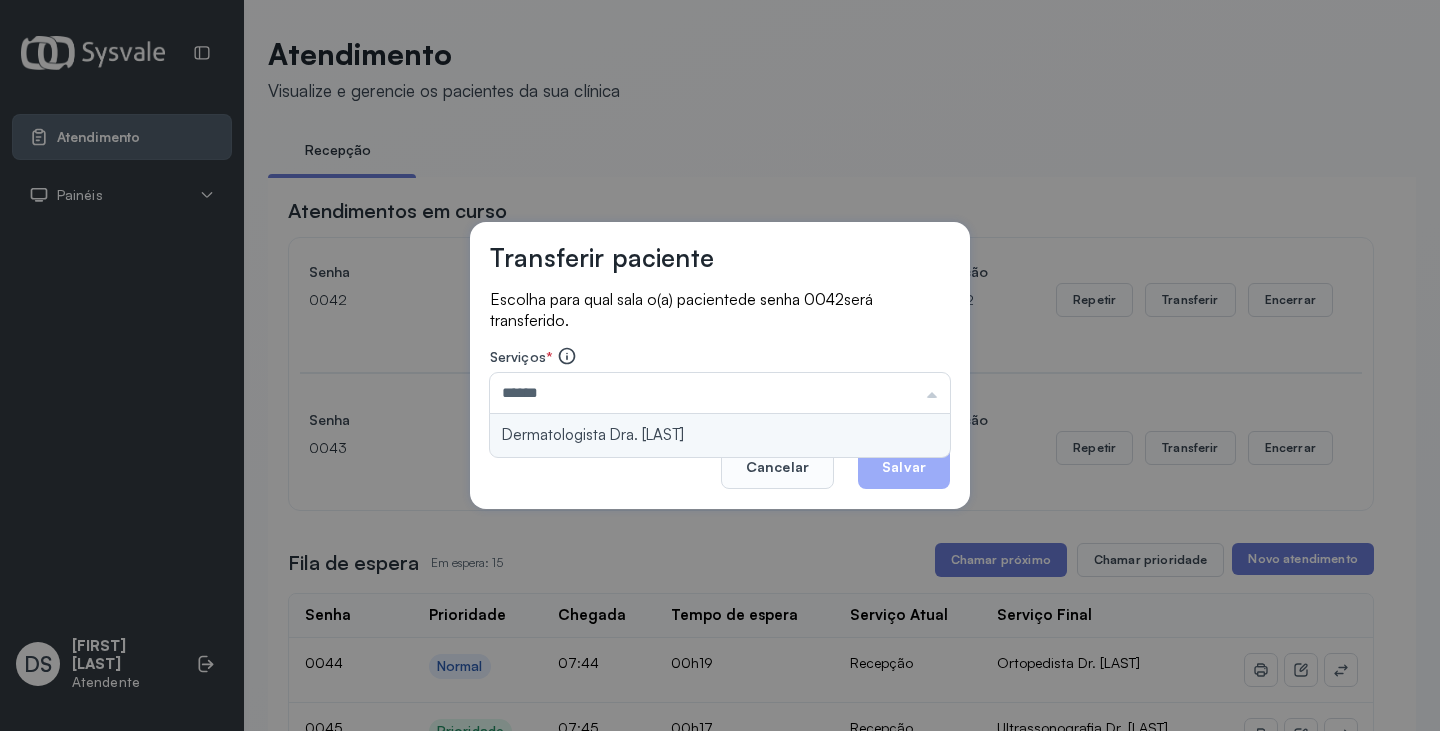 type on "**********" 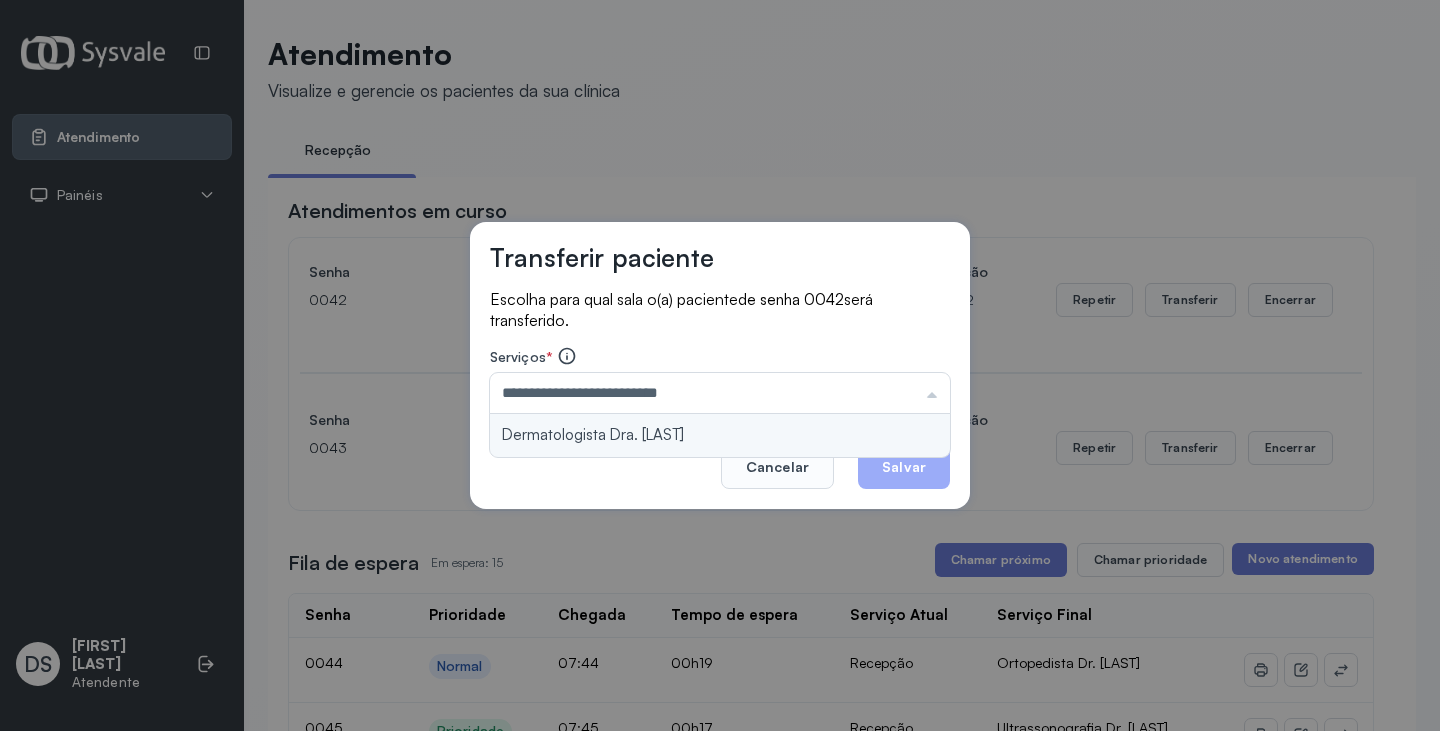 click on "**********" at bounding box center (720, 366) 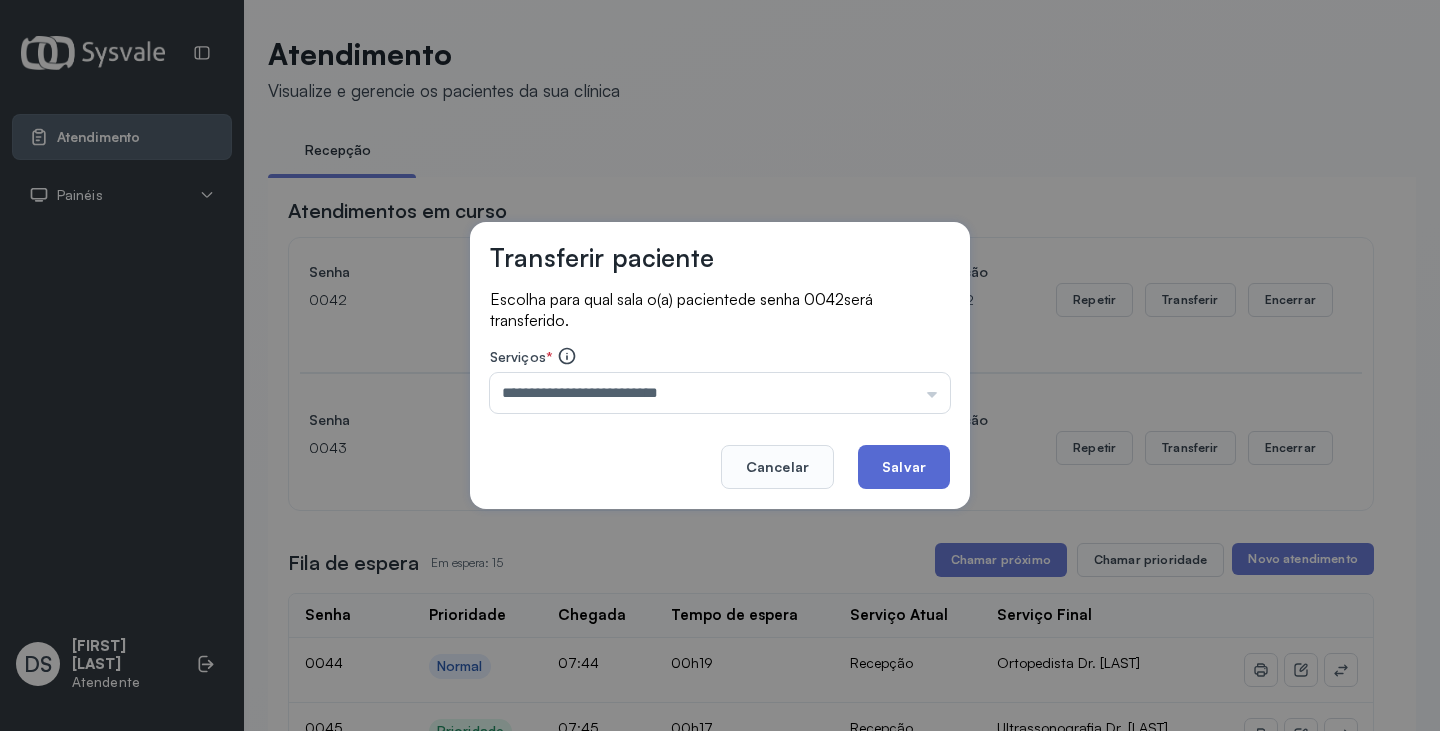 click on "Salvar" 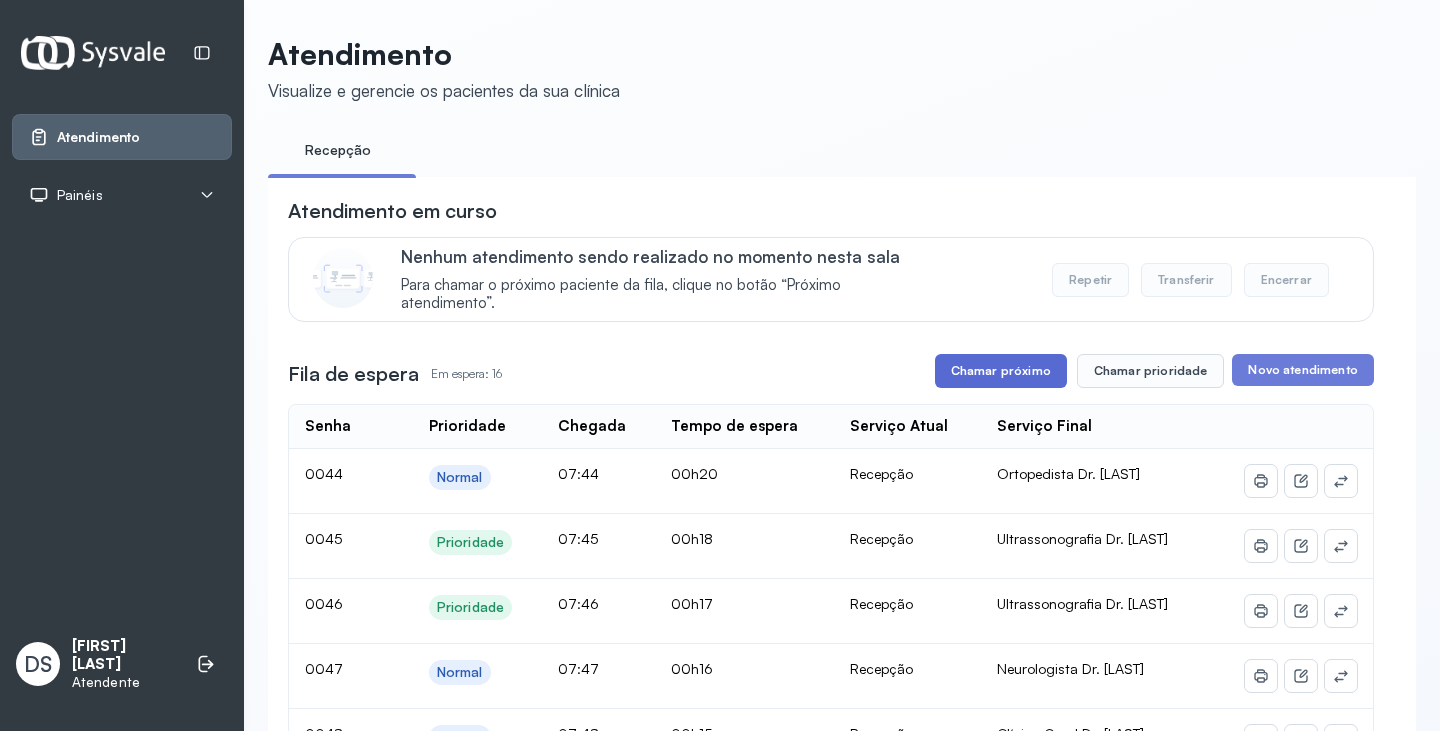 click on "Chamar próximo" at bounding box center (1001, 371) 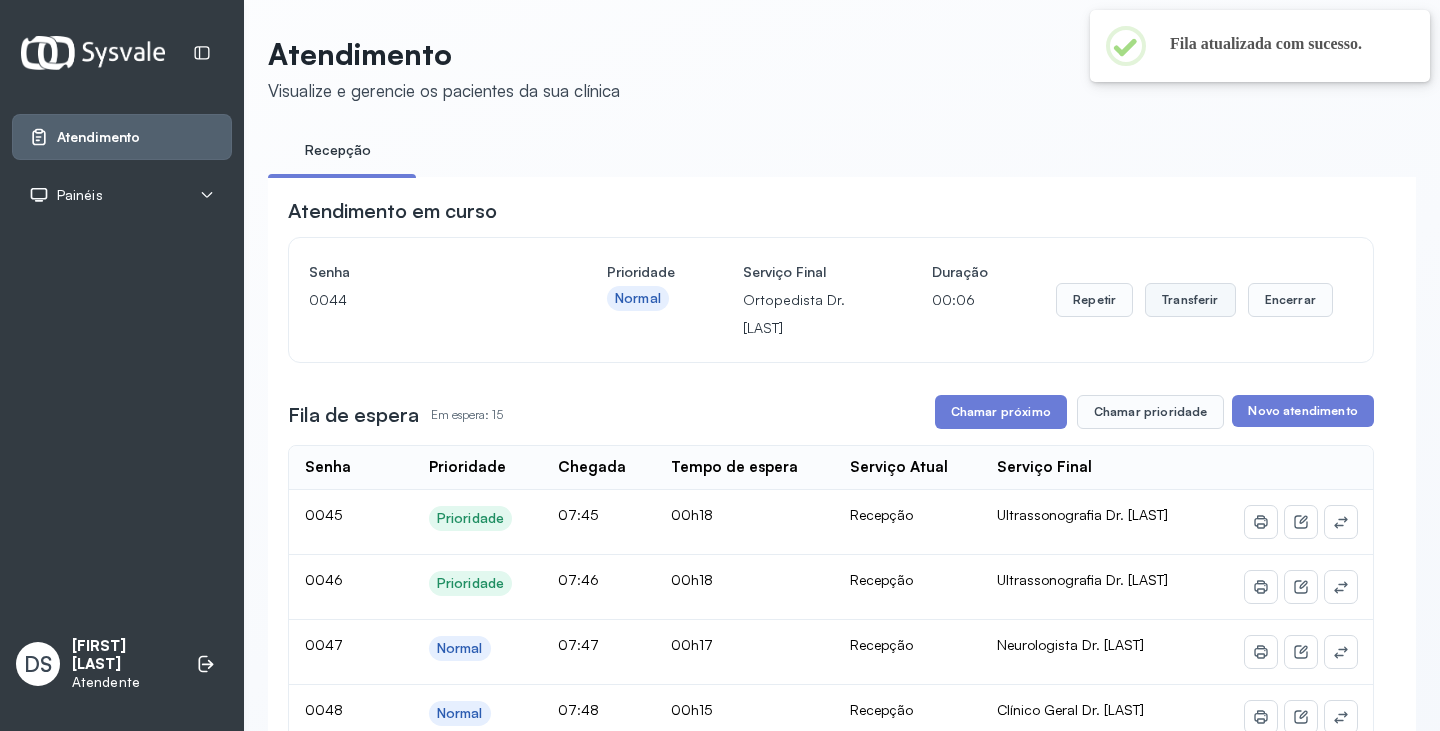 click on "Transferir" at bounding box center (1190, 300) 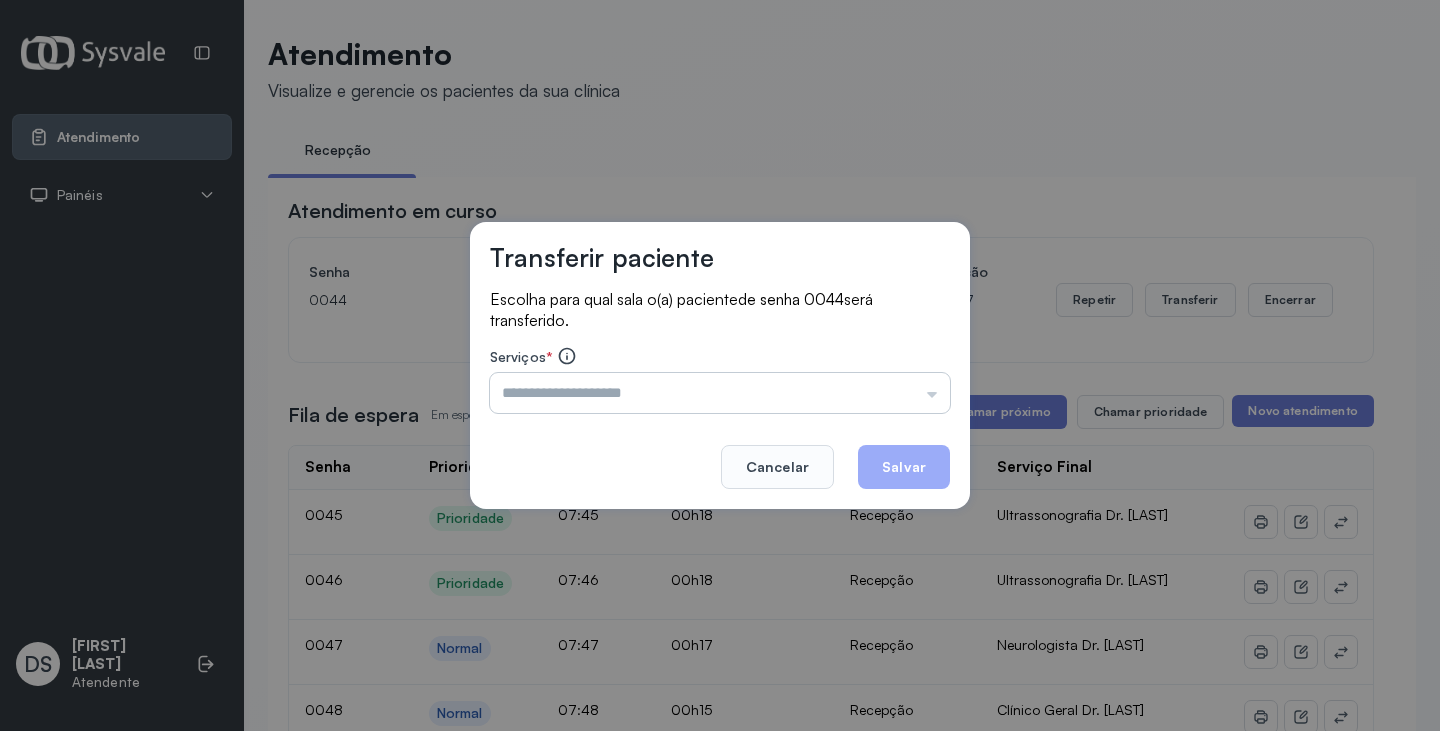 click at bounding box center [720, 393] 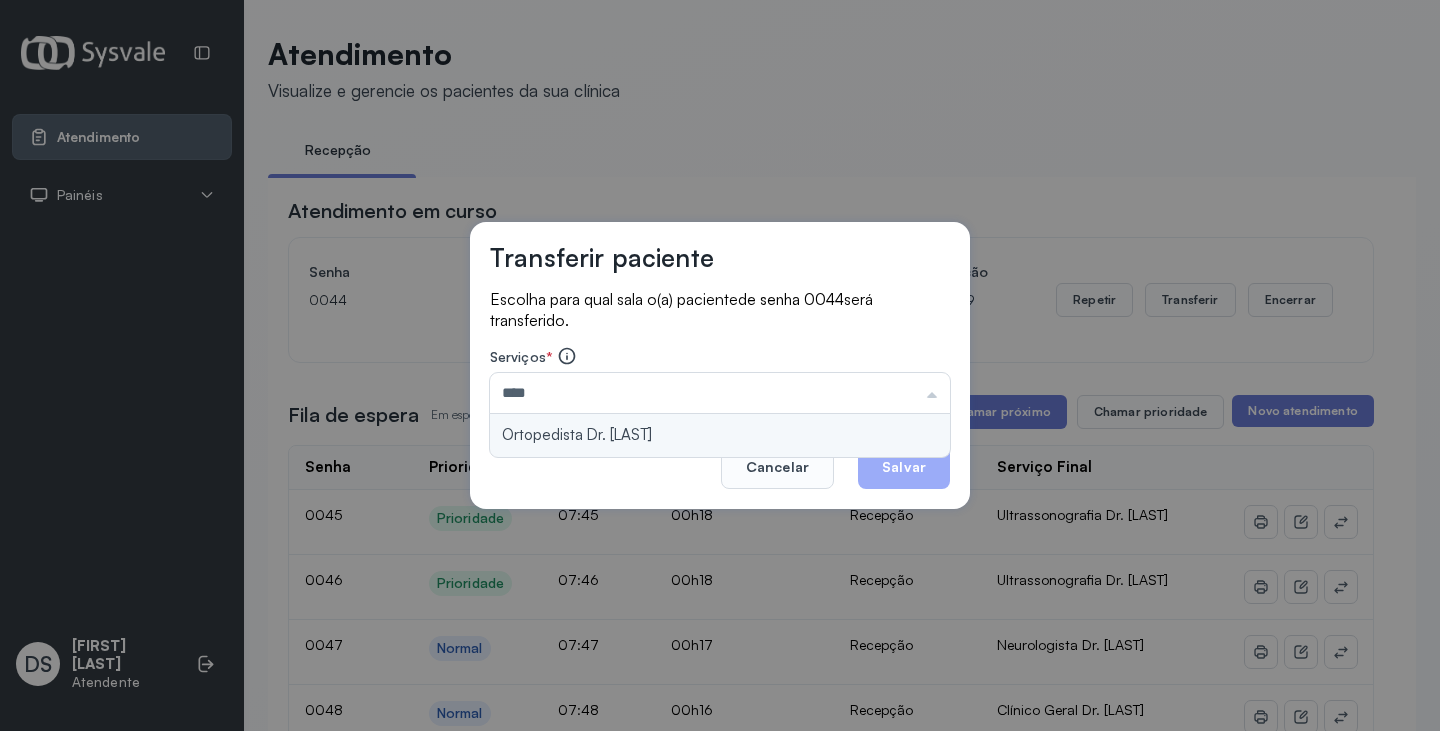 type on "**********" 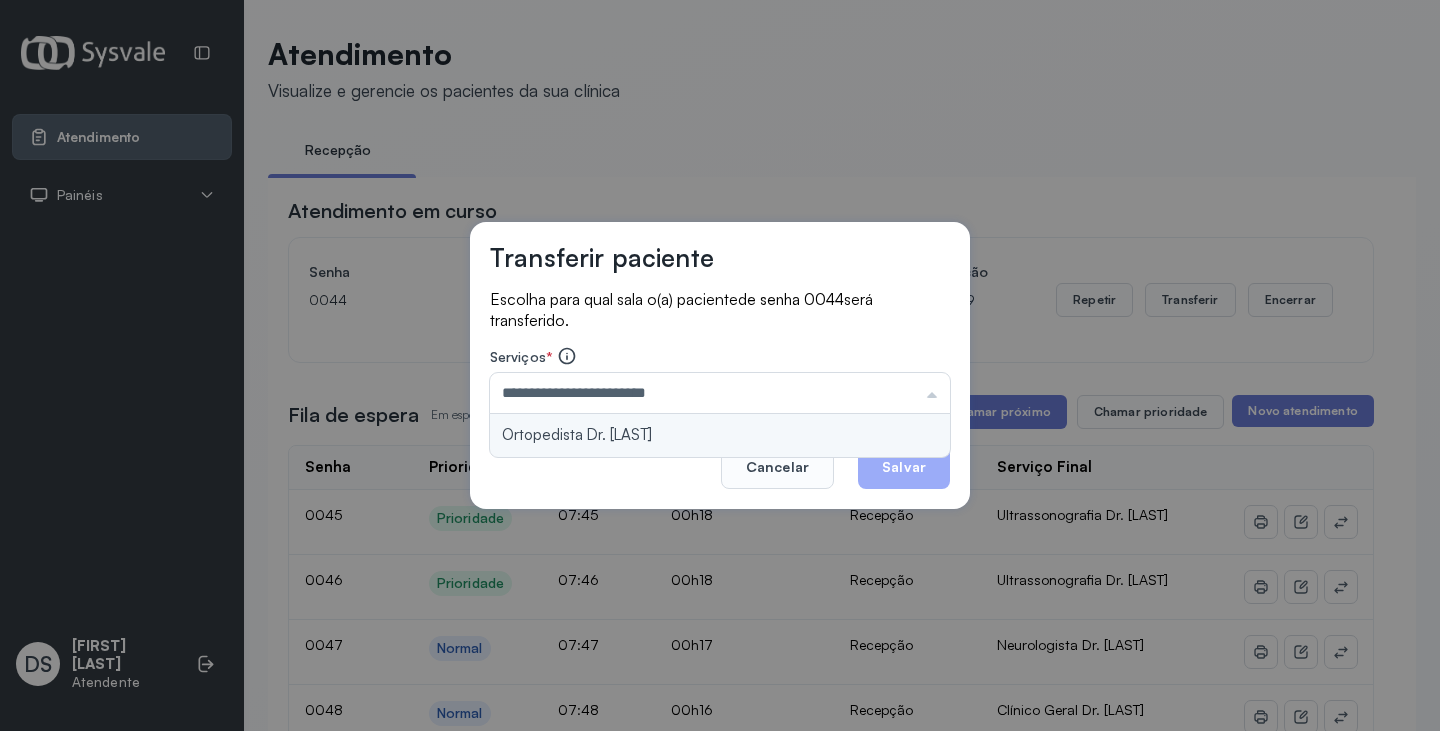 drag, startPoint x: 766, startPoint y: 427, endPoint x: 852, endPoint y: 457, distance: 91.08238 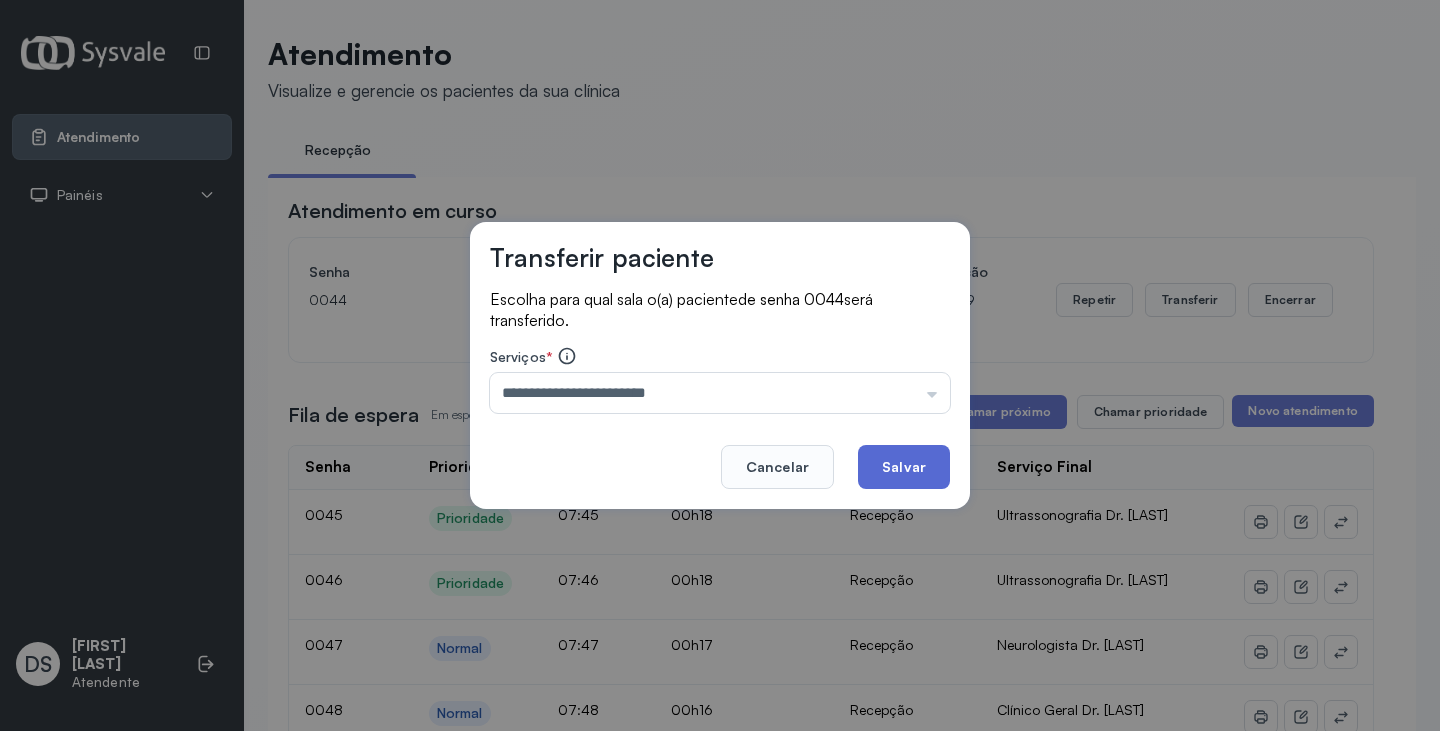 click on "Salvar" 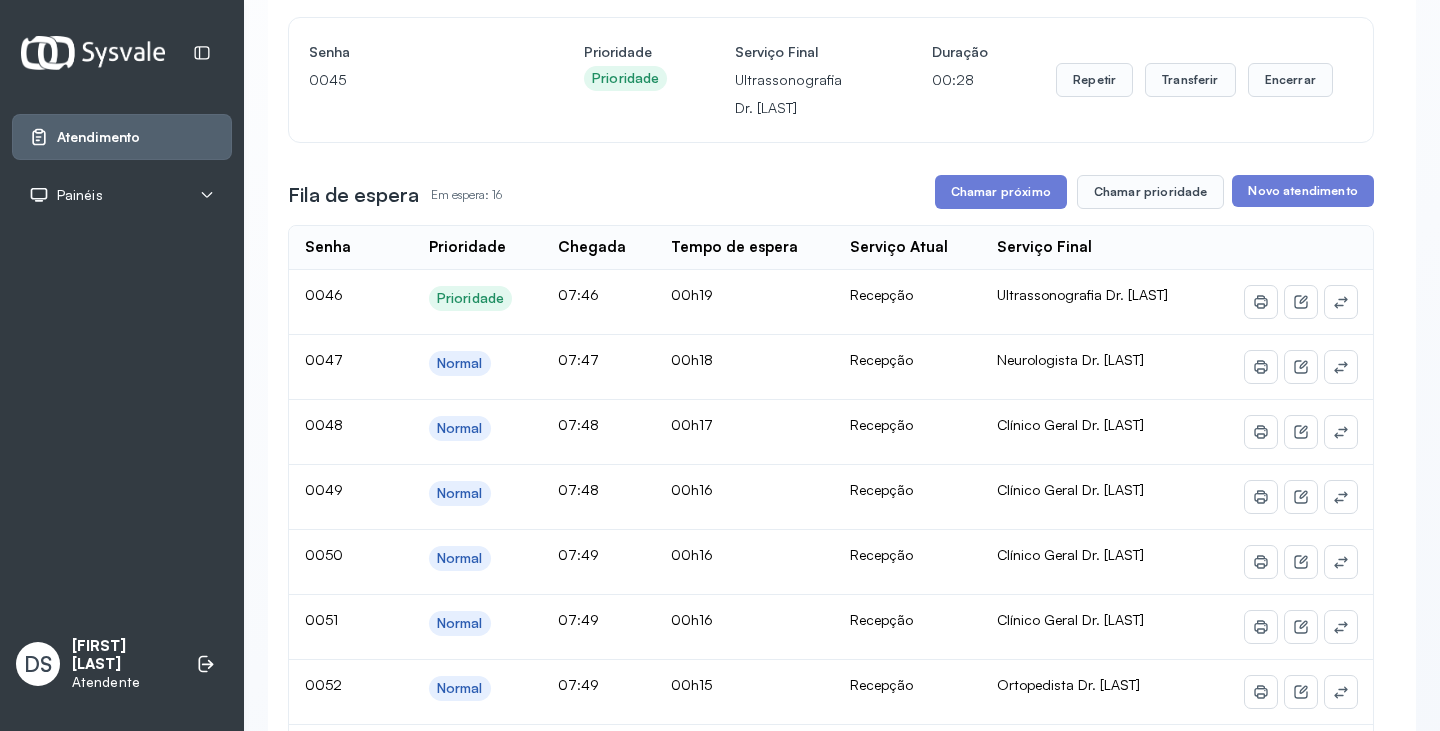 scroll, scrollTop: 0, scrollLeft: 0, axis: both 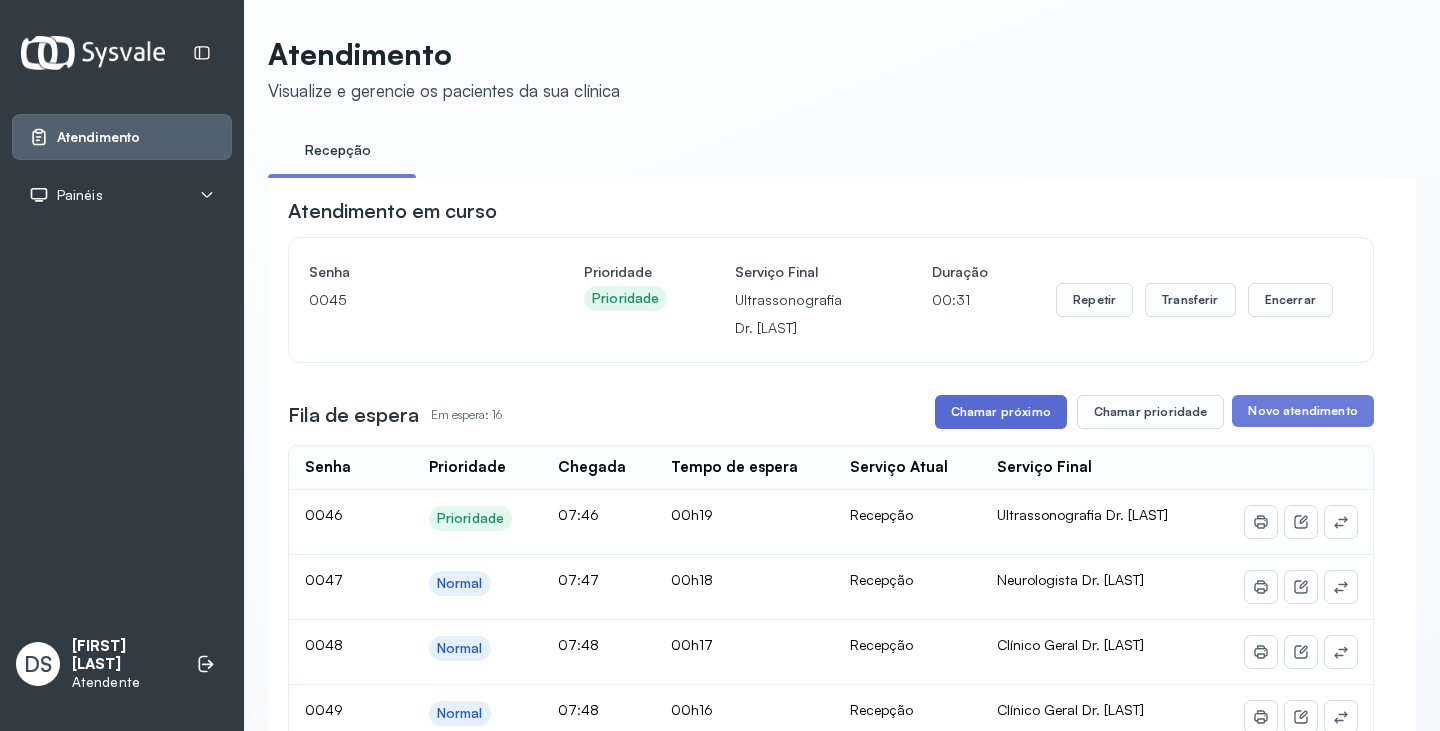 click on "Chamar próximo" at bounding box center [1001, 412] 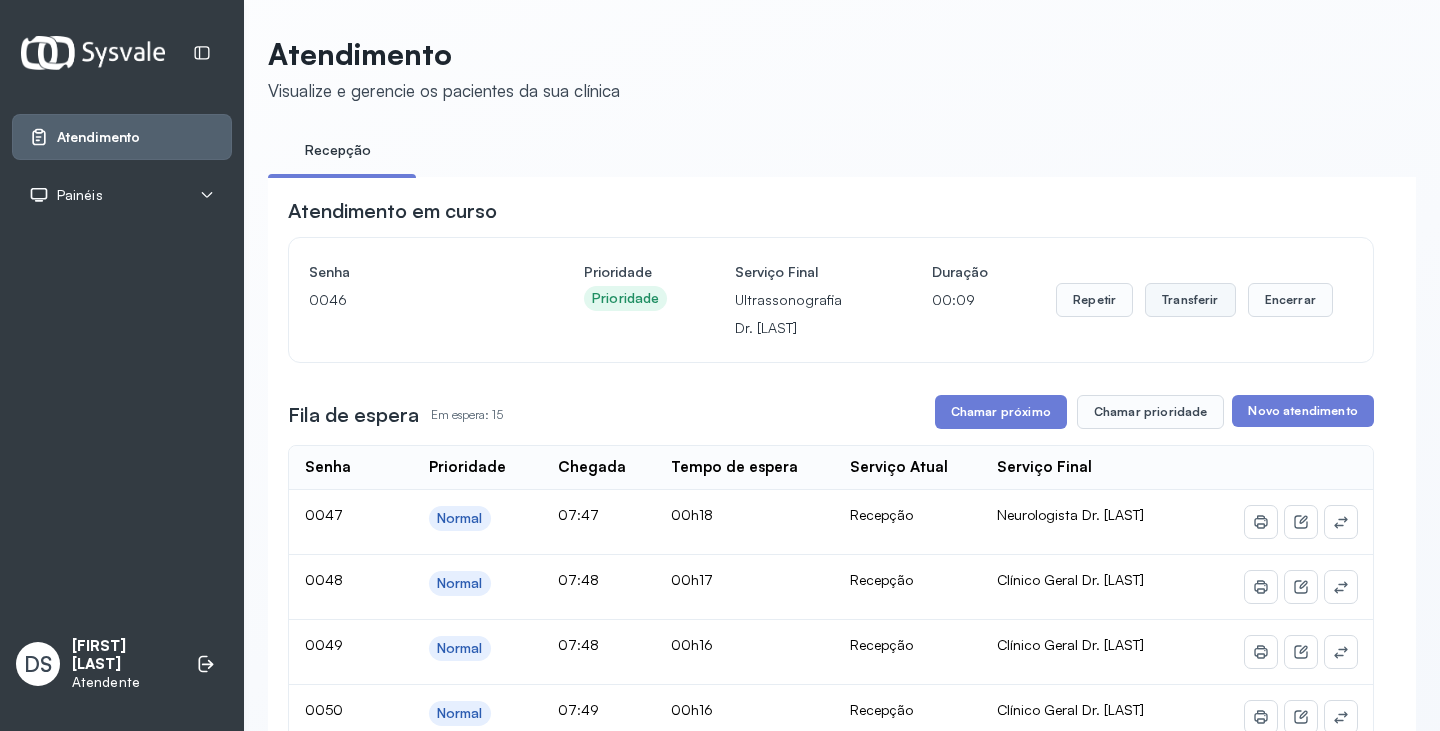 click on "Transferir" at bounding box center (1190, 300) 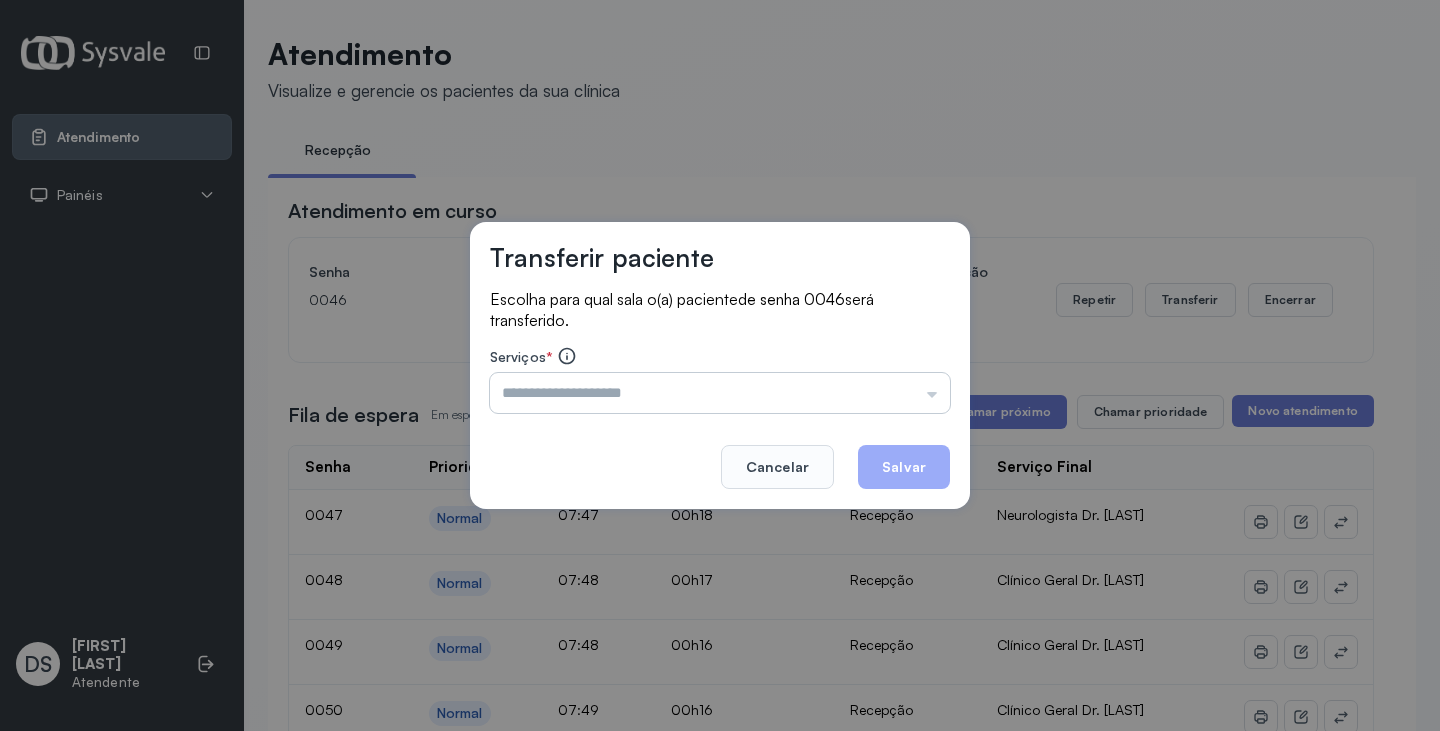 click at bounding box center [720, 393] 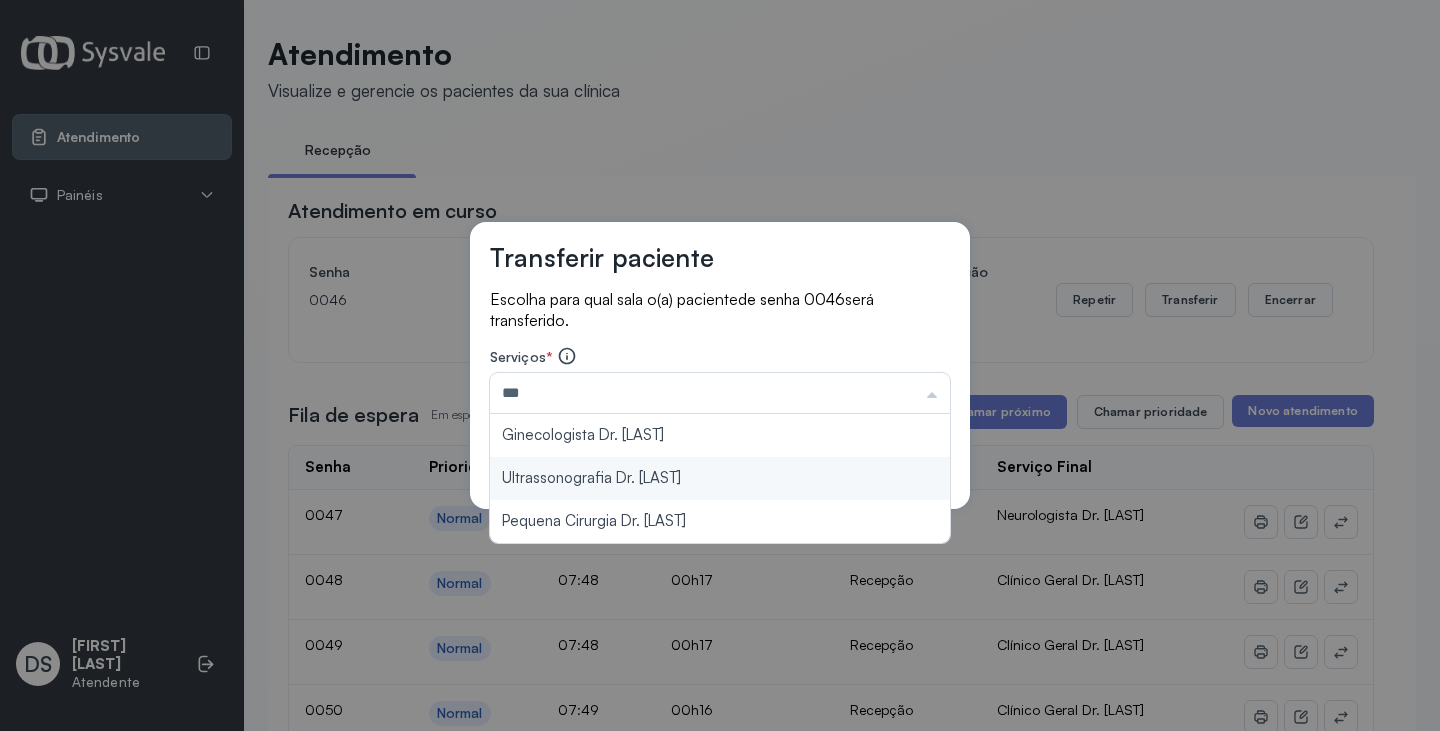 type on "**********" 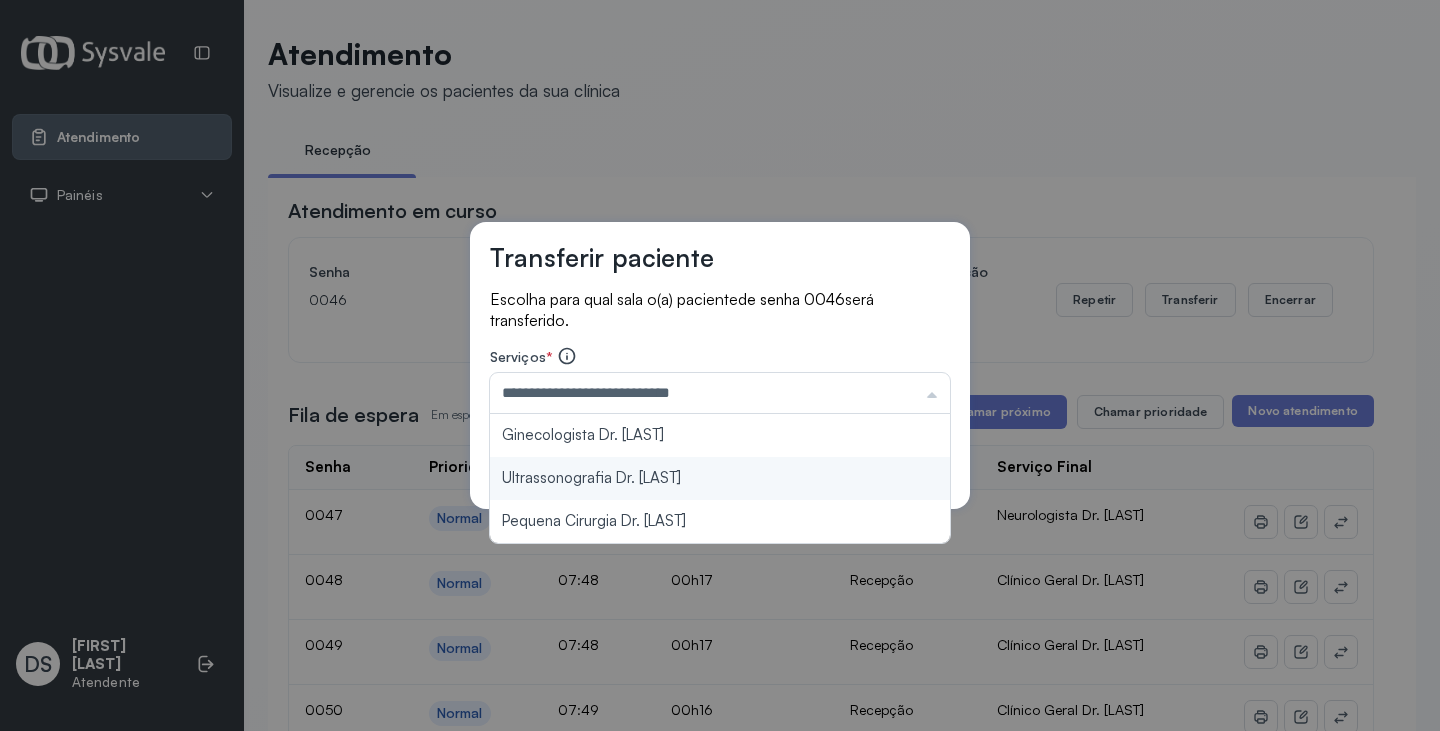 drag, startPoint x: 674, startPoint y: 466, endPoint x: 846, endPoint y: 466, distance: 172 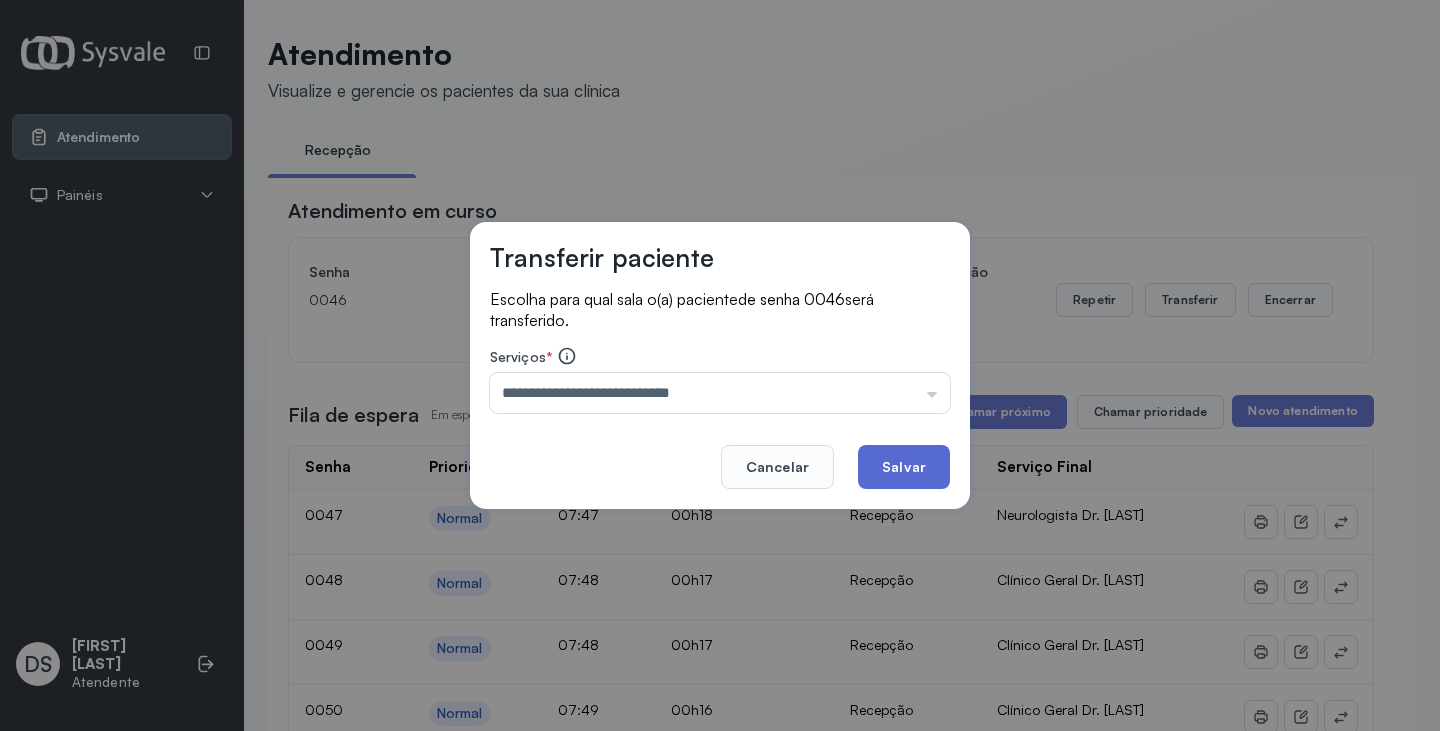 click on "Salvar" 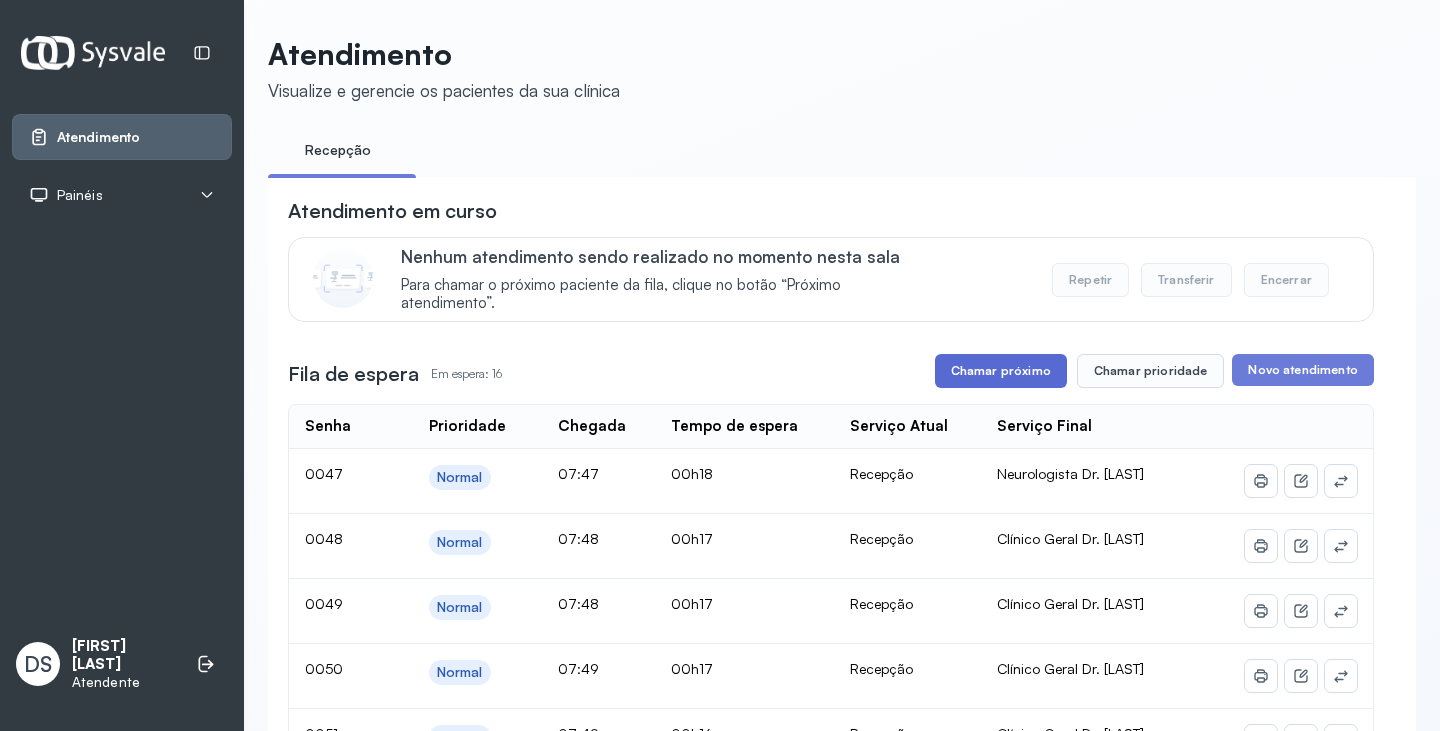 click on "Chamar próximo" at bounding box center (1001, 371) 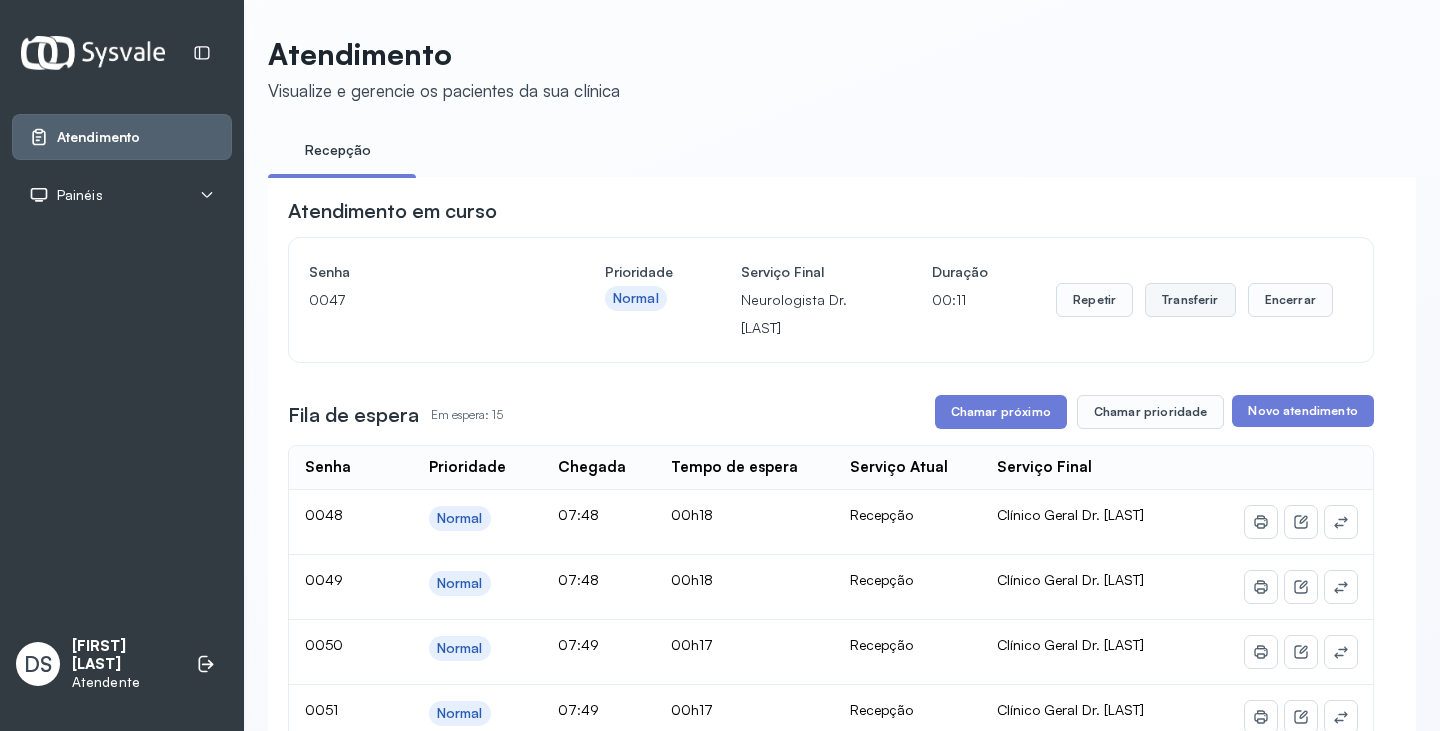 click on "Transferir" at bounding box center [1190, 300] 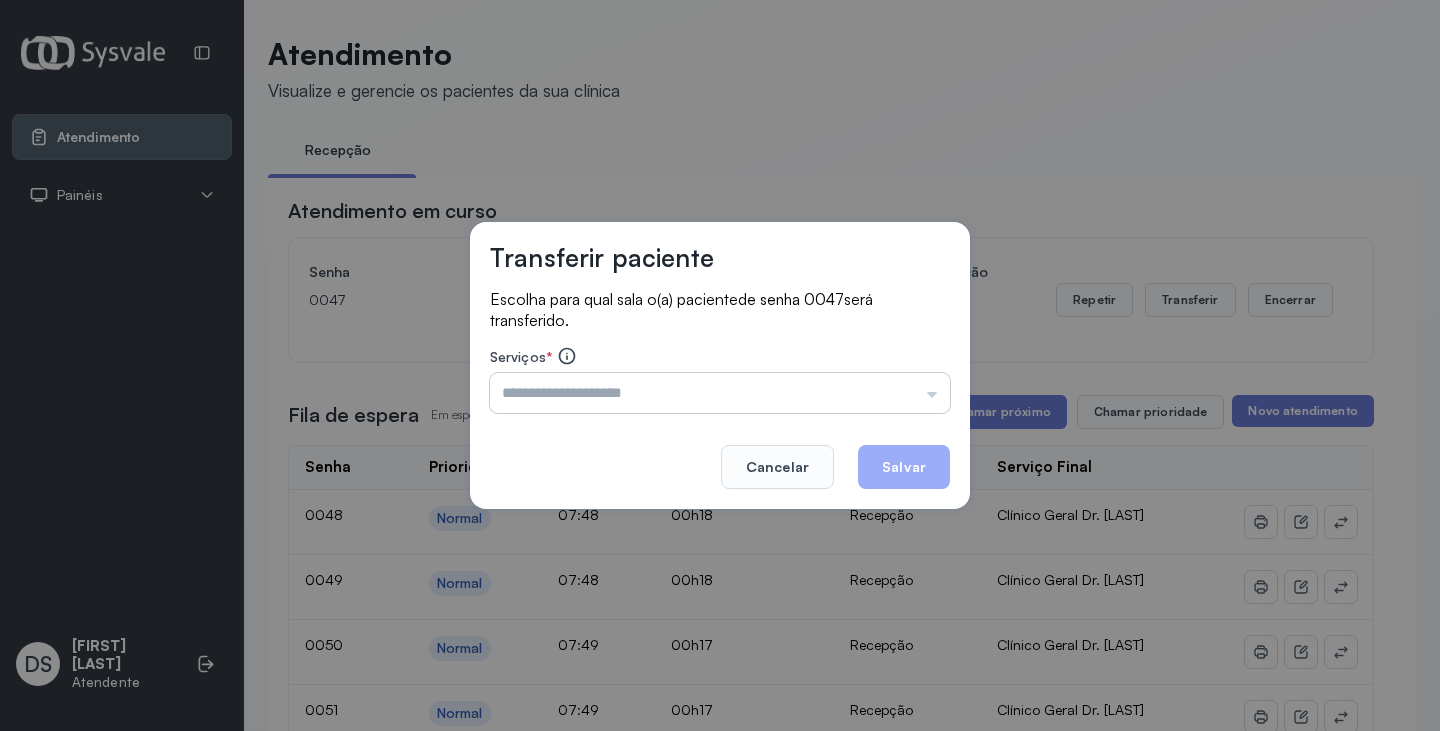 click at bounding box center [720, 393] 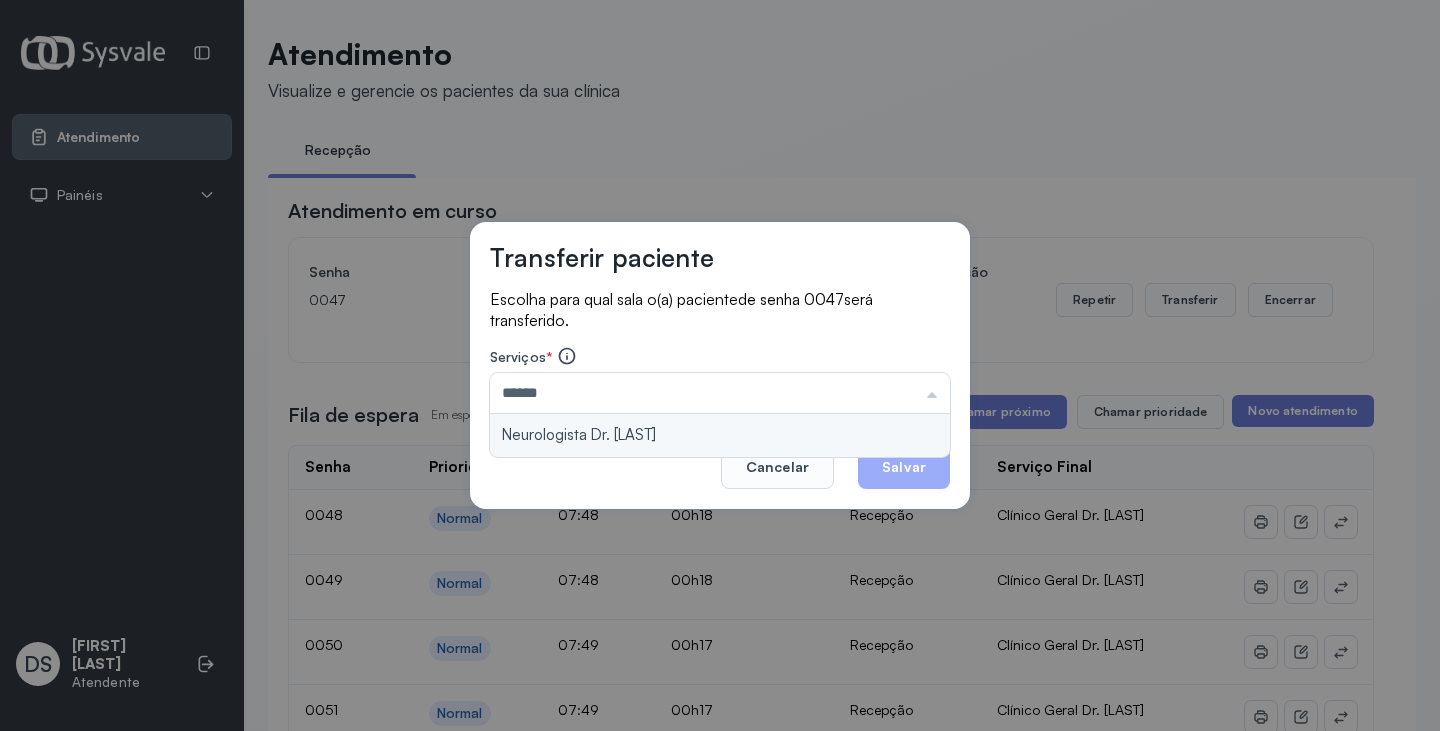 type on "**********" 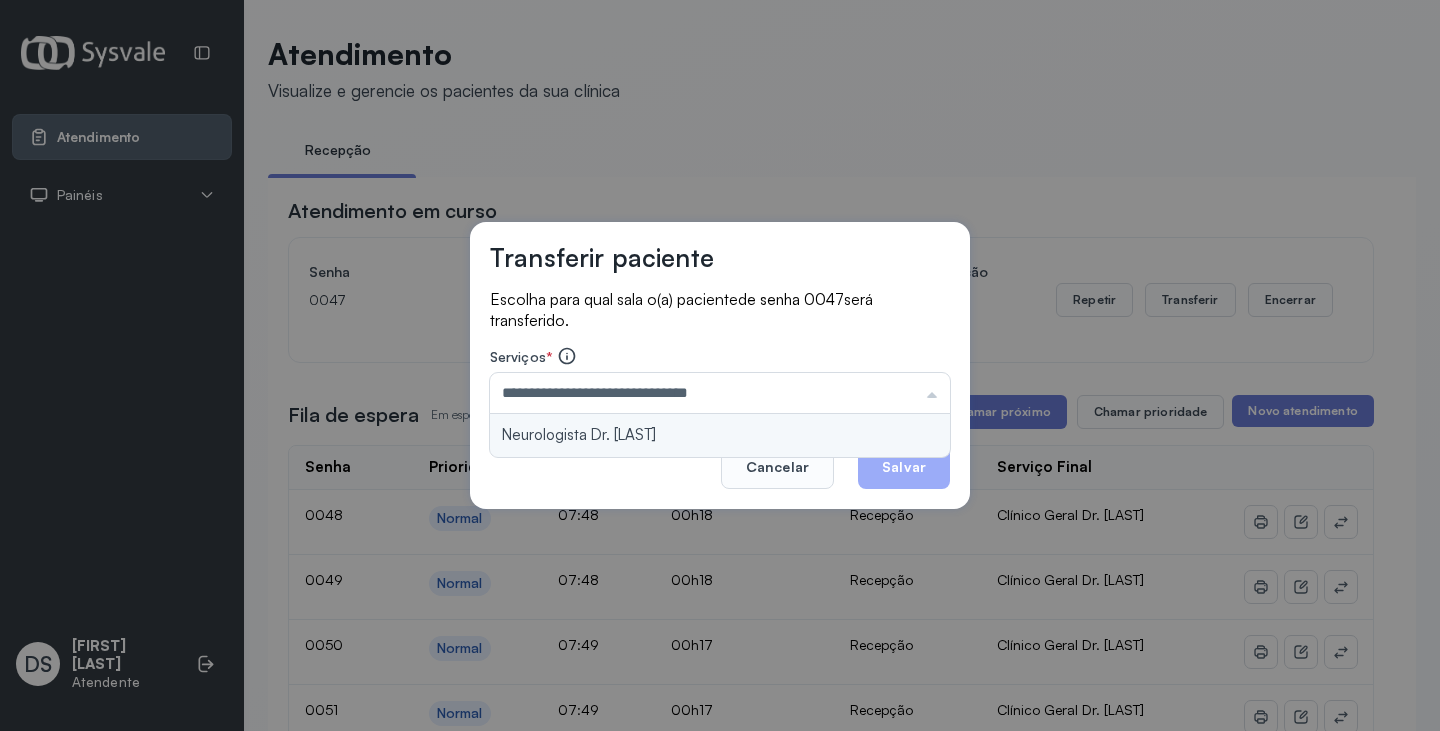 click on "**********" at bounding box center (720, 366) 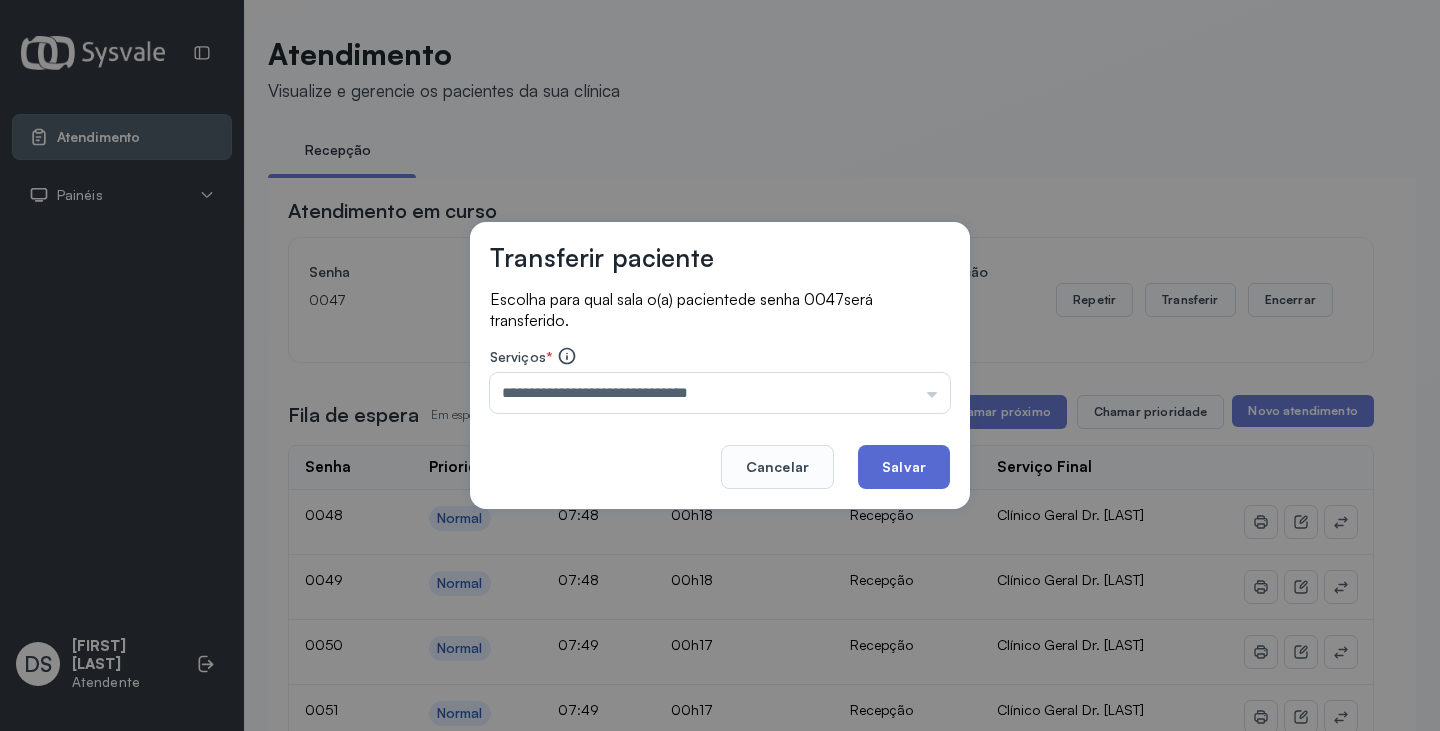 click on "Salvar" 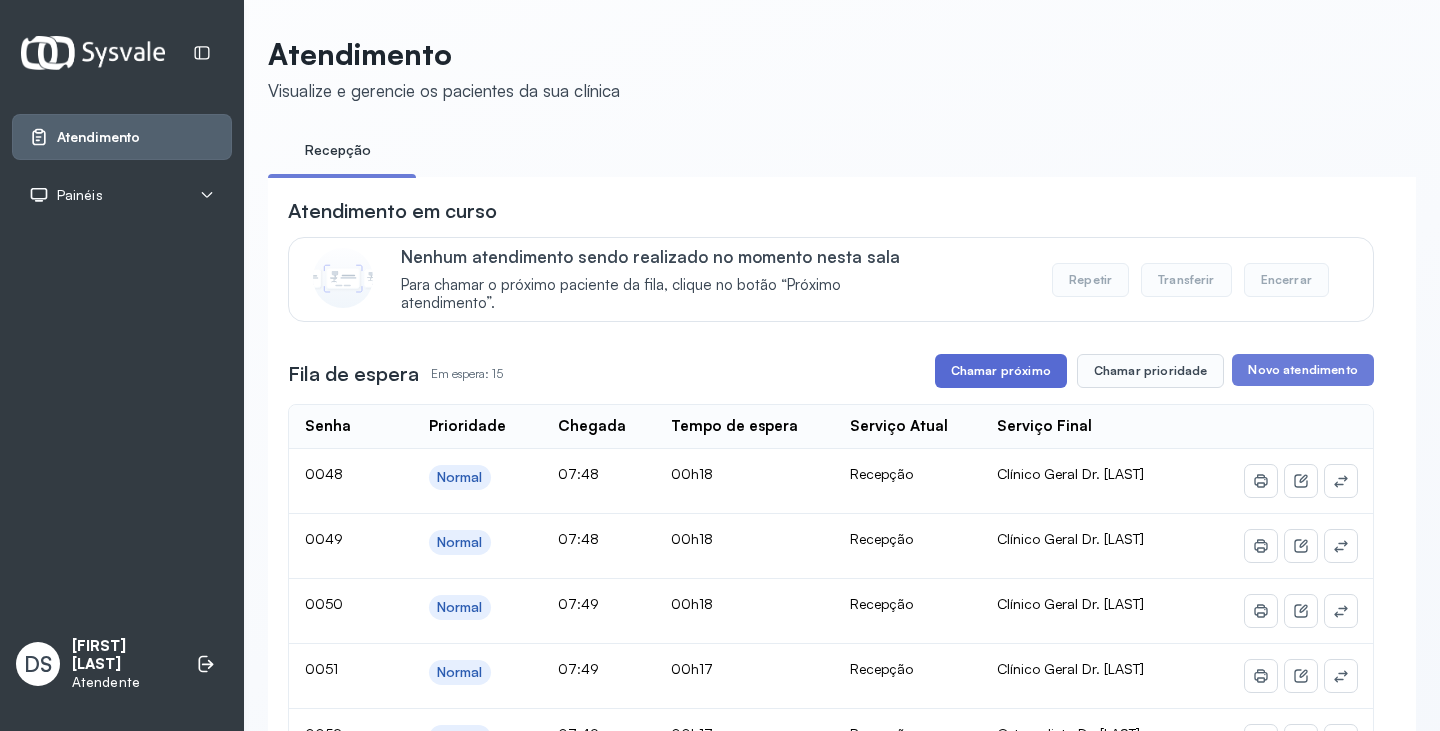 click on "Chamar próximo" at bounding box center [1001, 371] 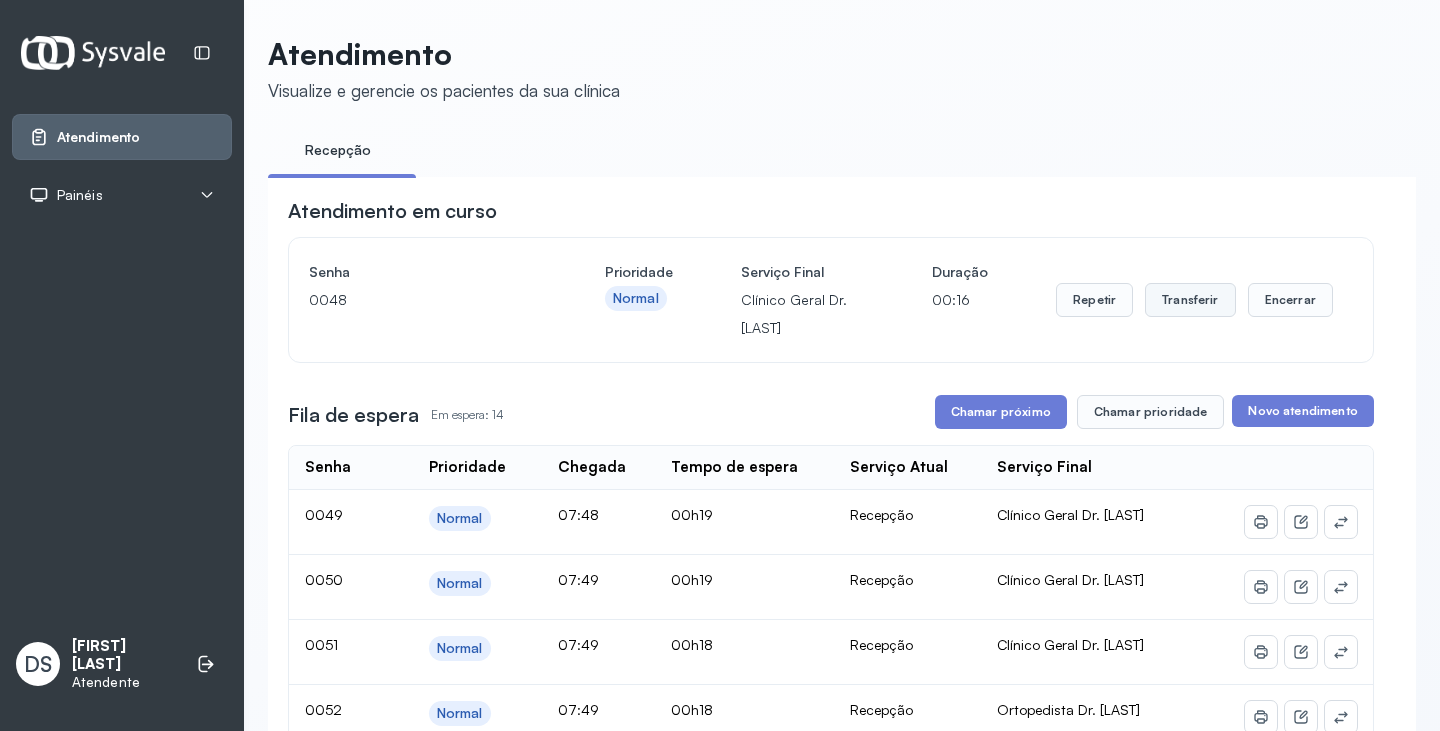 click on "Transferir" at bounding box center (1190, 300) 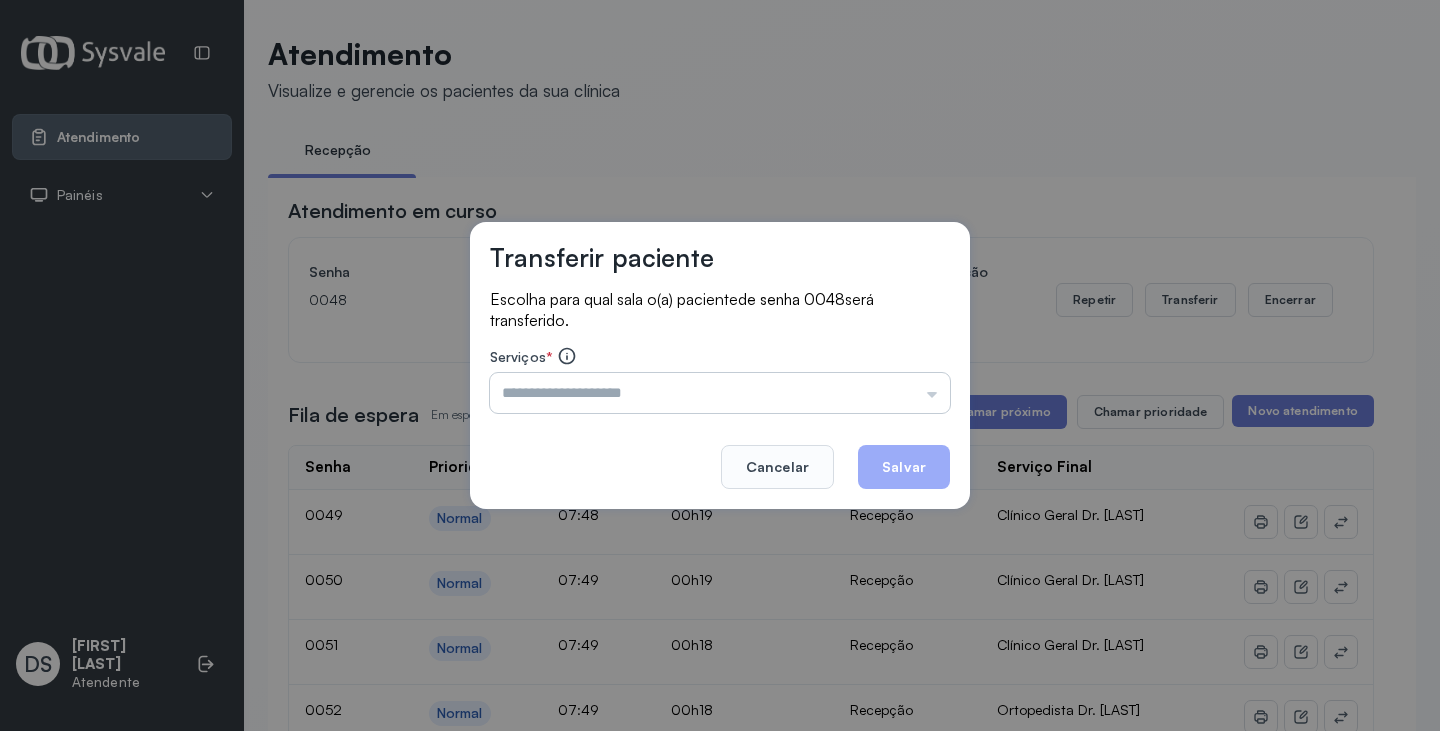 click at bounding box center [720, 393] 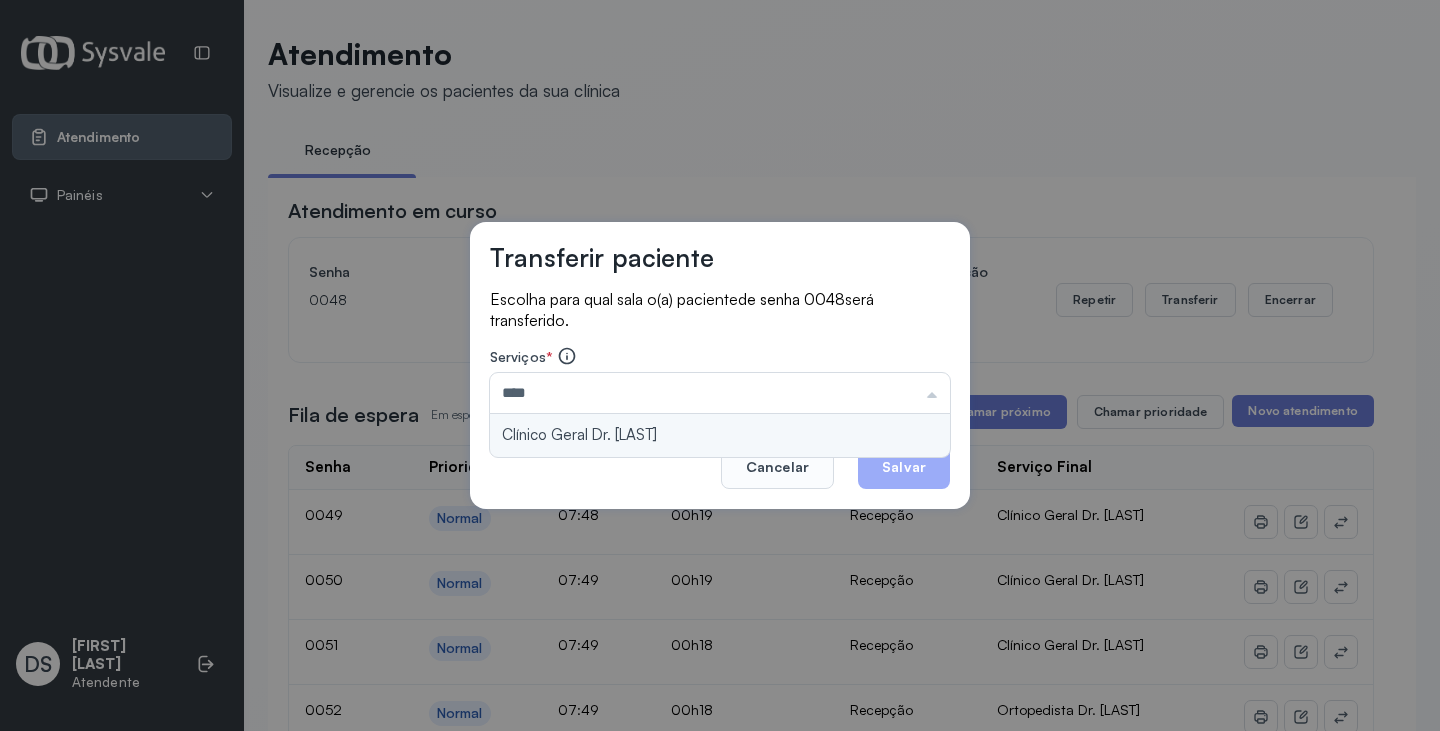 type on "**********" 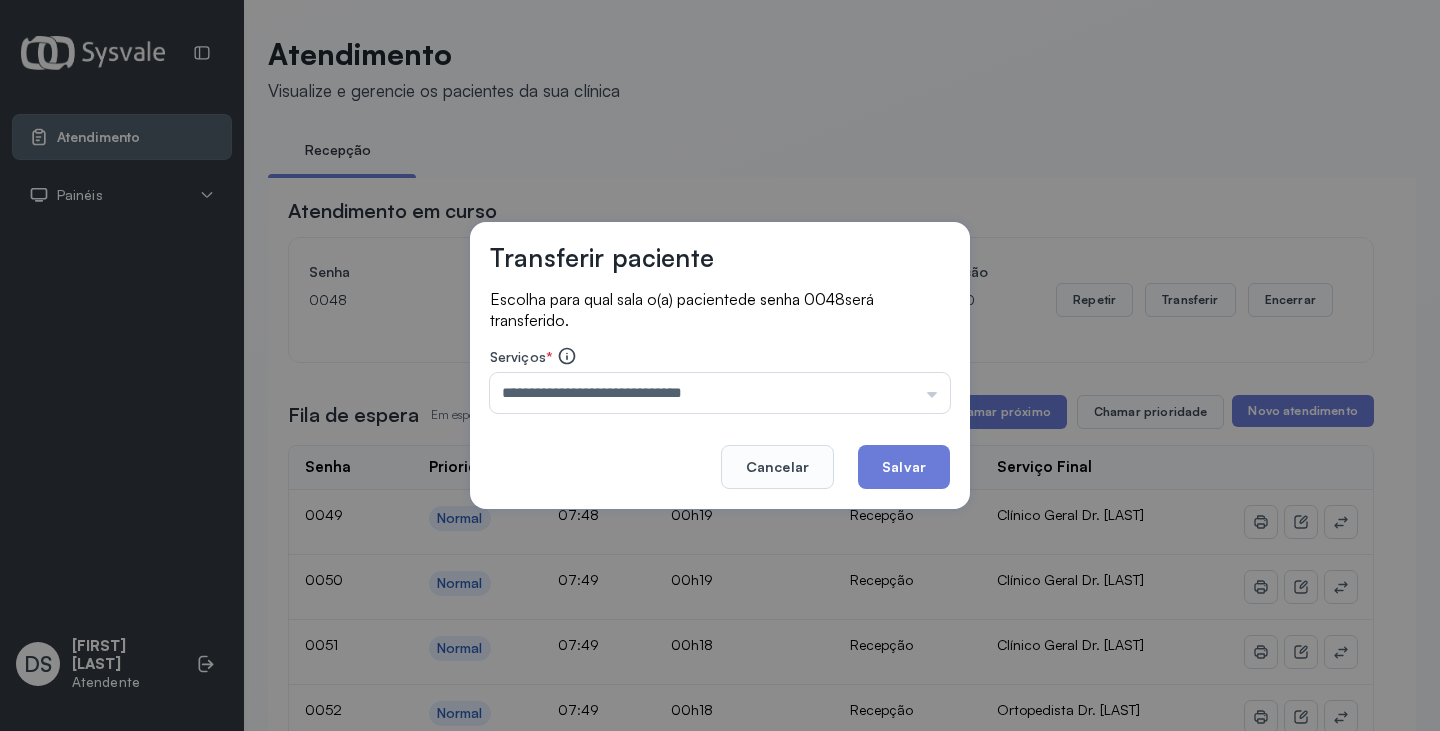 click on "**********" at bounding box center (720, 366) 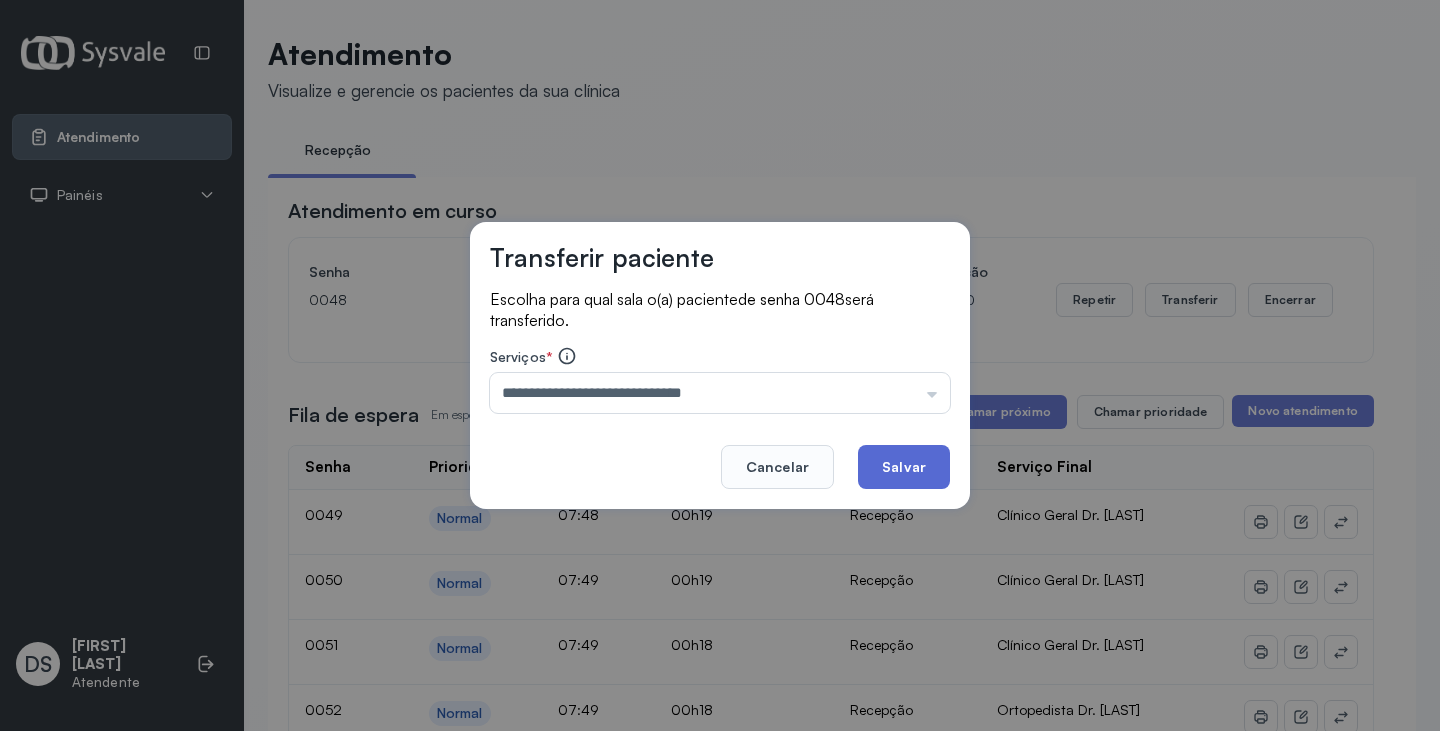 click on "Salvar" 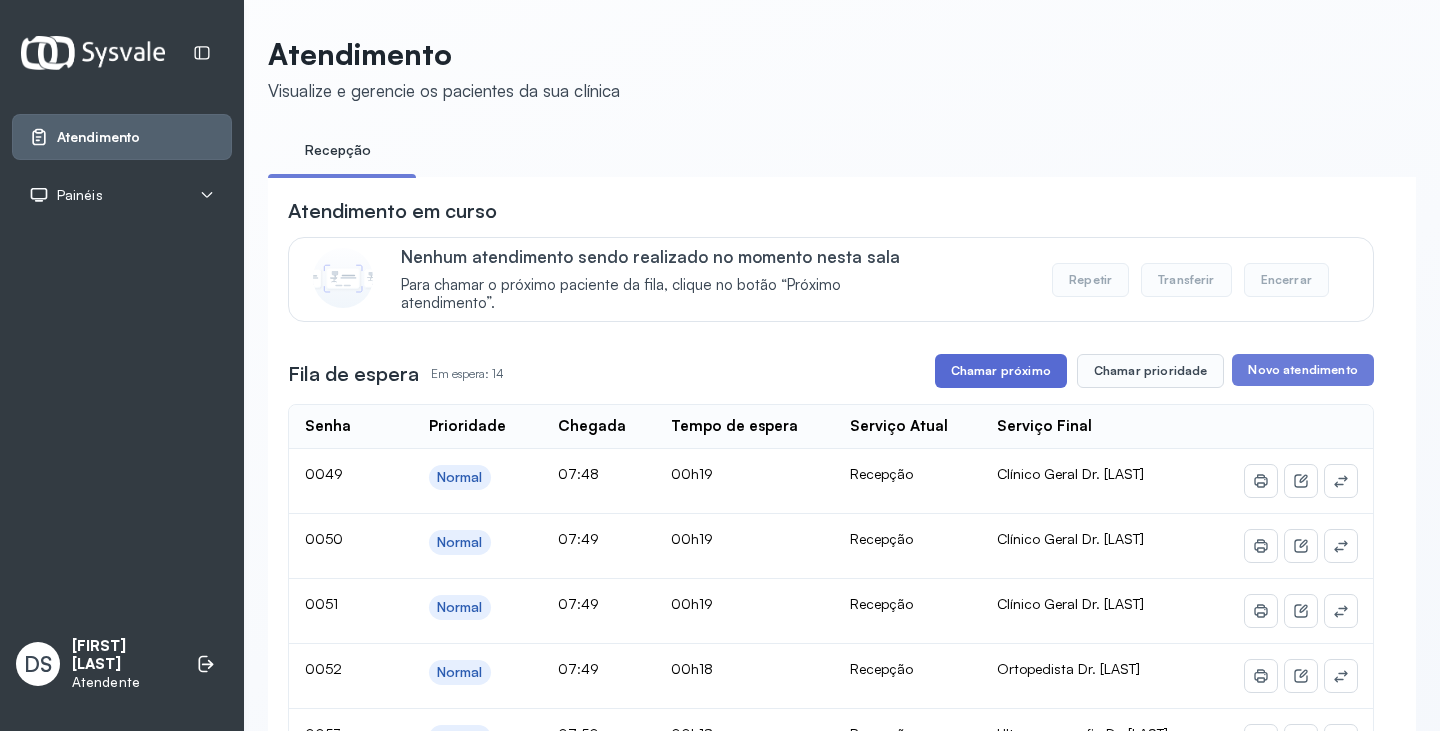 click on "Chamar próximo" at bounding box center [1001, 371] 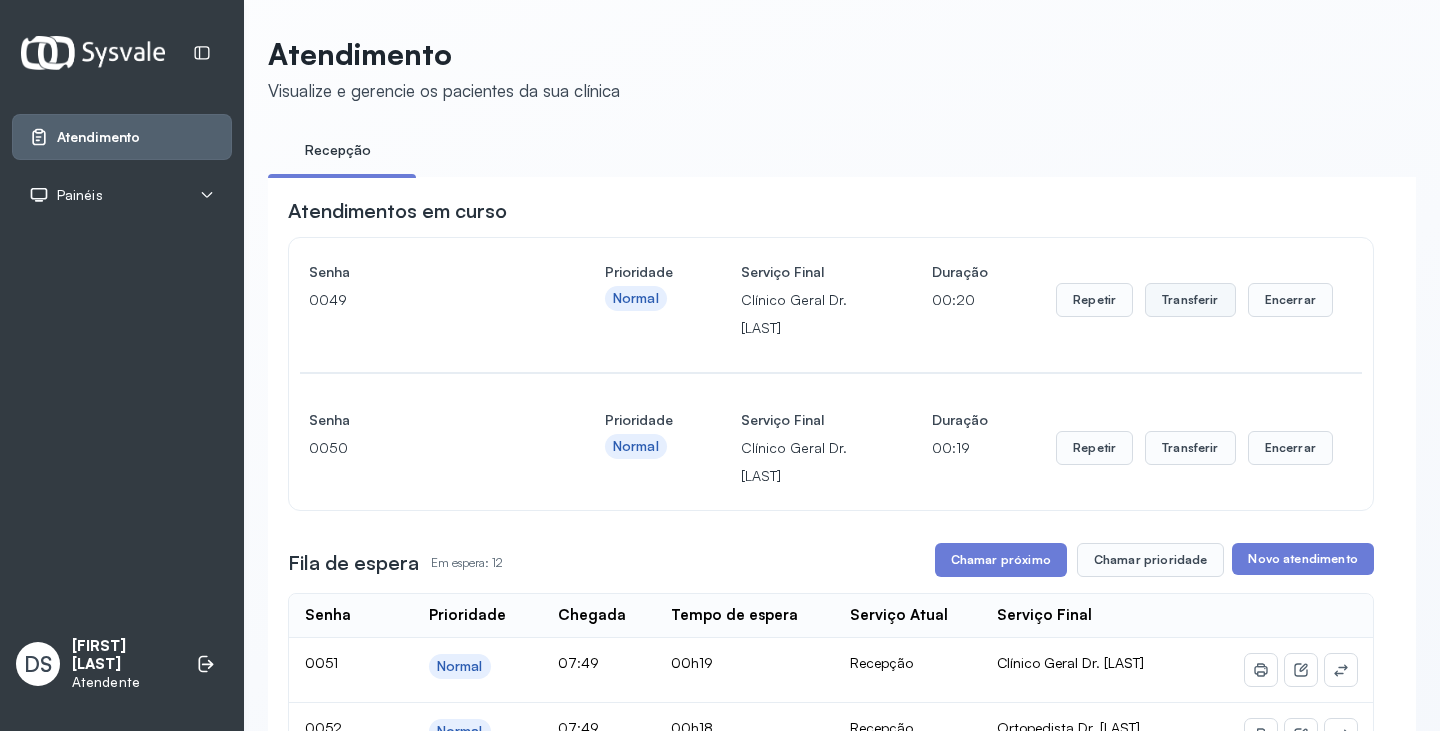 click on "Transferir" at bounding box center (1190, 300) 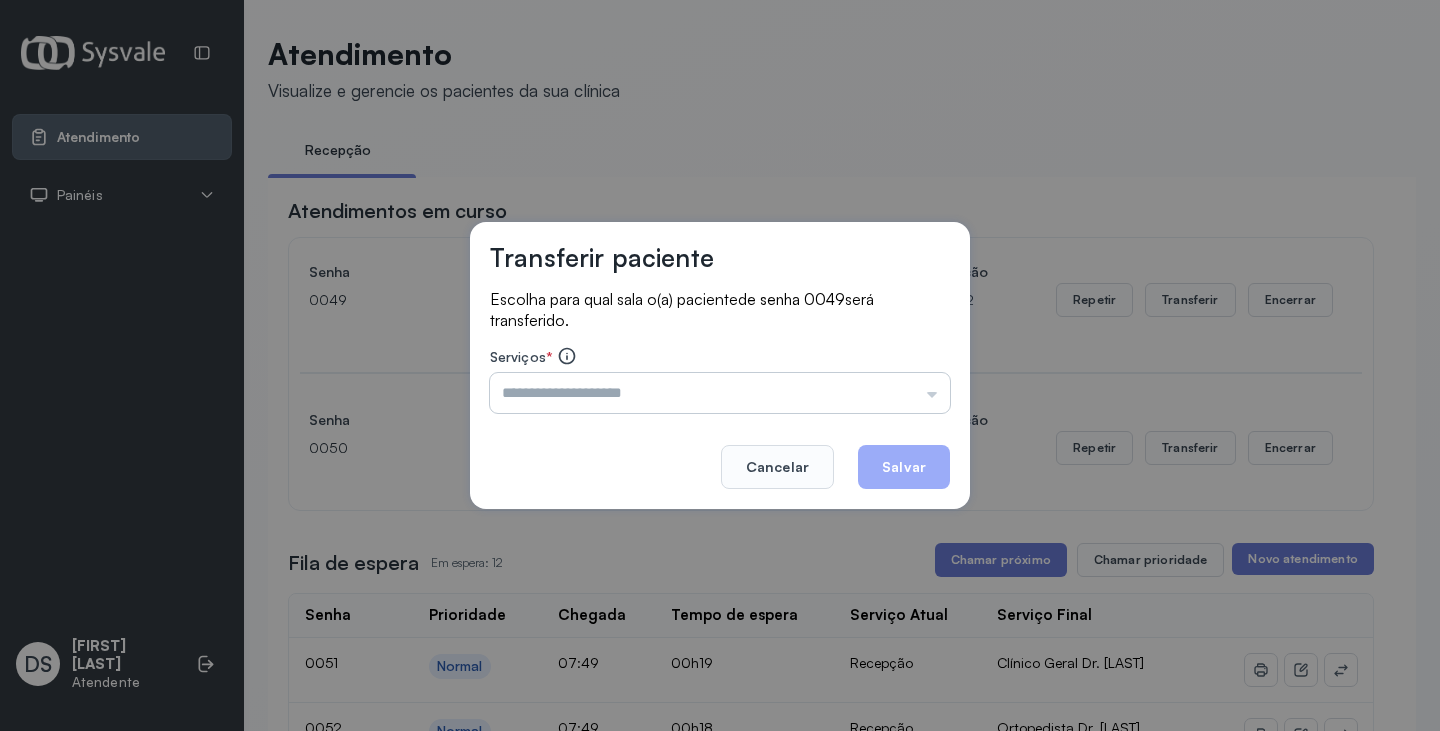 click at bounding box center [720, 393] 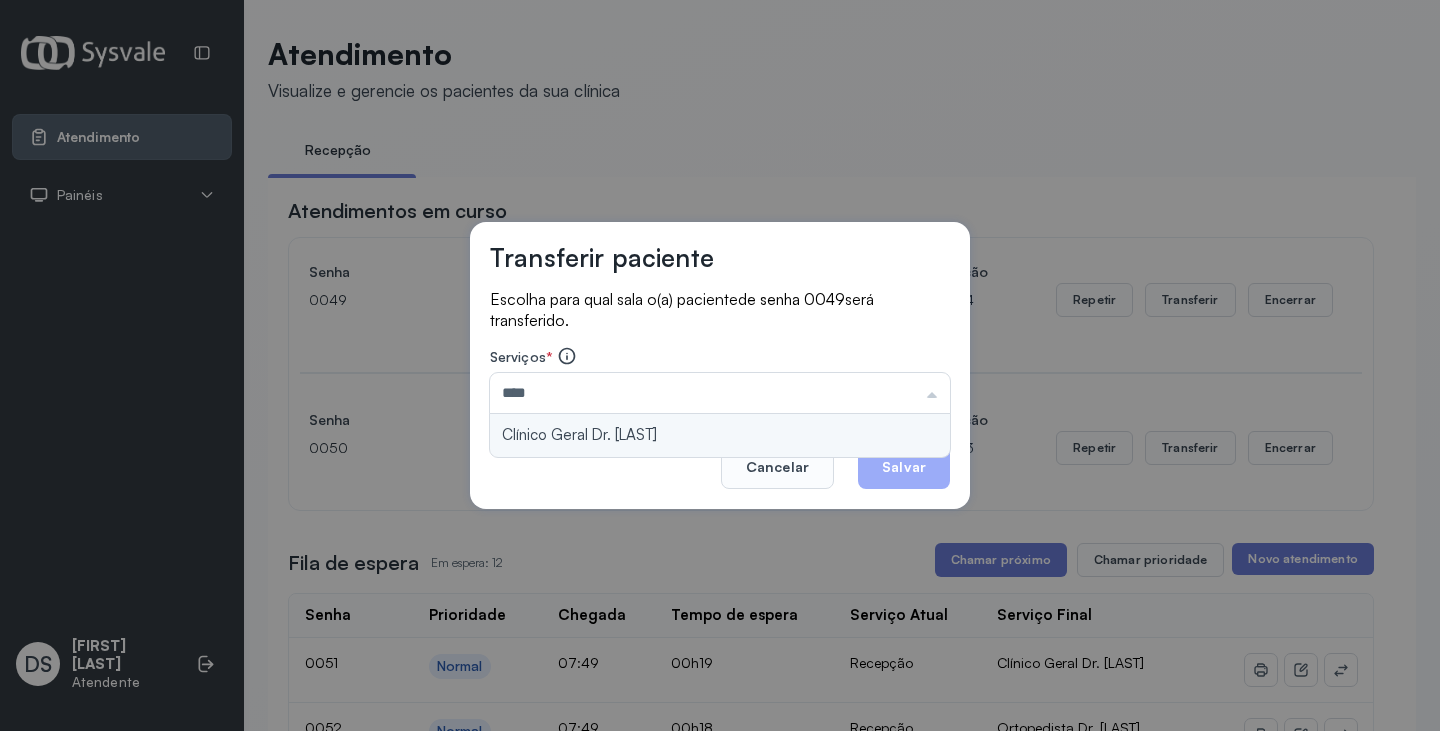 type on "**********" 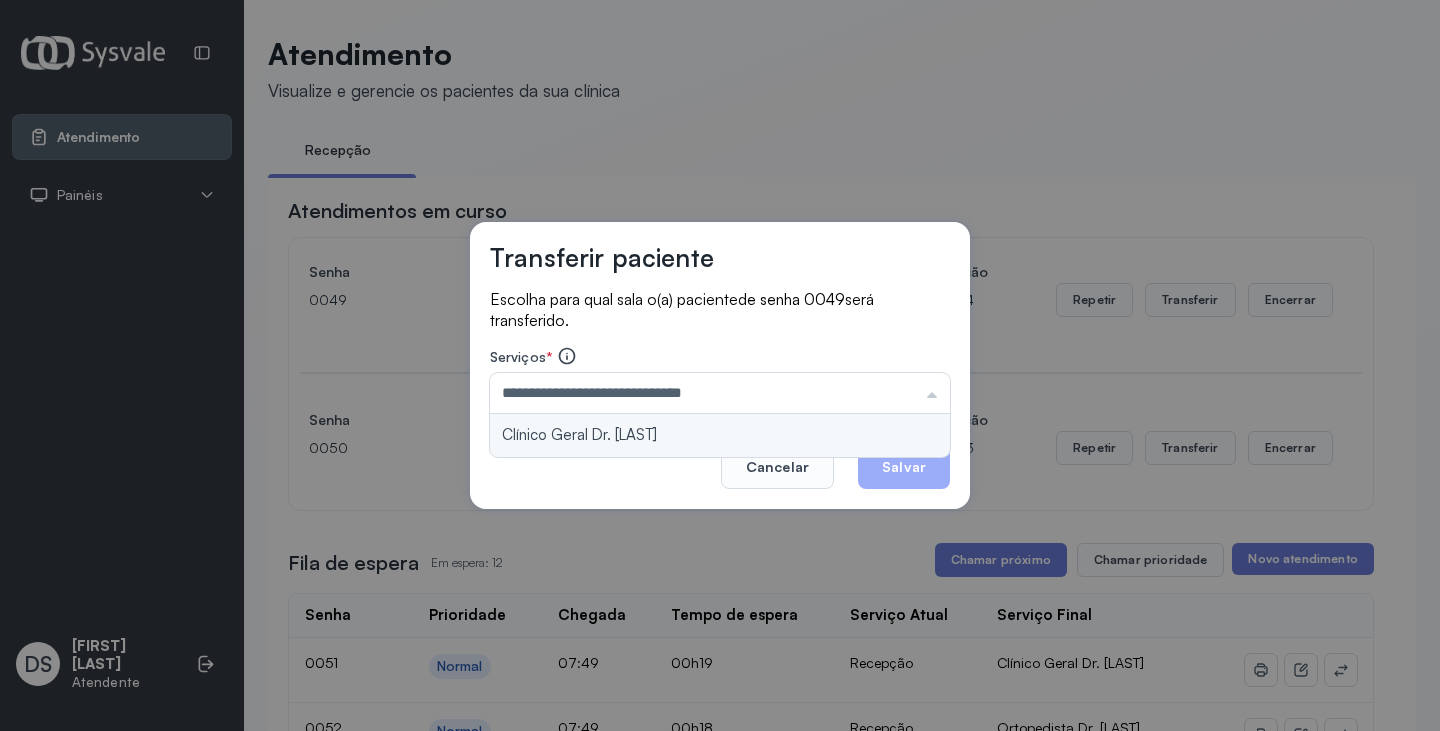 drag, startPoint x: 765, startPoint y: 423, endPoint x: 884, endPoint y: 448, distance: 121.597694 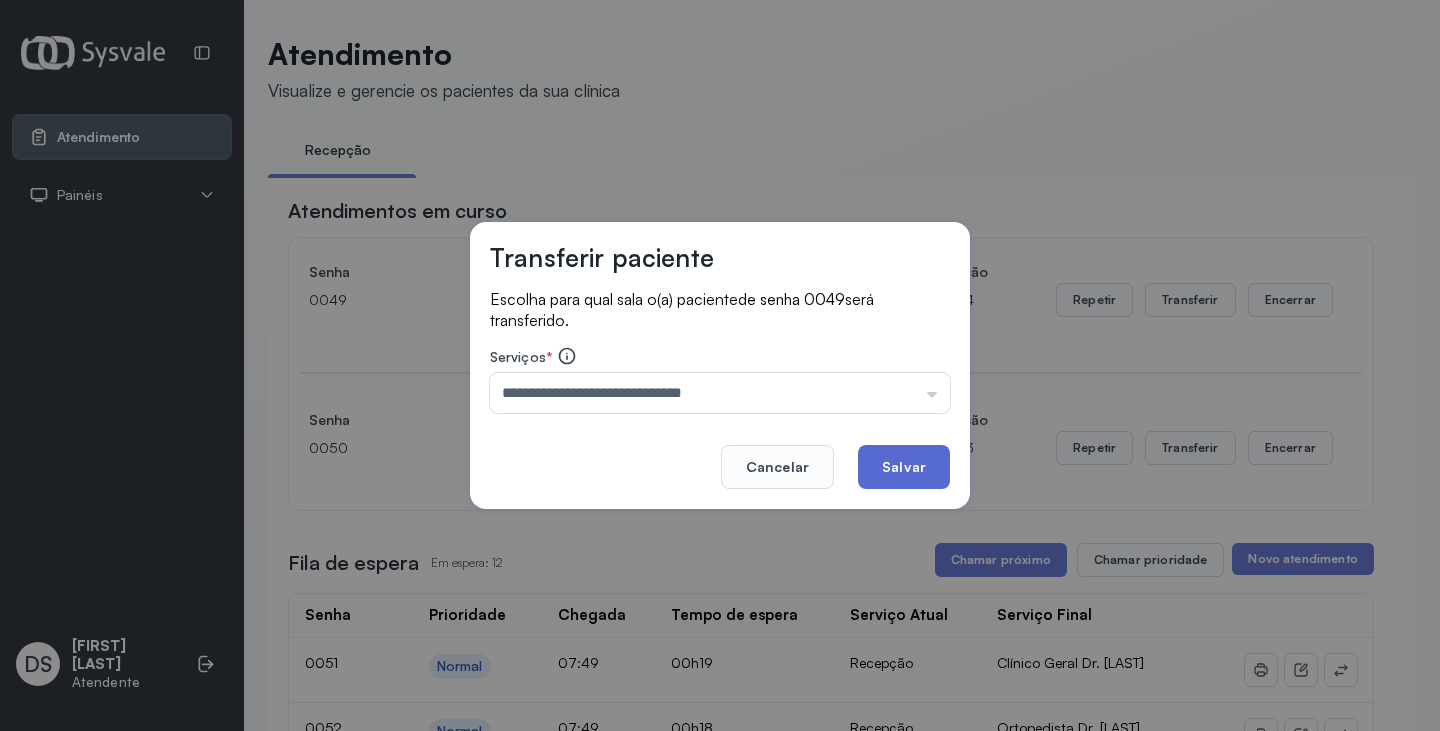 click on "Salvar" 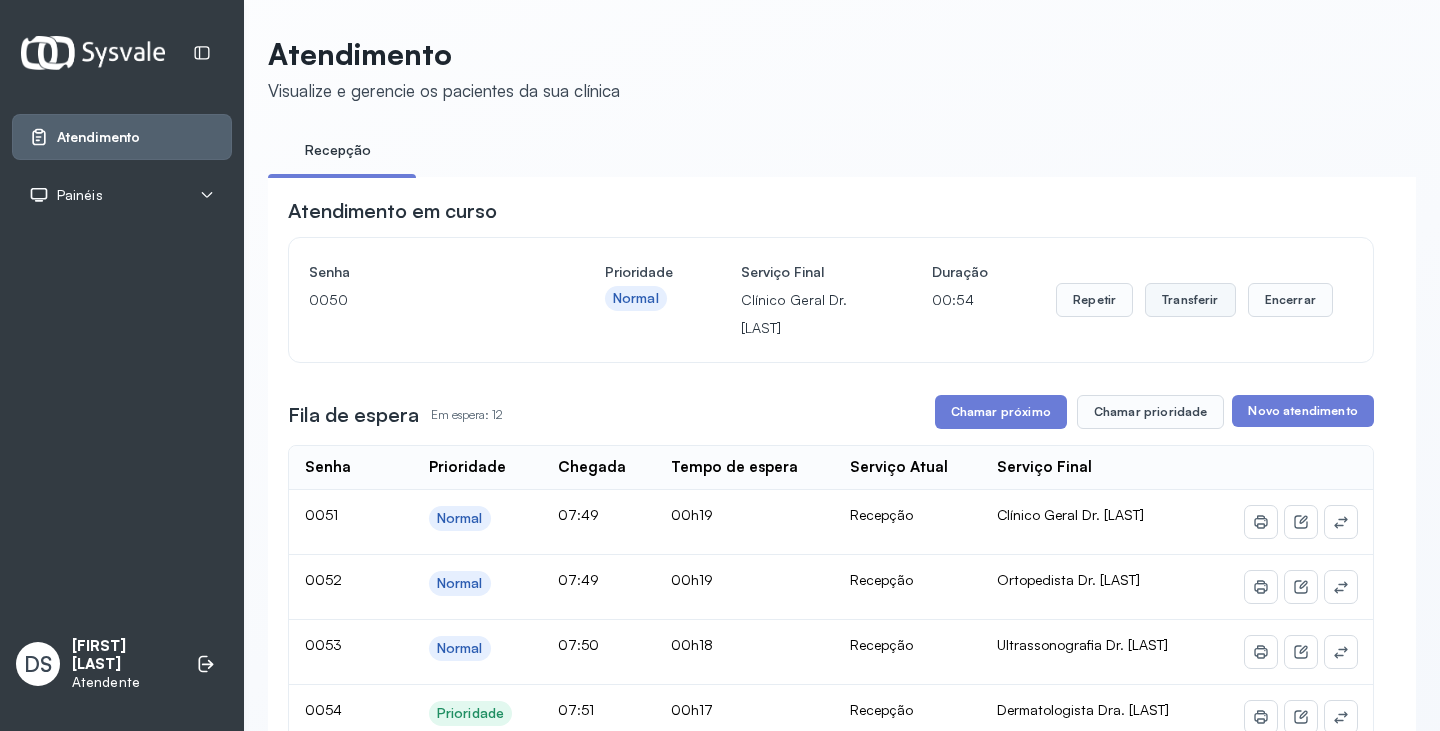 click on "Transferir" at bounding box center [1190, 300] 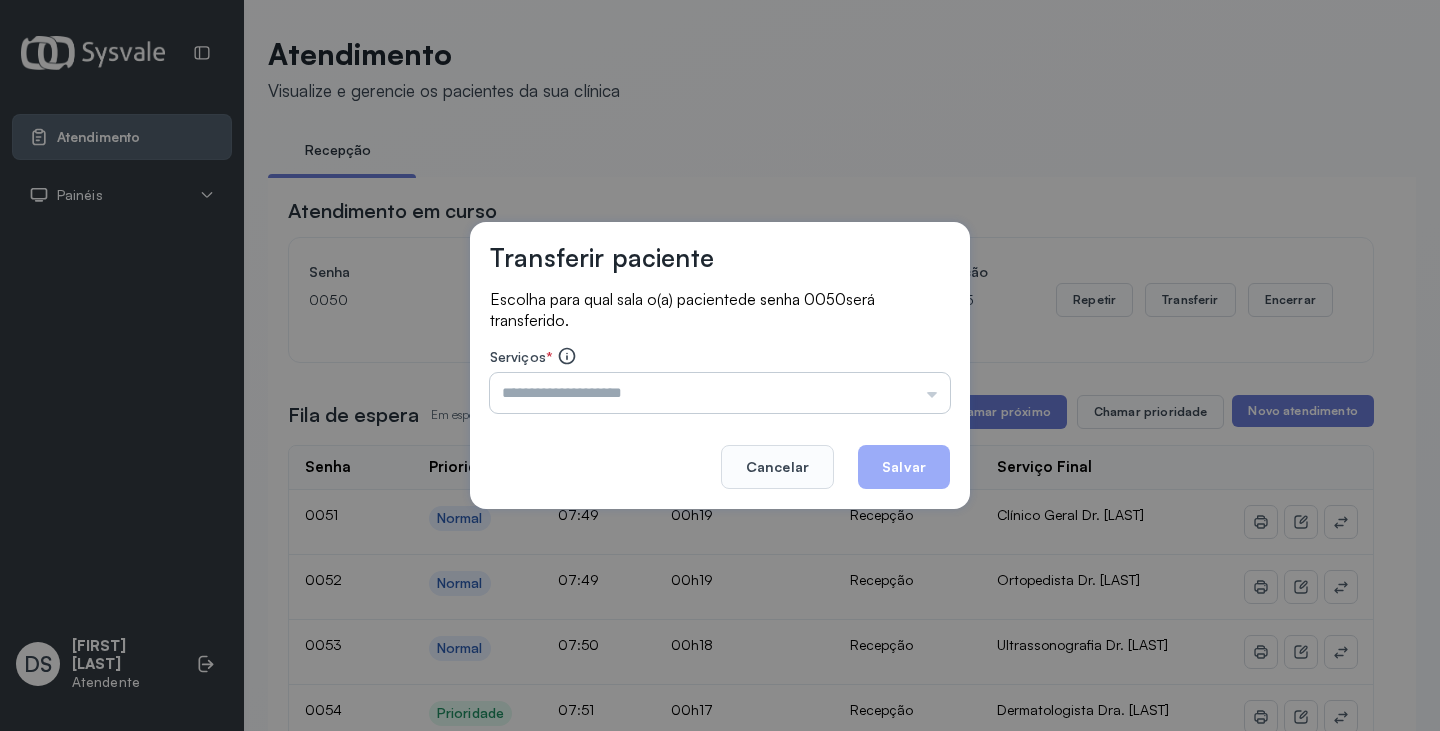 click at bounding box center [720, 393] 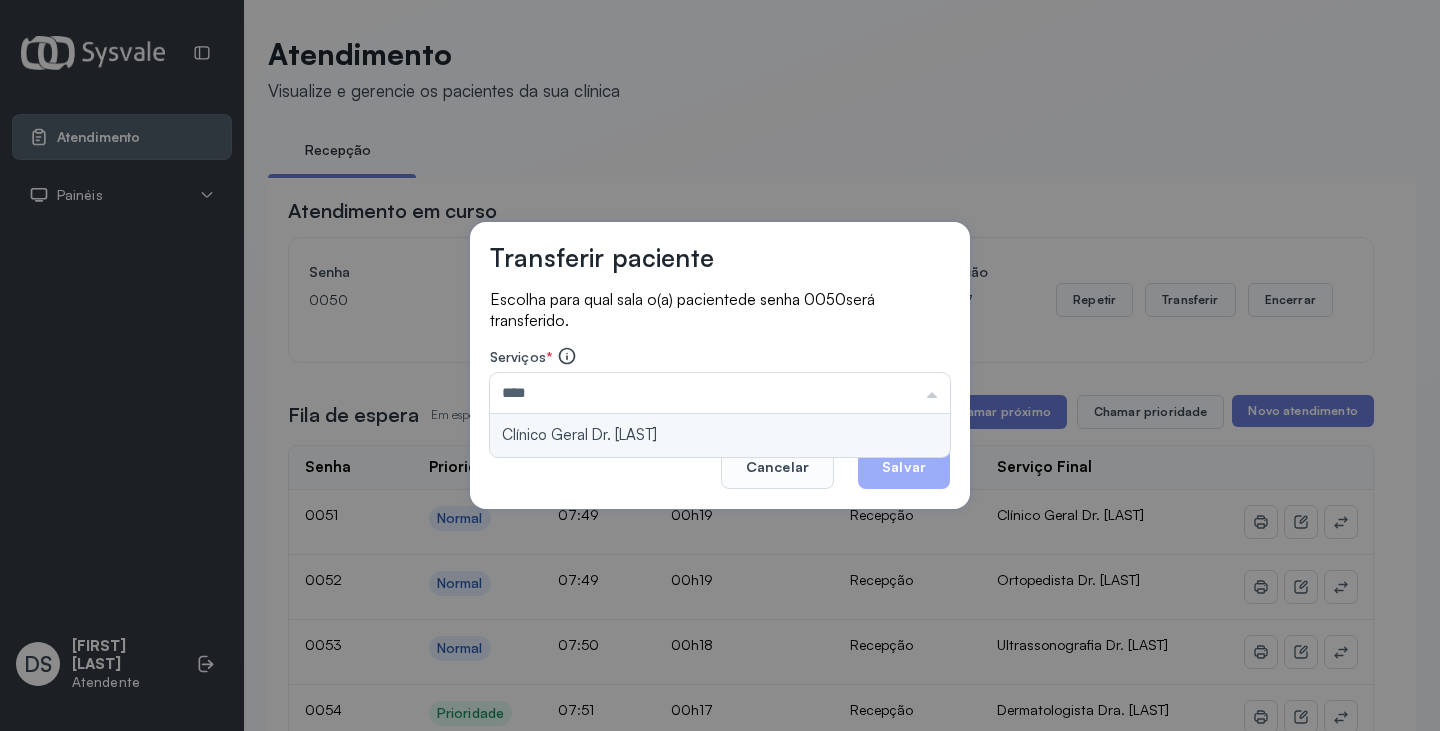 type on "**********" 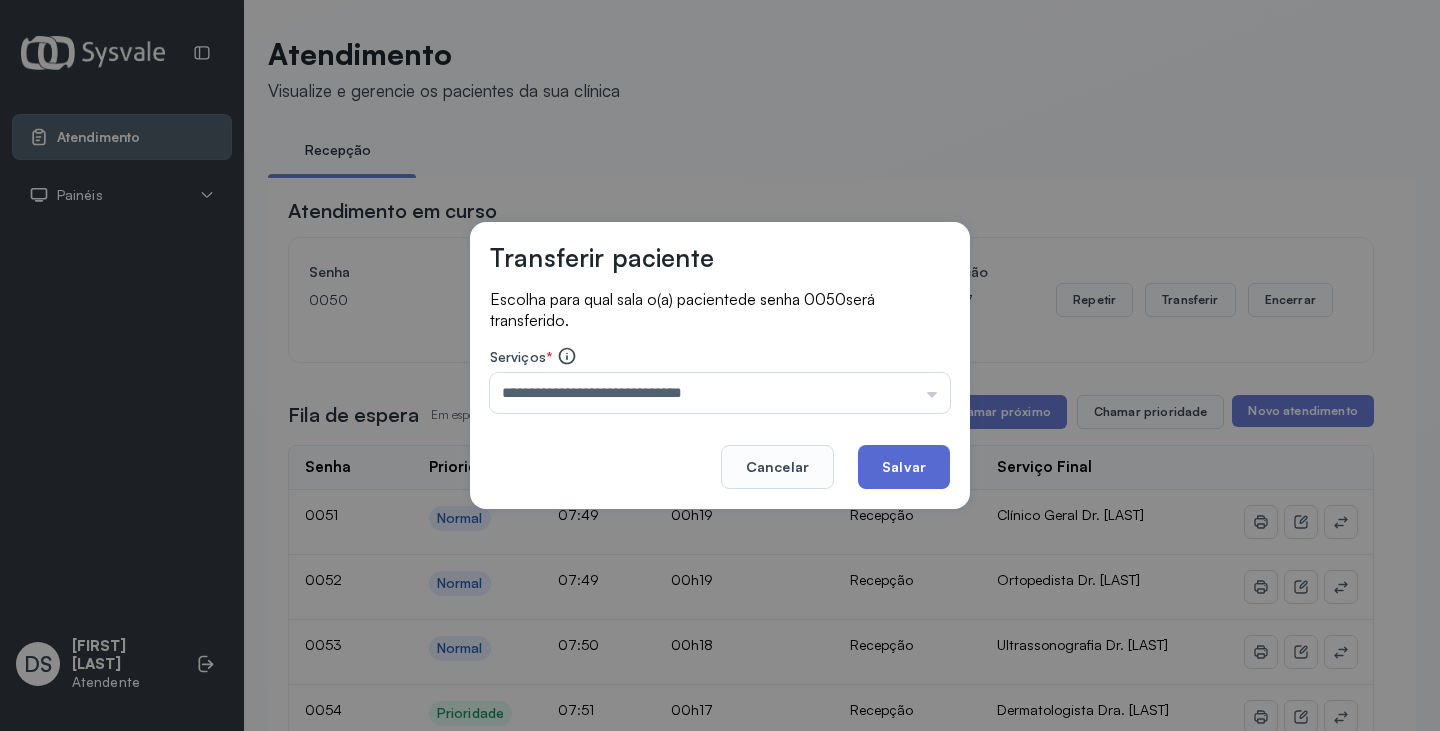 drag, startPoint x: 772, startPoint y: 425, endPoint x: 902, endPoint y: 447, distance: 131.8484 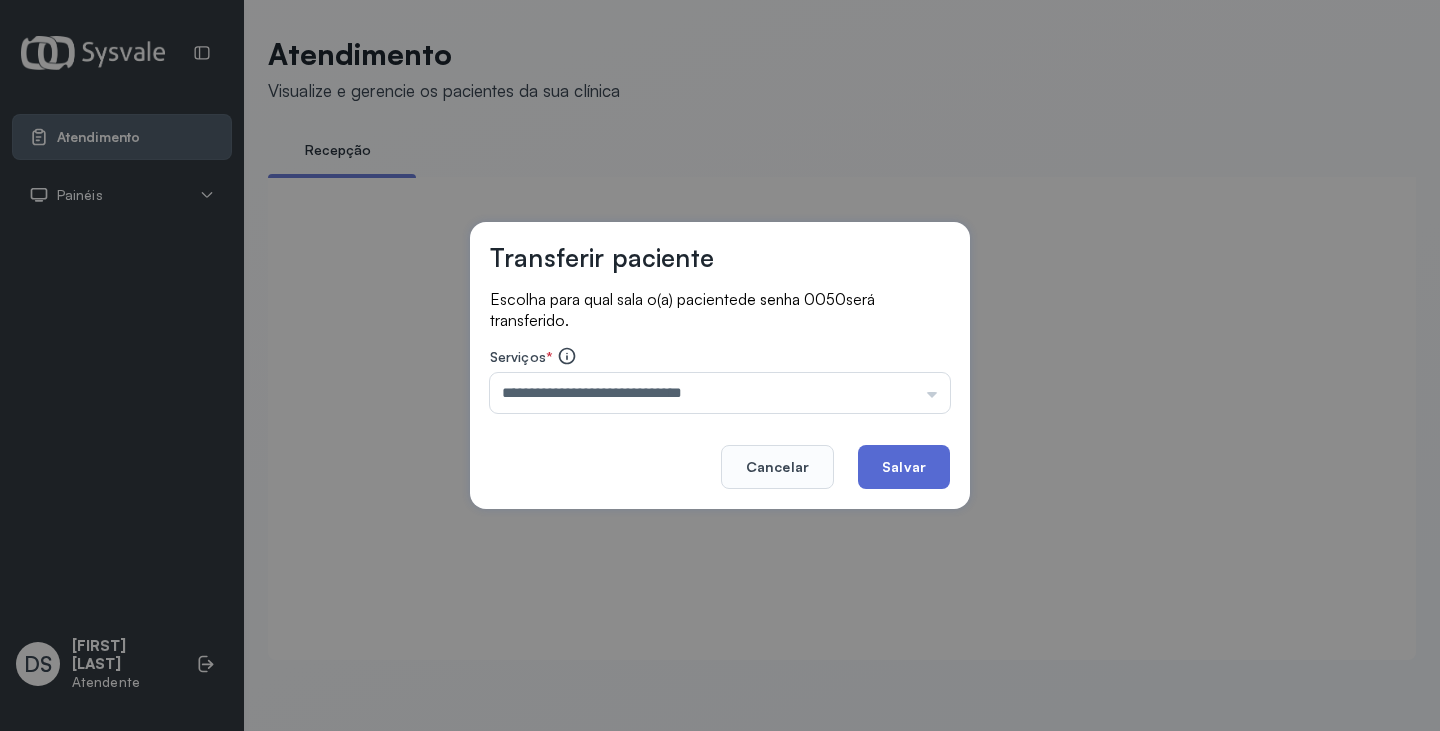 click on "Salvar" 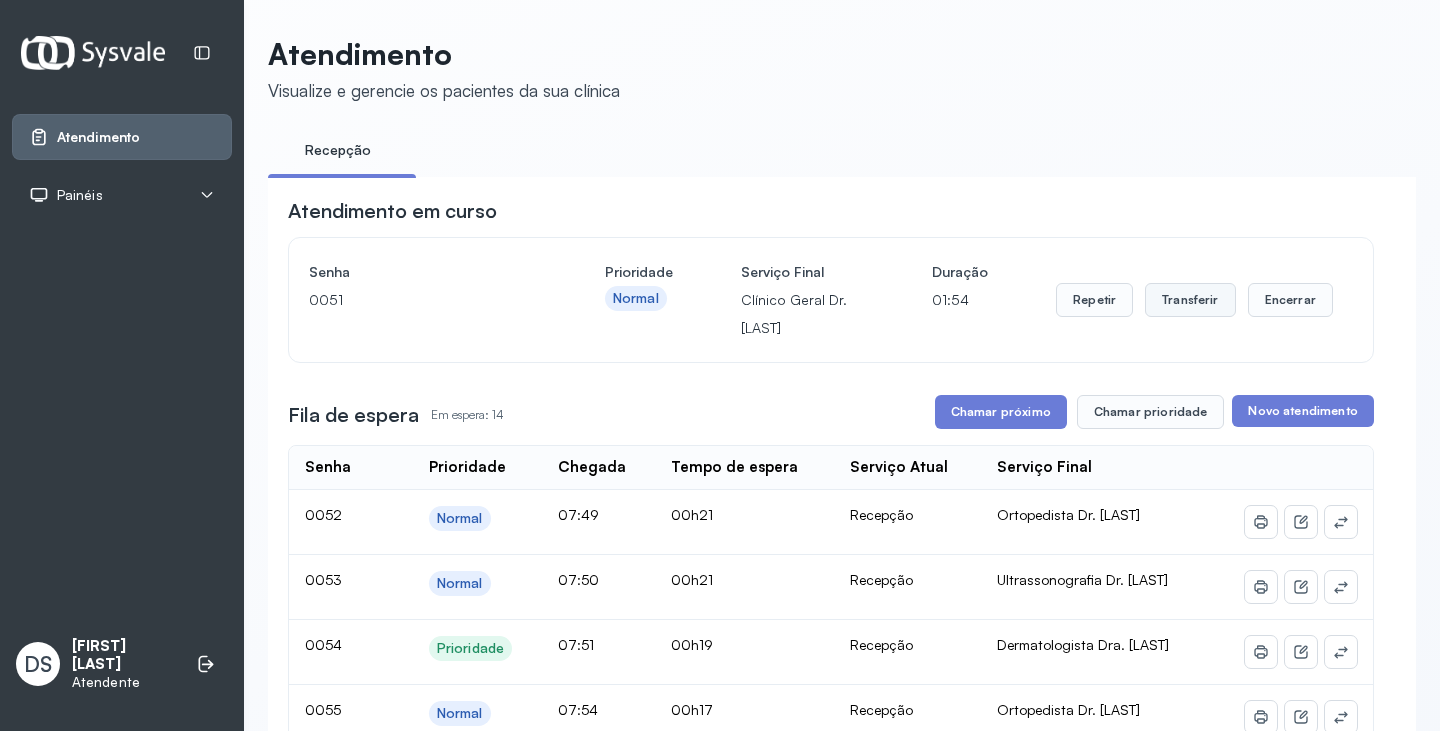 click on "Transferir" at bounding box center (1190, 300) 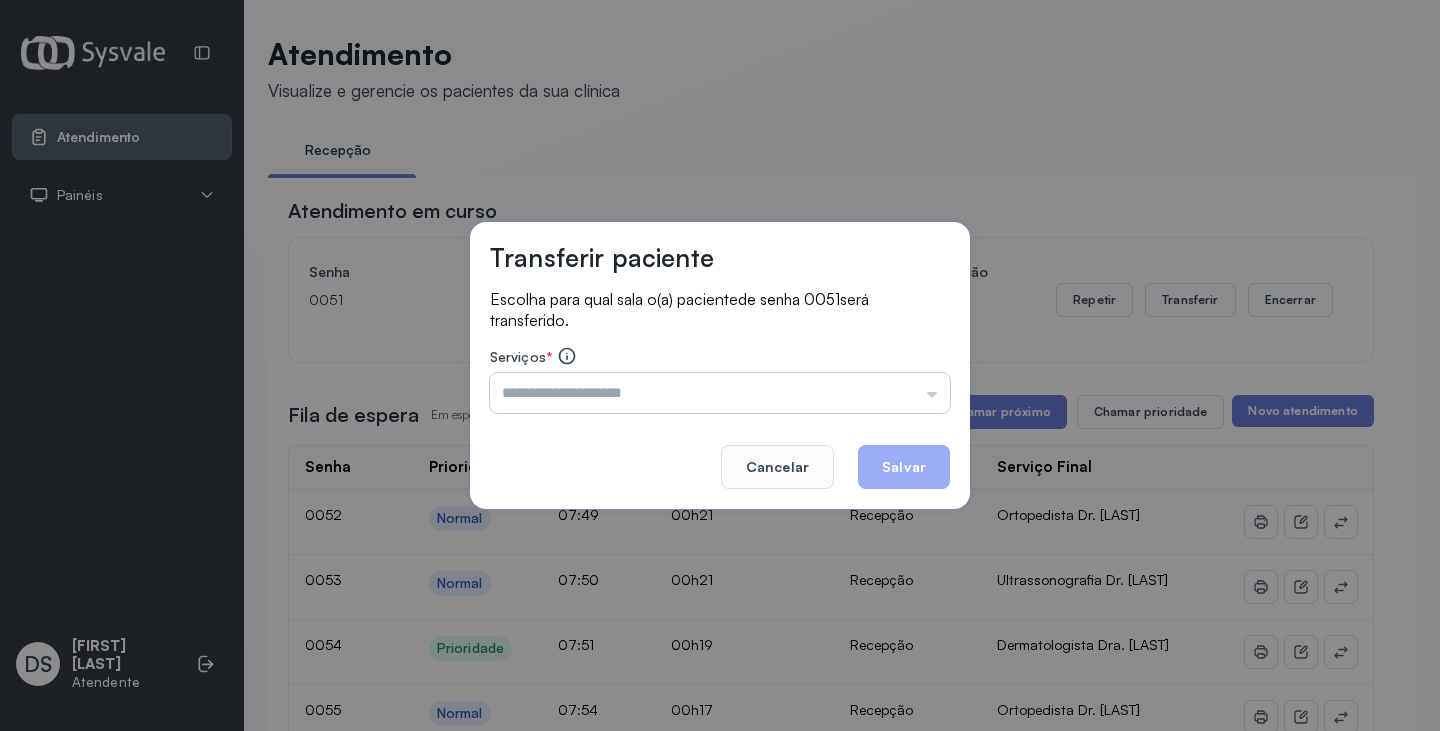 click at bounding box center [720, 393] 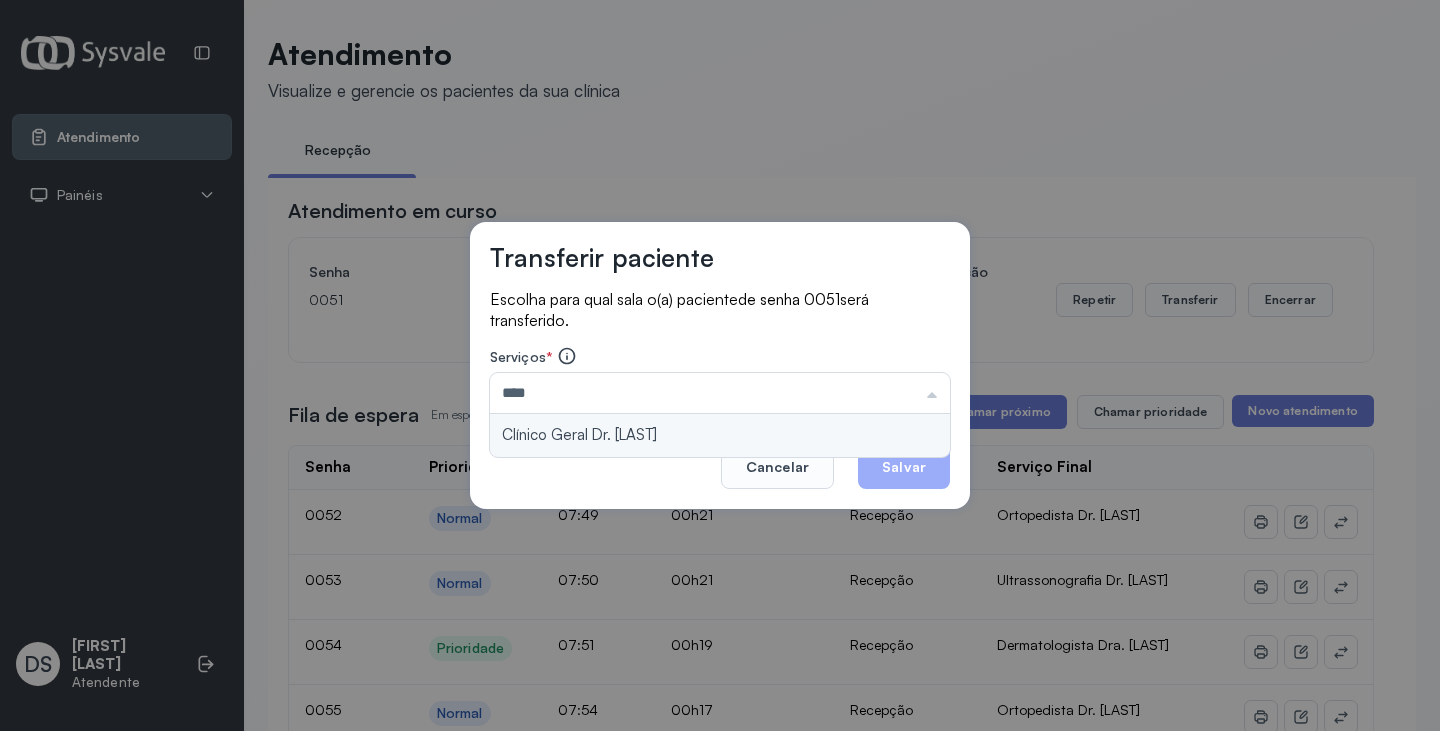 type on "**********" 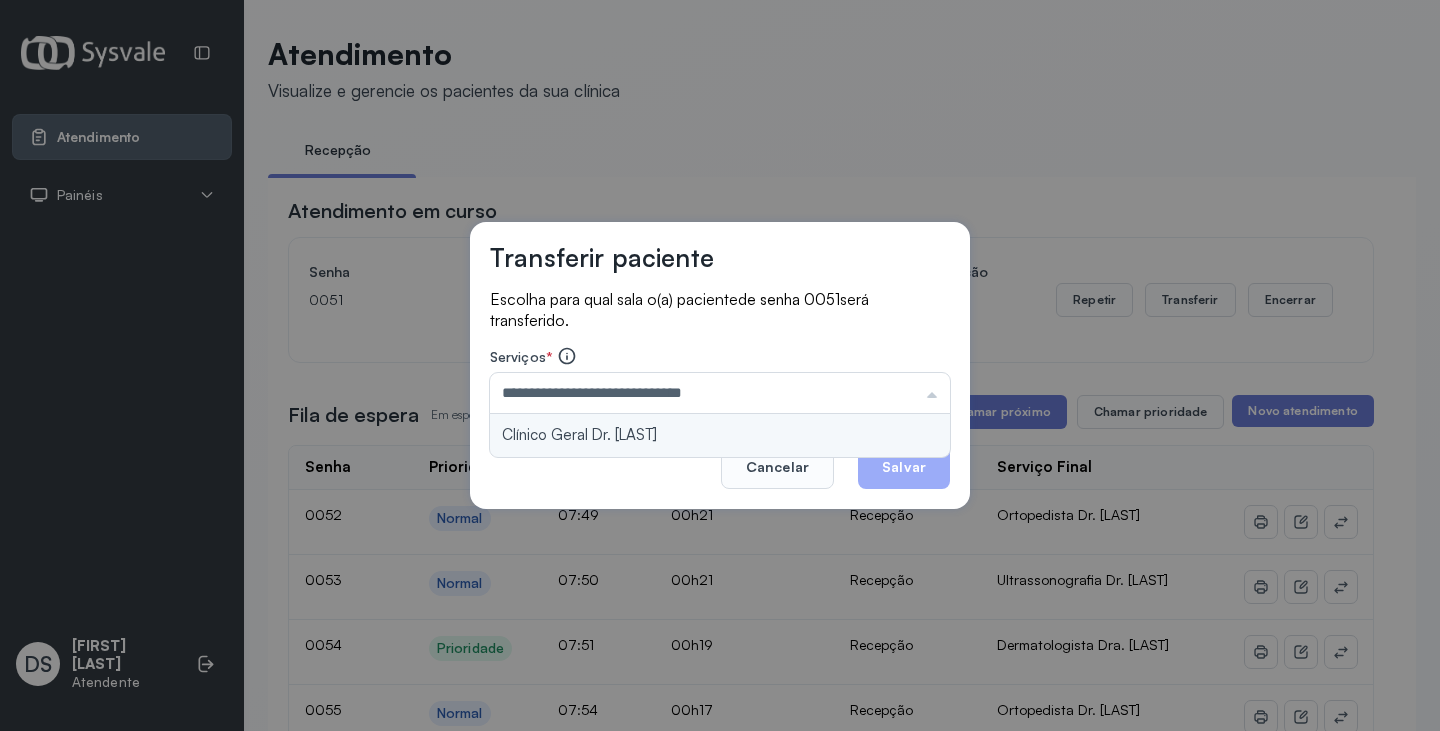 click on "**********" at bounding box center [720, 366] 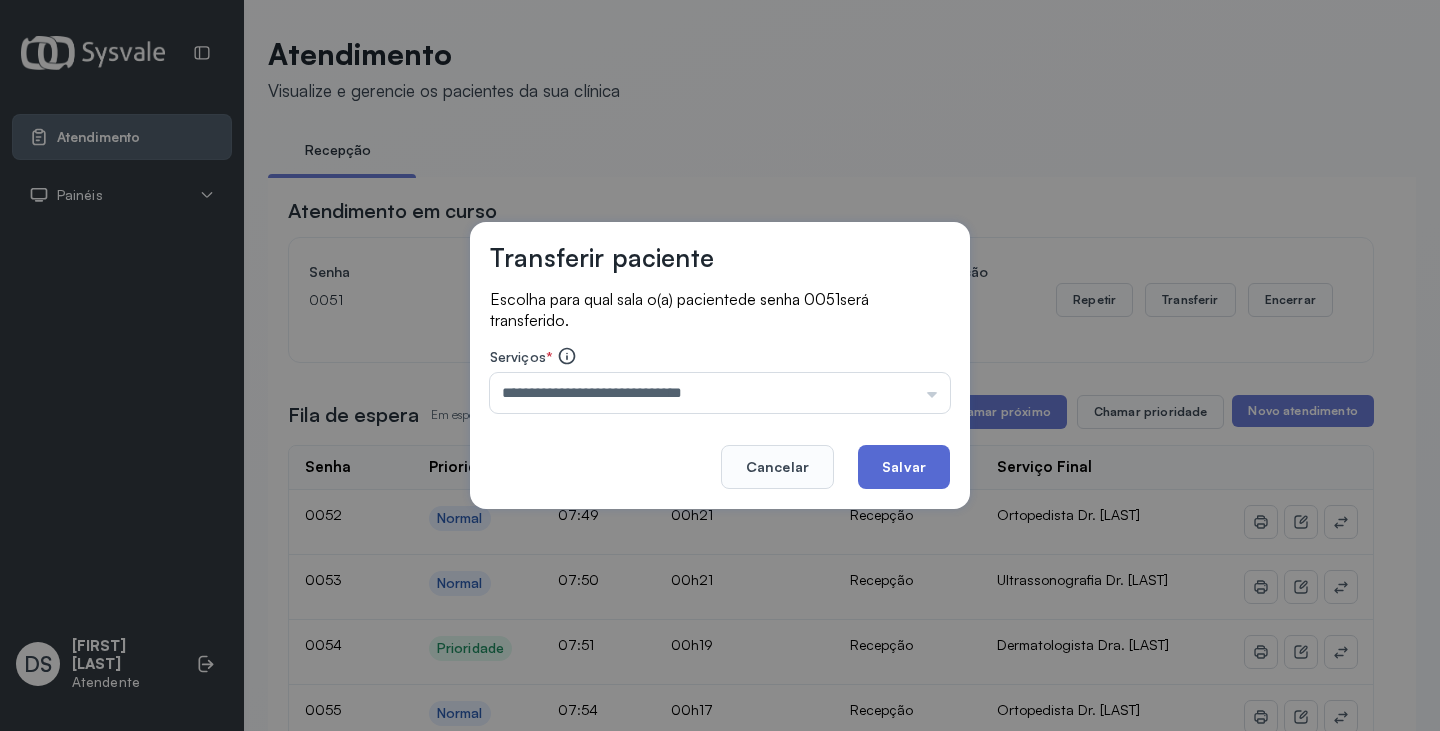 click on "Salvar" 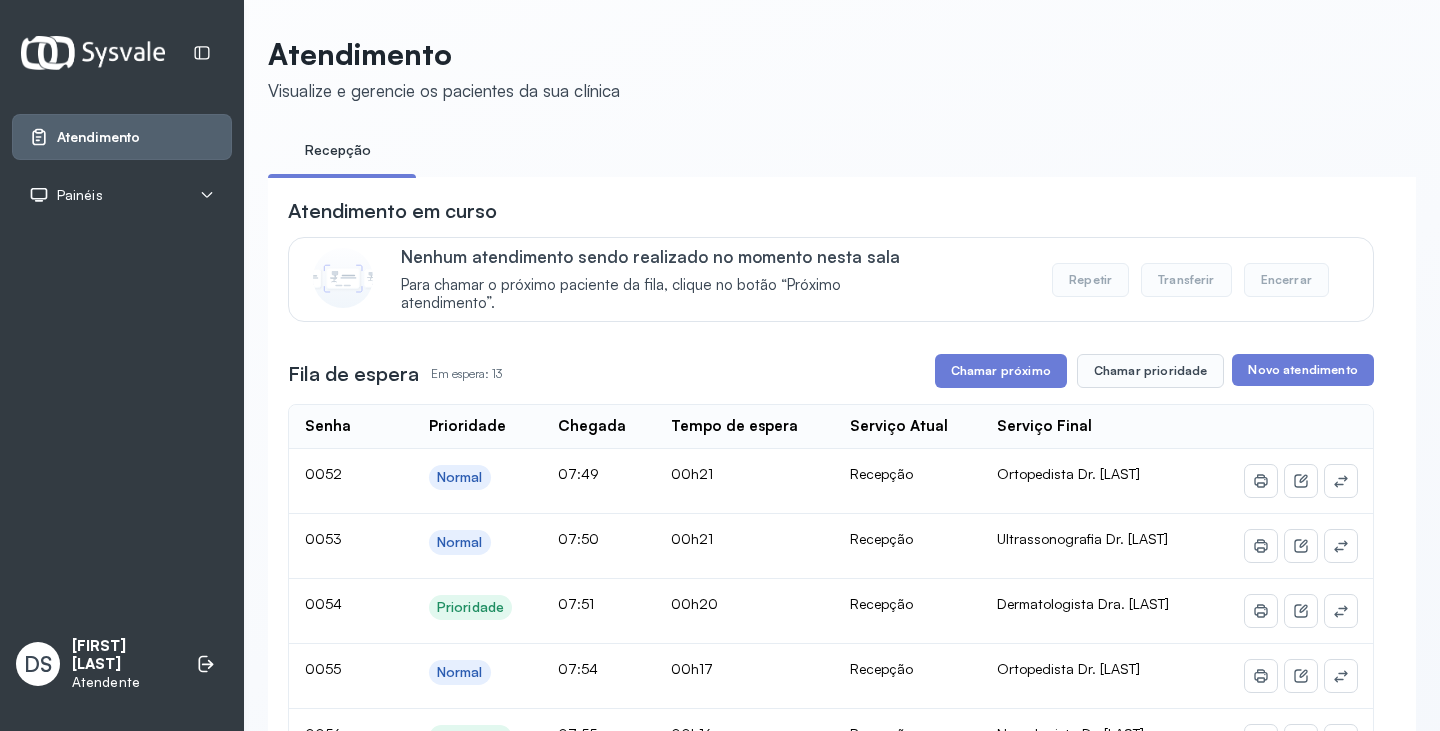 click on "Chamar próximo" at bounding box center (1001, 371) 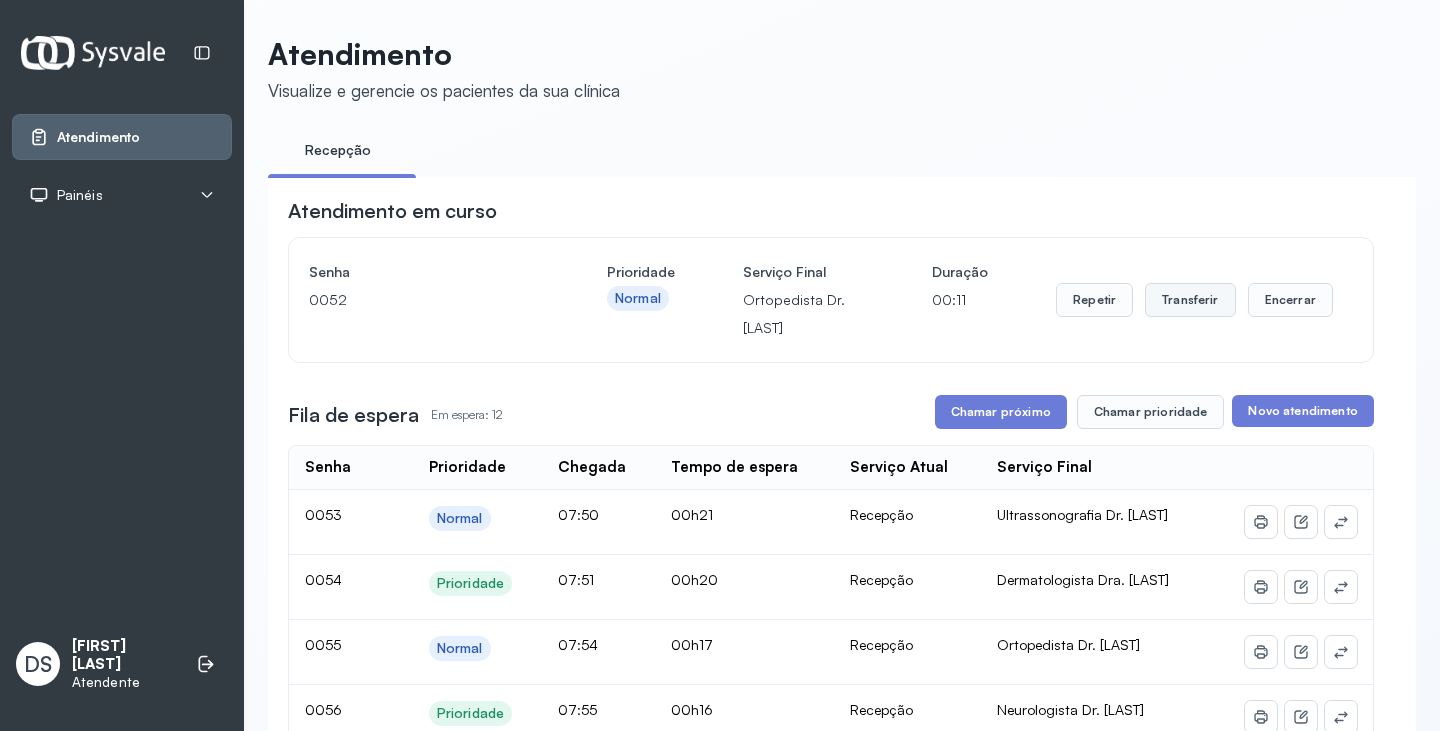 click on "Transferir" at bounding box center [1190, 300] 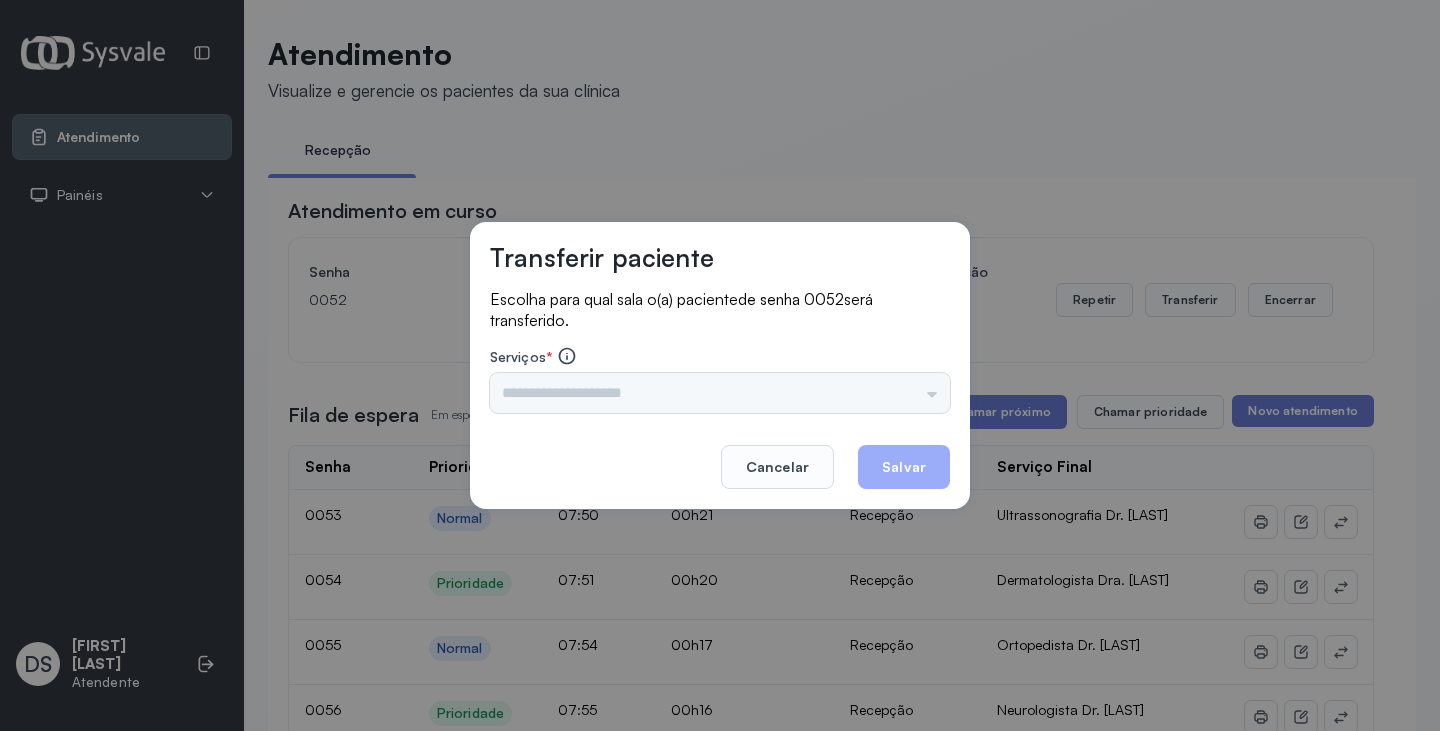 click at bounding box center [720, 393] 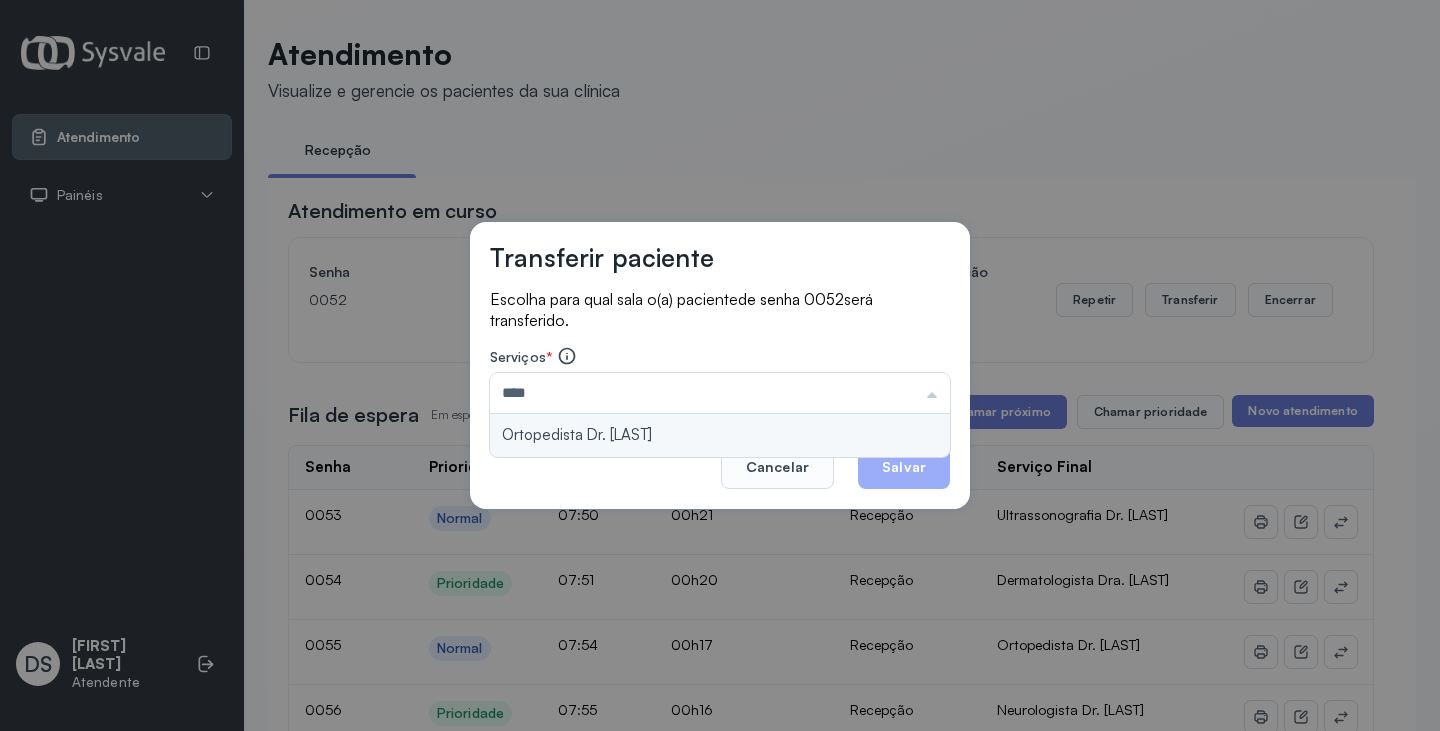 type on "**********" 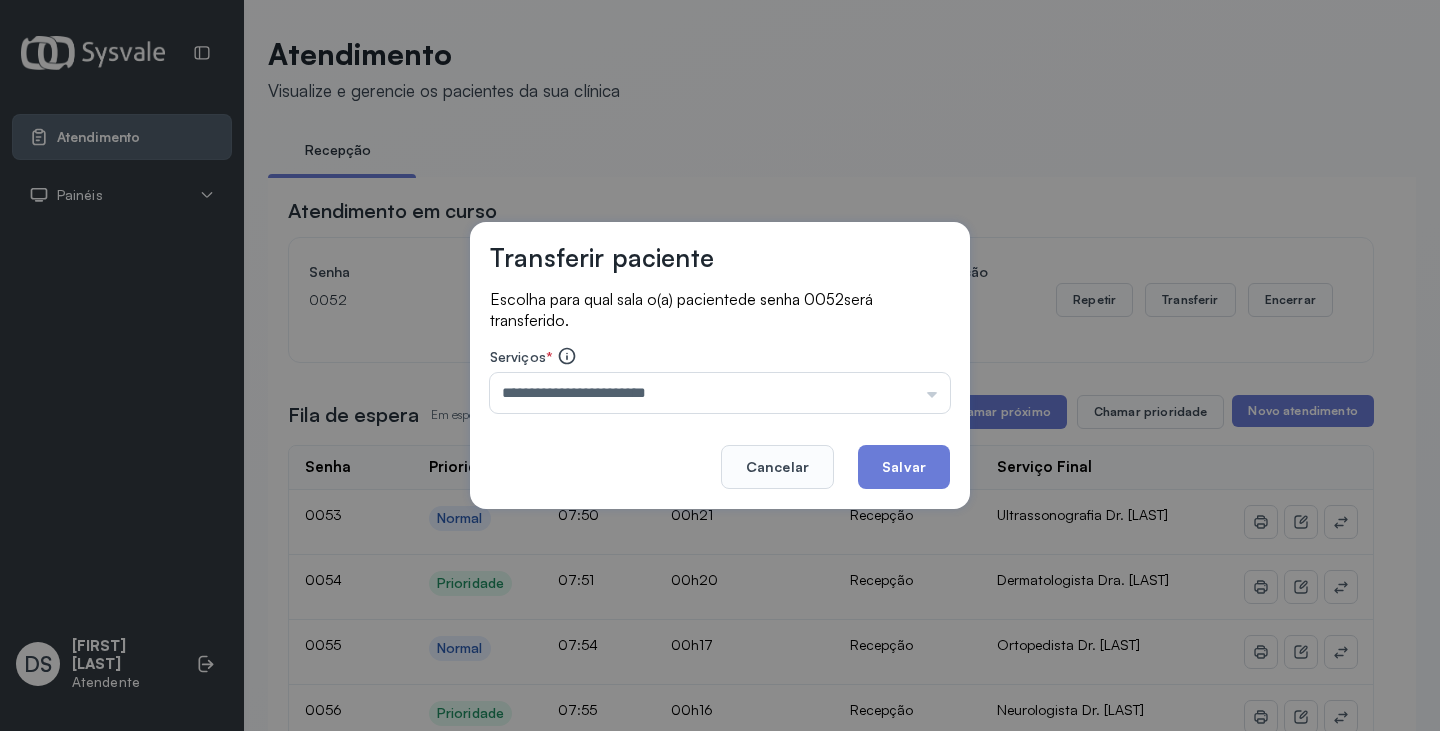 drag, startPoint x: 707, startPoint y: 419, endPoint x: 902, endPoint y: 474, distance: 202.608 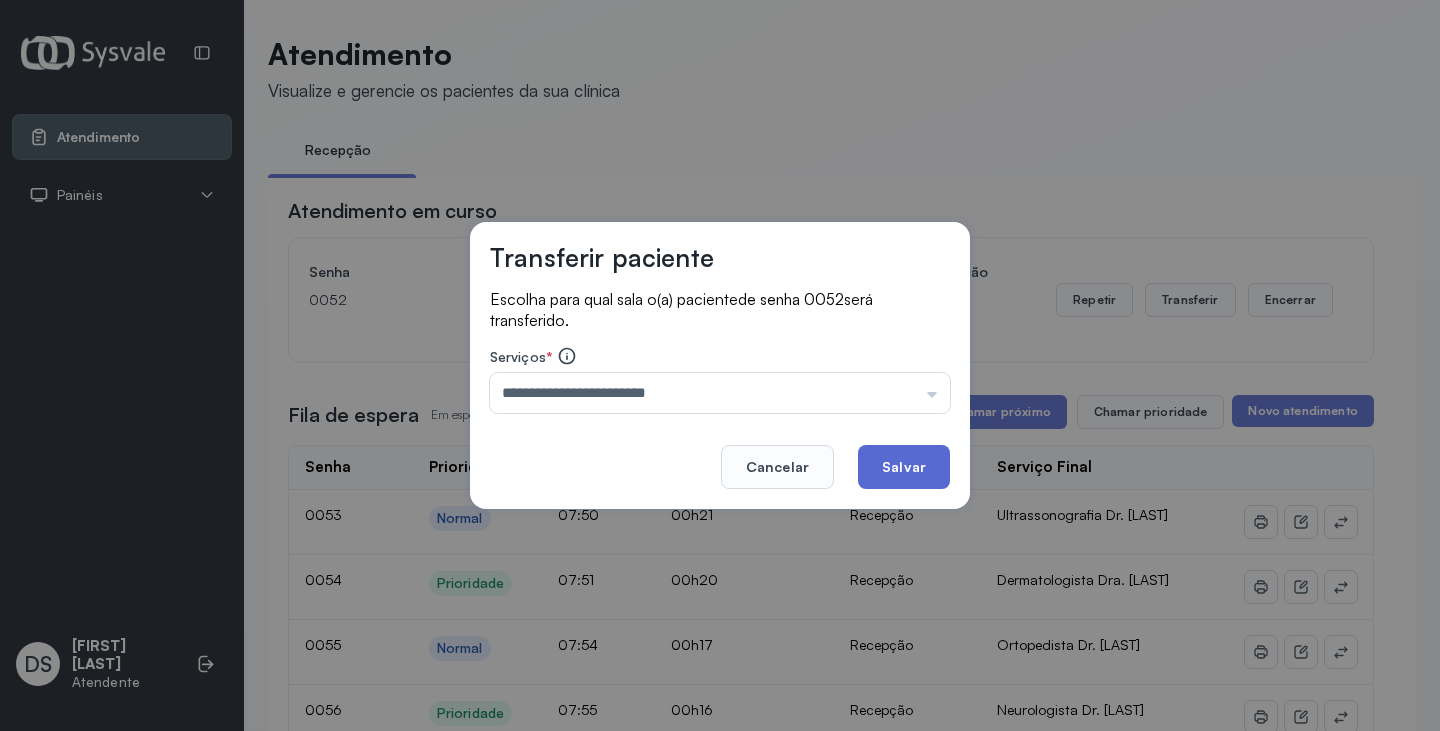 click on "Salvar" 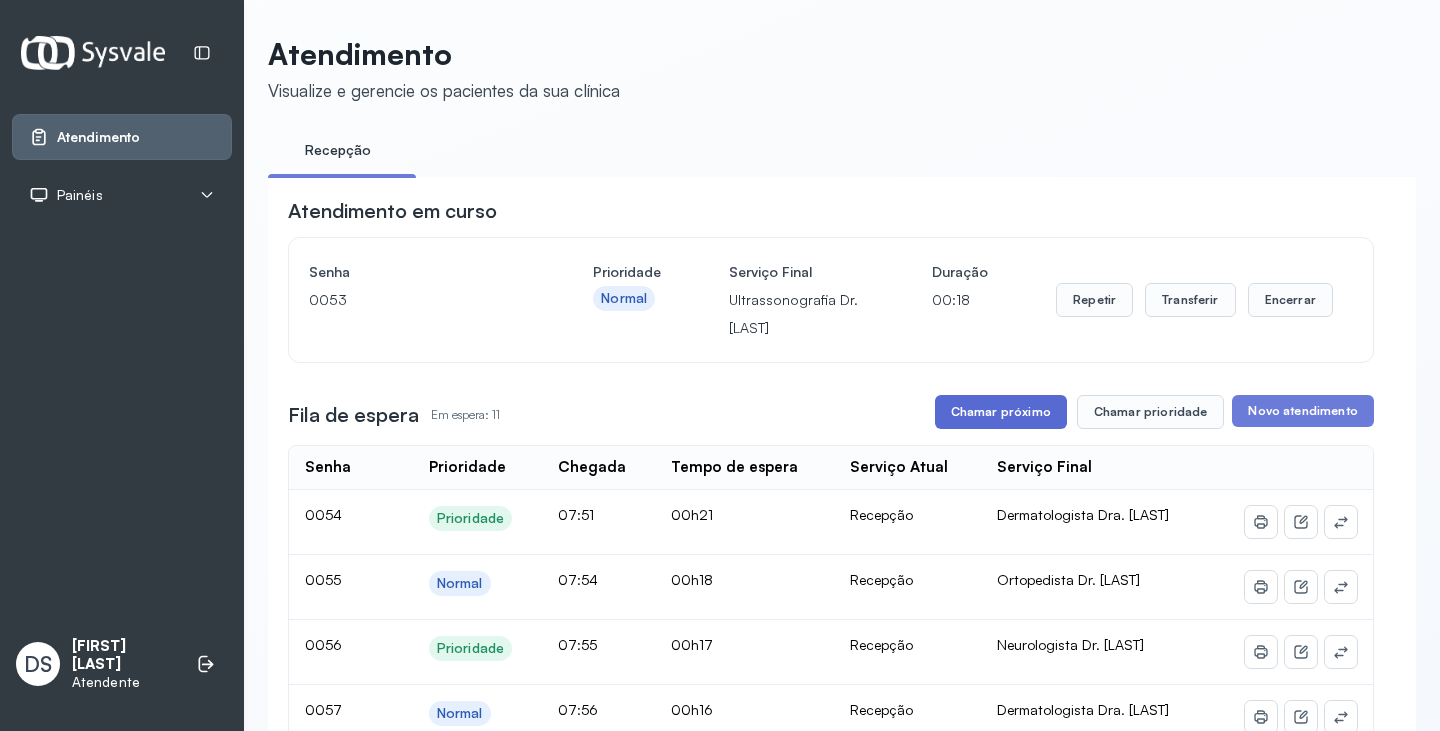 click on "Chamar próximo" at bounding box center [1001, 412] 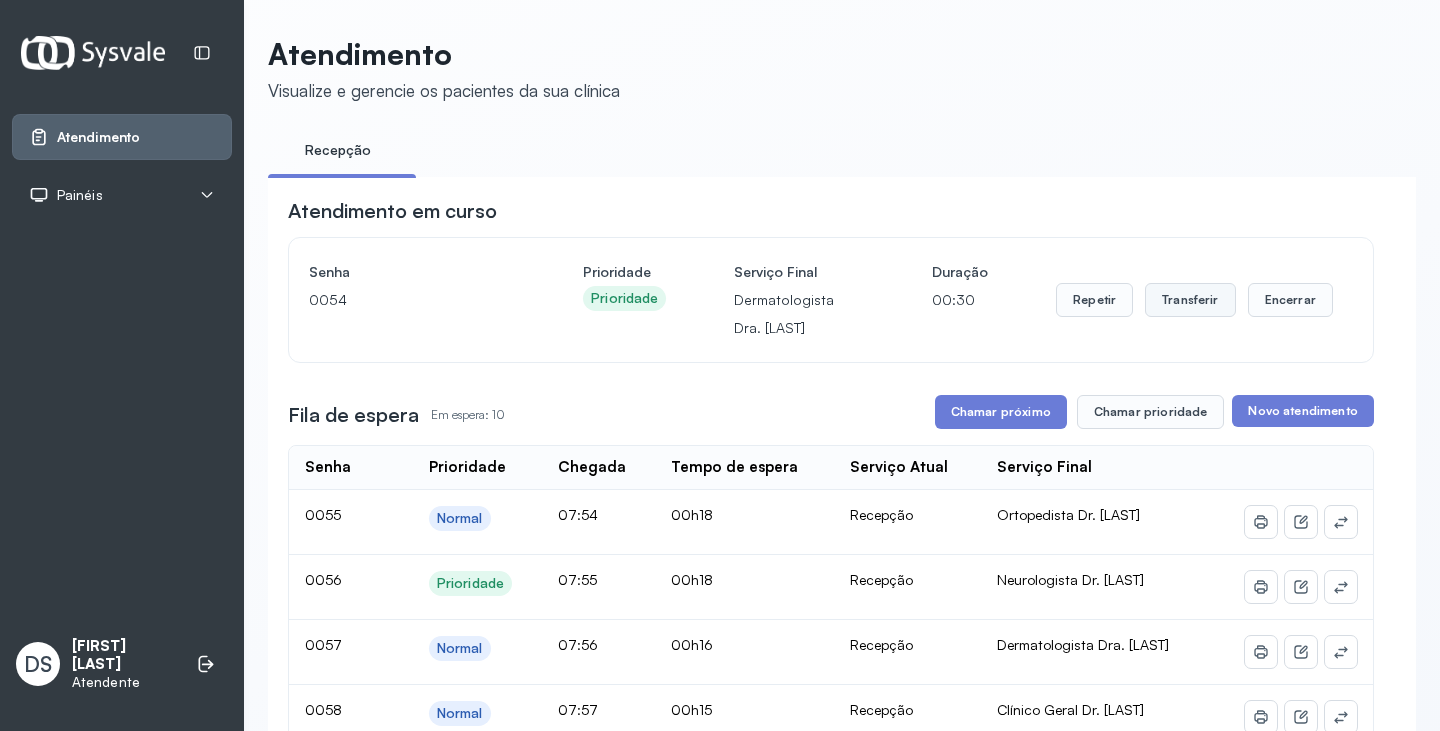 click on "Transferir" at bounding box center [1190, 300] 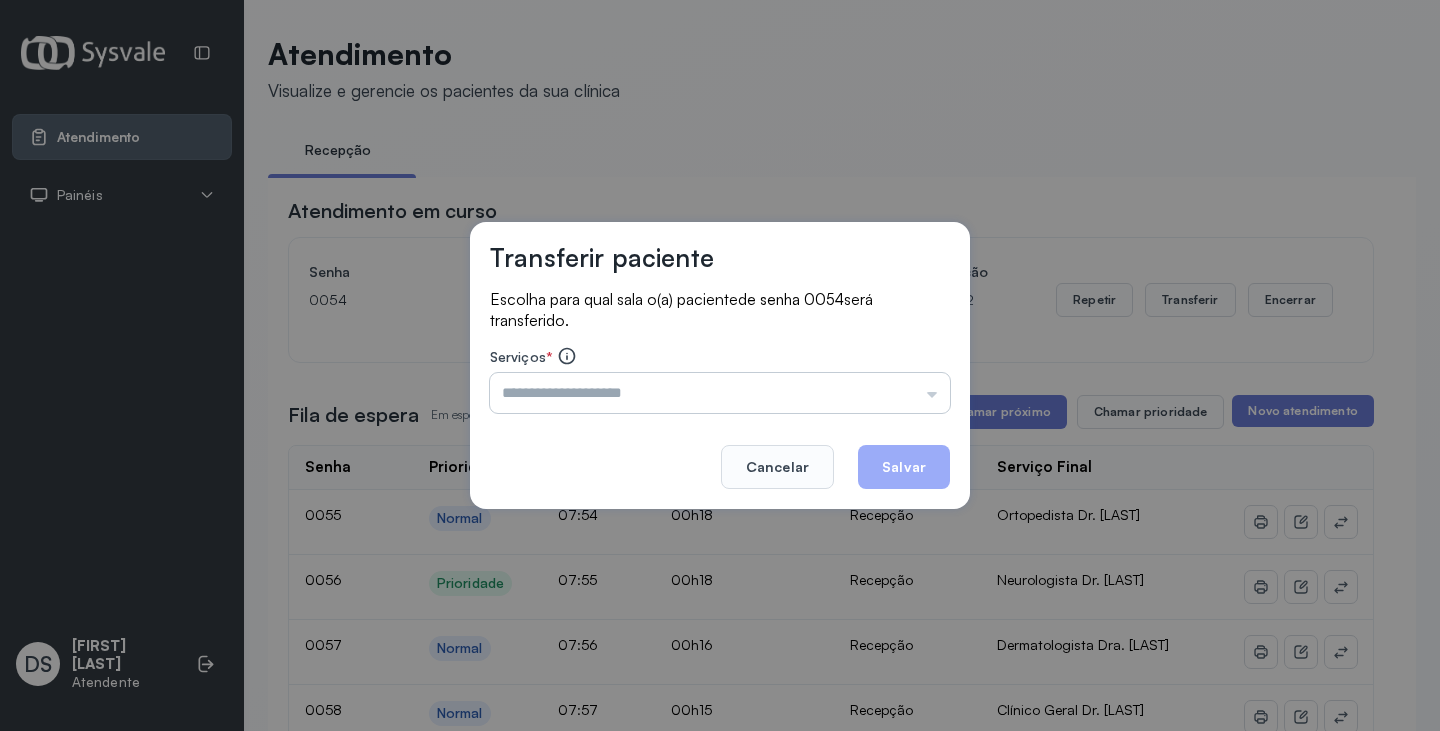 click at bounding box center (720, 393) 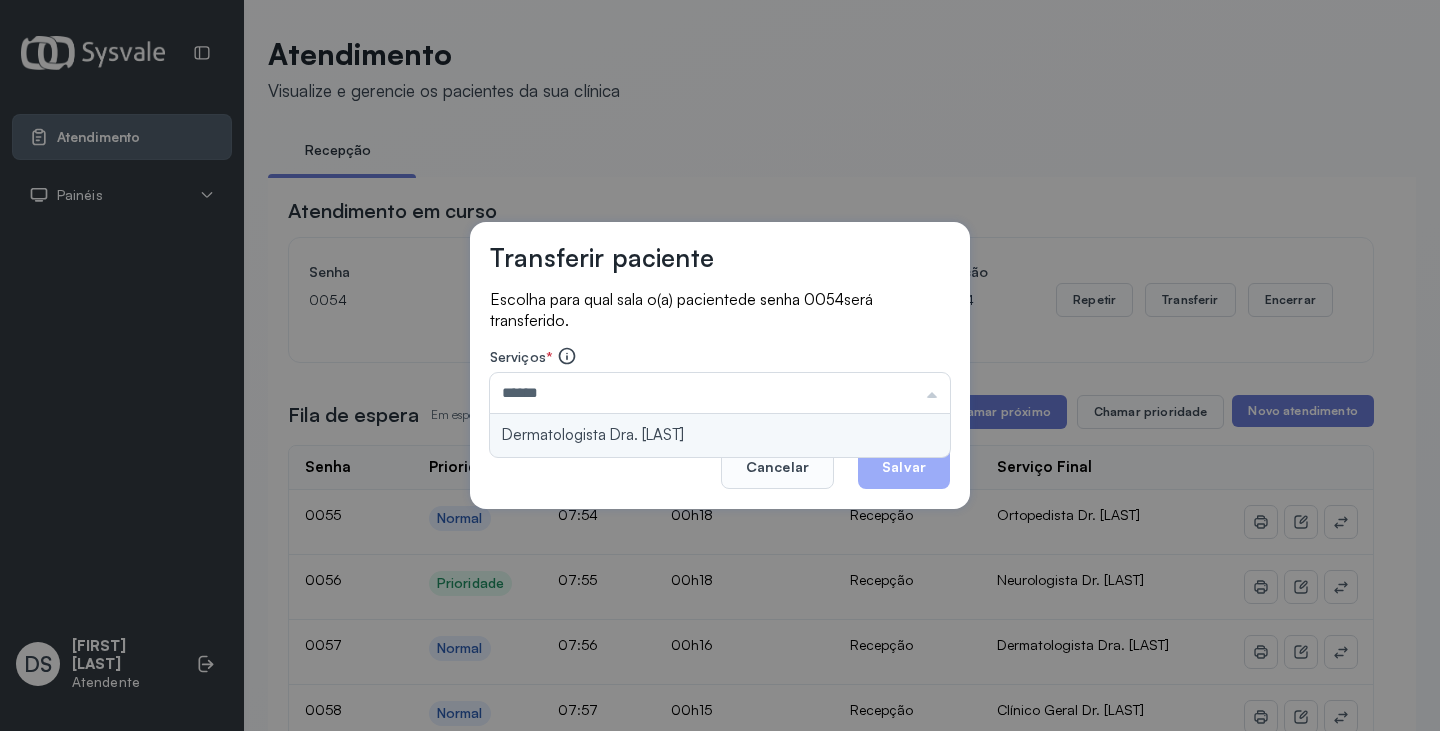 type on "**********" 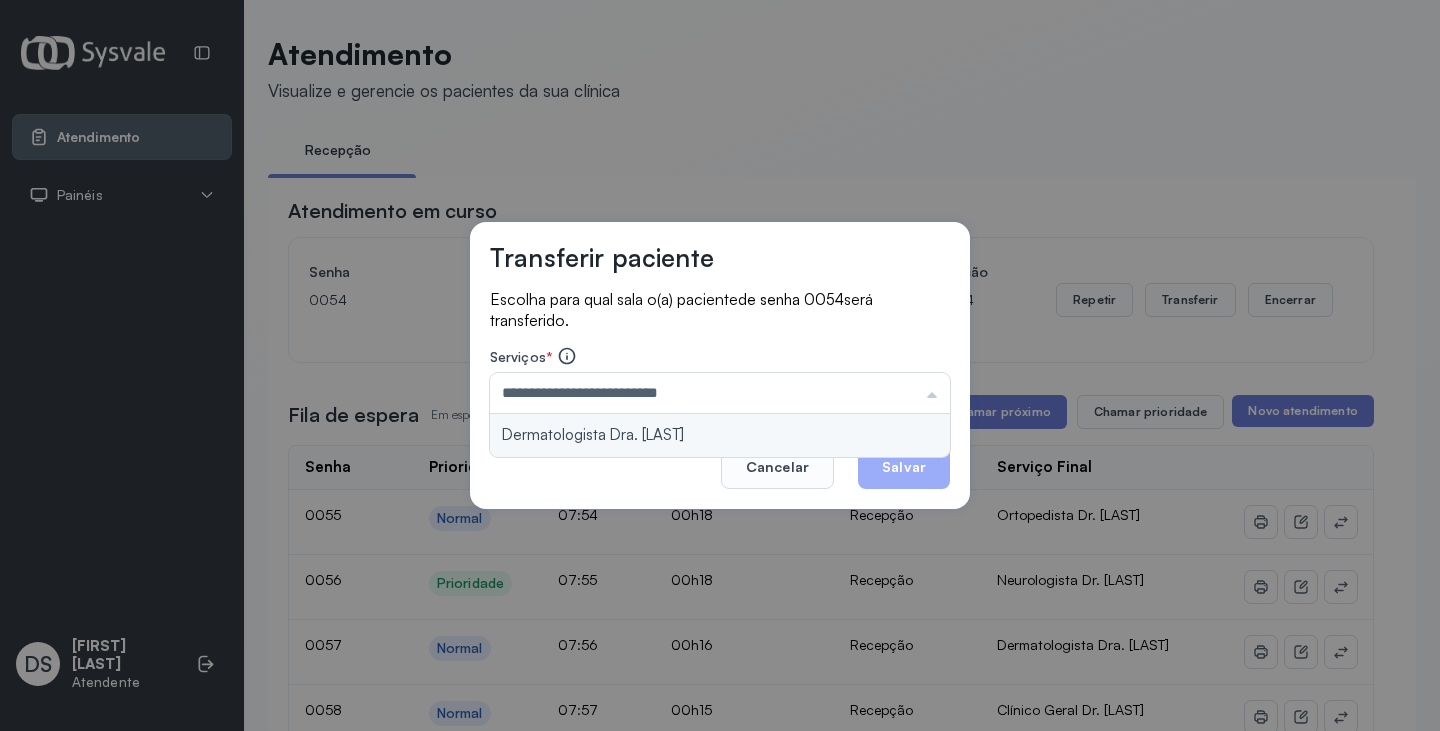 drag, startPoint x: 670, startPoint y: 439, endPoint x: 911, endPoint y: 473, distance: 243.38652 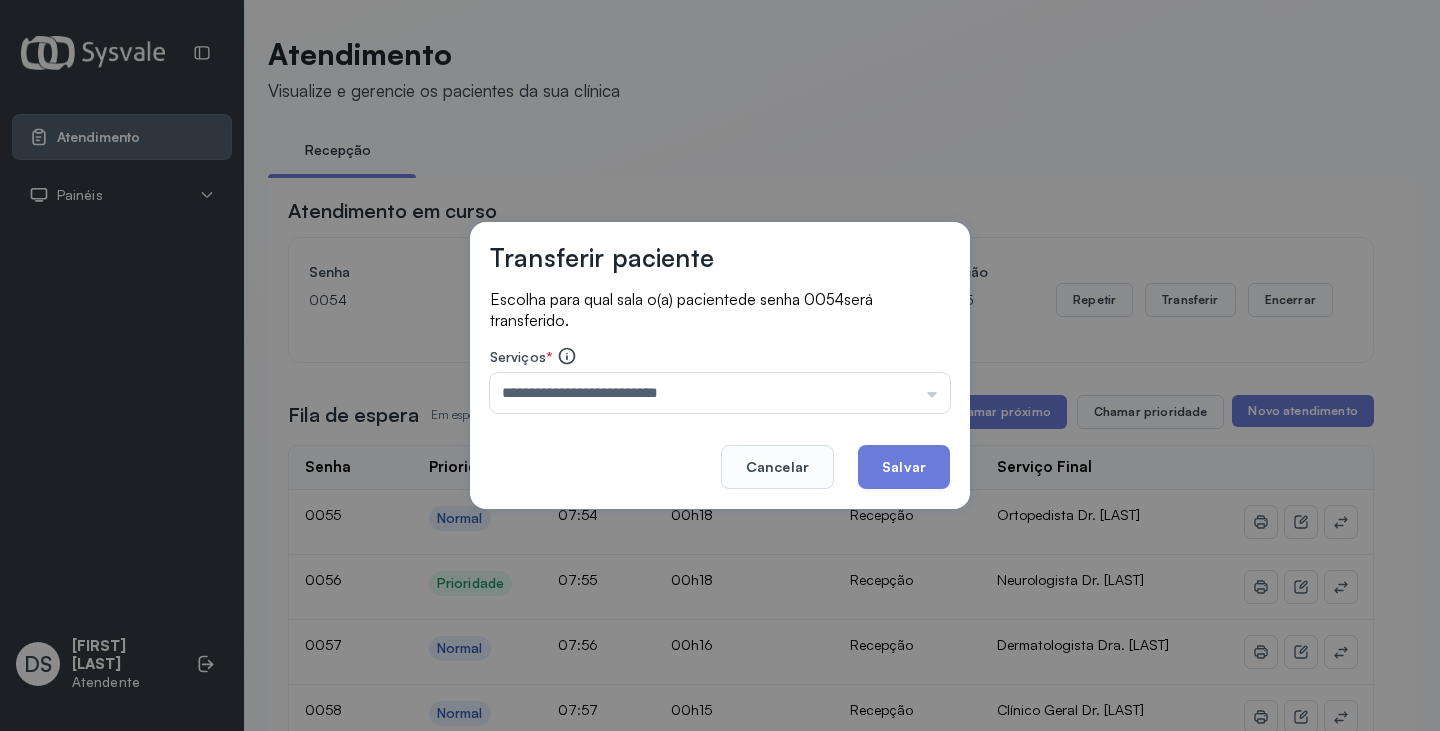 click on "Salvar" 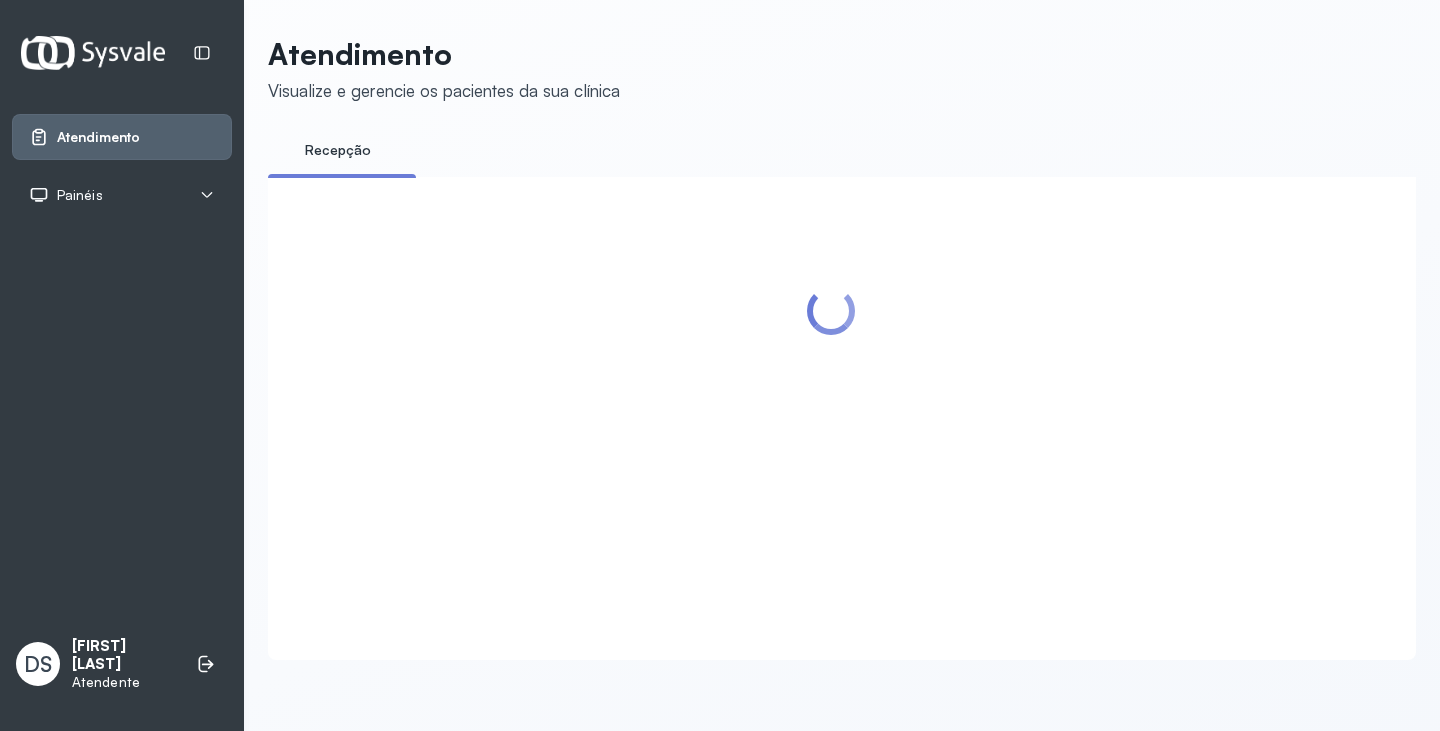 scroll, scrollTop: 100, scrollLeft: 0, axis: vertical 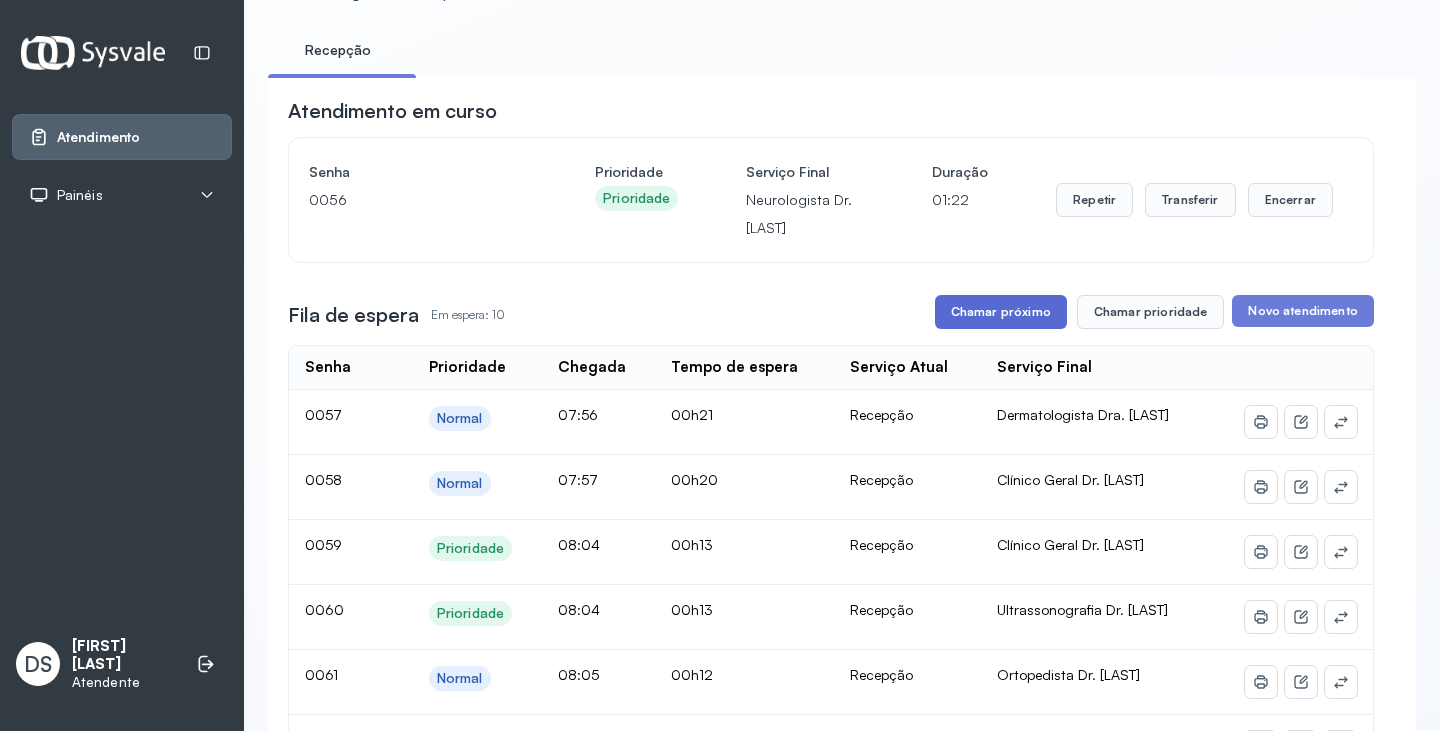 click on "Chamar próximo" at bounding box center (1001, 312) 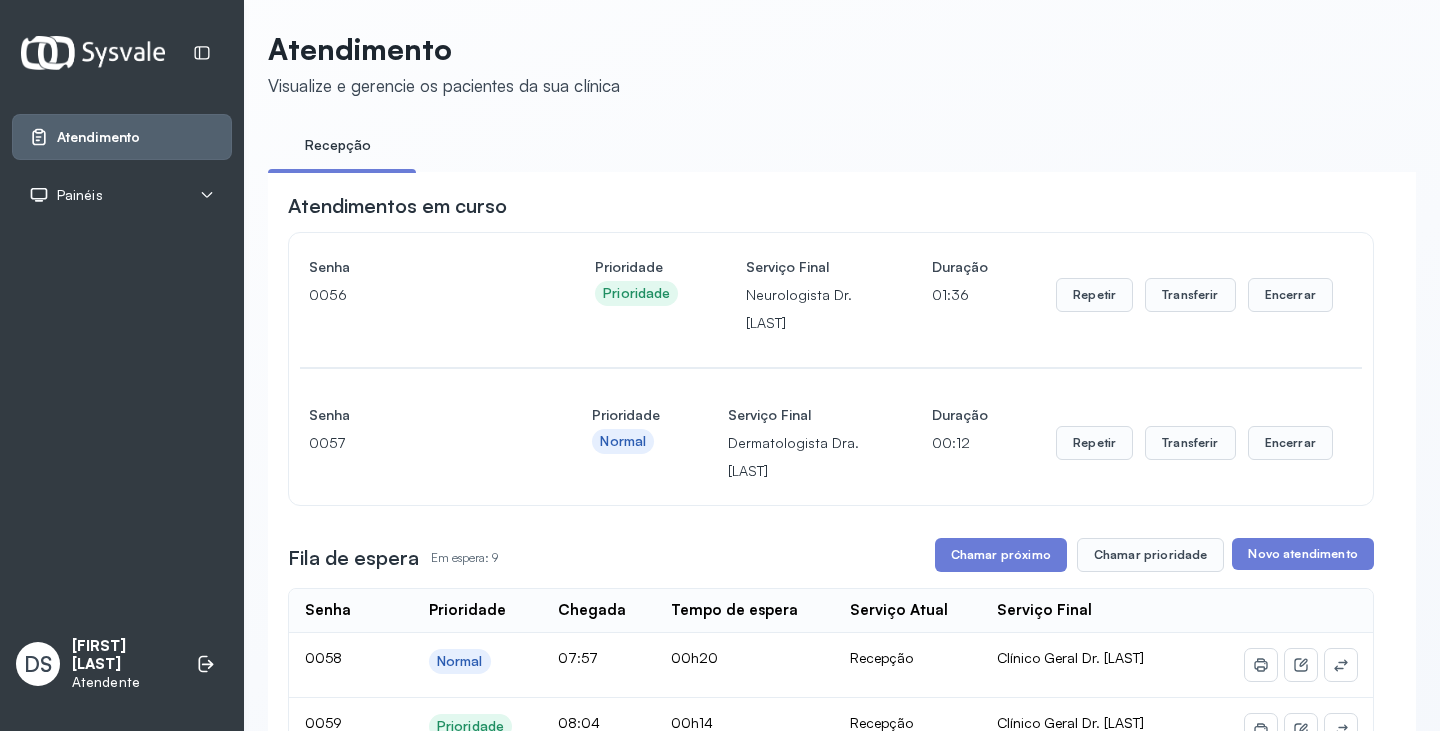 scroll, scrollTop: 100, scrollLeft: 0, axis: vertical 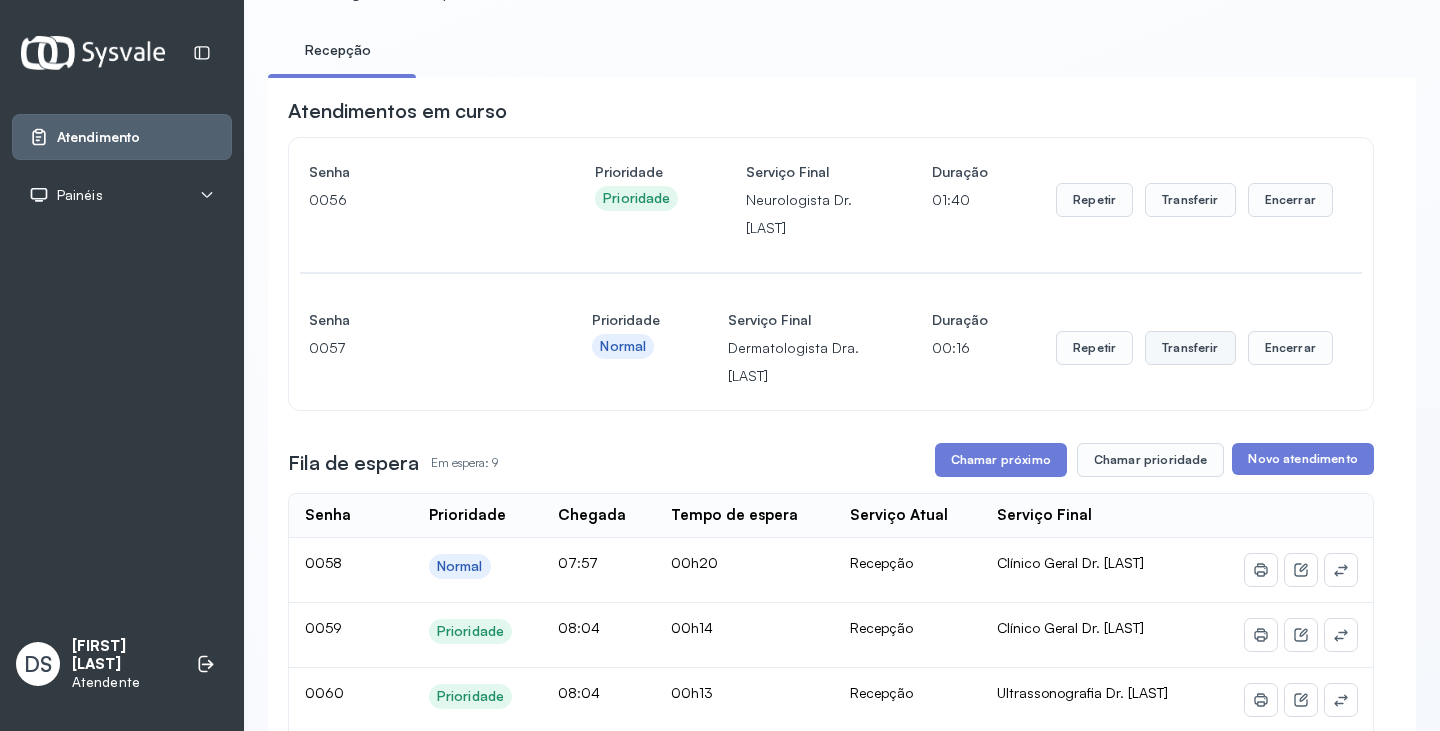 click on "Transferir" at bounding box center (1190, 200) 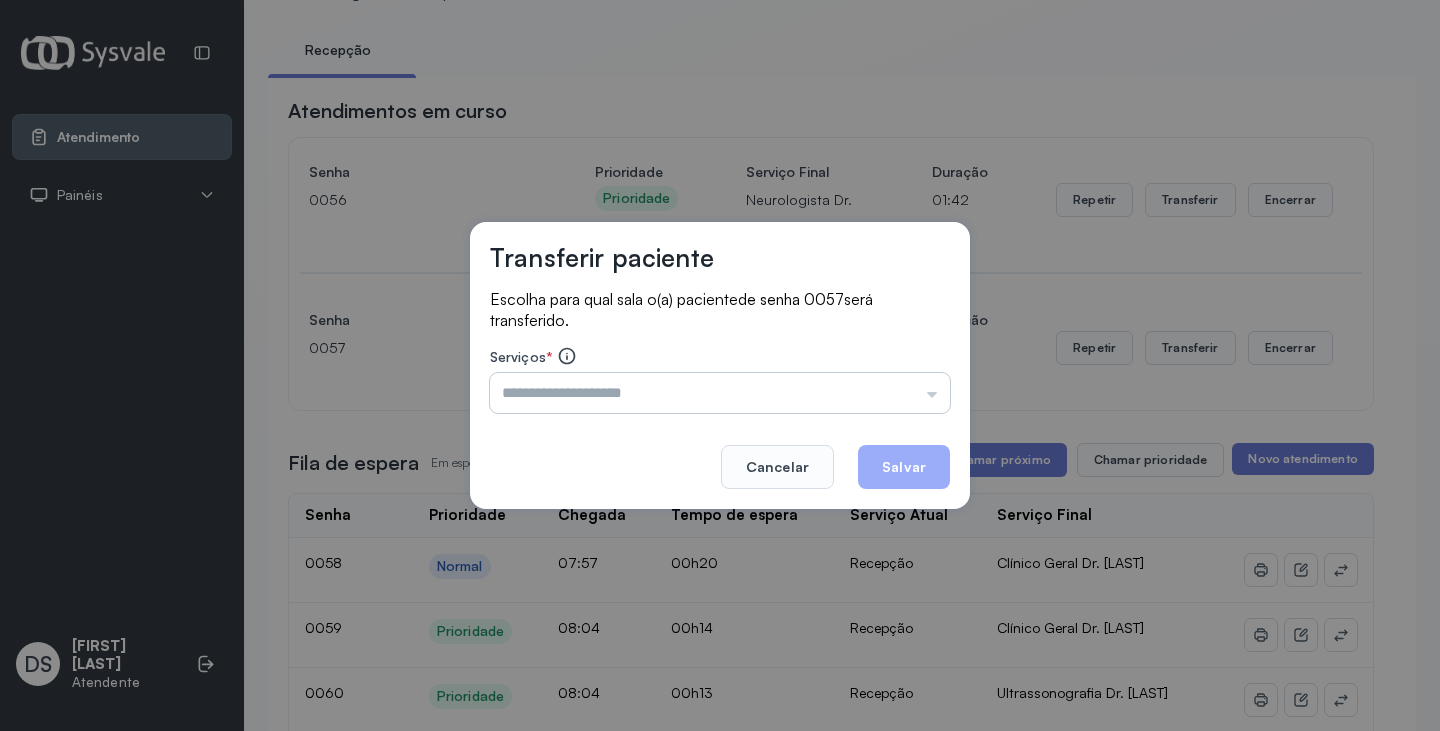 drag, startPoint x: 869, startPoint y: 395, endPoint x: 850, endPoint y: 393, distance: 19.104973 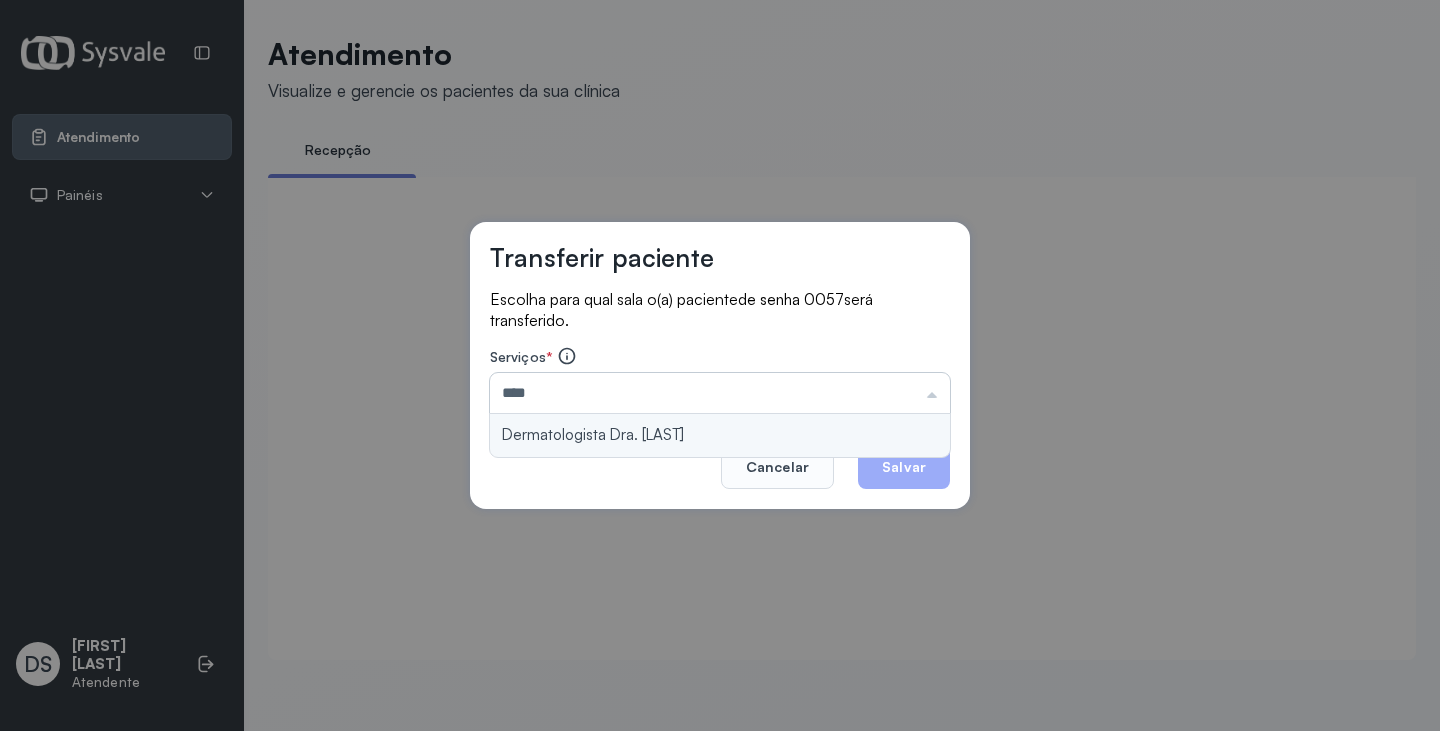 scroll, scrollTop: 5, scrollLeft: 0, axis: vertical 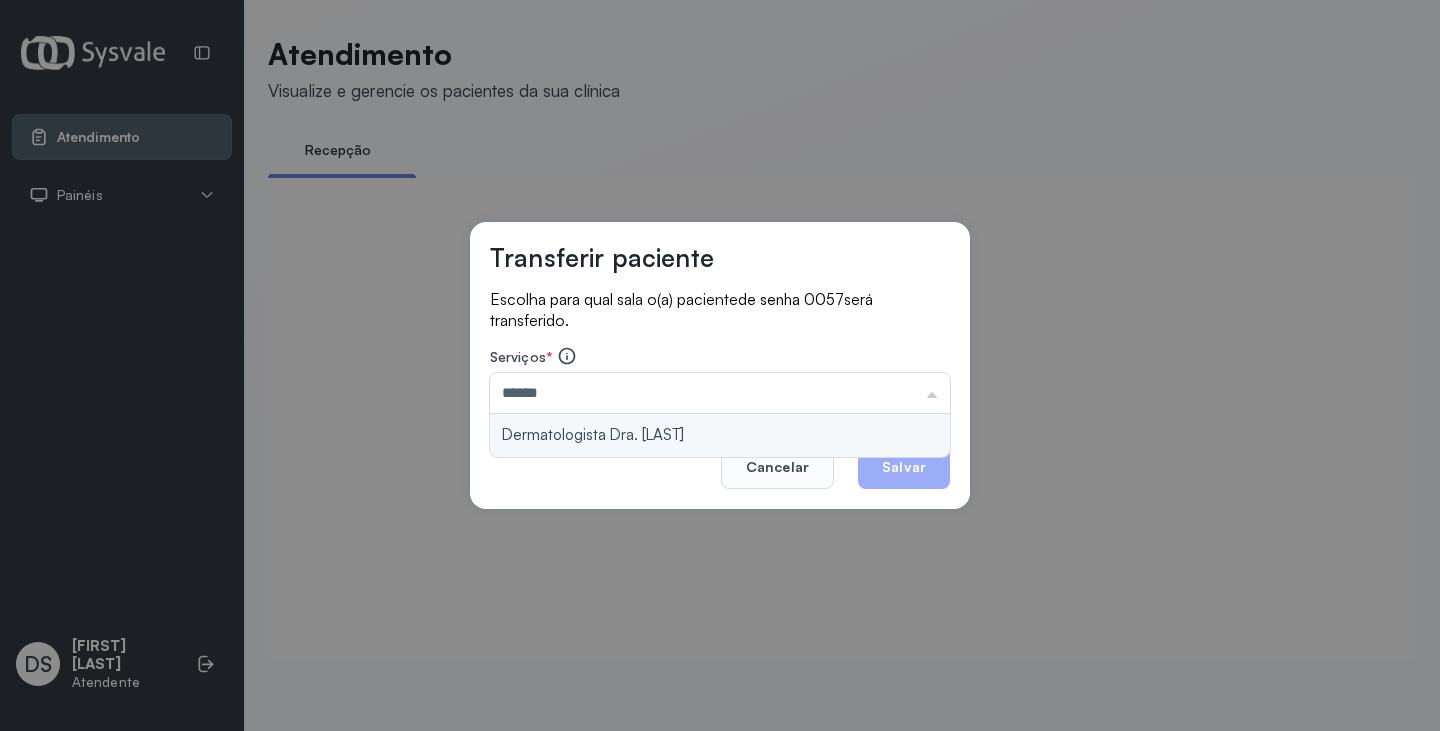 type on "**********" 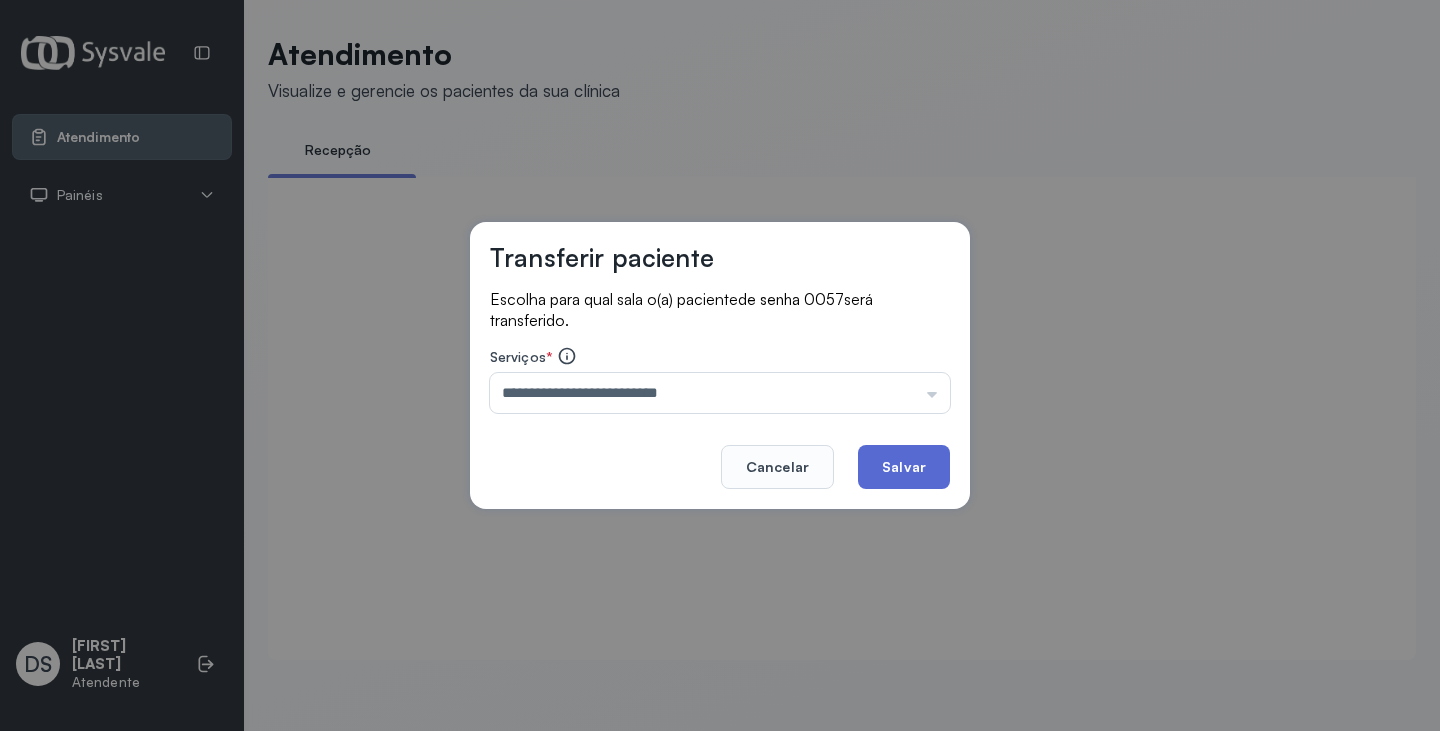 drag, startPoint x: 835, startPoint y: 441, endPoint x: 905, endPoint y: 455, distance: 71.38628 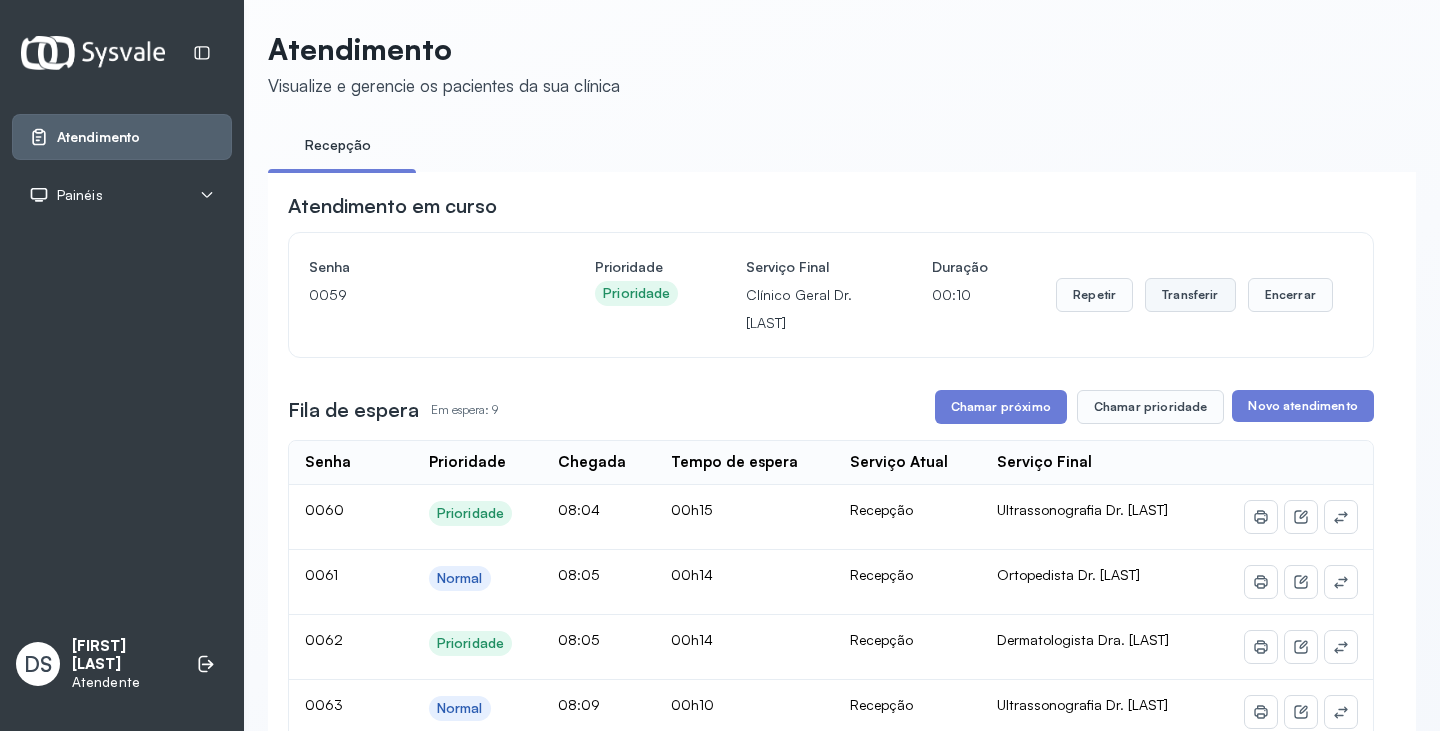 click on "Transferir" at bounding box center [1190, 295] 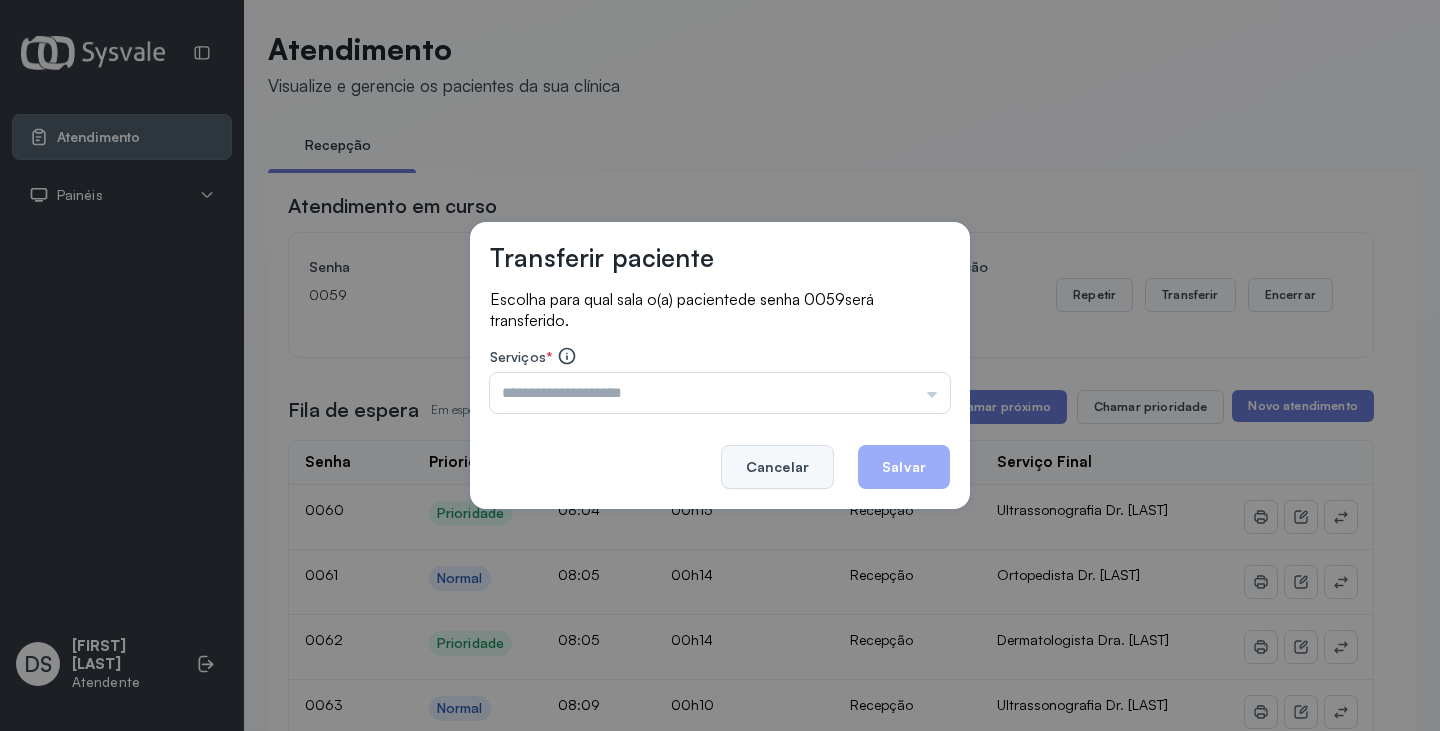 click on "Cancelar" 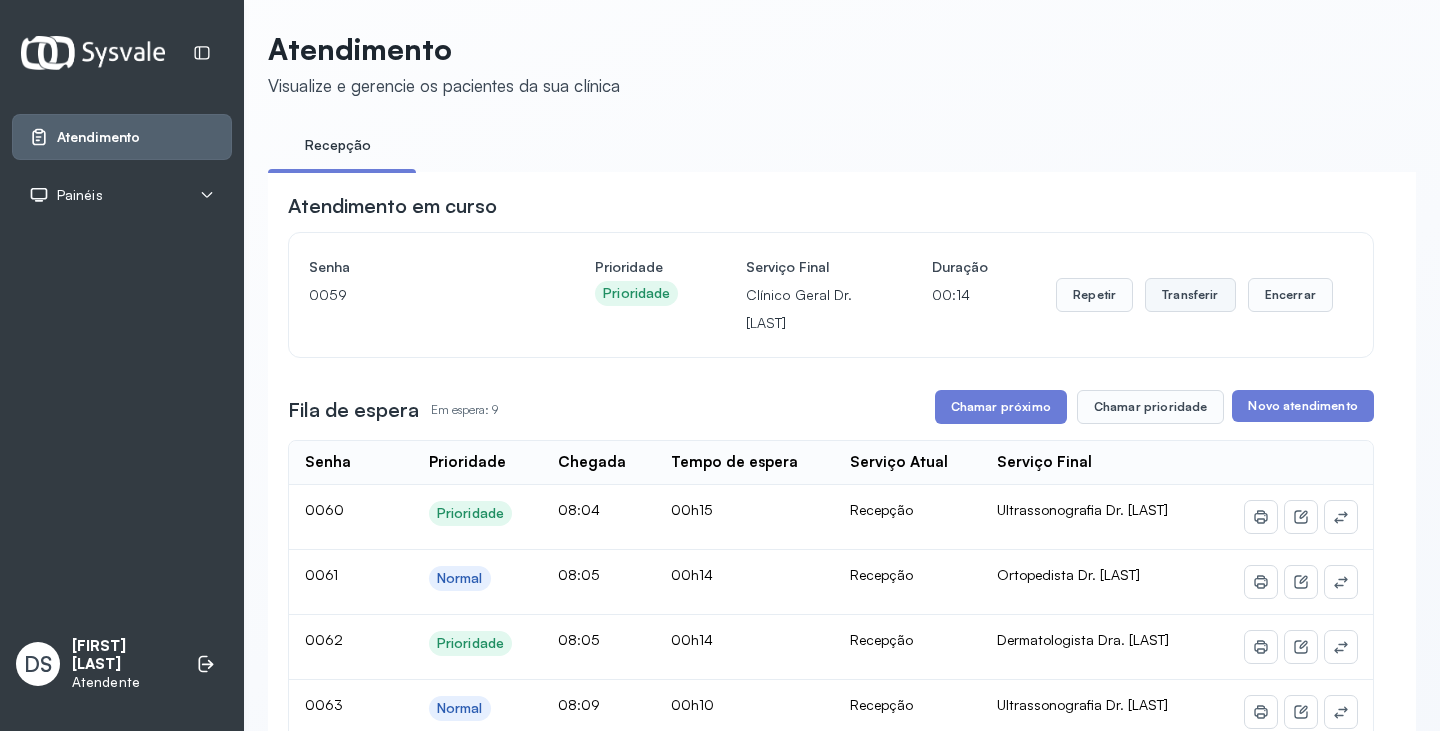 click on "Transferir" at bounding box center (1190, 295) 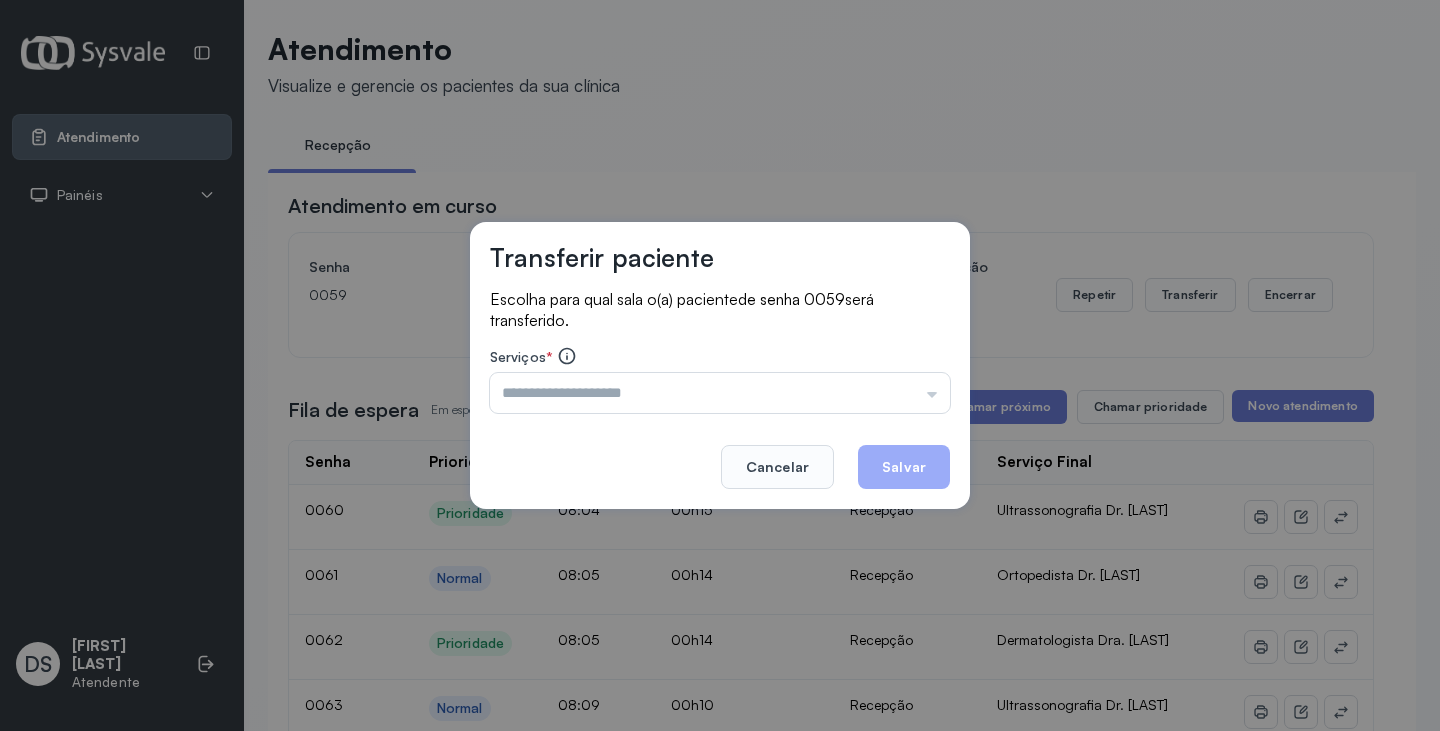drag, startPoint x: 765, startPoint y: 401, endPoint x: 777, endPoint y: 355, distance: 47.539455 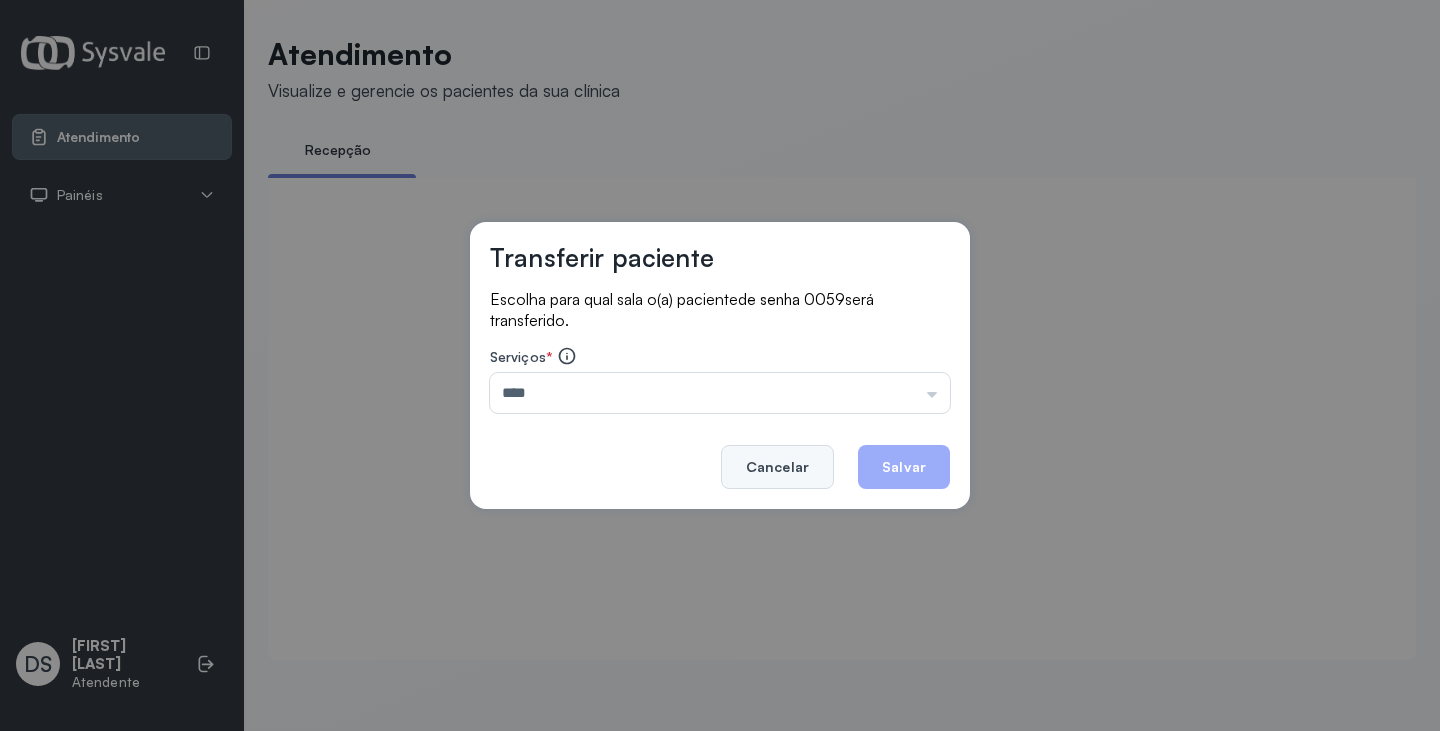 type on "****" 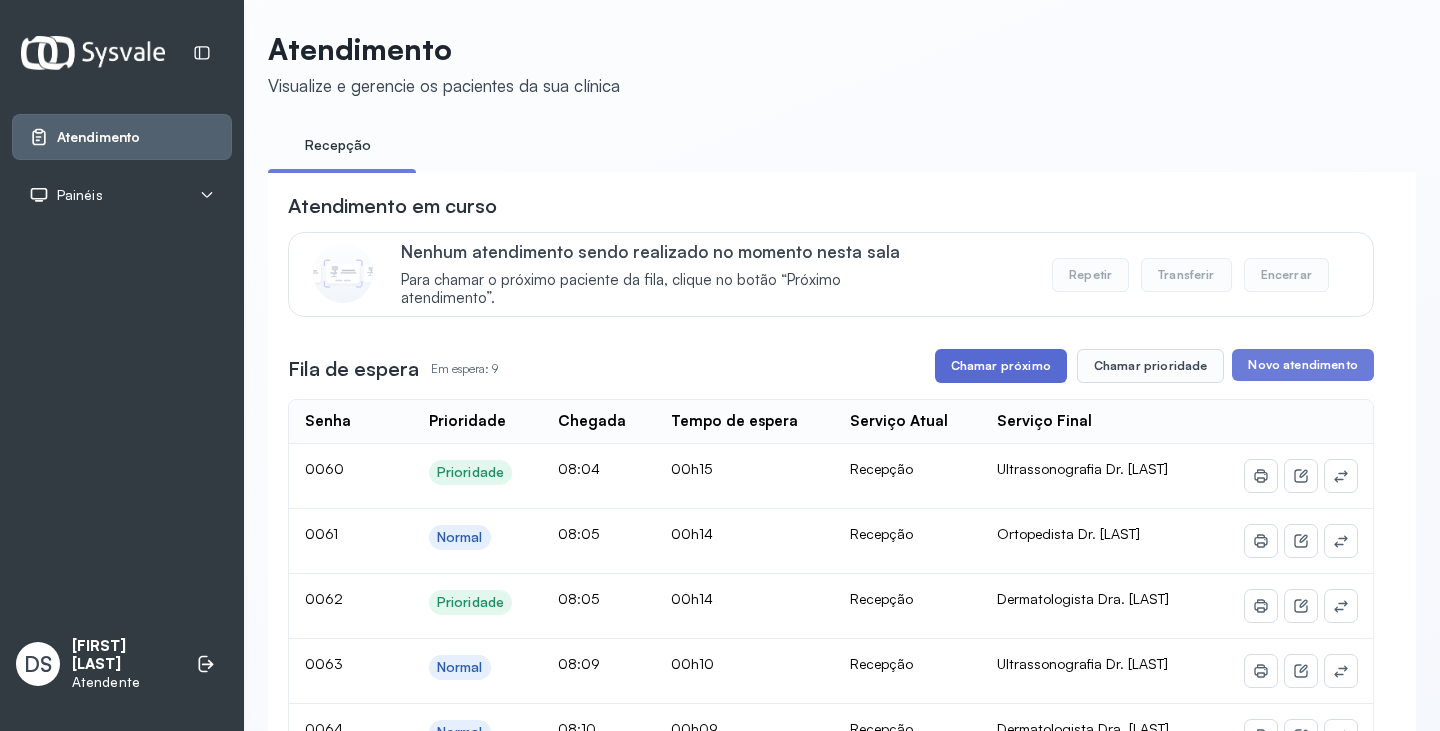 click on "Chamar próximo" at bounding box center [1001, 366] 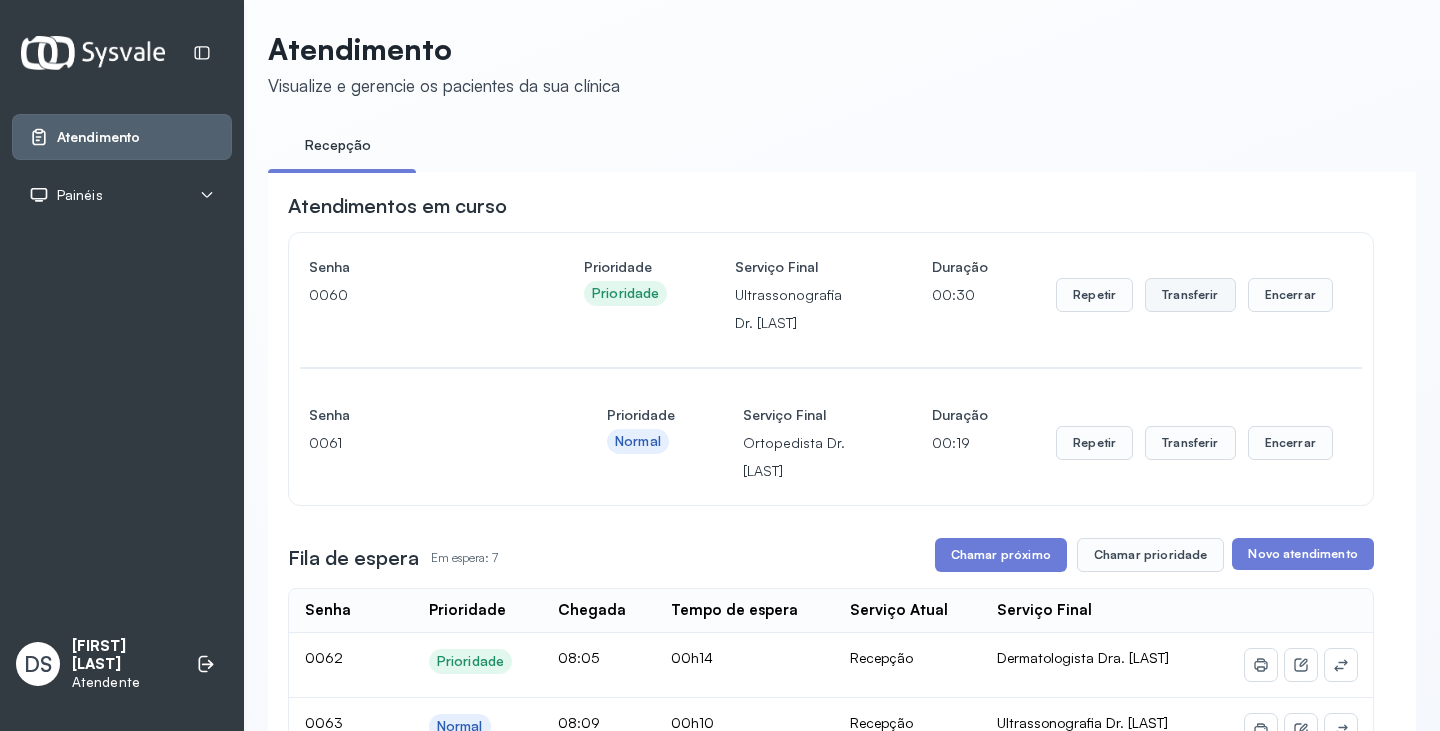 click on "Transferir" at bounding box center (1190, 295) 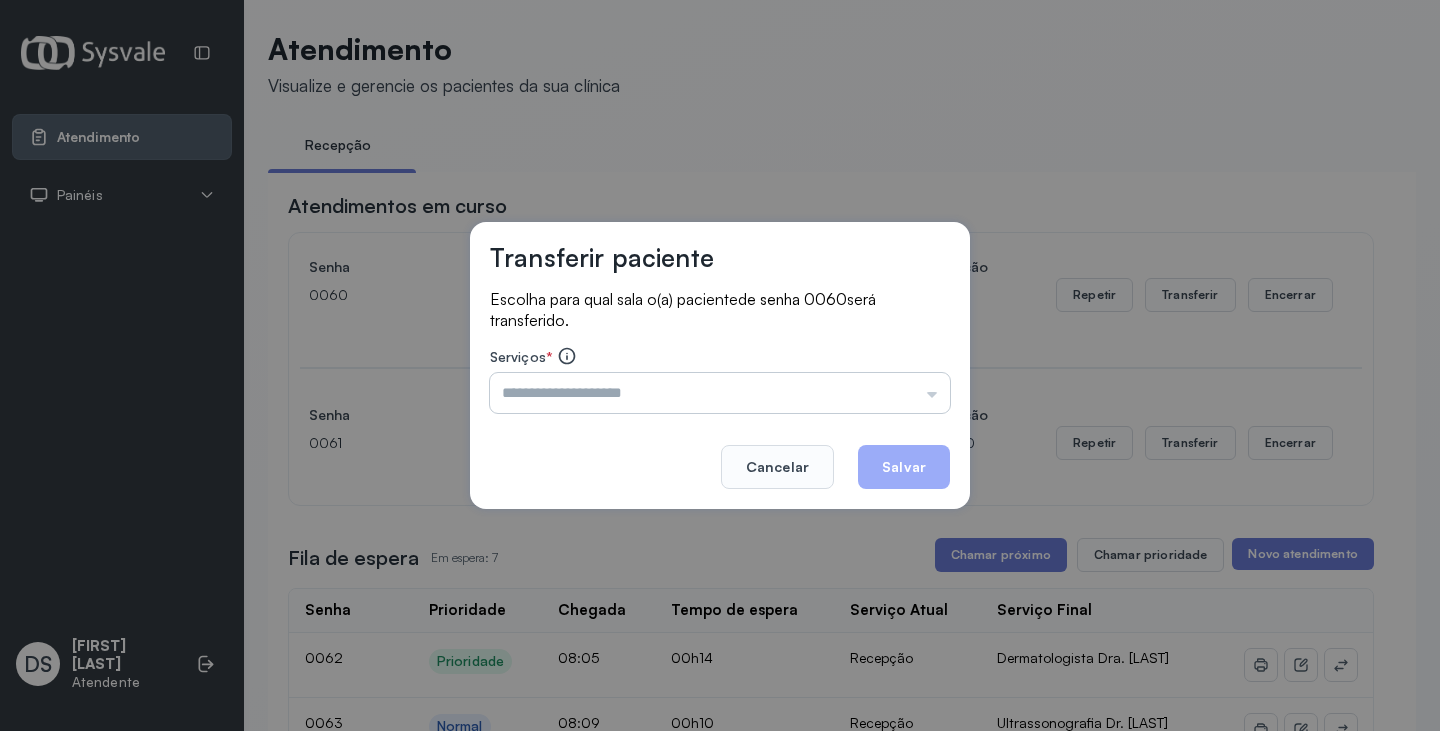 click at bounding box center [720, 393] 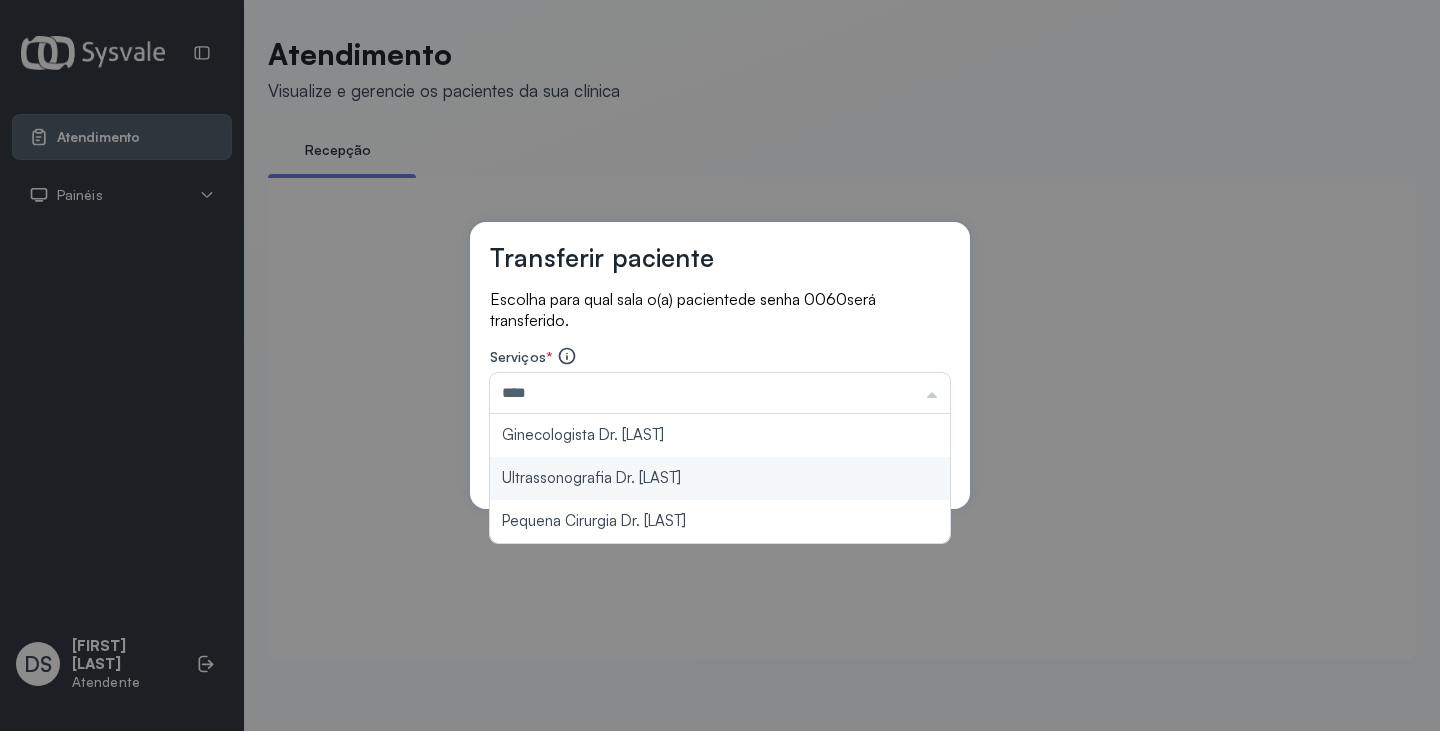 type on "**********" 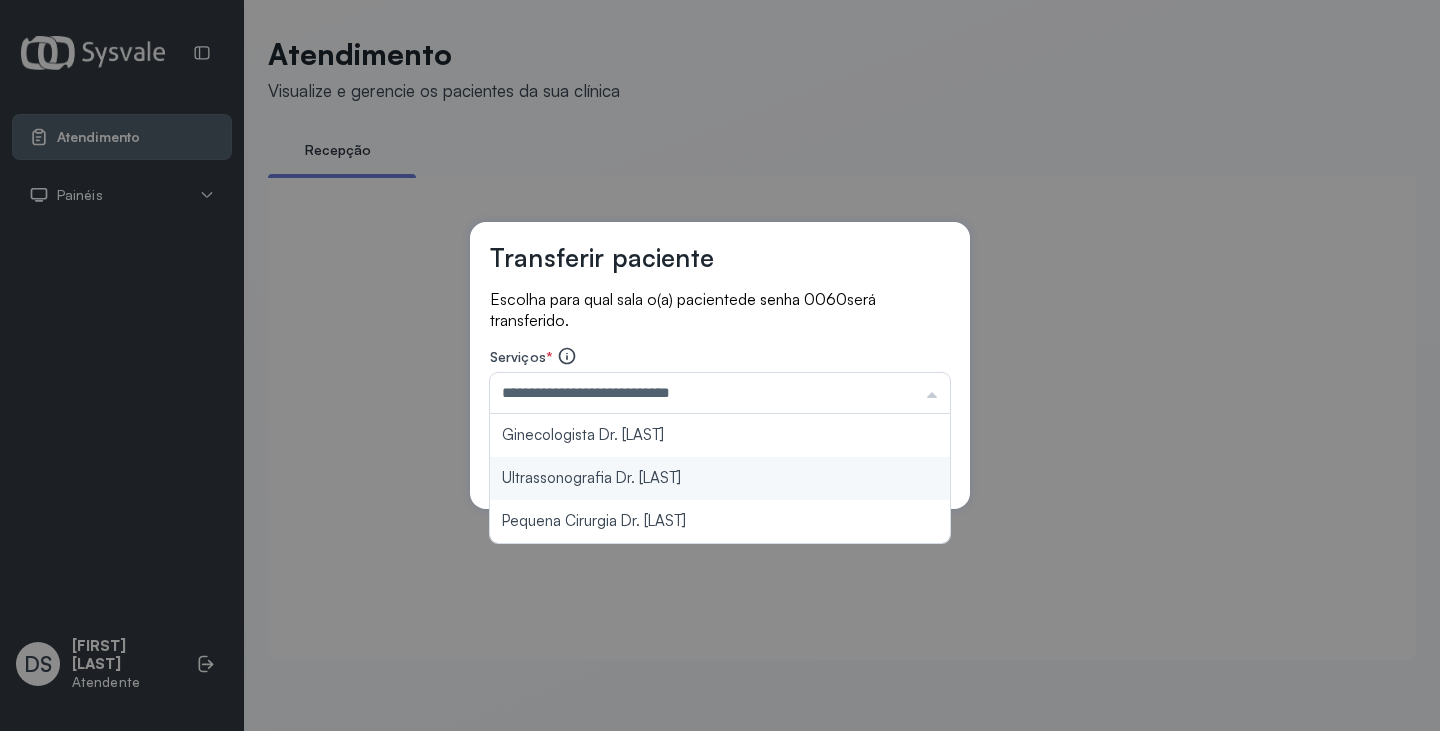click on "**********" at bounding box center (720, 366) 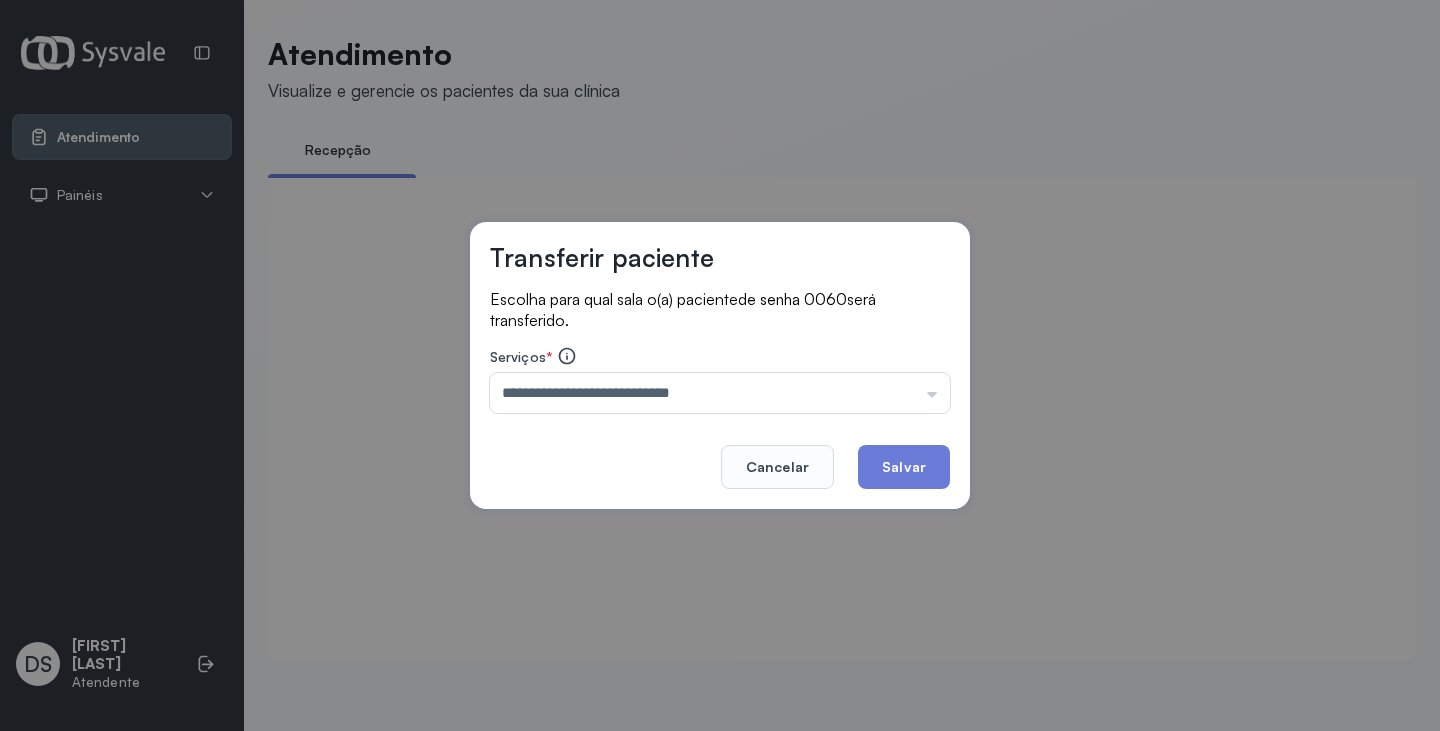 drag, startPoint x: 906, startPoint y: 463, endPoint x: 919, endPoint y: 444, distance: 23.021729 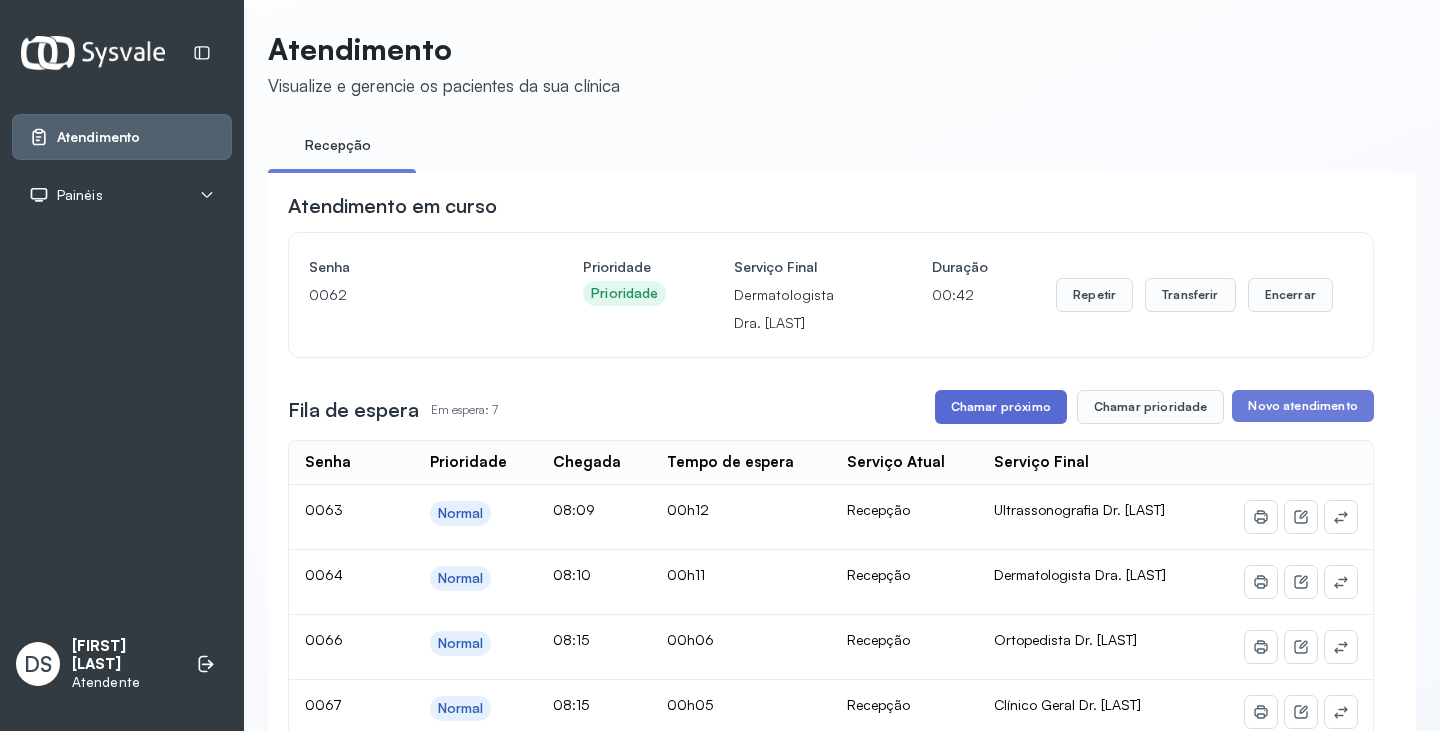 click on "Chamar próximo" at bounding box center [1001, 407] 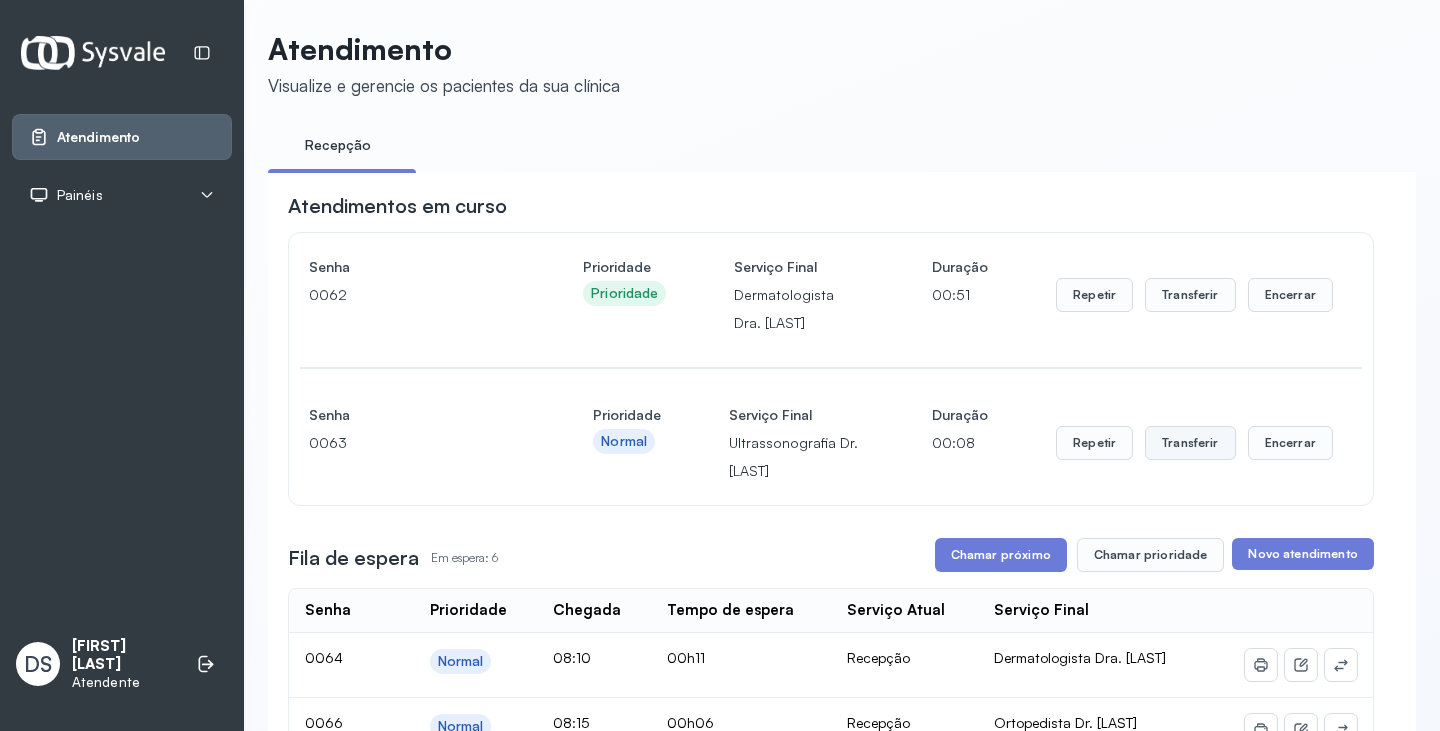 click on "Transferir" at bounding box center (1190, 295) 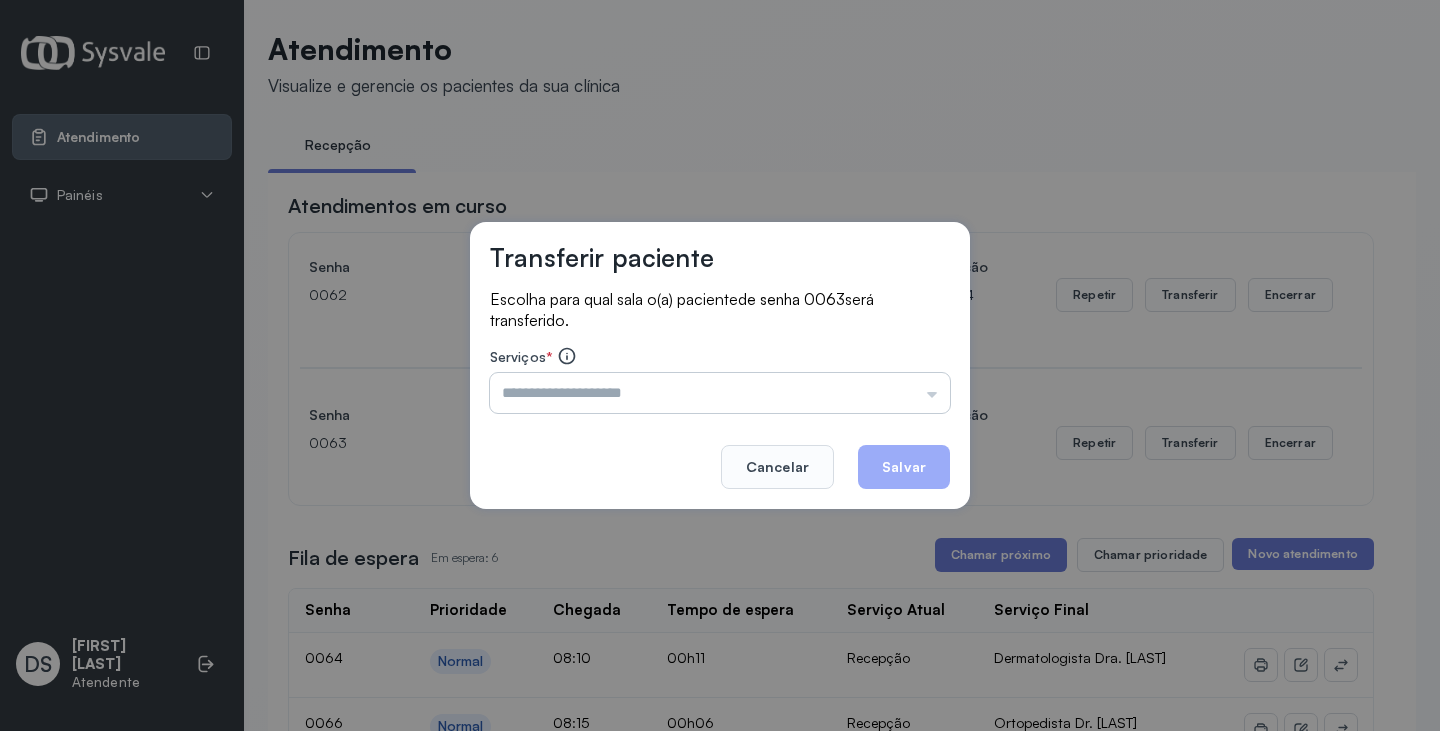 click at bounding box center [720, 393] 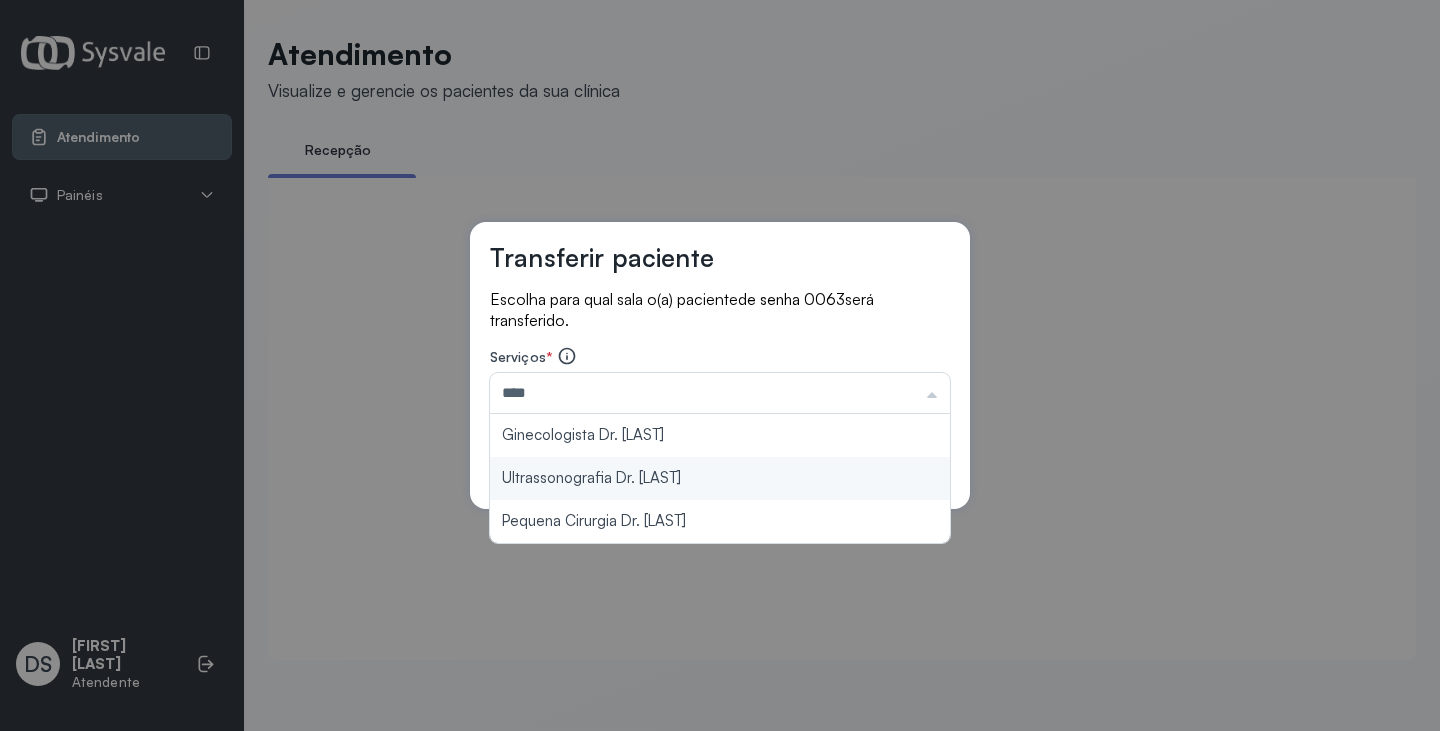 type on "**********" 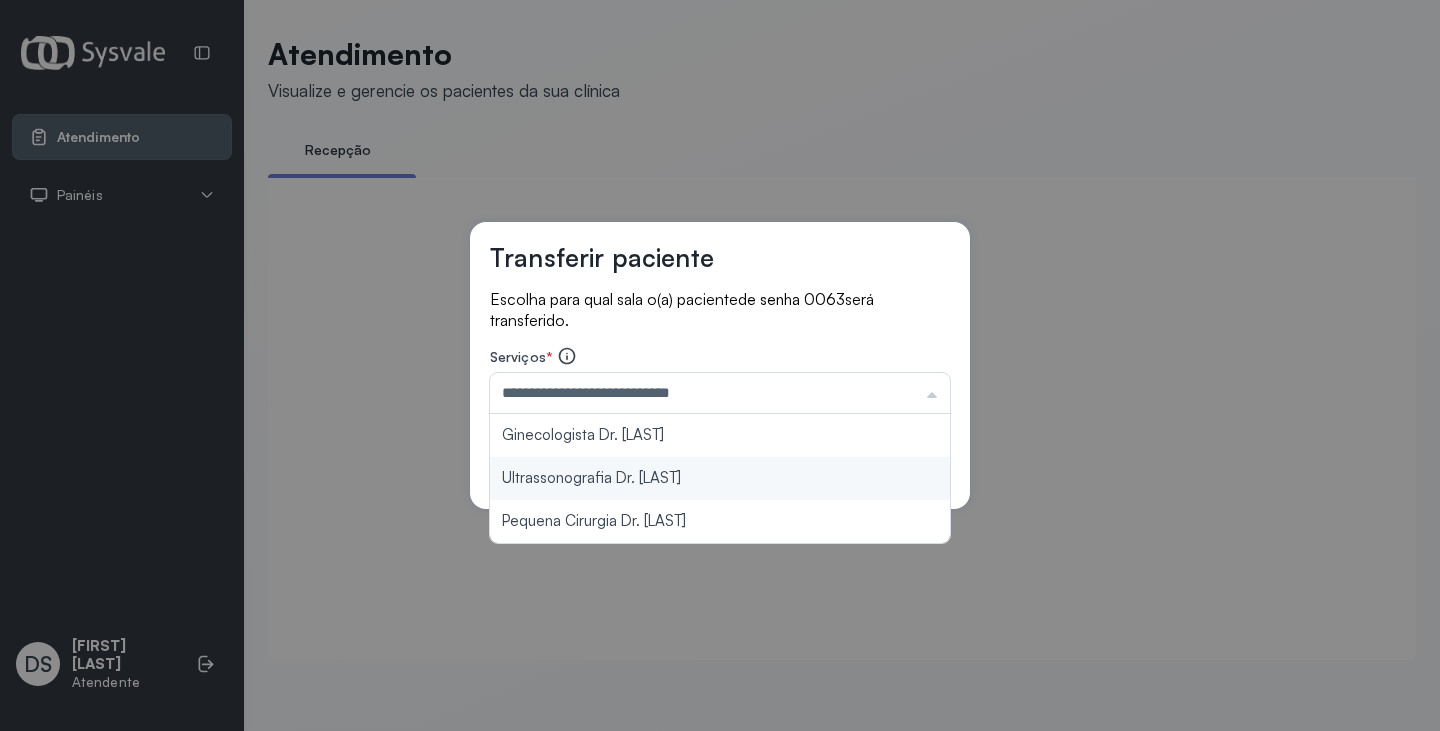 drag, startPoint x: 742, startPoint y: 474, endPoint x: 872, endPoint y: 472, distance: 130.01538 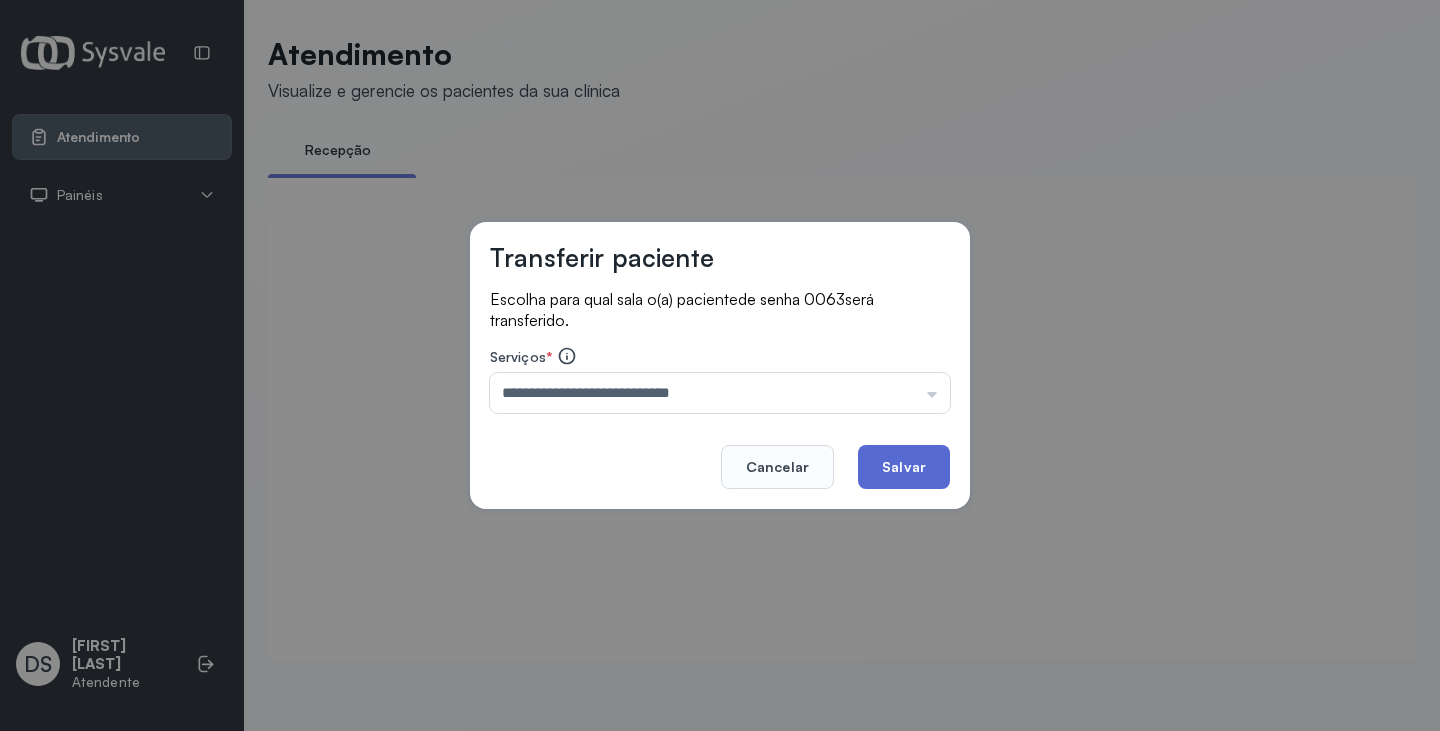 click on "Salvar" 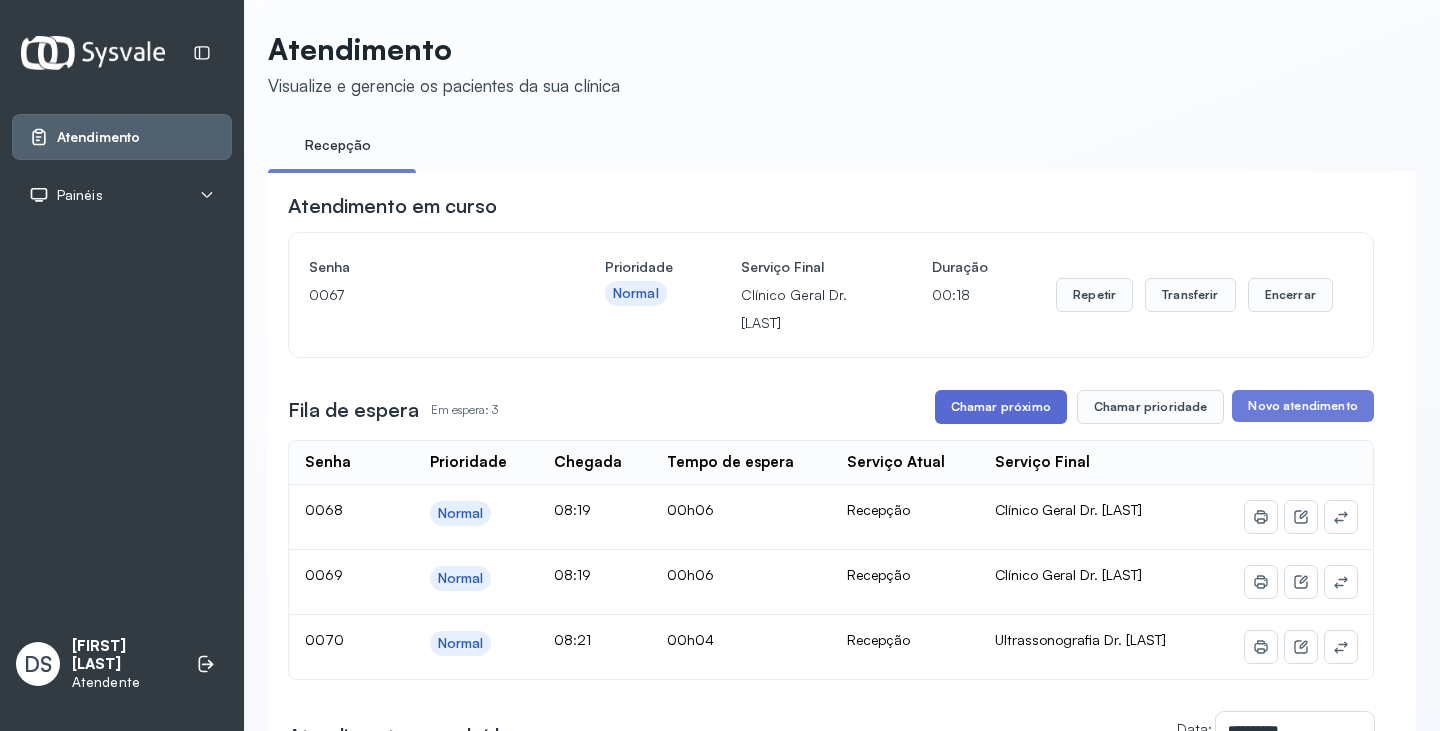 click on "Chamar próximo" at bounding box center [1001, 407] 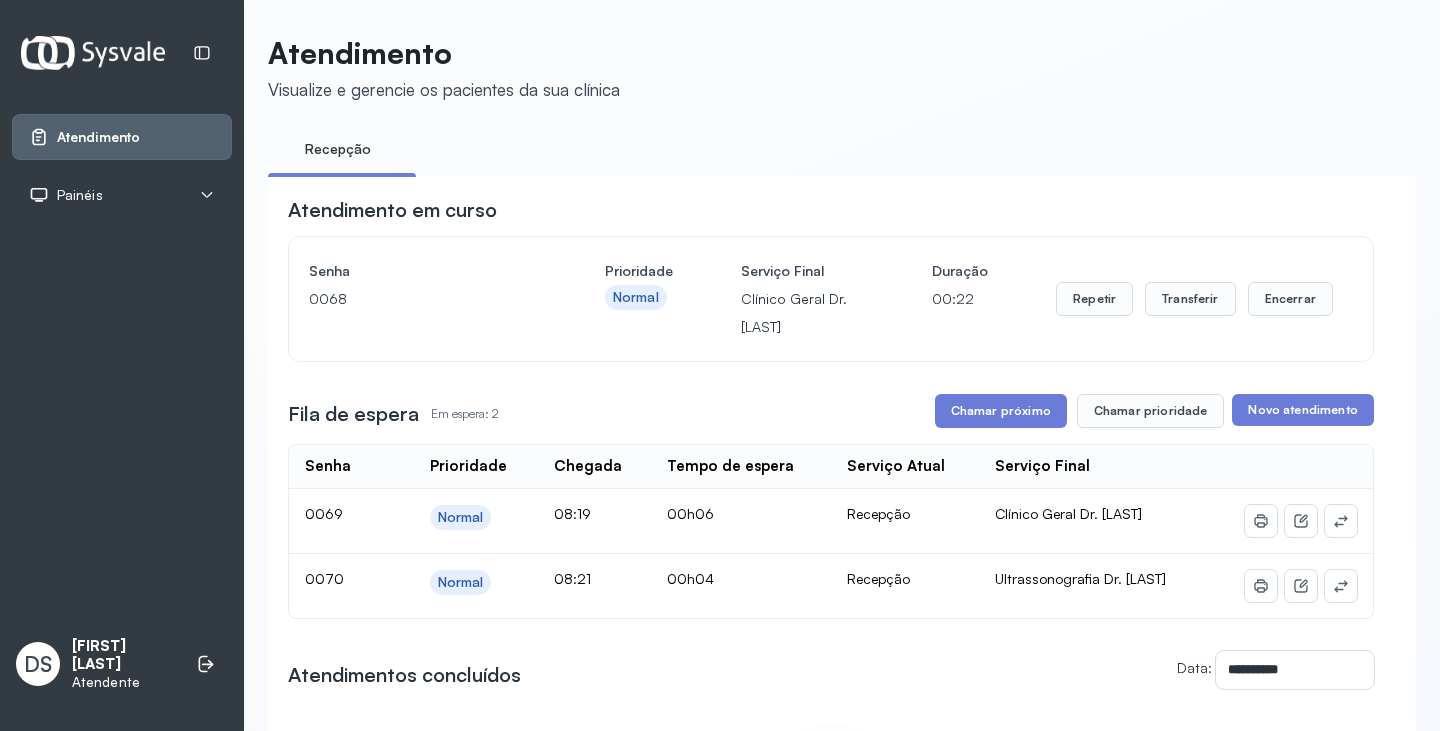 scroll, scrollTop: 0, scrollLeft: 0, axis: both 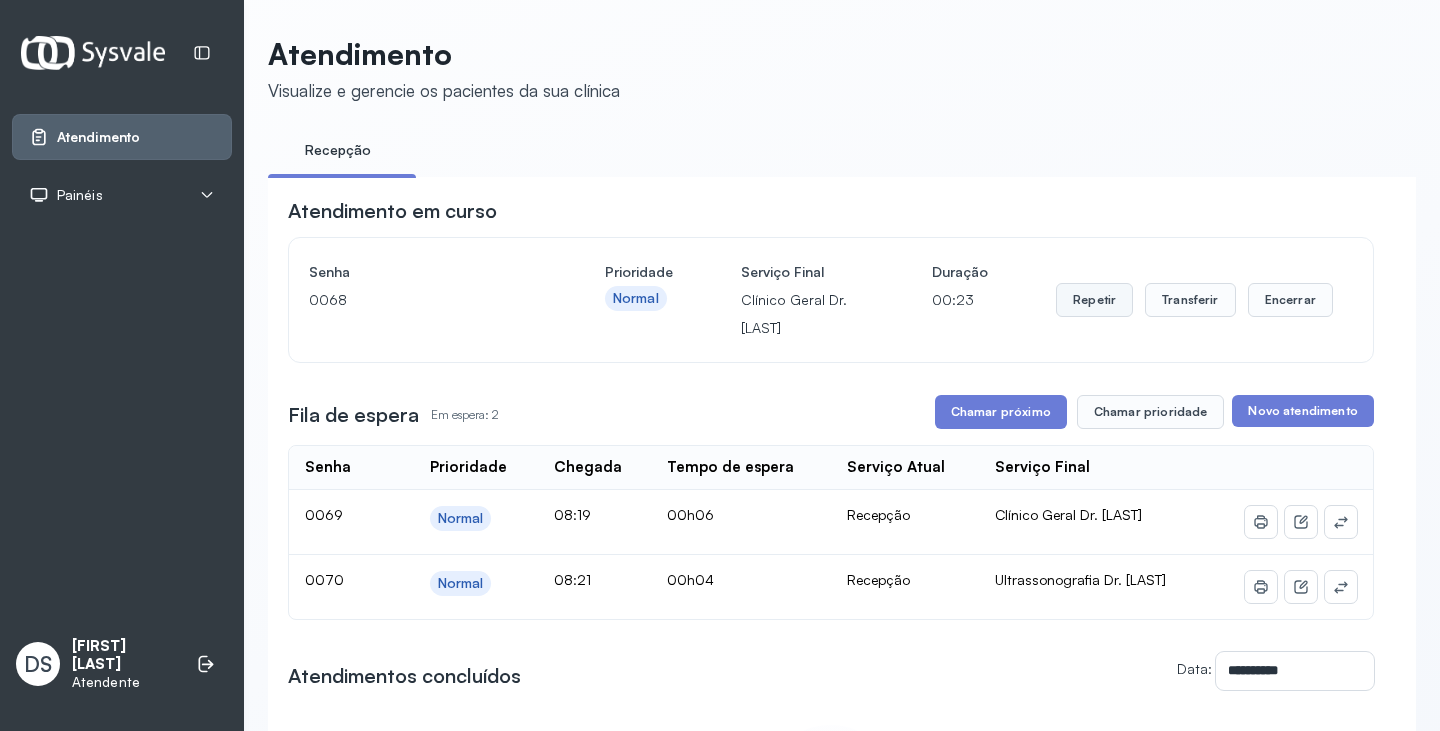 click on "Repetir" at bounding box center [1094, 300] 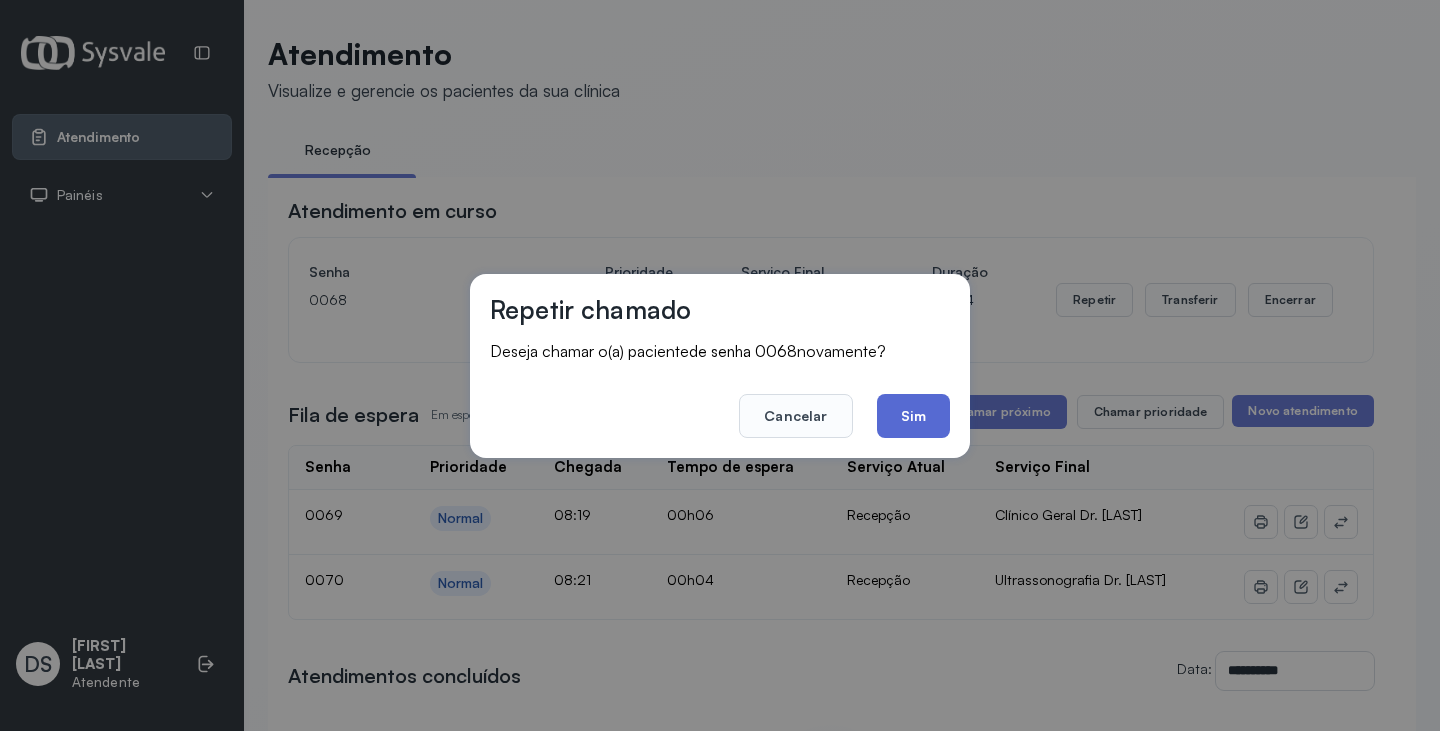 click on "Sim" 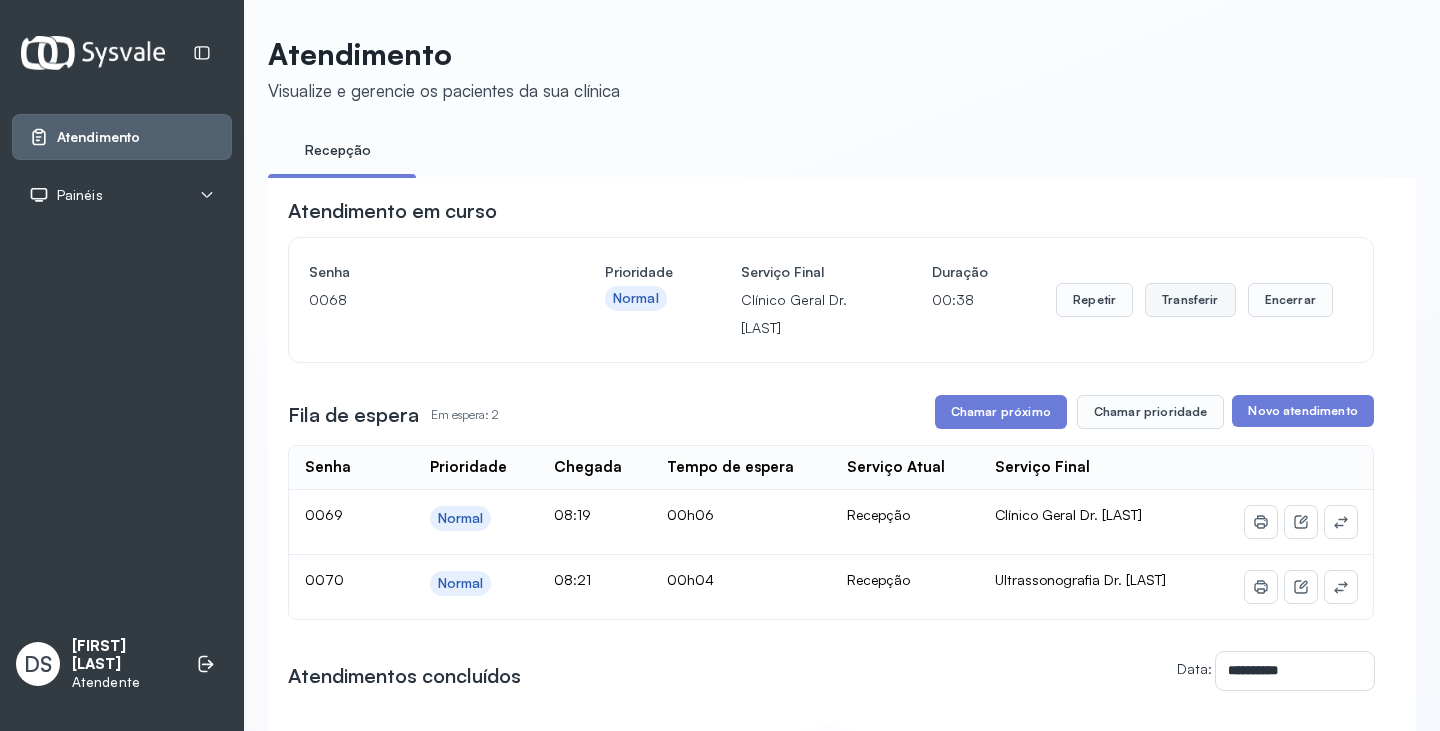 click on "Transferir" at bounding box center (1190, 300) 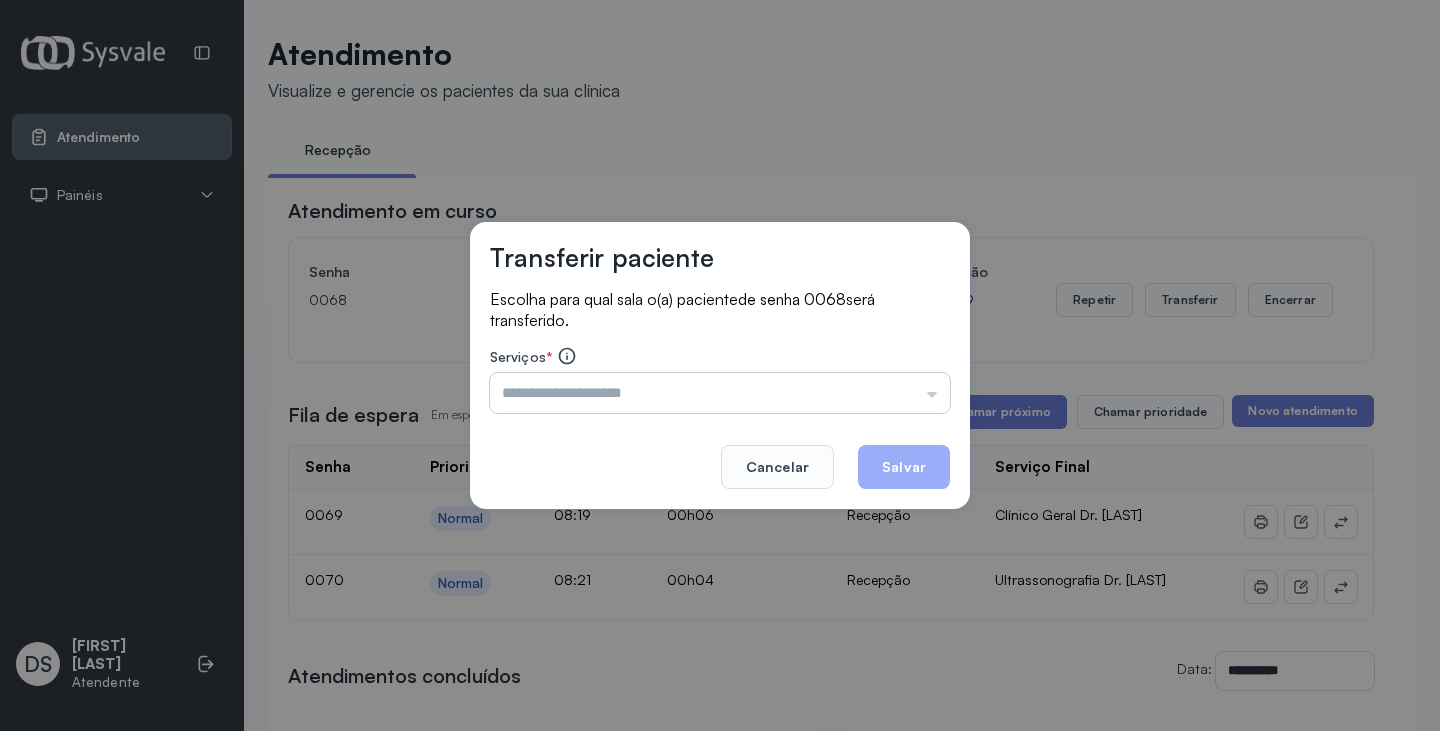 click at bounding box center [720, 393] 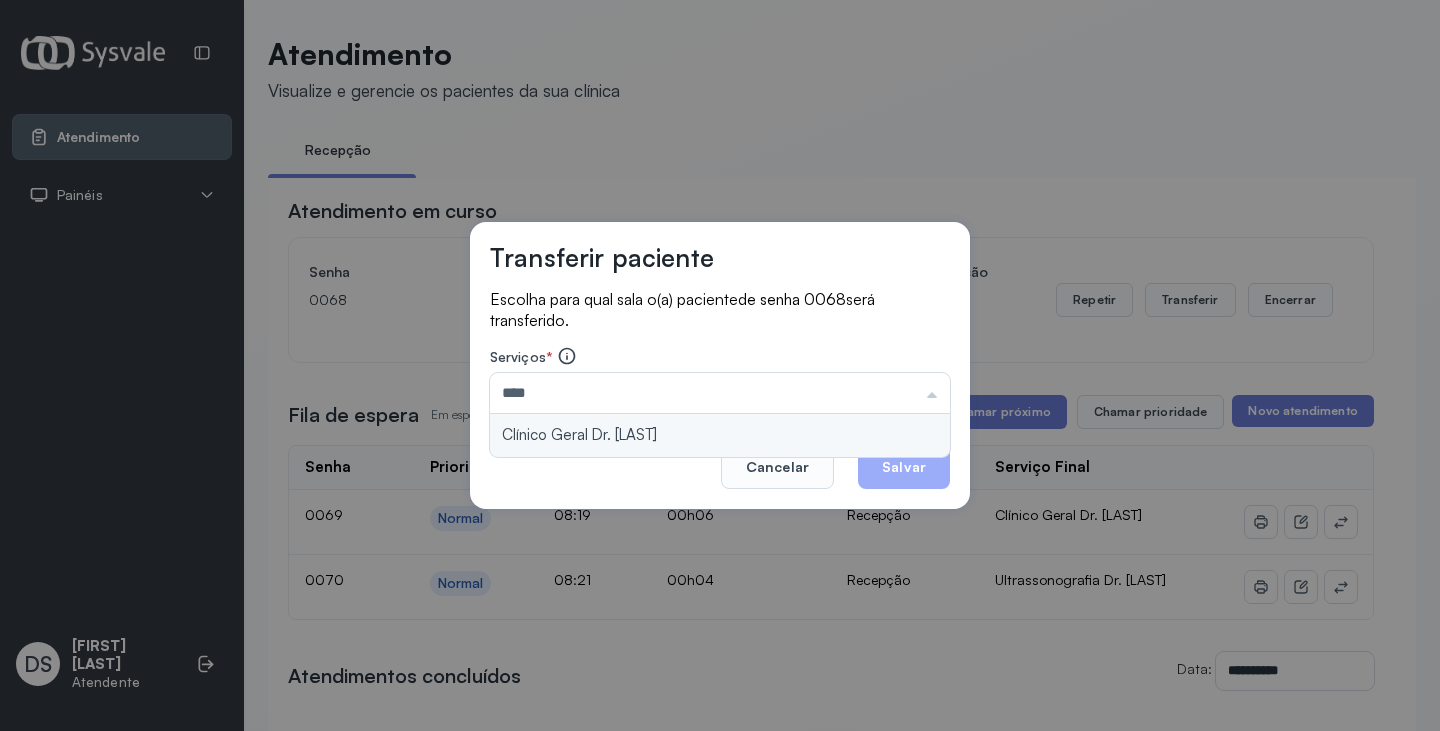 type on "**********" 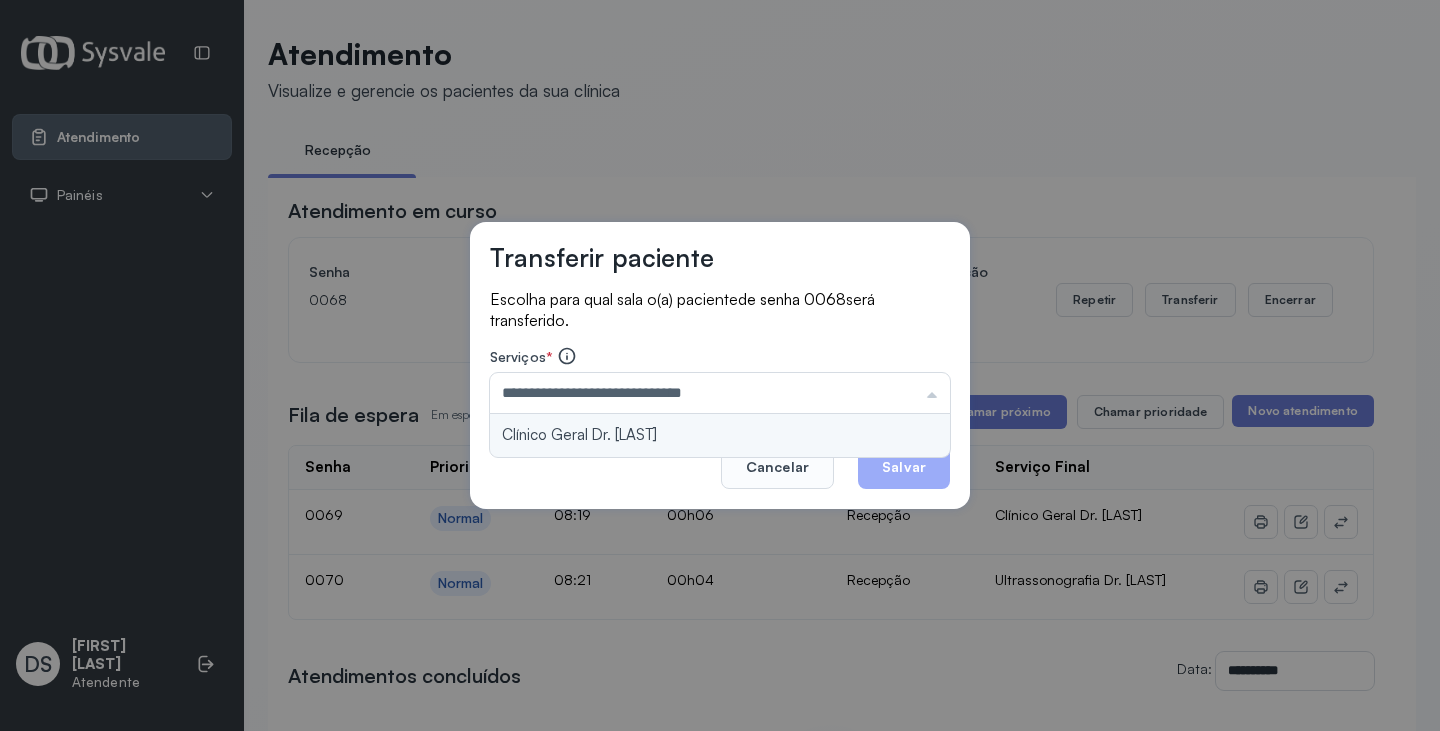 drag, startPoint x: 655, startPoint y: 429, endPoint x: 673, endPoint y: 429, distance: 18 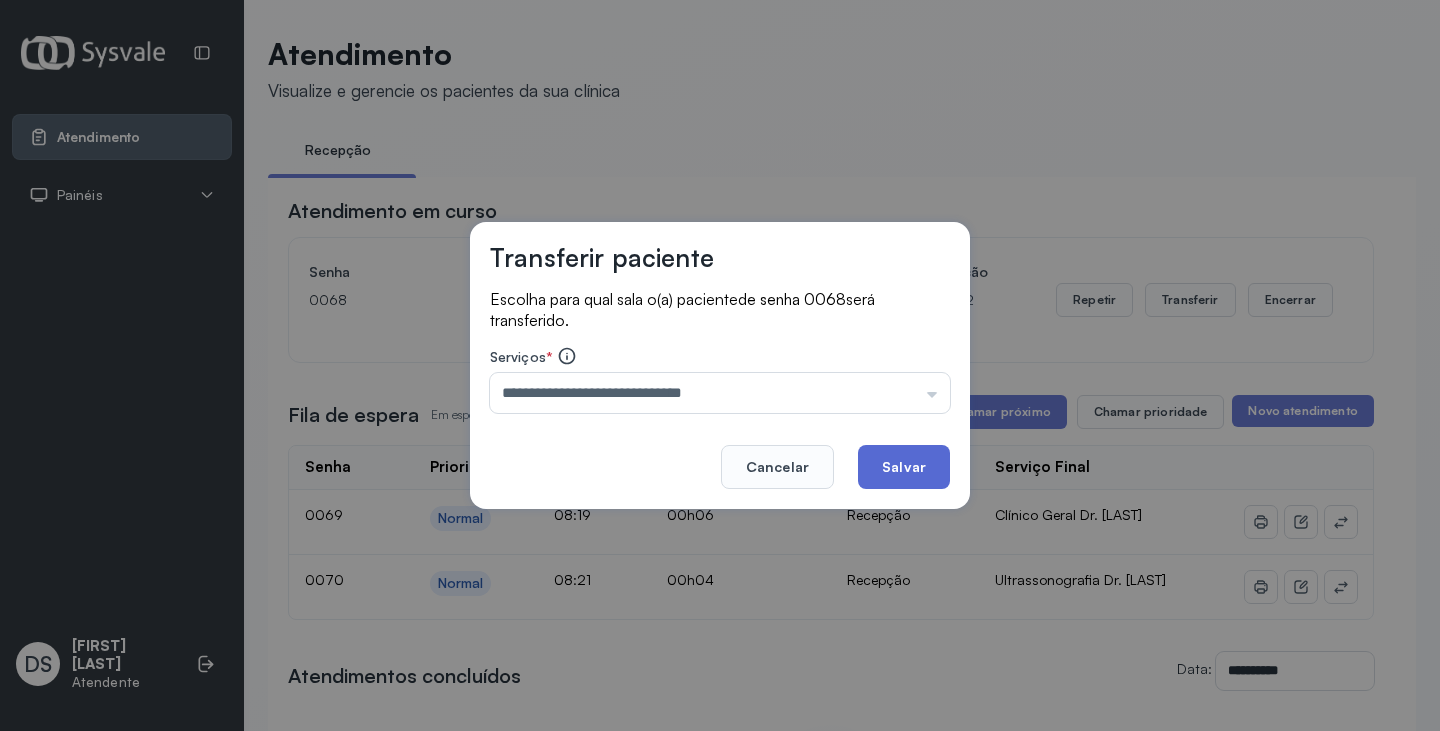 click on "Salvar" 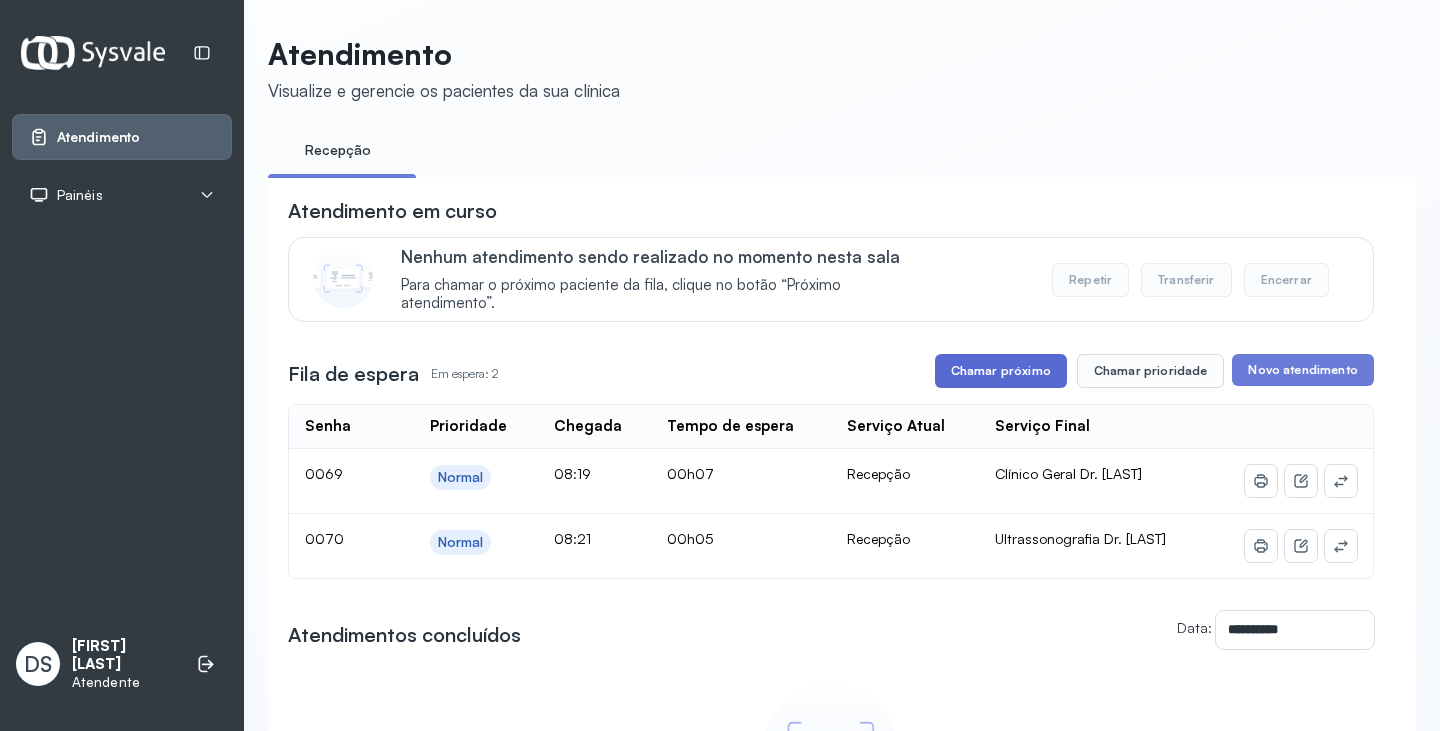 click on "Chamar próximo" at bounding box center [1001, 371] 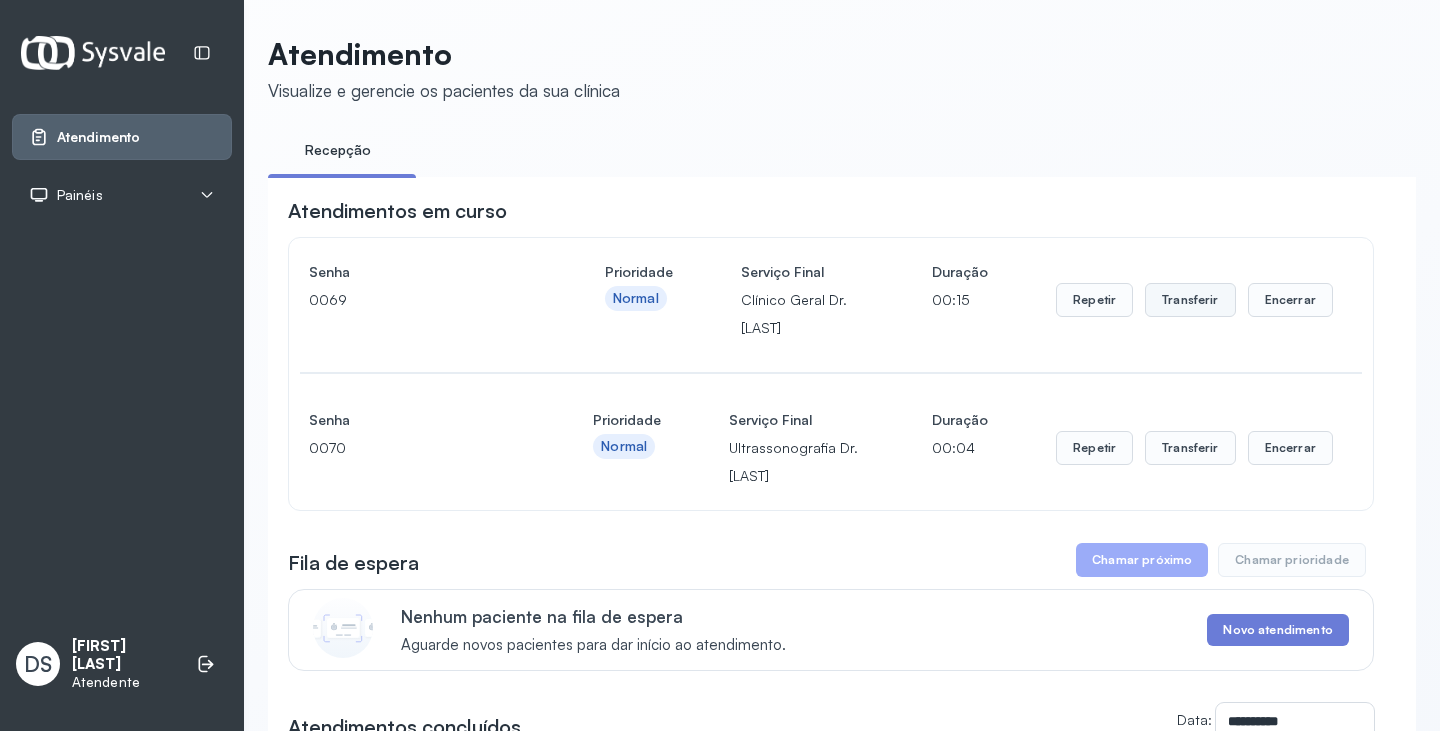 click on "Transferir" at bounding box center [1190, 300] 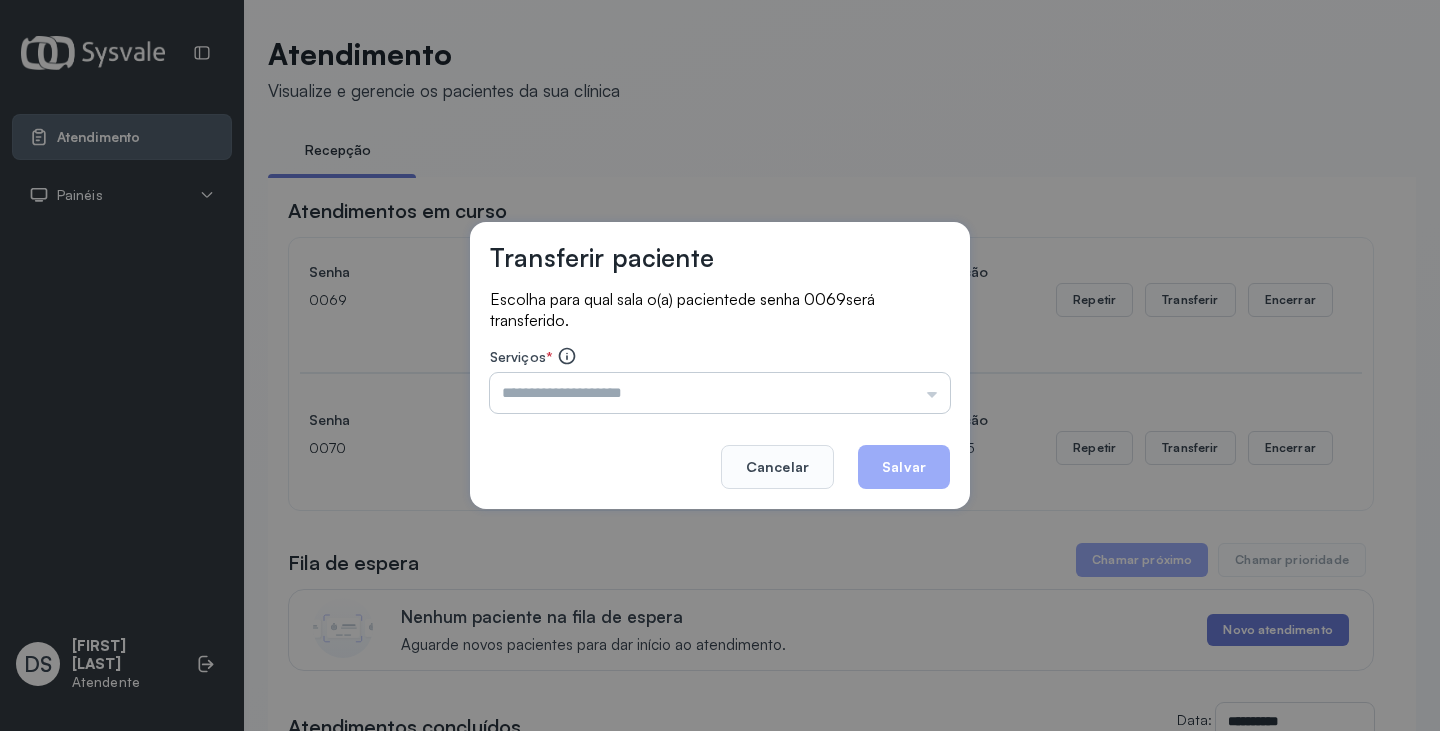 click at bounding box center [720, 393] 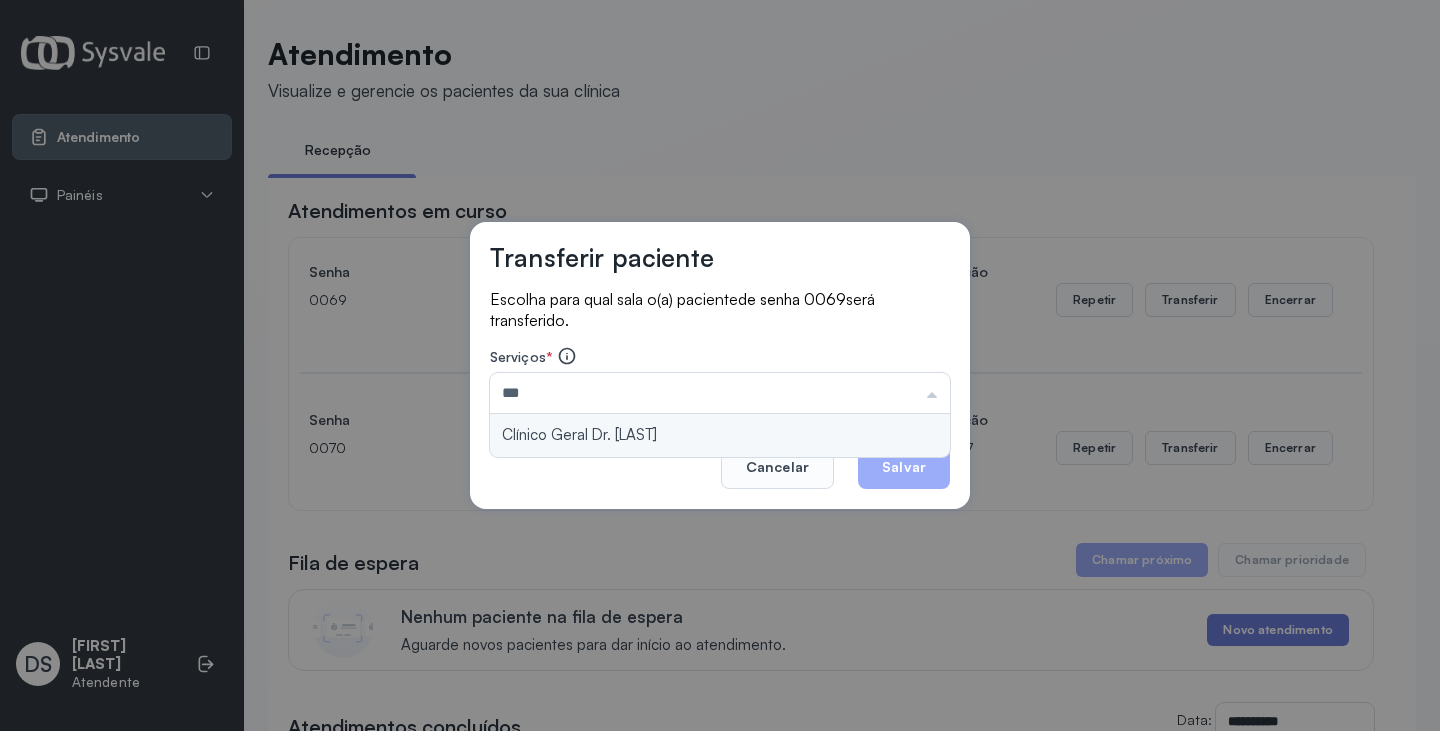type on "**********" 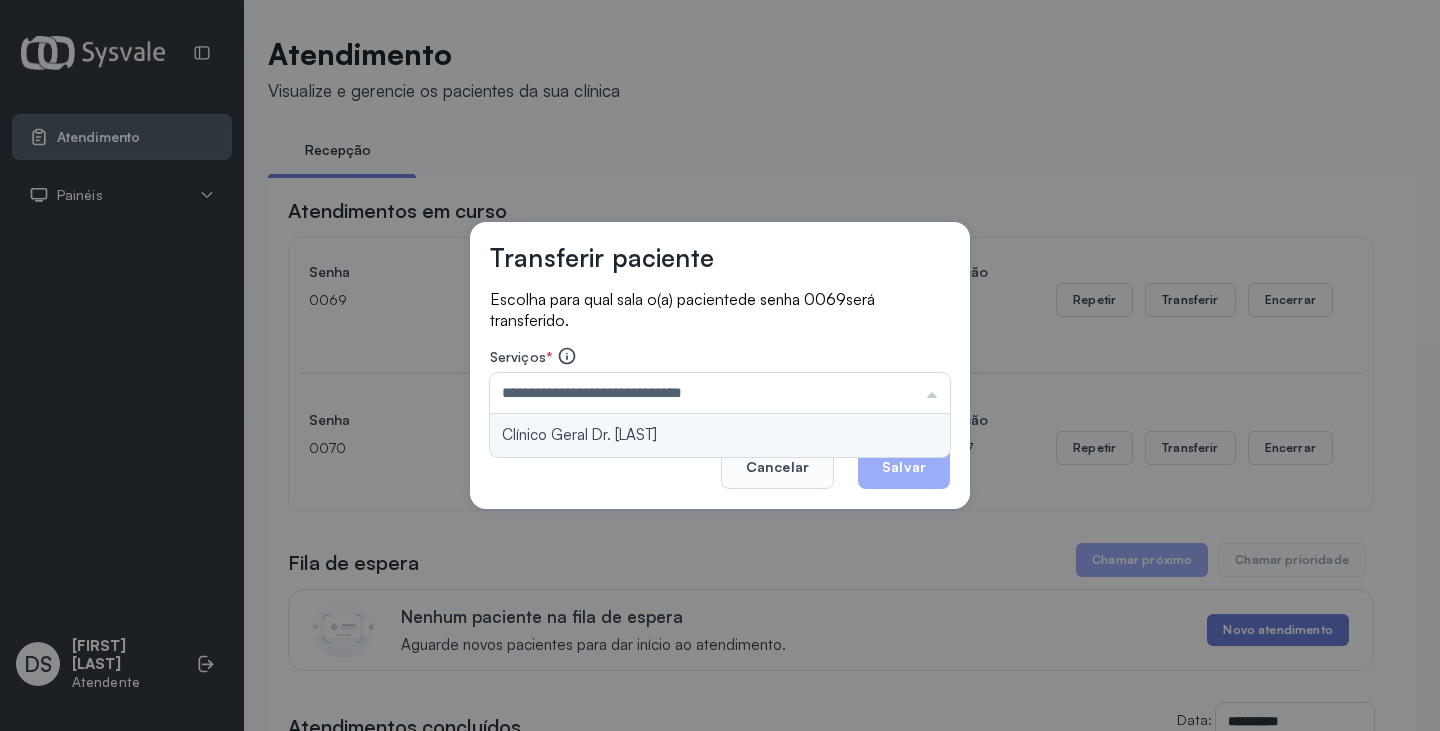 drag, startPoint x: 729, startPoint y: 420, endPoint x: 741, endPoint y: 424, distance: 12.649111 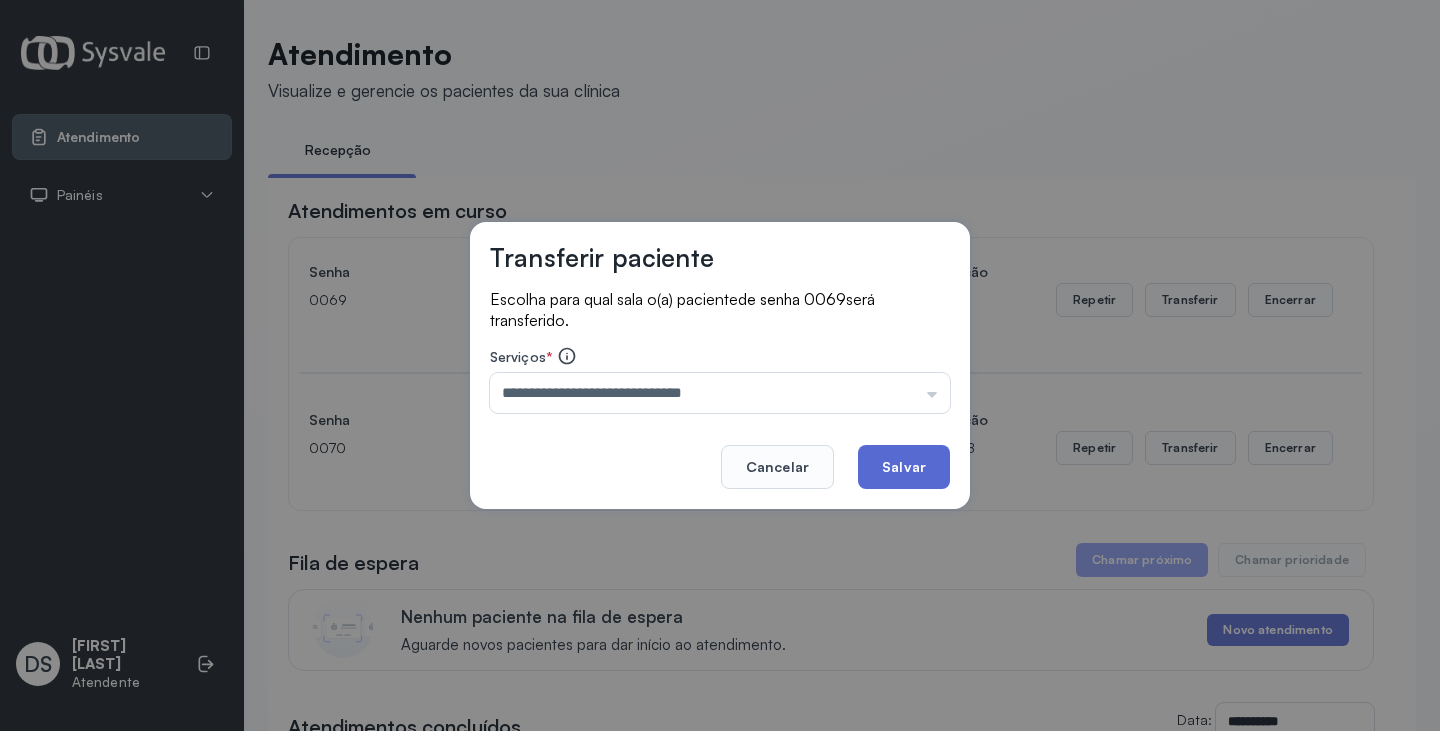 click on "Salvar" 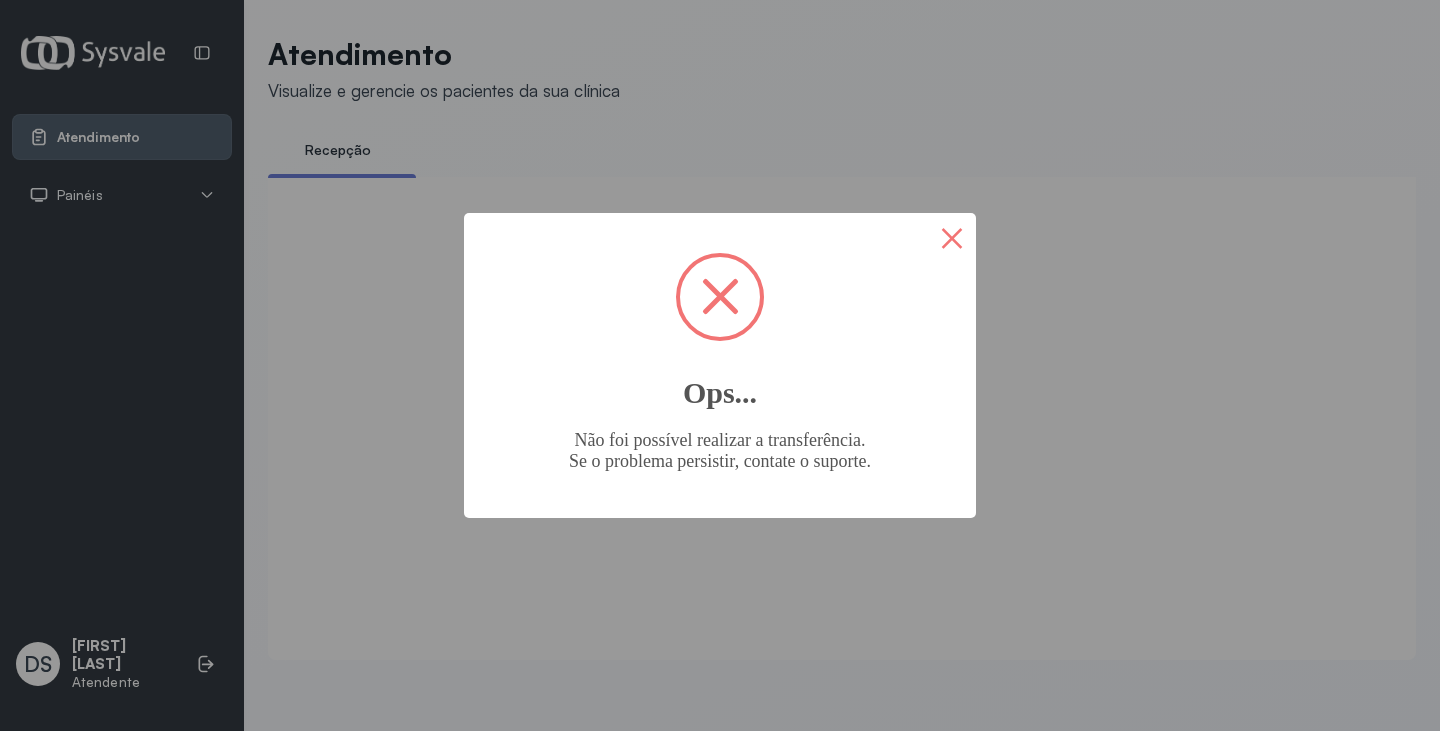click on "×" at bounding box center [952, 237] 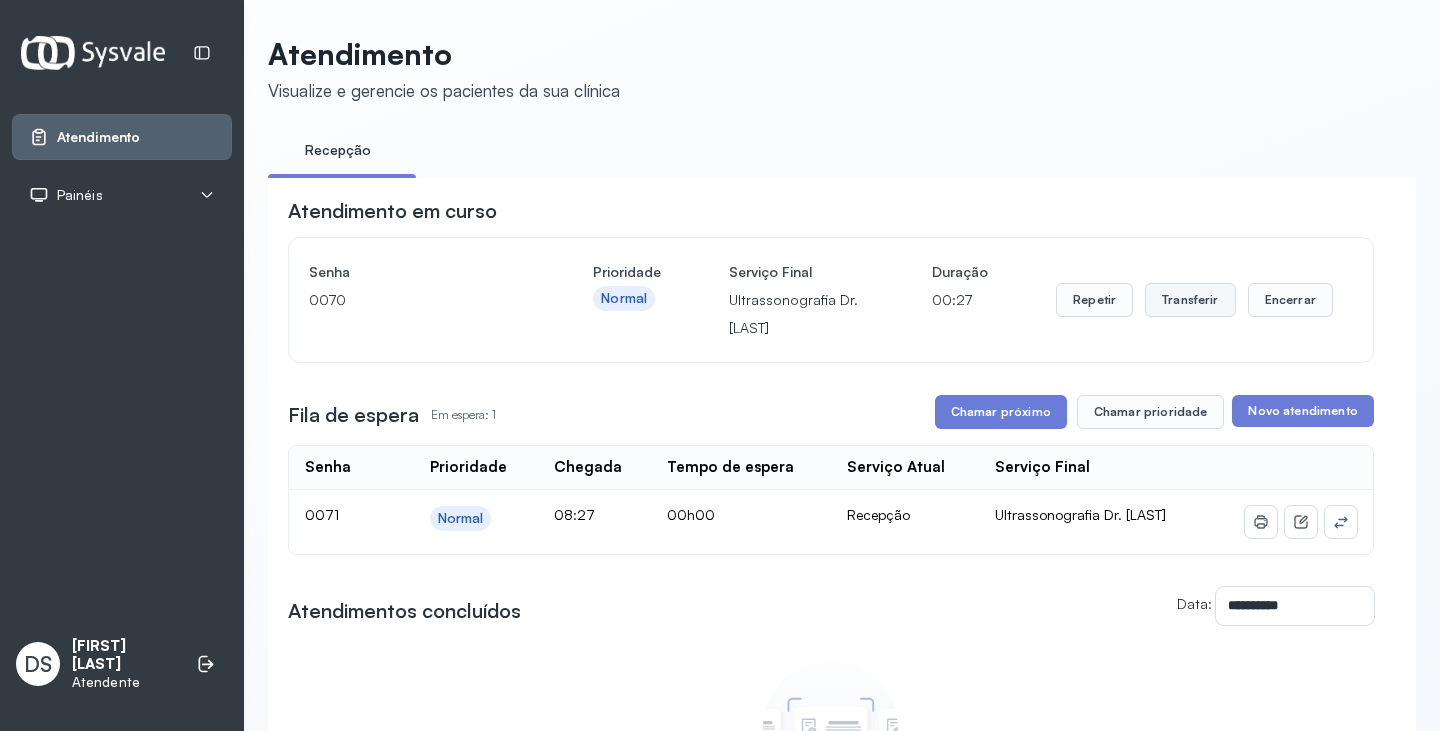 click on "**********" at bounding box center [831, 559] 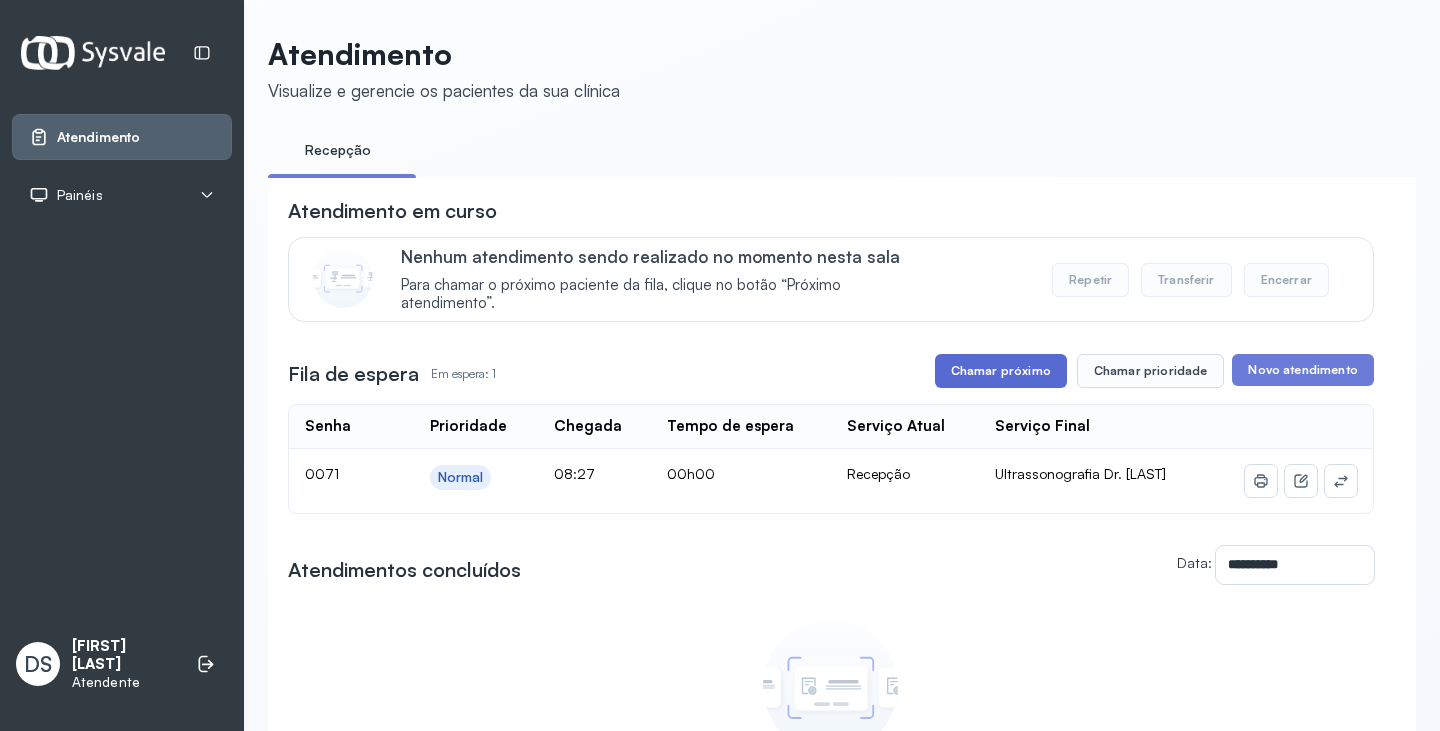 click on "Chamar próximo" at bounding box center (1001, 371) 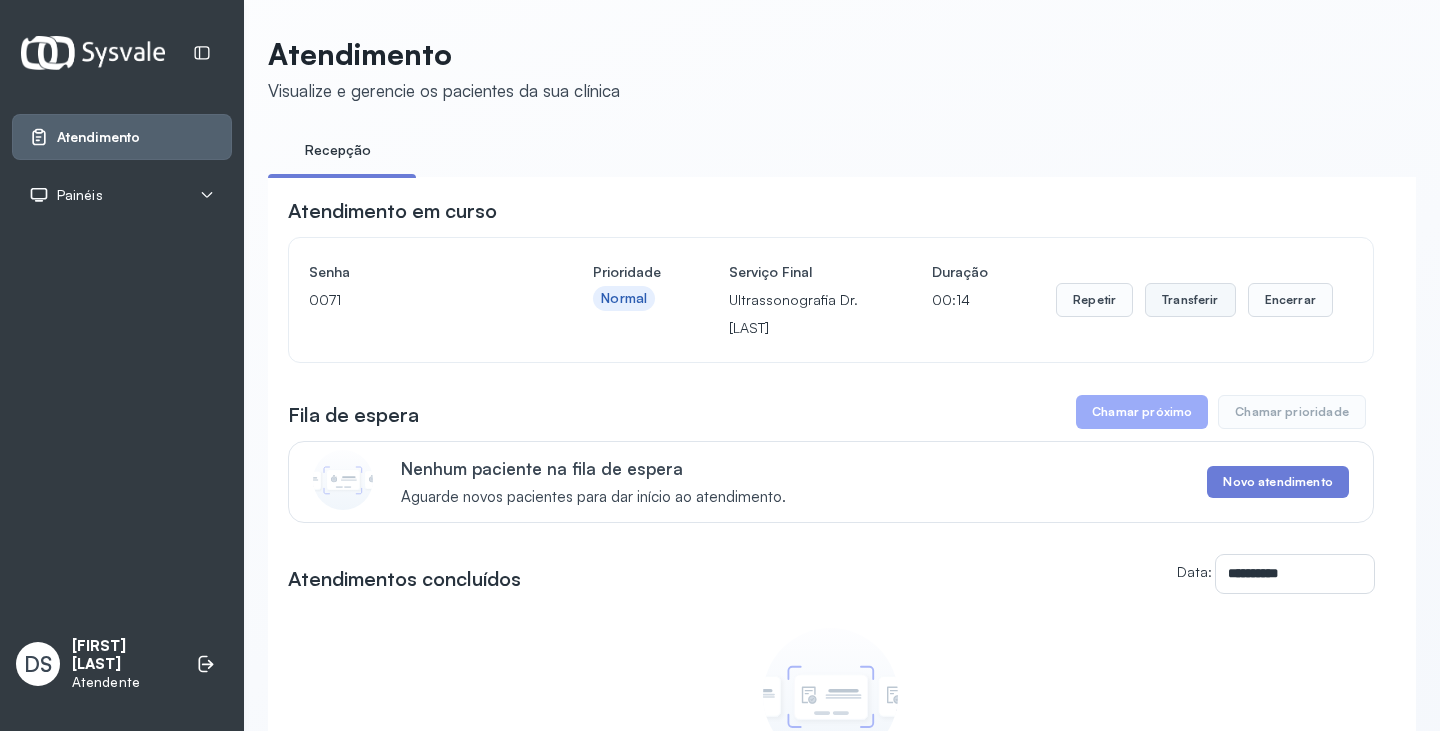 click on "Transferir" at bounding box center (1190, 300) 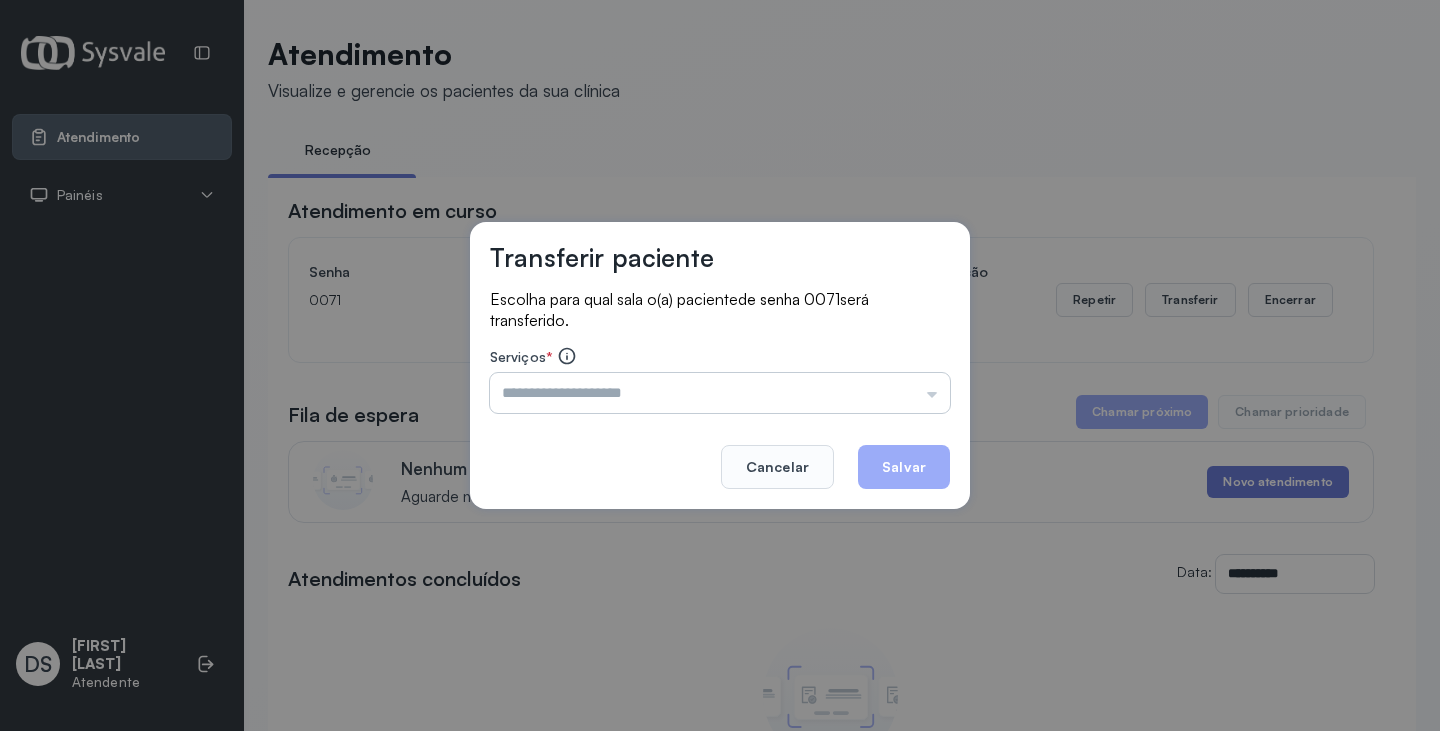 click at bounding box center [720, 393] 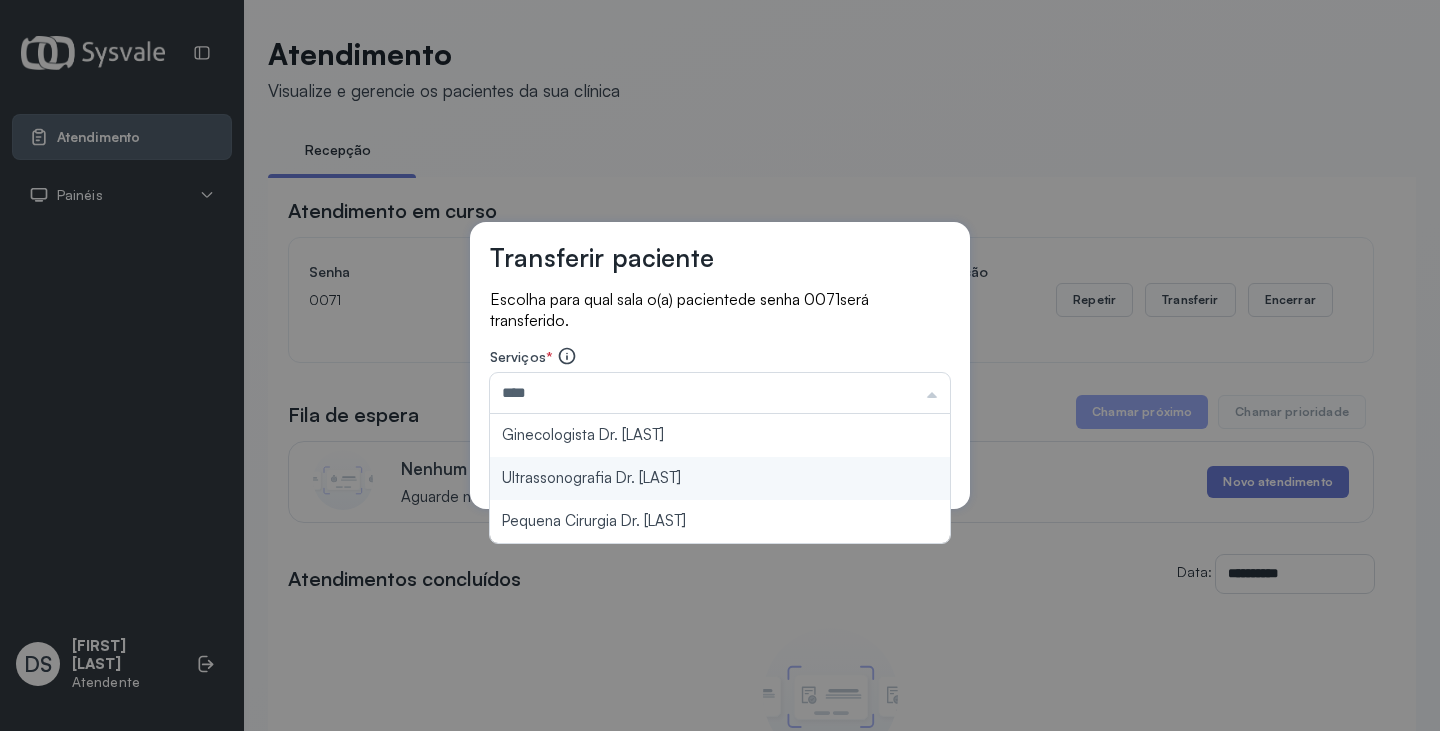 type on "**********" 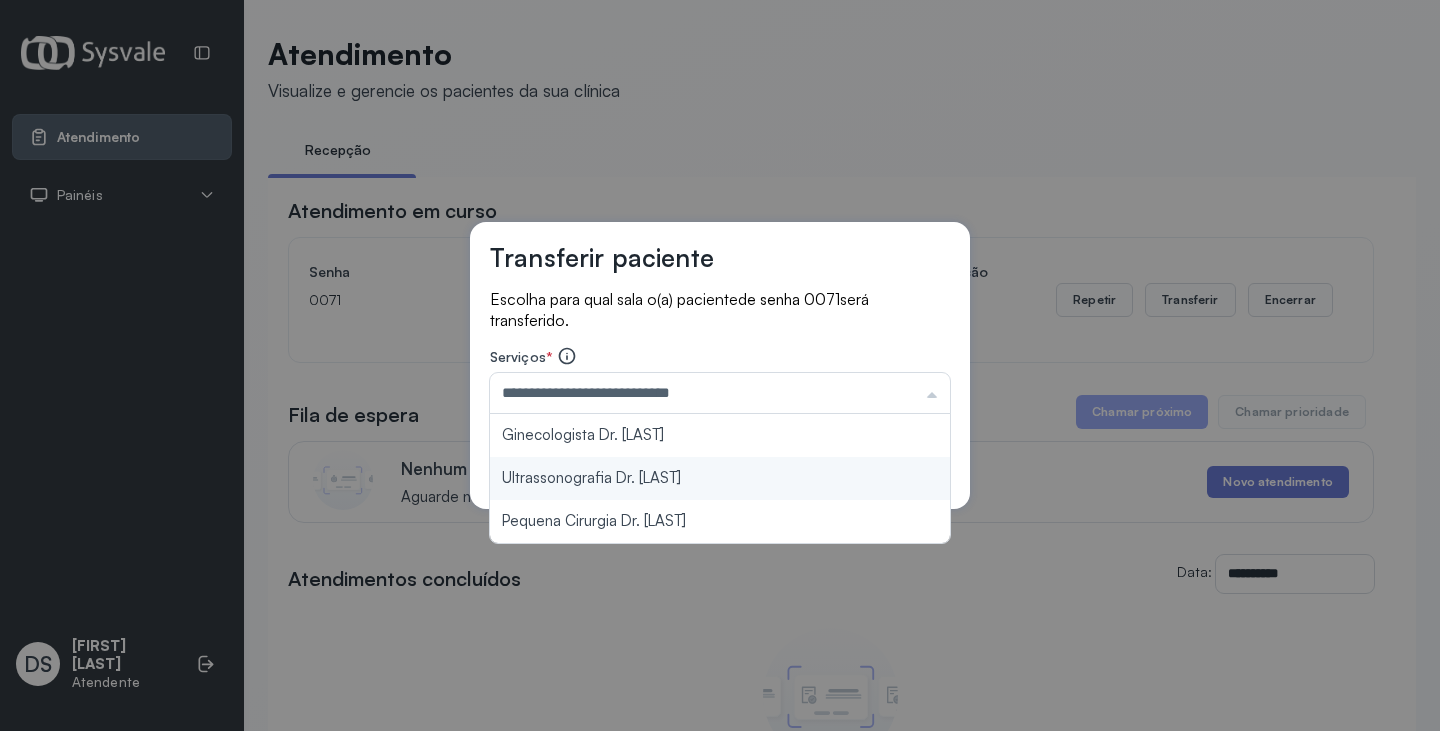 drag, startPoint x: 718, startPoint y: 479, endPoint x: 798, endPoint y: 476, distance: 80.05623 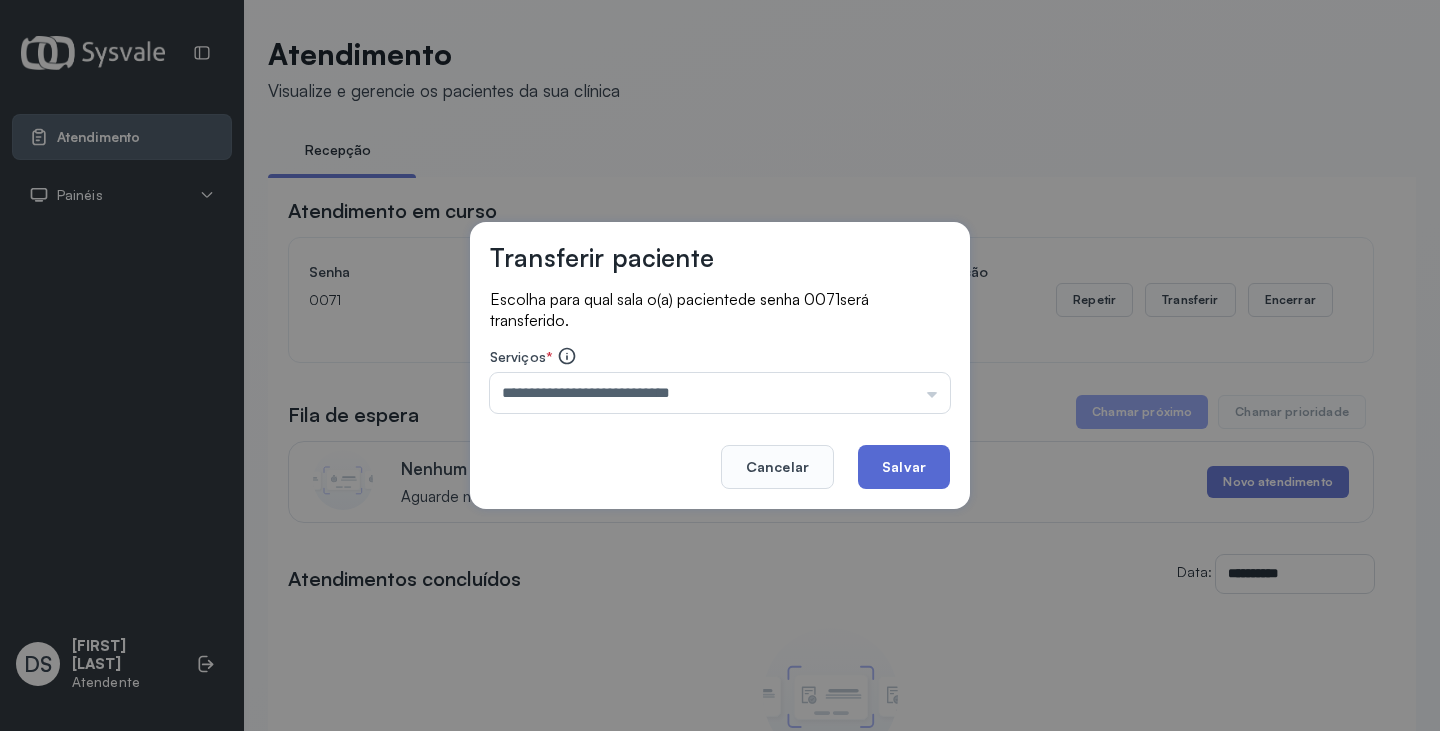 click on "Salvar" 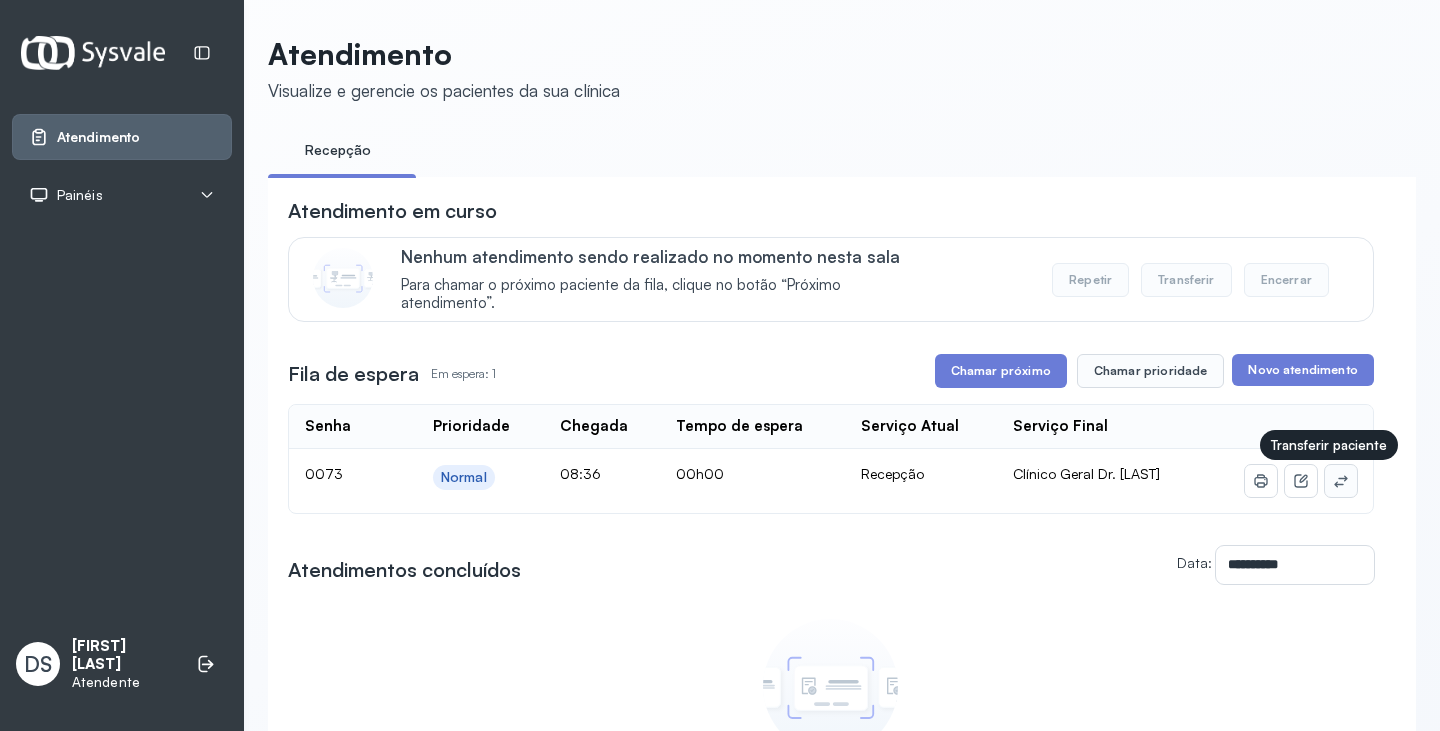 click 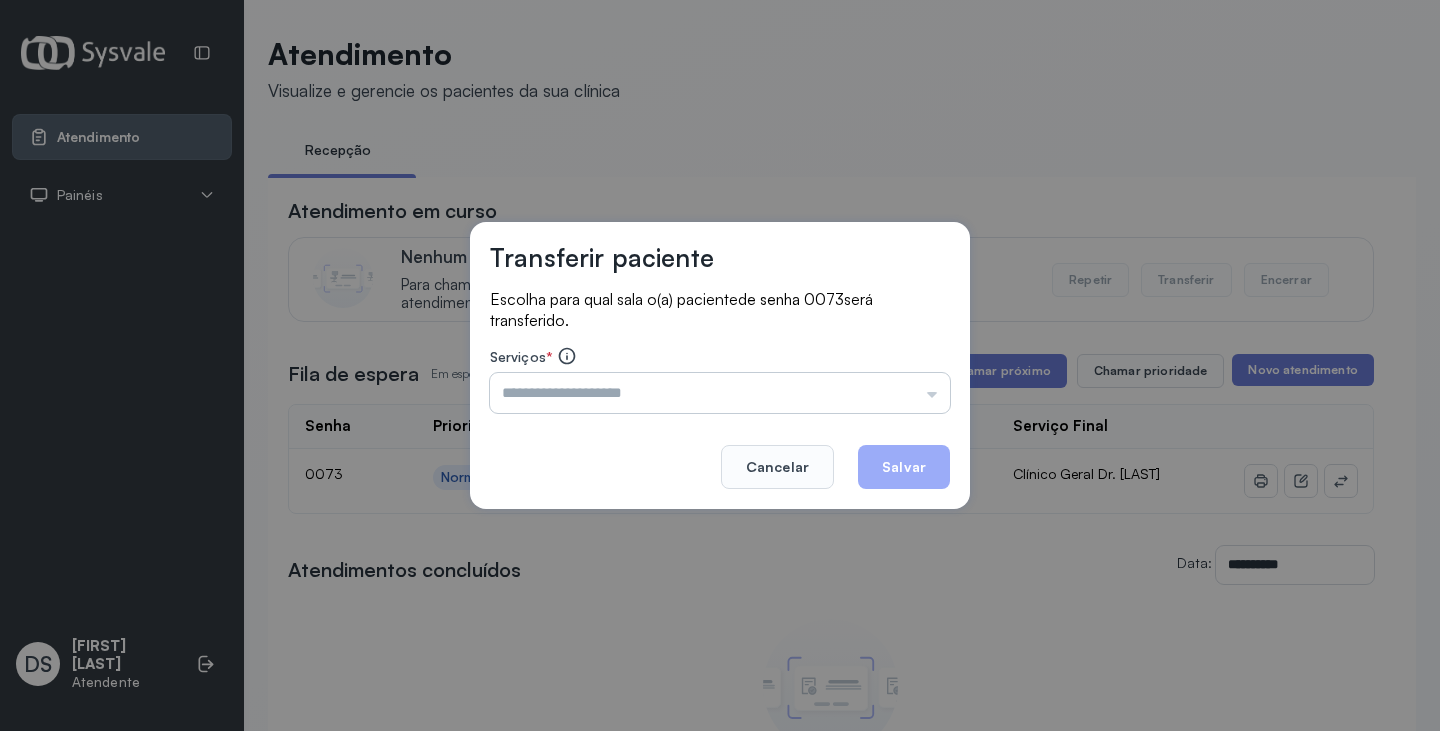 click at bounding box center (720, 393) 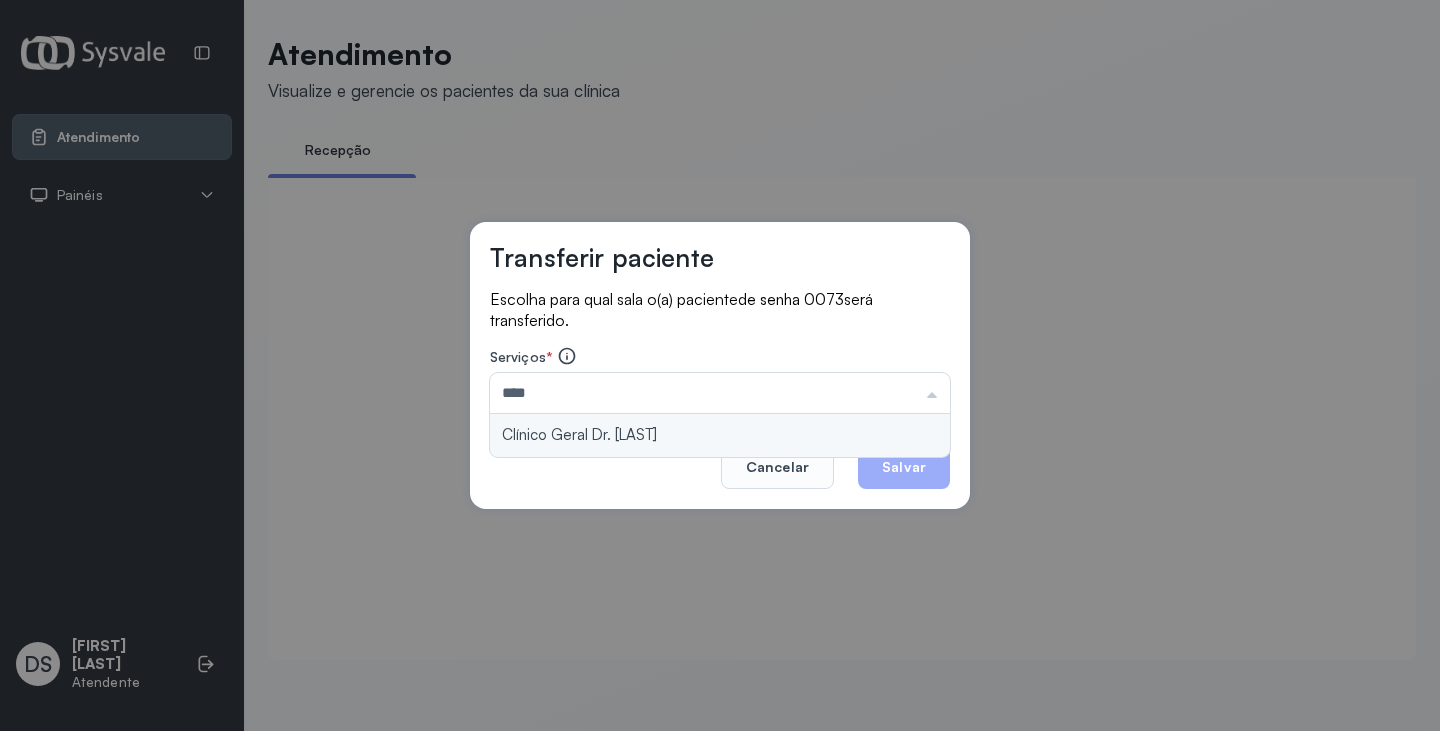 type on "**********" 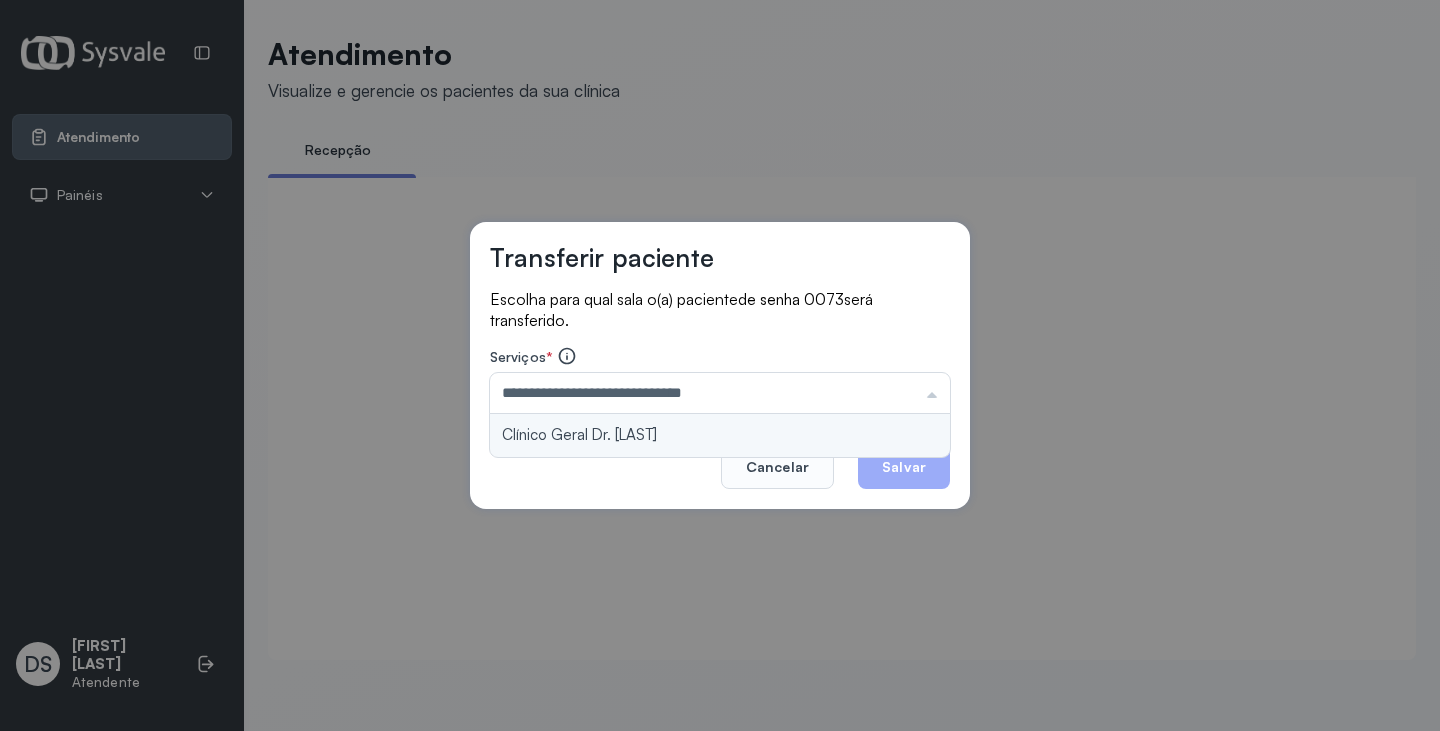 click on "**********" at bounding box center [720, 366] 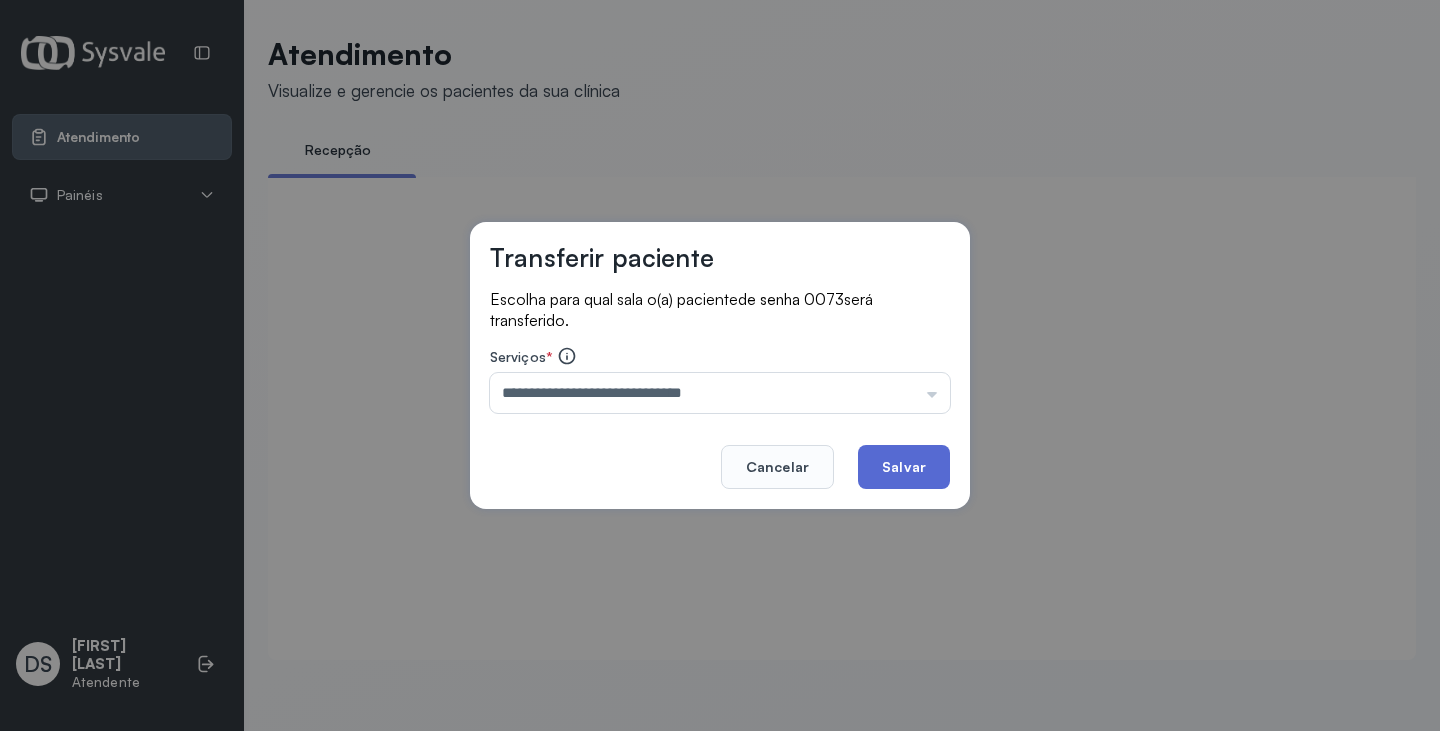 click on "Salvar" 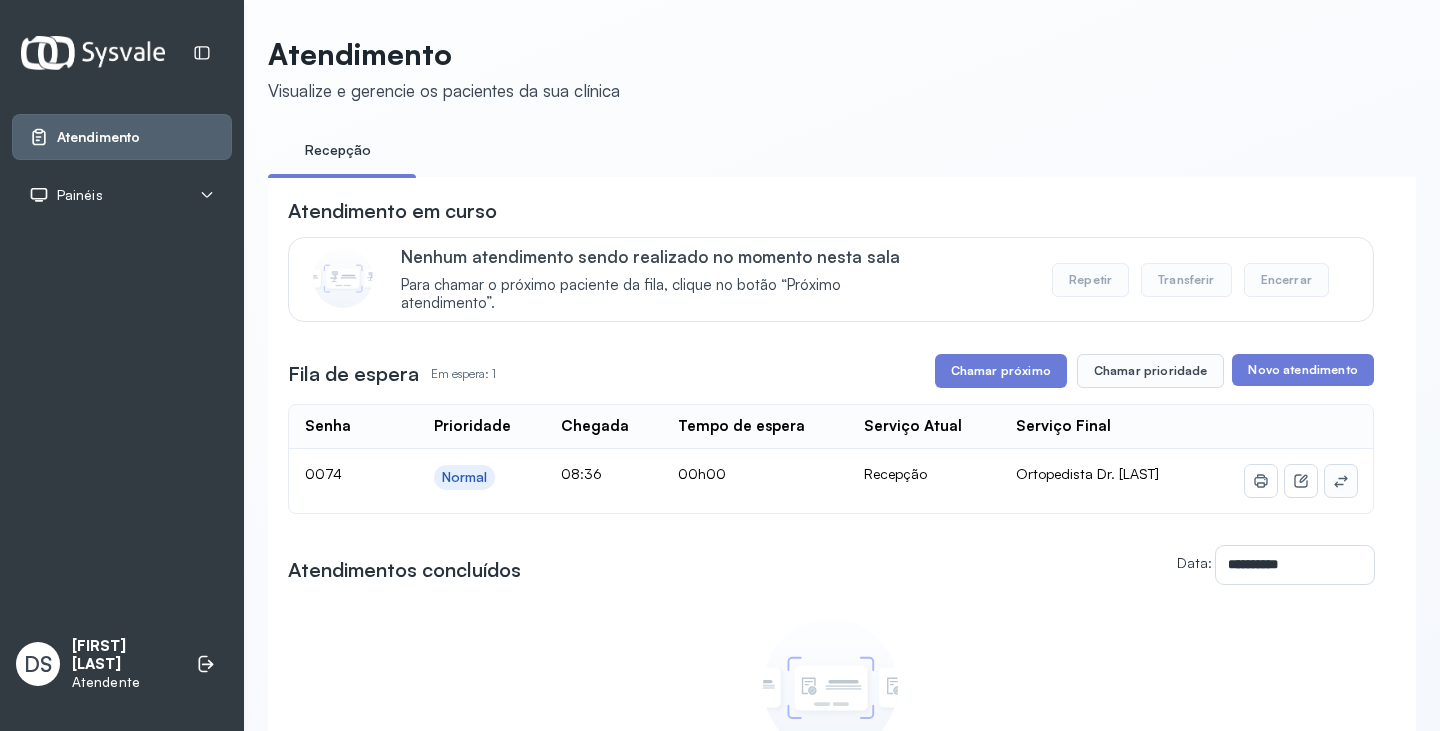 click 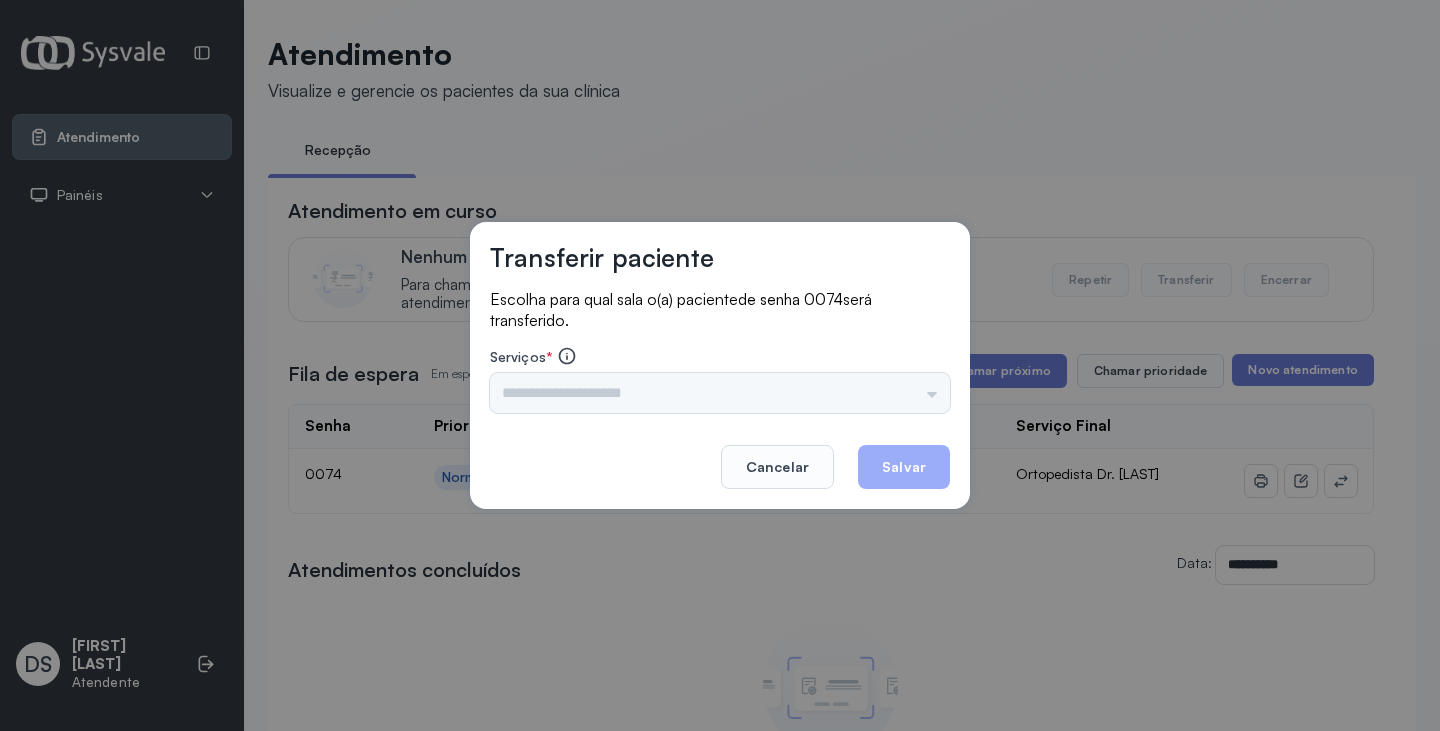 click on "Triagem Ortopedista Dr. Mauricio Ortopedista Dr. Ramon Ginecologista Dr. Amilton Ginecologista Dra. Luana Obstetra Dr. Orlindo Obstetra Dra. Vera Ultrassonografia Dr. Orlindo Ultrassonografia Dr. Amilton Consulta com Neurologista Dr. Ezir Reumatologista Dr. Juvenilson Endocrinologista Washington Dermatologista Dra. Renata Nefrologista Dr. Edvaldo Geriatra Dra. Vanessa Infectologista Dra. Vanessa Oftalmologista Dra. Consulta Proctologista/Cirurgia Geral Dra. Geislane Otorrinolaringologista Dr. Pedro Pequena Cirurgia Dr. Geislane Pequena Cirurgia Dr. AMILTON ECG Espirometria com Broncodilatador Espirometria sem Broncodilatador Ecocardiograma - Dra. Vanessa Viana Exame de PPD Enf. Jane Raquel RETIRADA DE CERUME DR. PEDRO VACINAÇÃO Preventivo Enf. Luciana Preventivo Enf. Tiago Araujo Consulta de Enfermagem Enf. Tiago Consulta de Enfermagem Enf. Luciana Consulta  Cardiologista Dr. Everson Consulta Enf. Jane Raquel Dispensação de Medicação Agendamento Consulta Enf. Tiago Agendamento consulta Enf. Luciana" at bounding box center [720, 393] 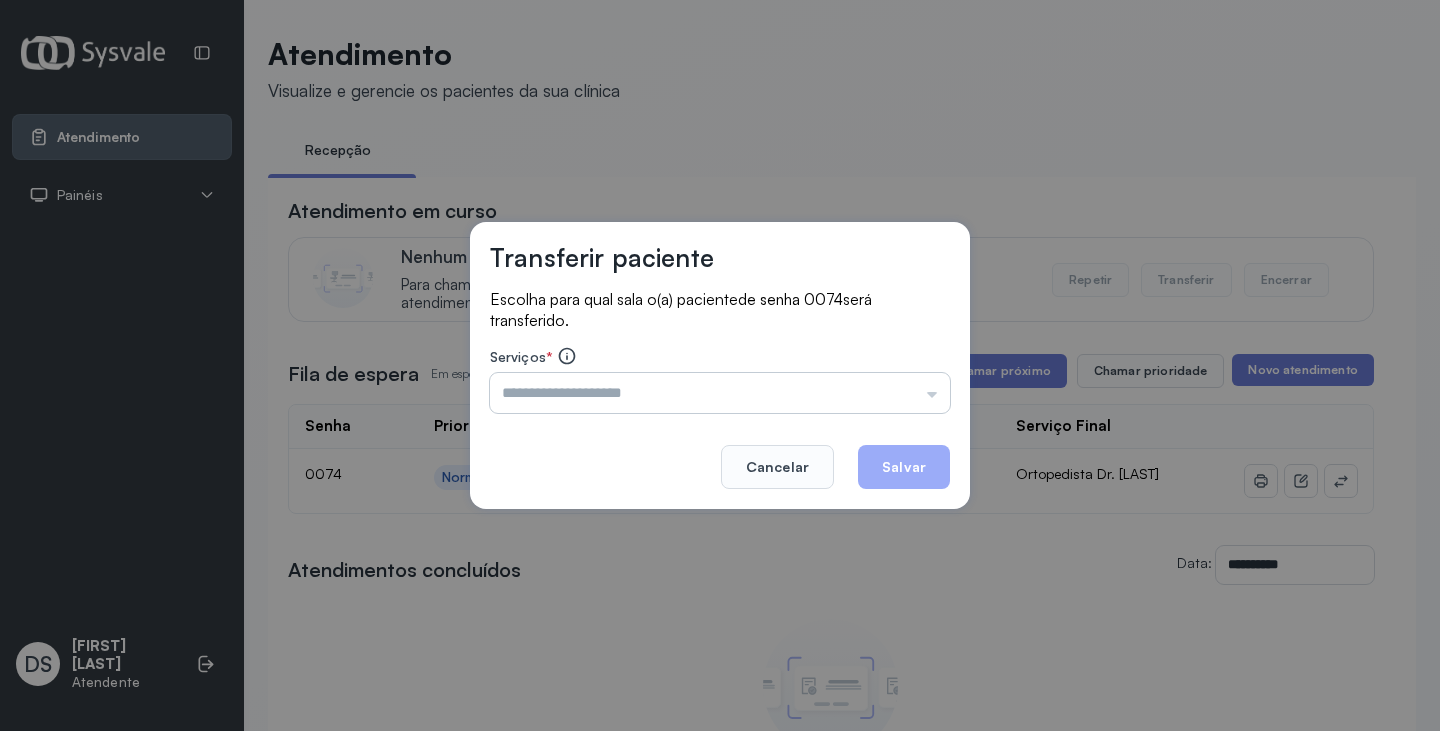 click at bounding box center [720, 393] 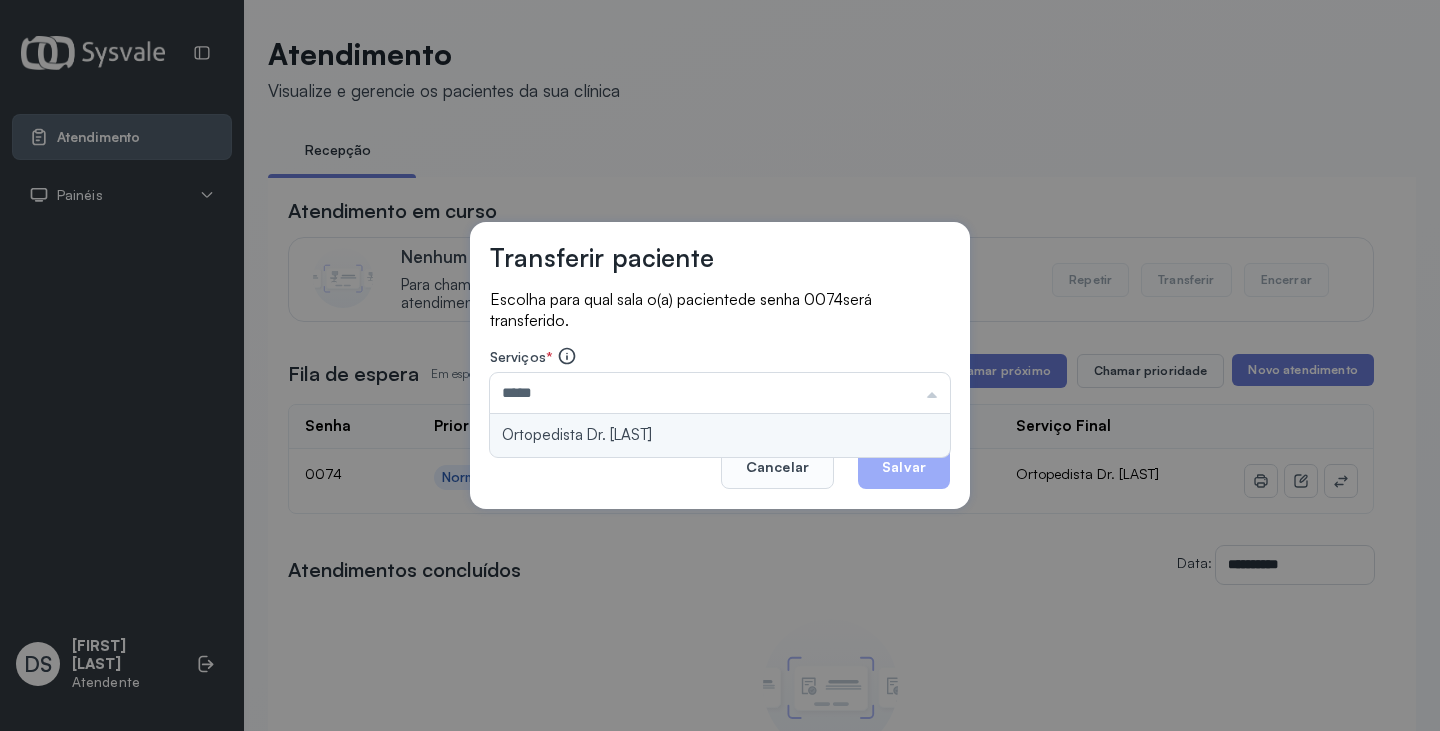 type on "**********" 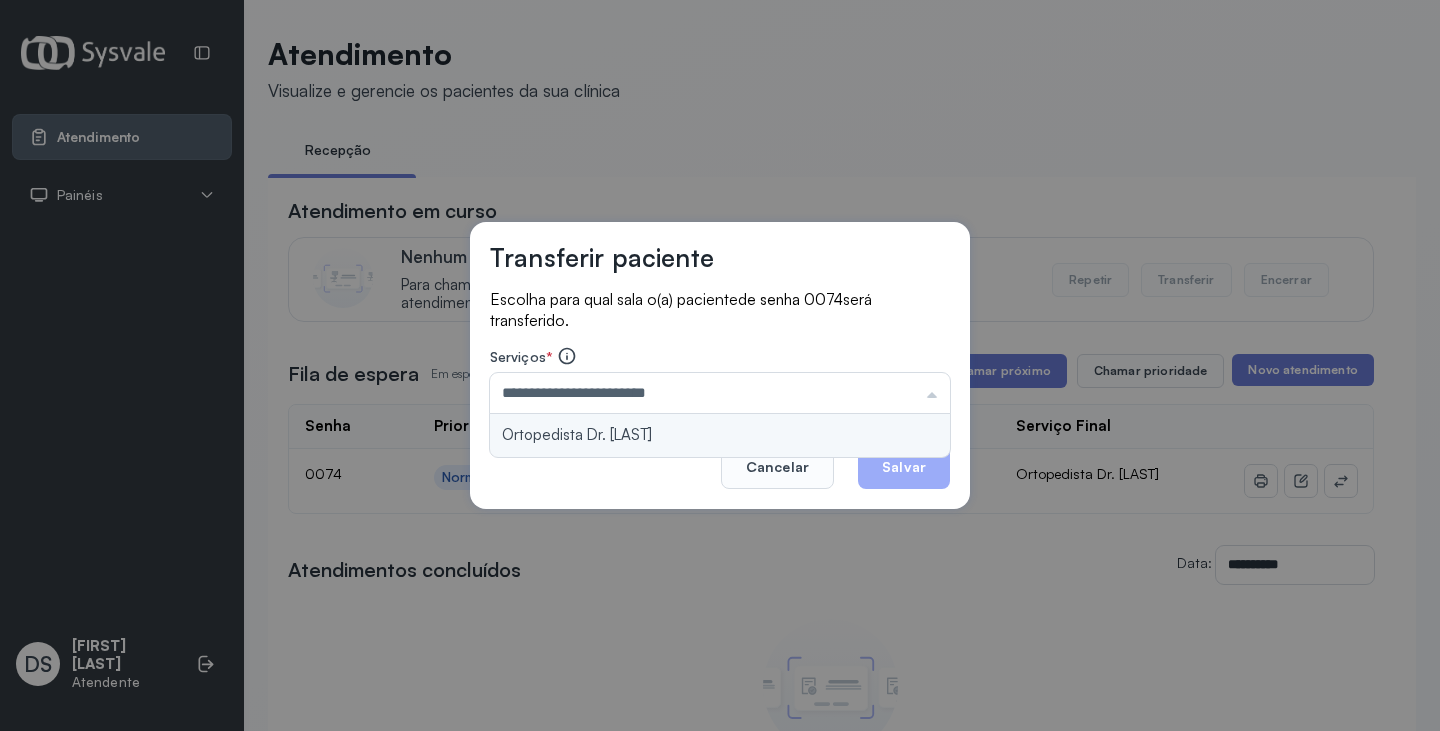 click on "**********" at bounding box center (720, 366) 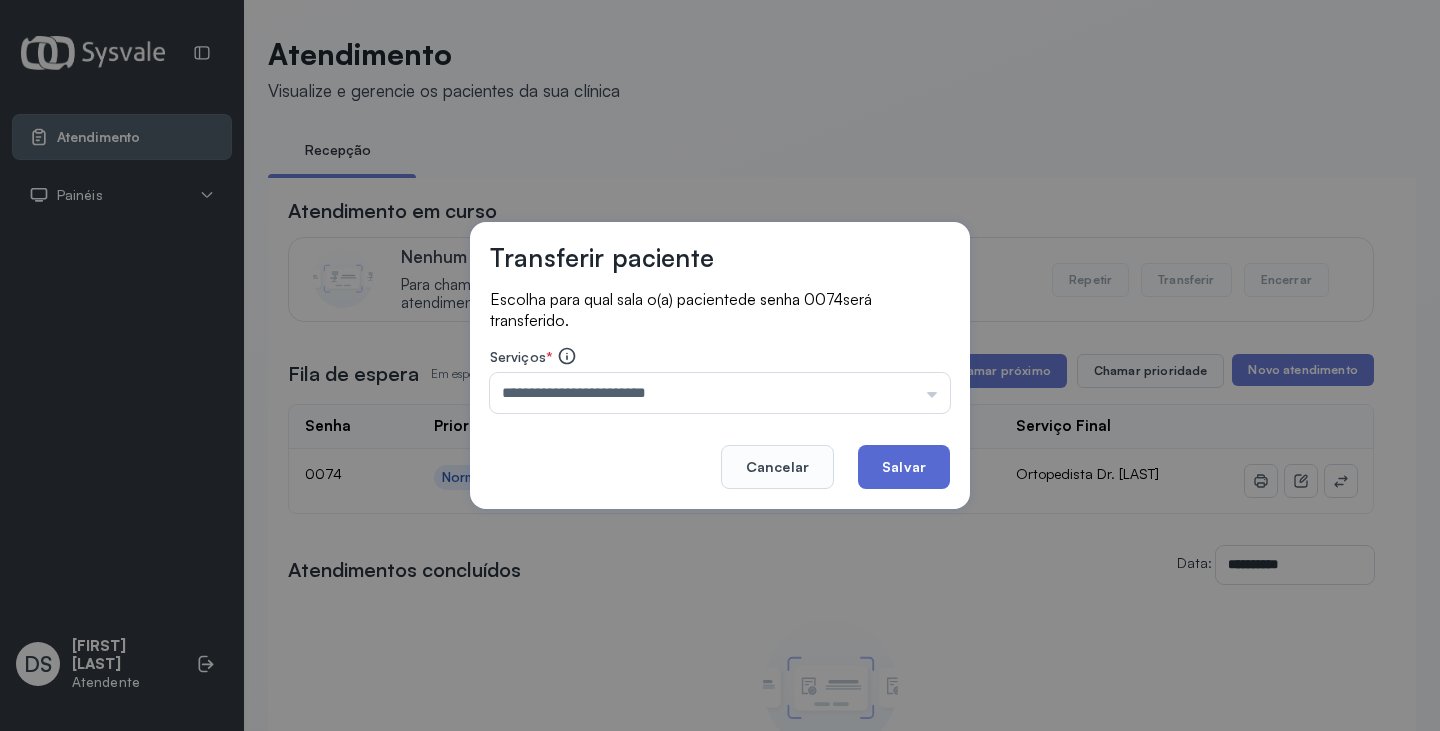click on "Salvar" 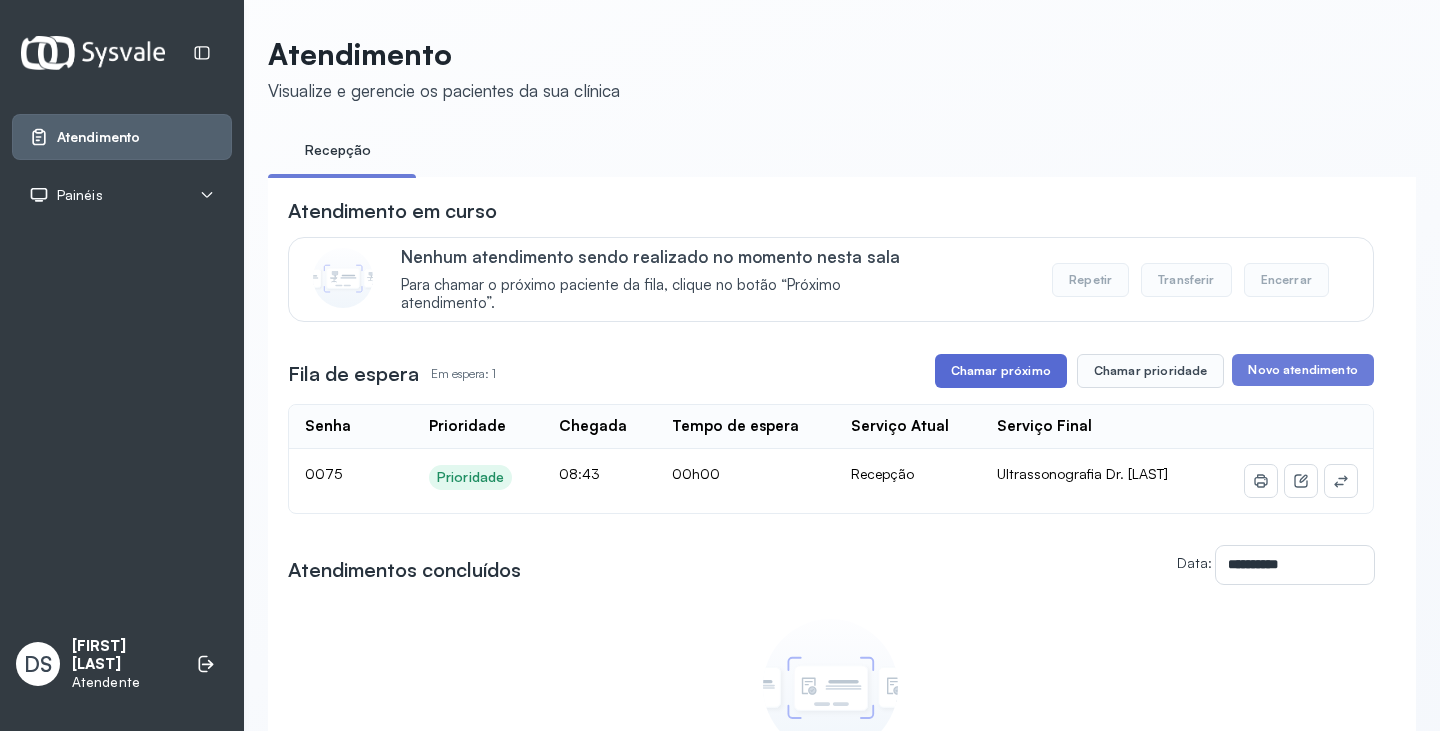 click on "Chamar próximo" at bounding box center [1001, 371] 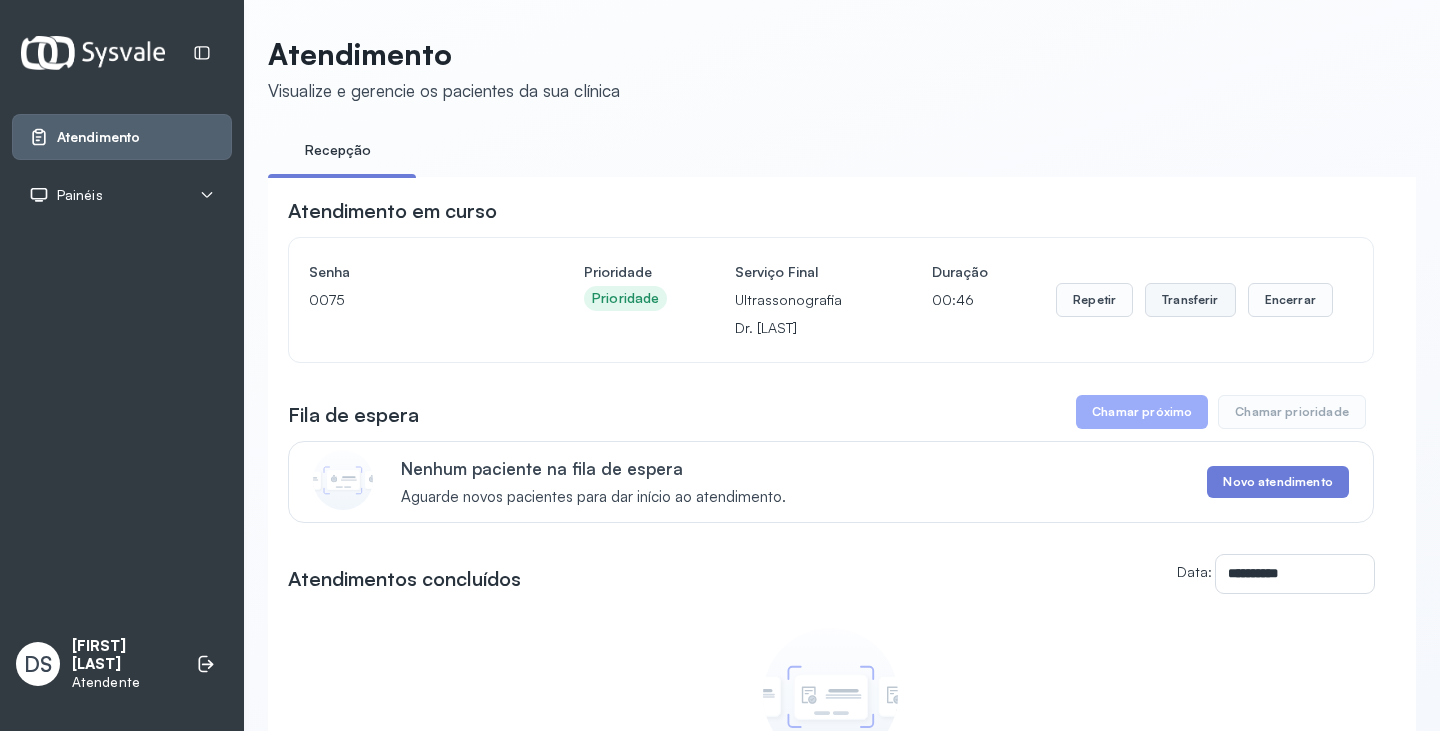 click on "Transferir" at bounding box center [1190, 300] 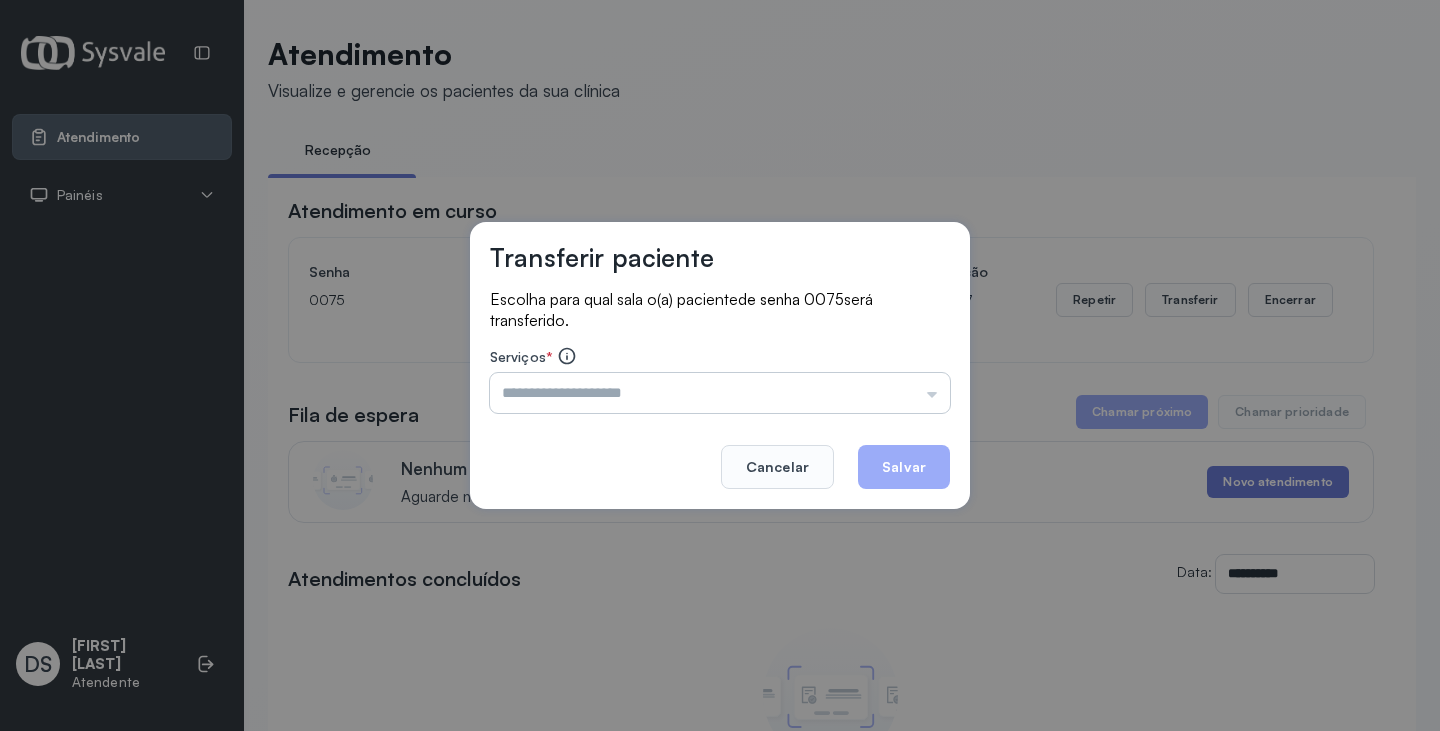 click at bounding box center [720, 393] 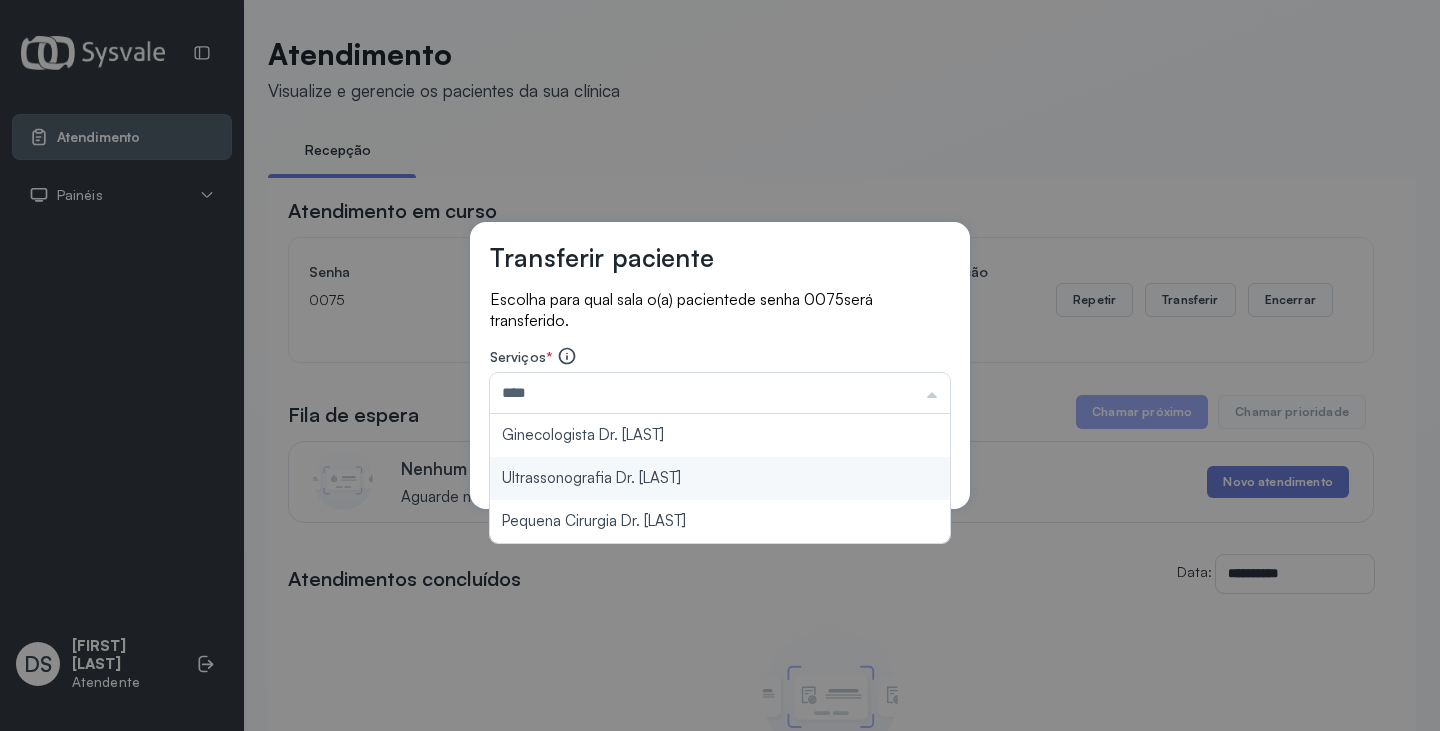type on "**********" 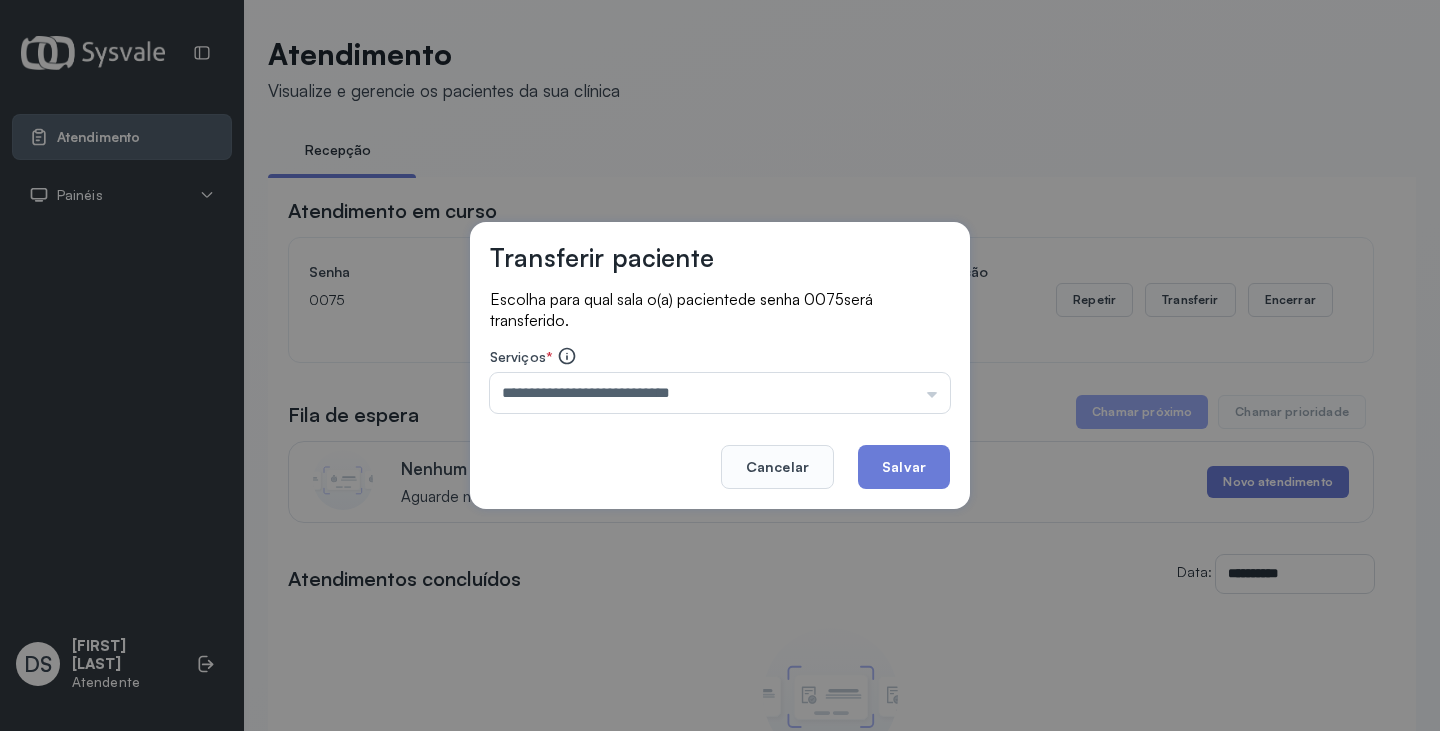 click on "**********" at bounding box center (720, 366) 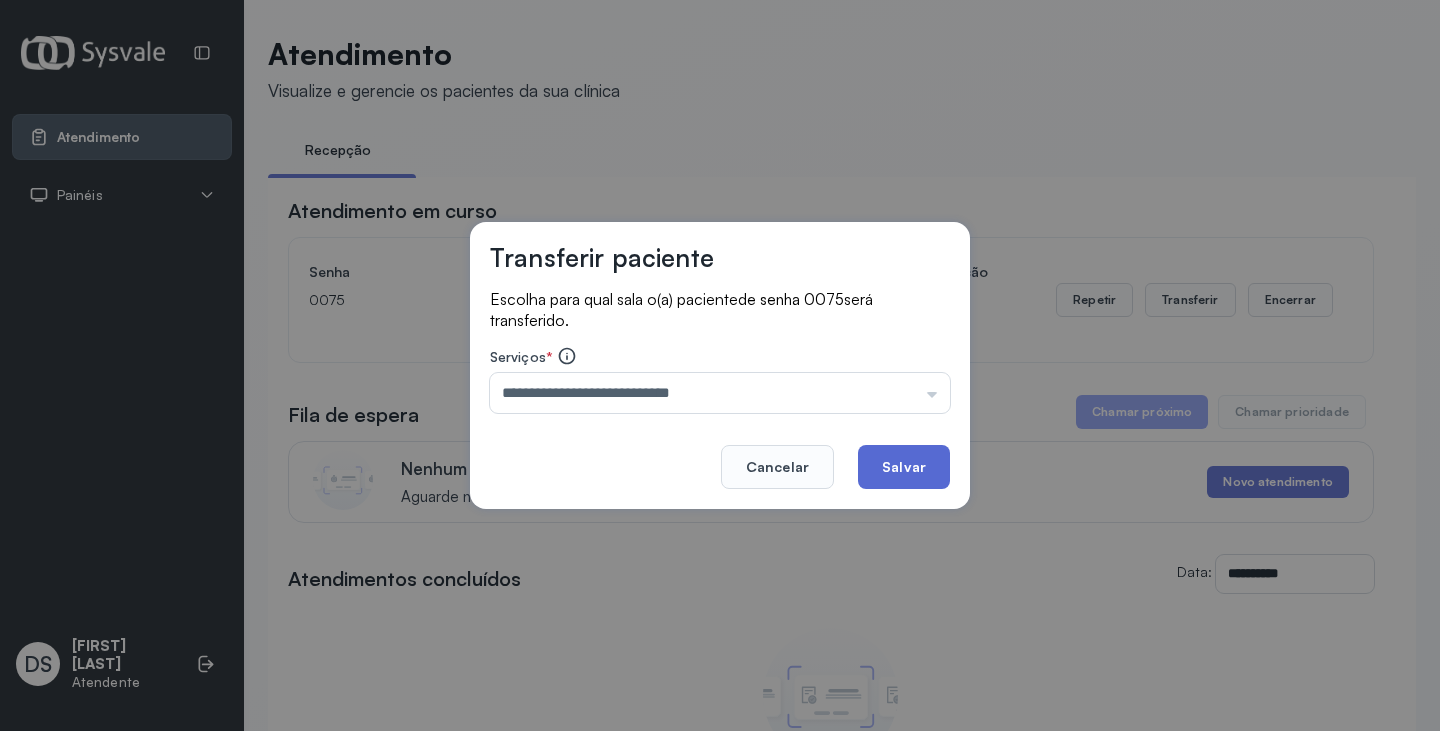 click on "Salvar" 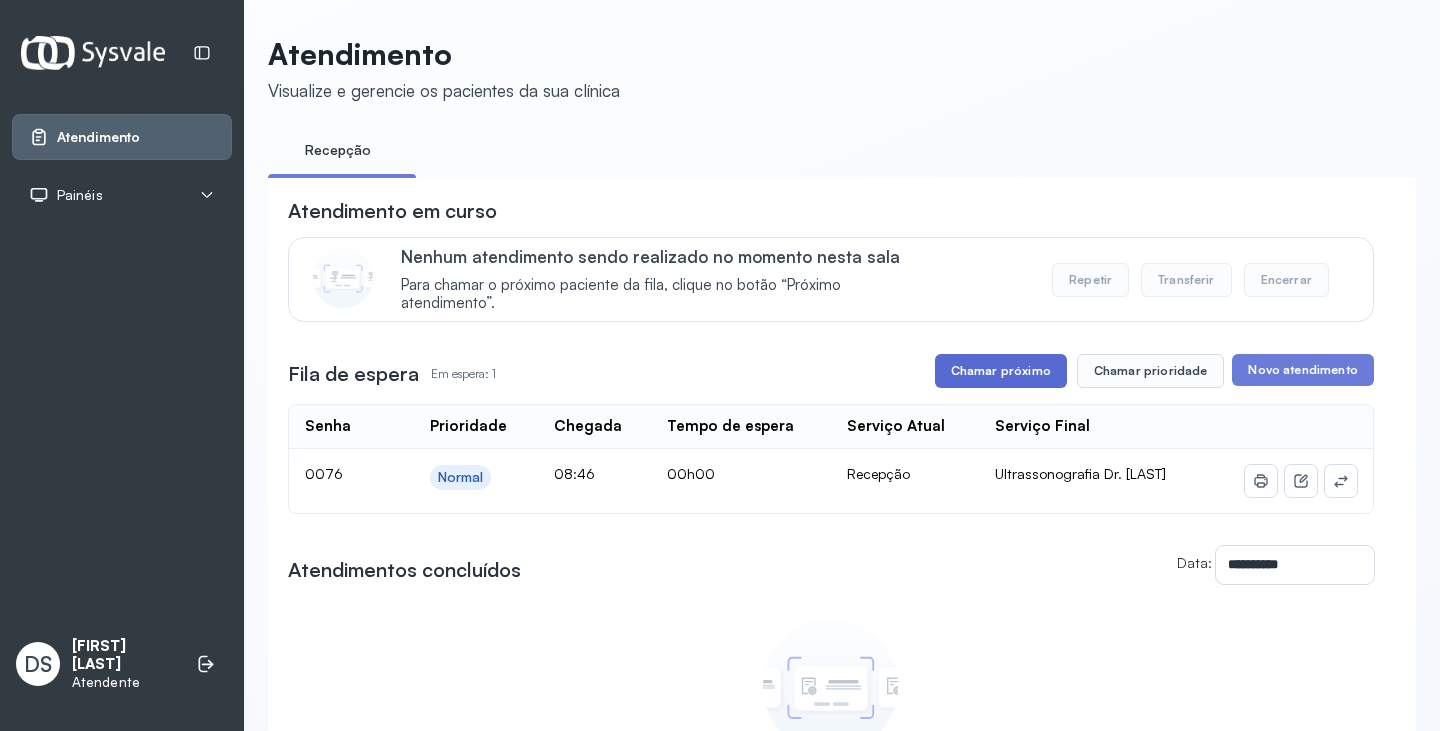 click on "Chamar próximo" at bounding box center (1001, 371) 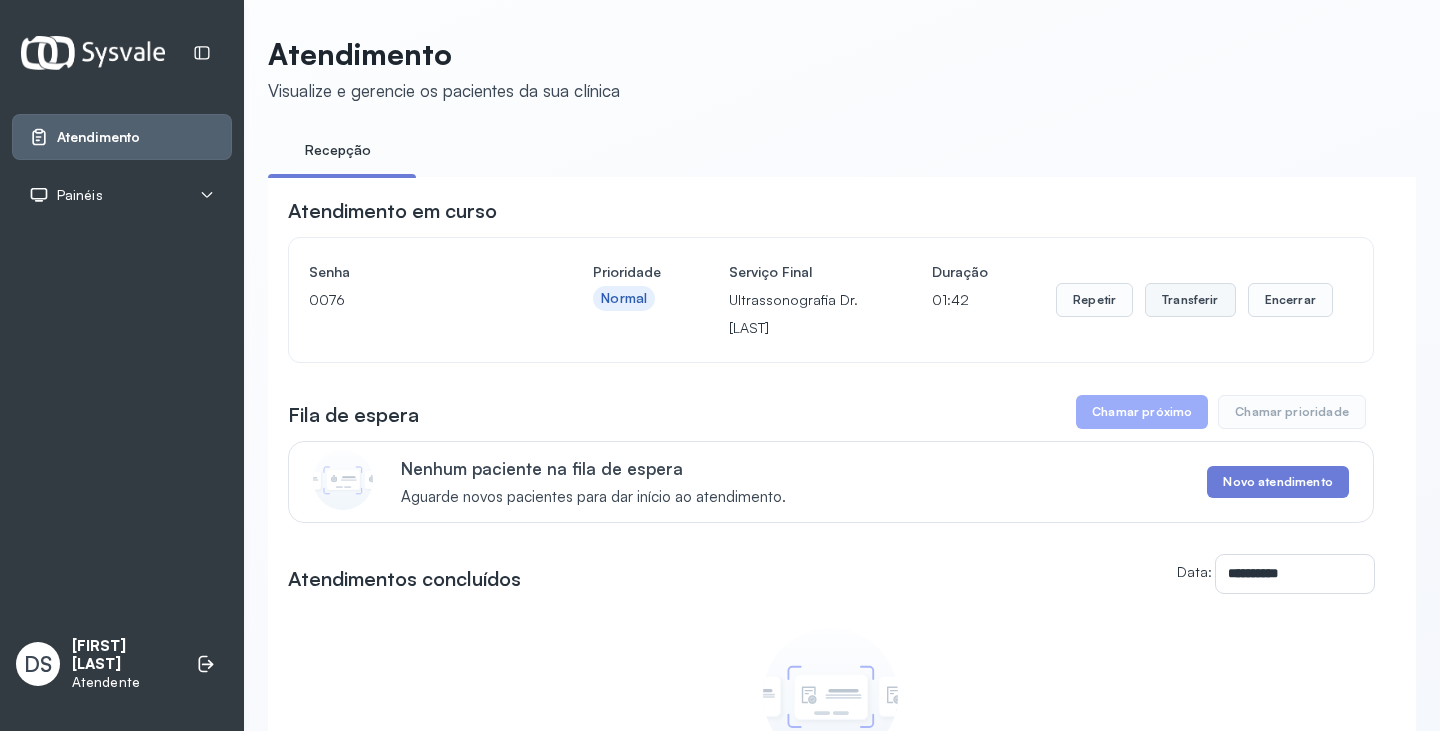 click on "Transferir" at bounding box center (1190, 300) 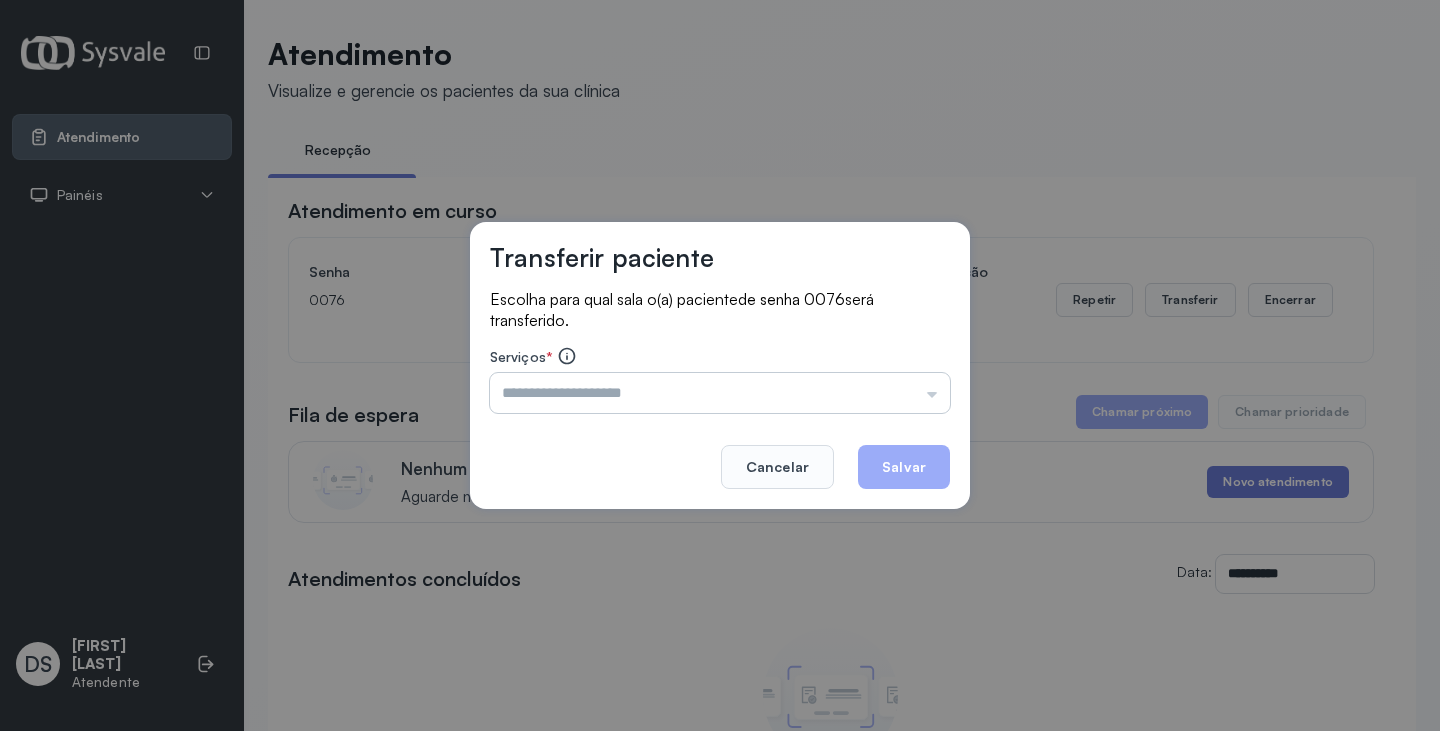 click at bounding box center [720, 393] 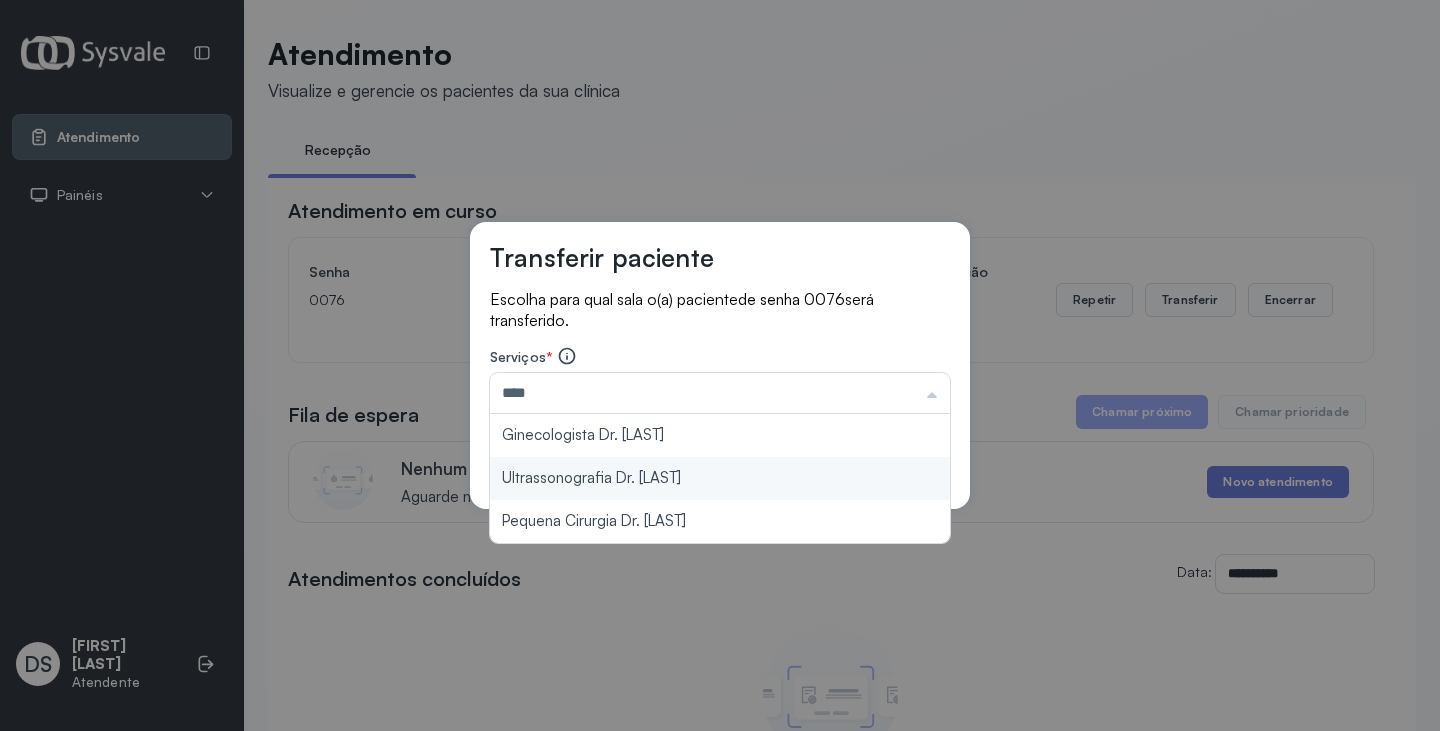 type on "**********" 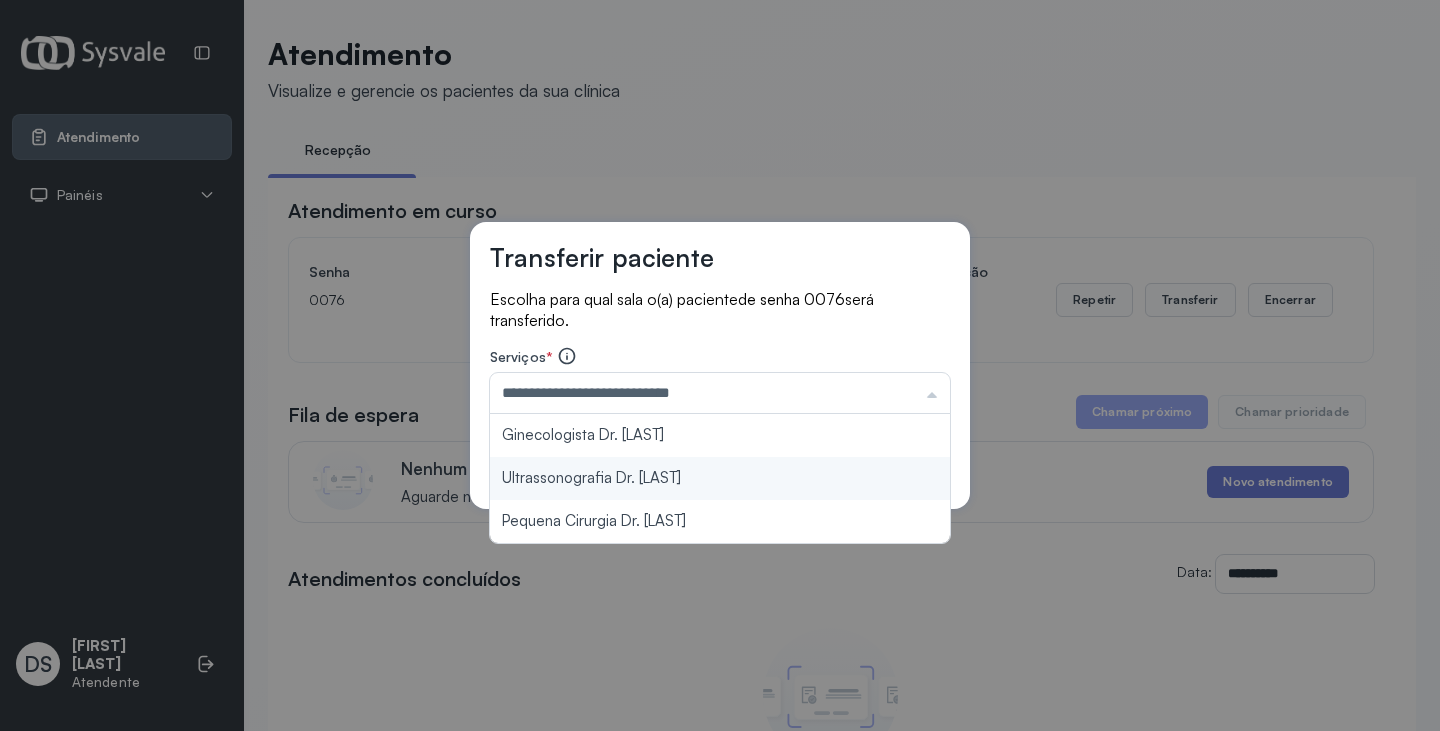 click on "**********" at bounding box center (720, 366) 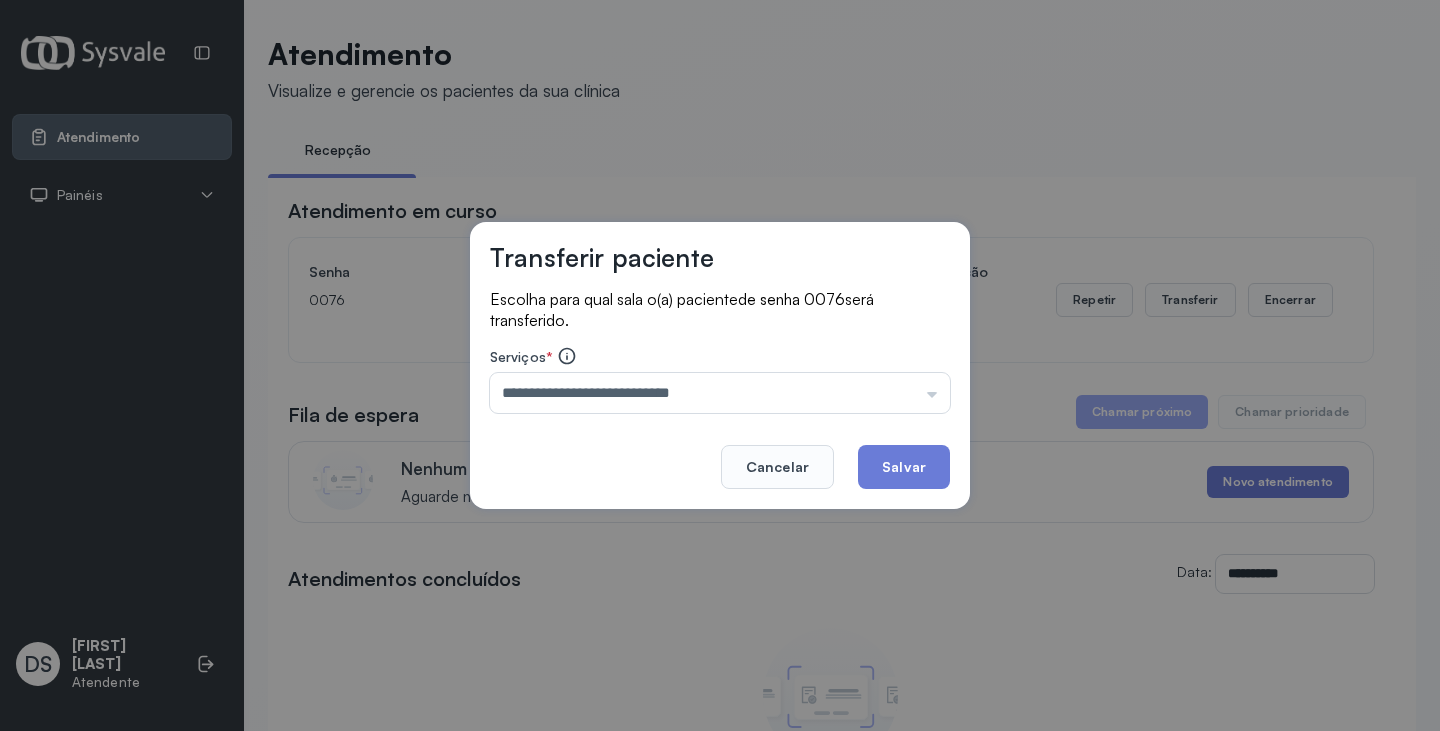 click on "Salvar" 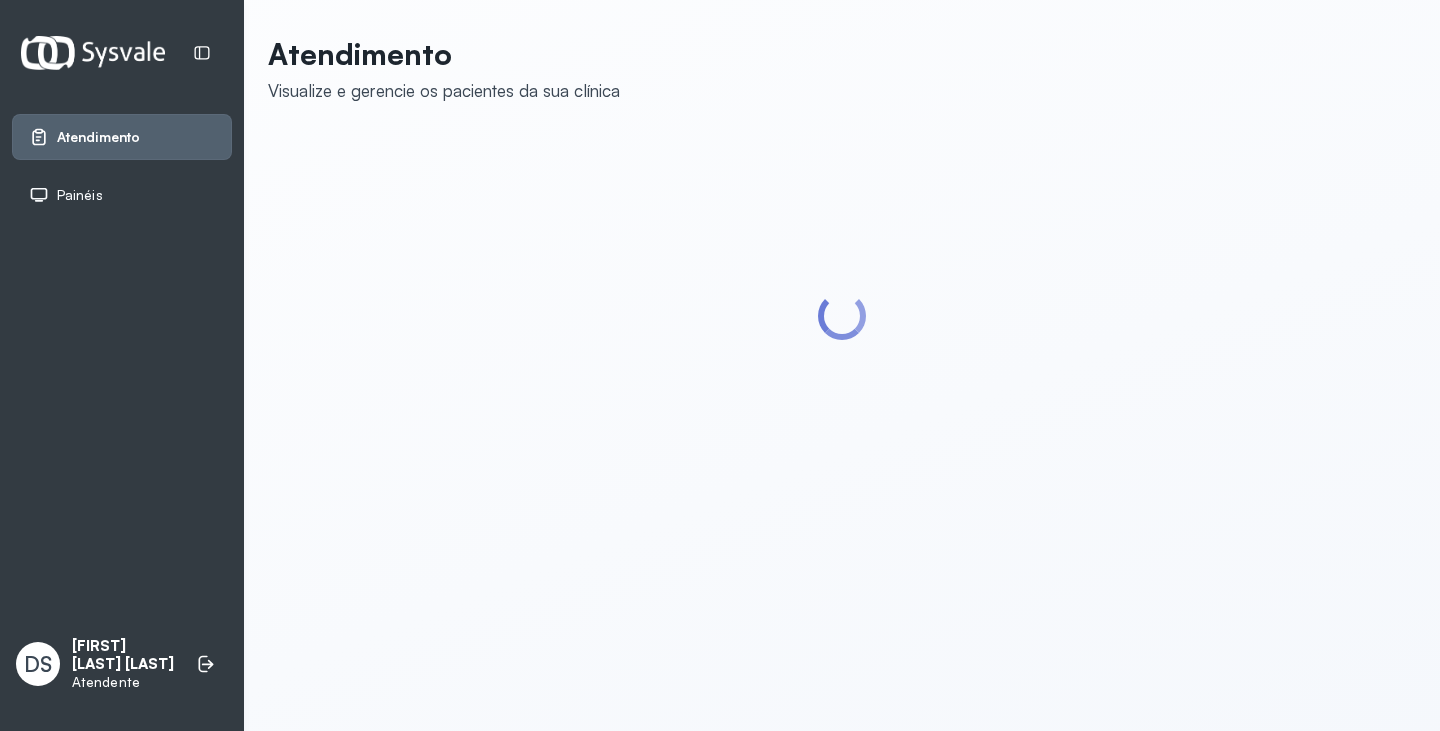 scroll, scrollTop: 0, scrollLeft: 0, axis: both 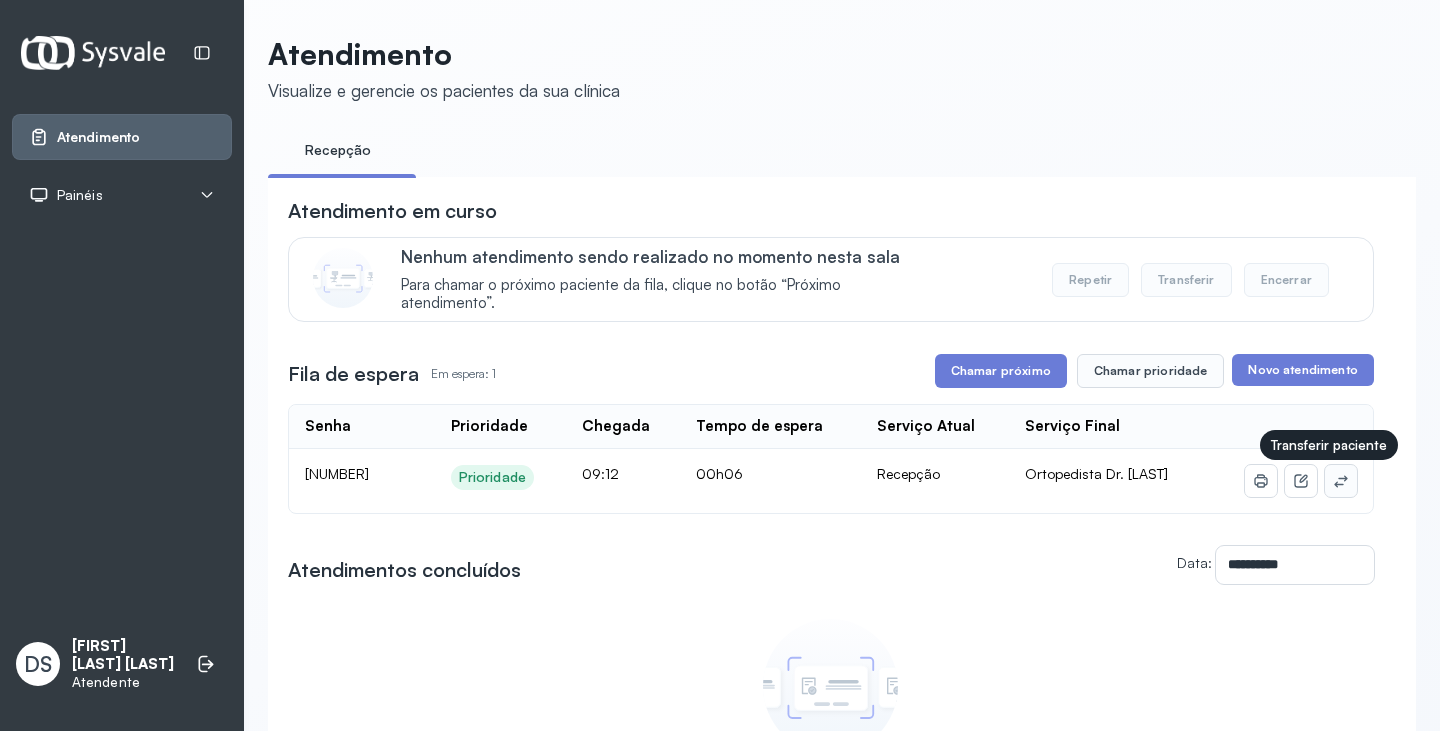 click 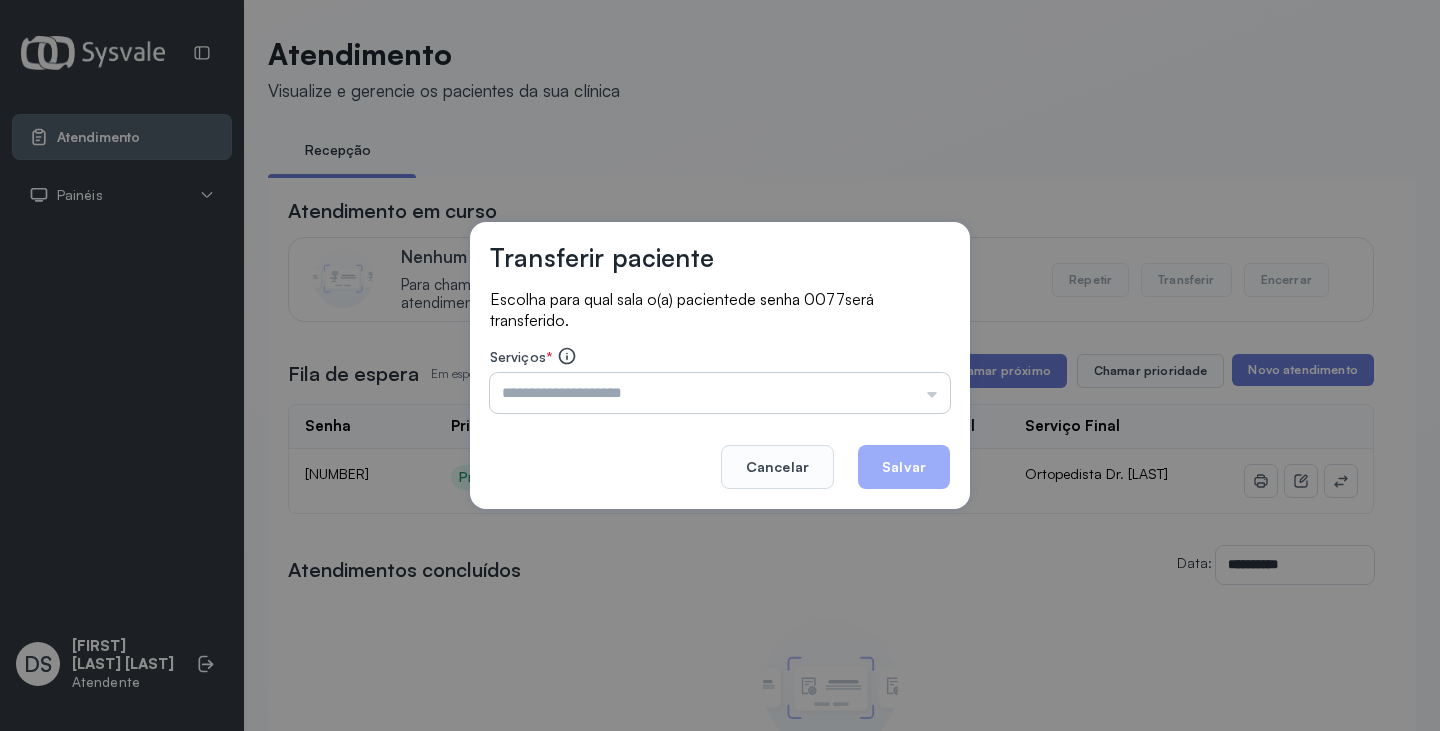 click at bounding box center (720, 393) 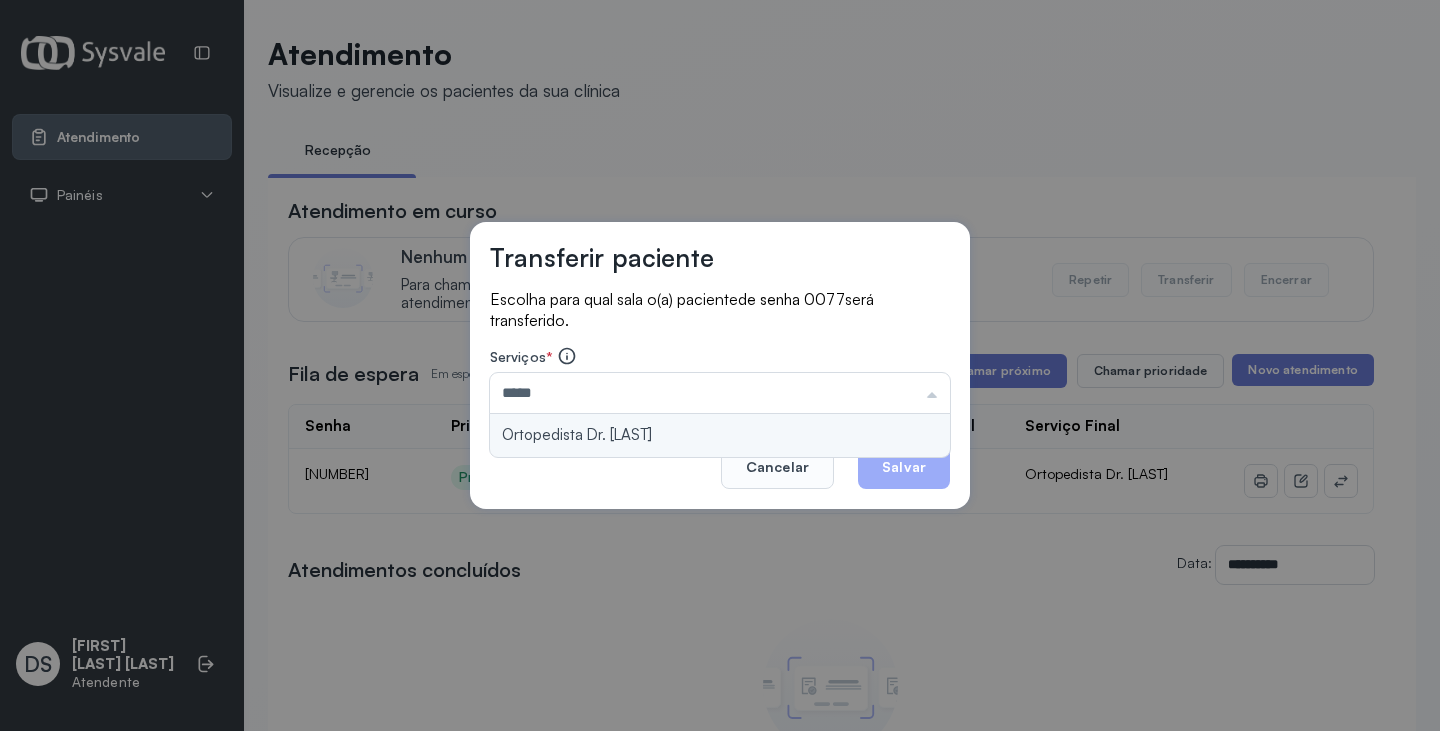 type on "**********" 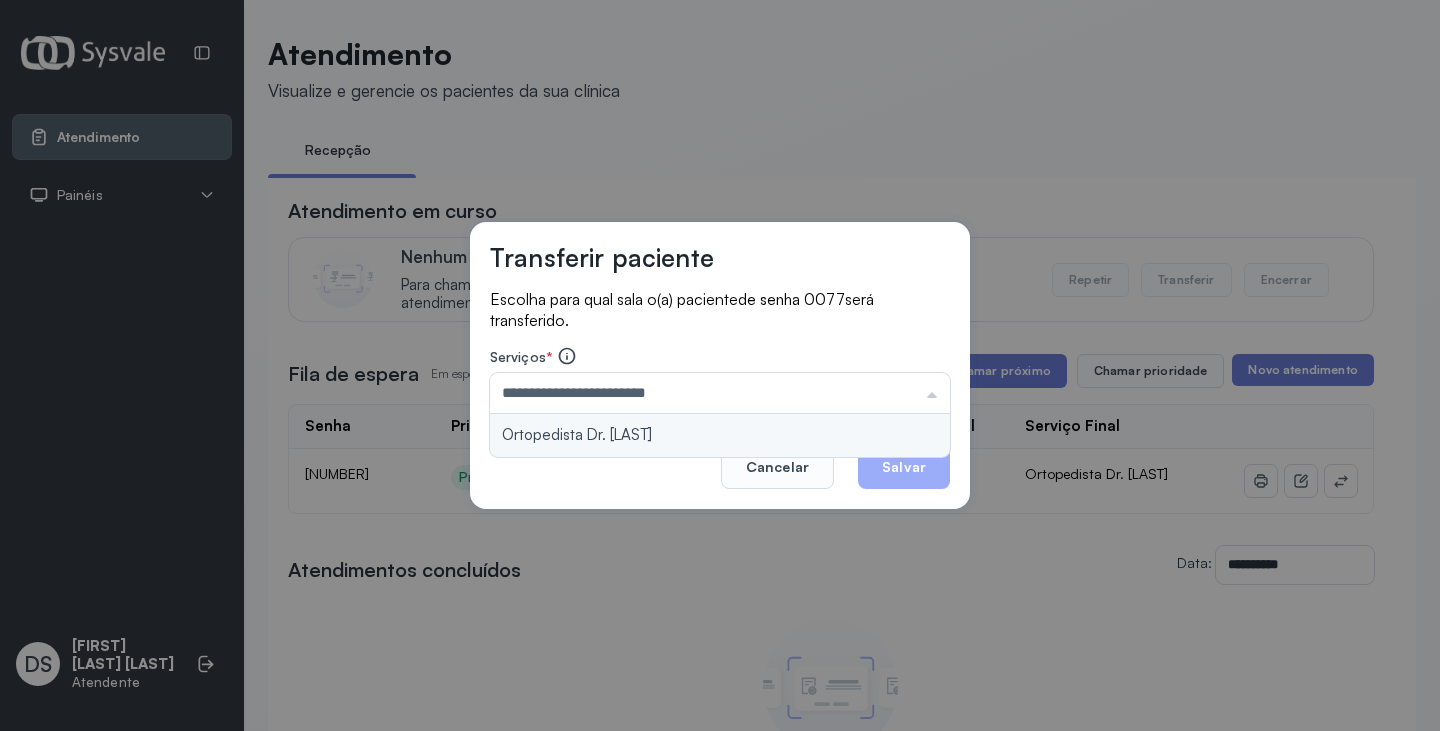 click on "**********" at bounding box center [720, 366] 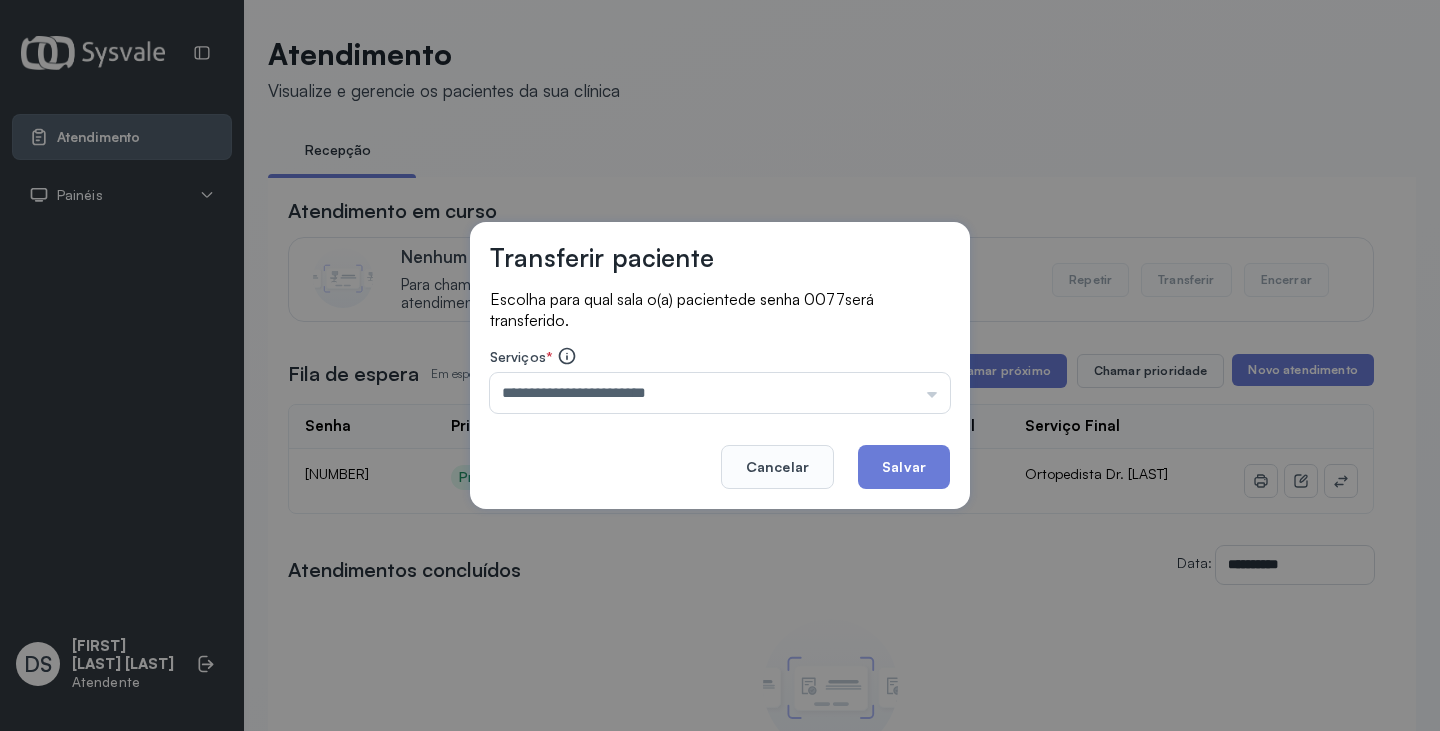 click on "Salvar" 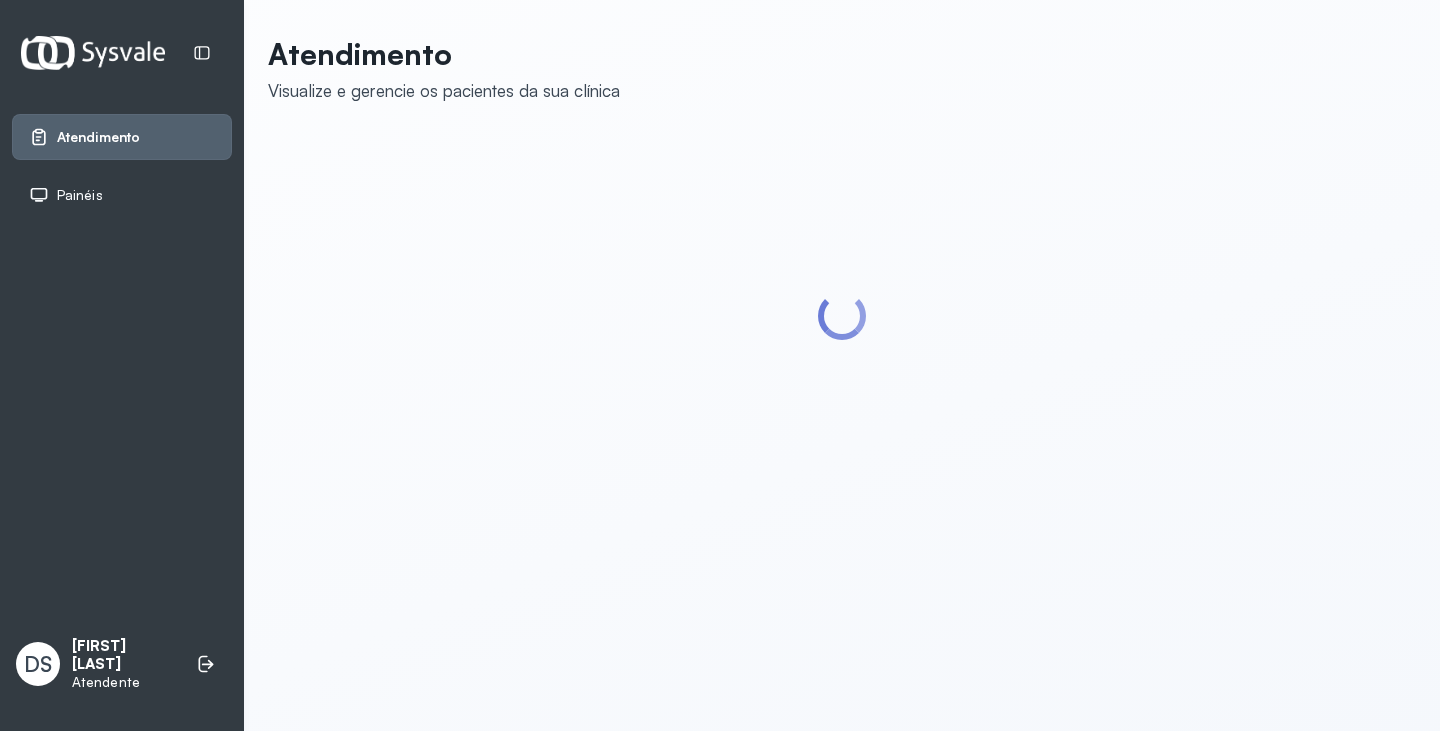 scroll, scrollTop: 0, scrollLeft: 0, axis: both 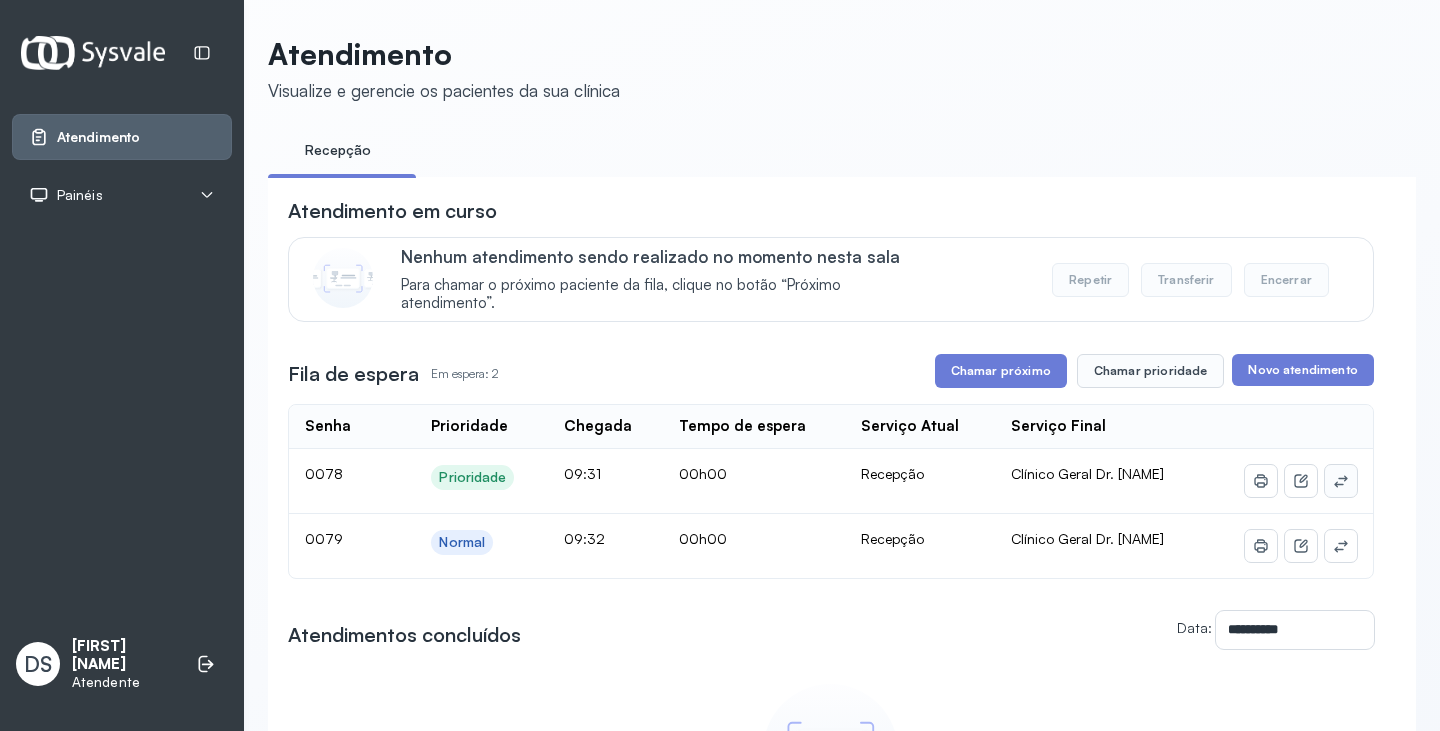 click 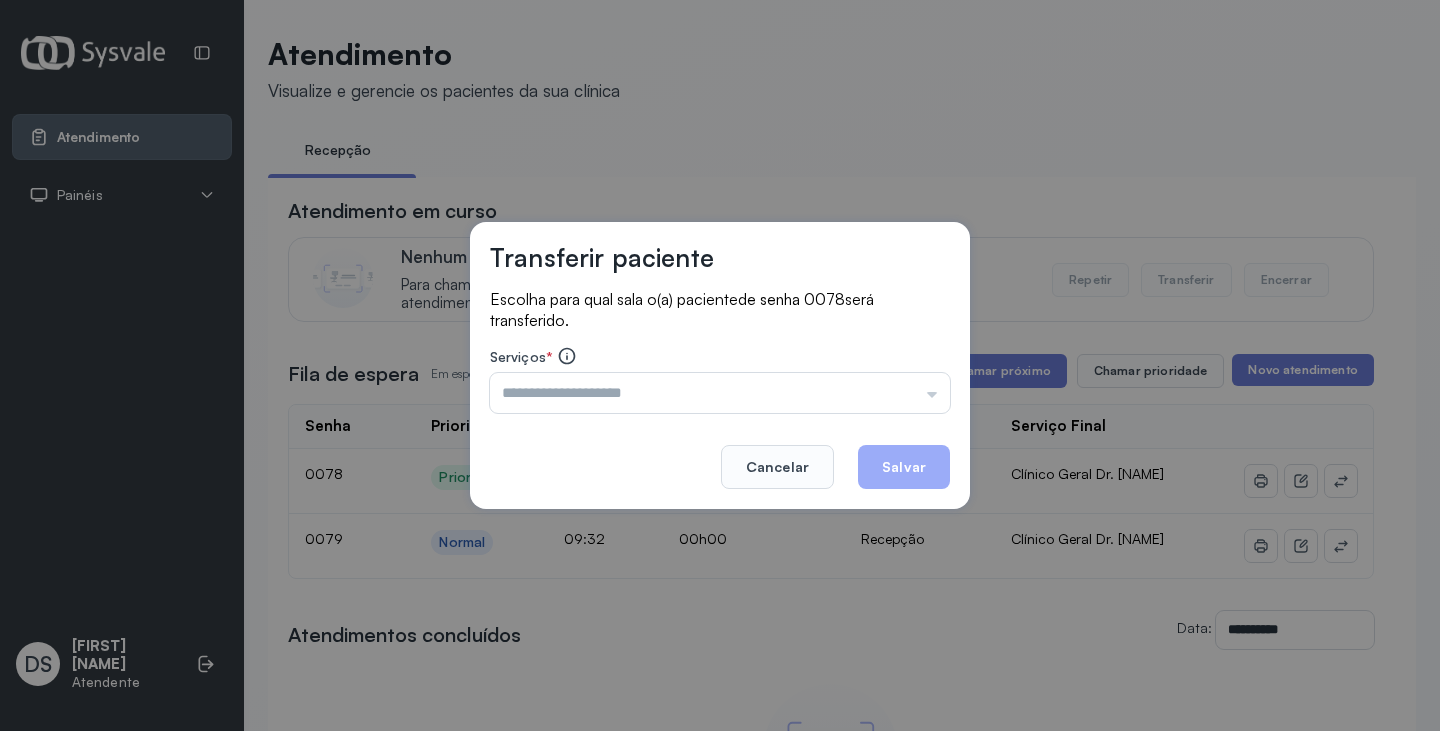 click at bounding box center [720, 393] 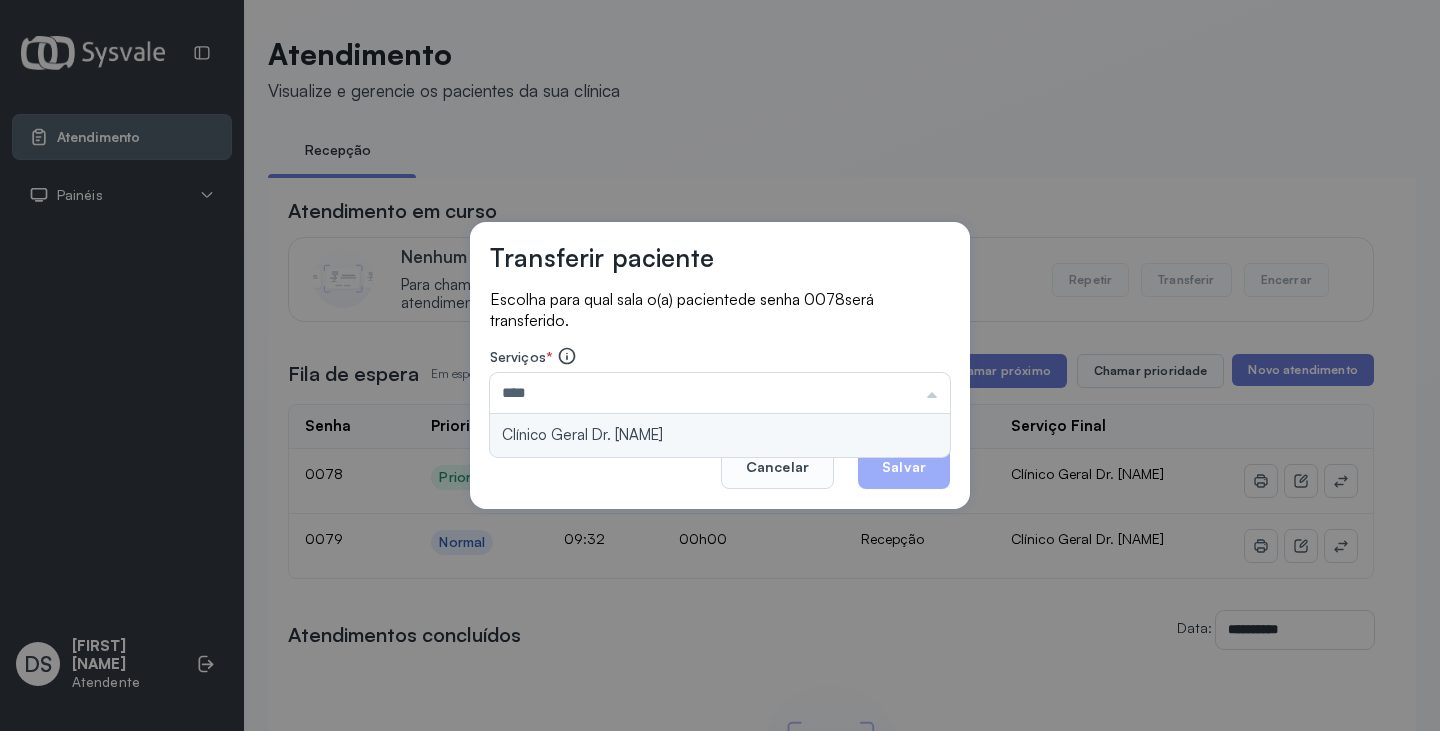 type on "**********" 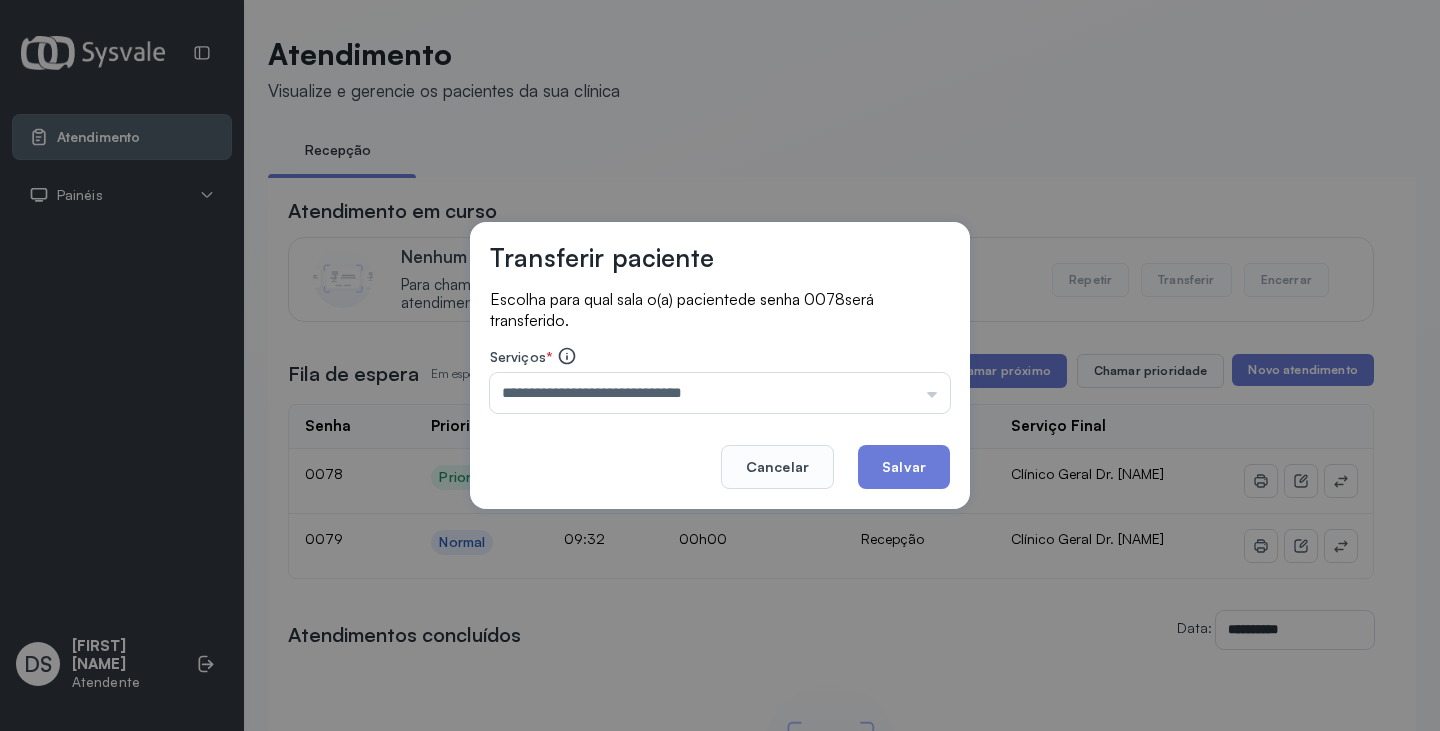 click on "**********" at bounding box center (720, 366) 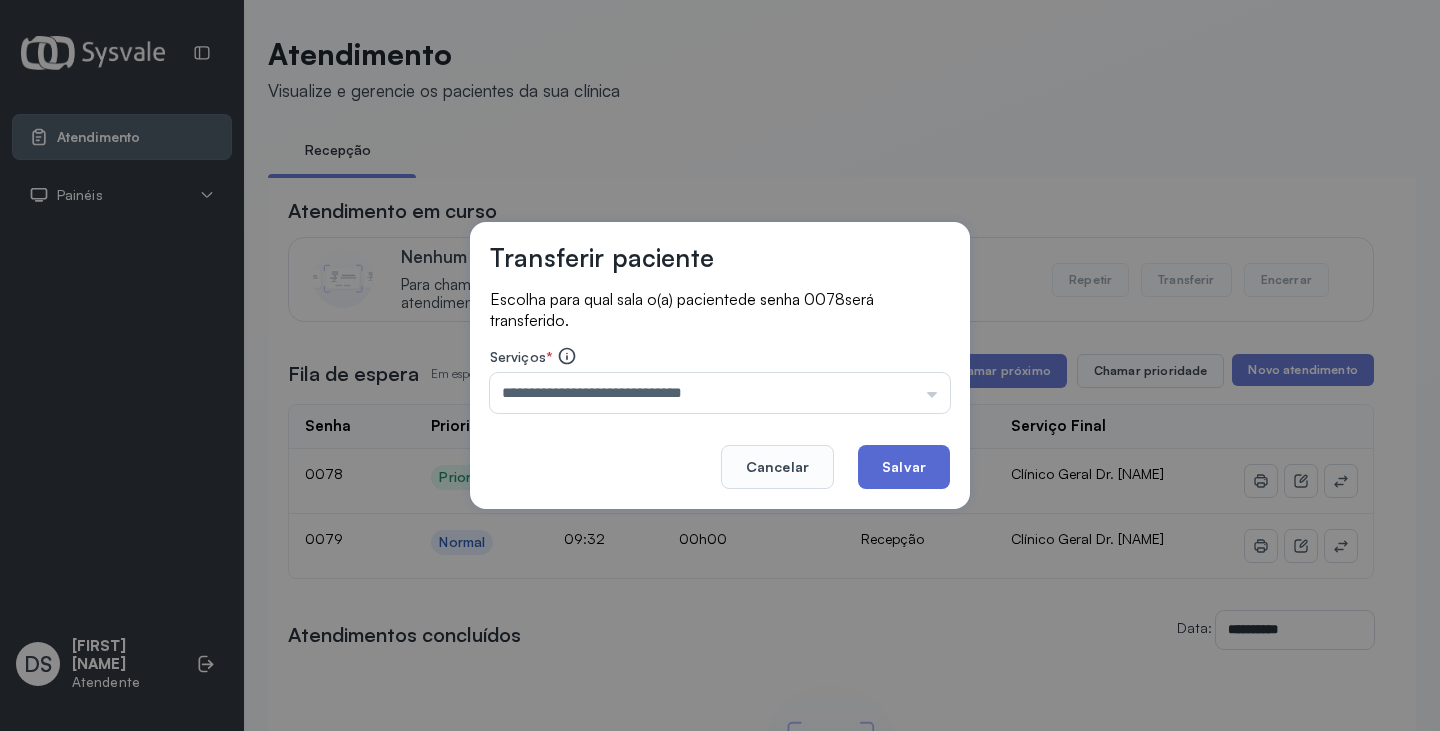 click on "Salvar" 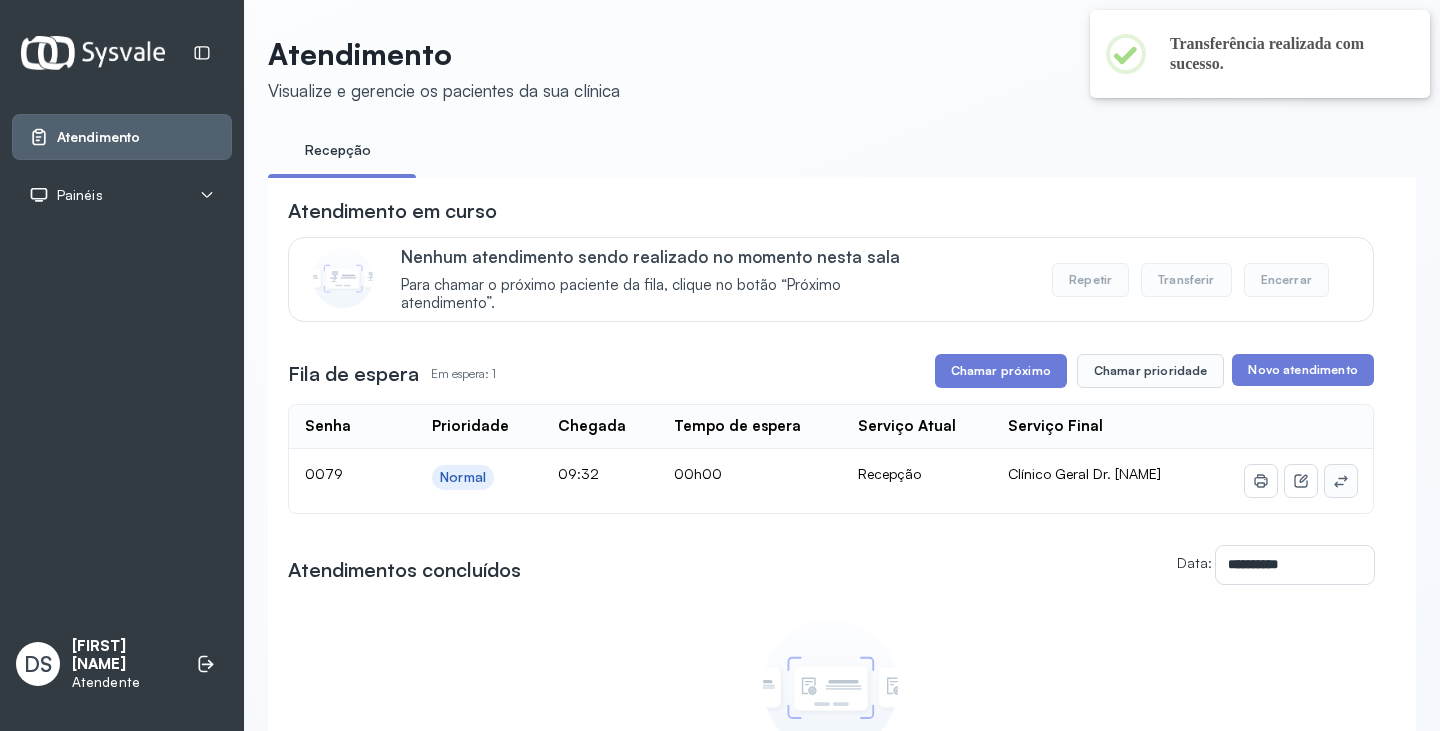 click 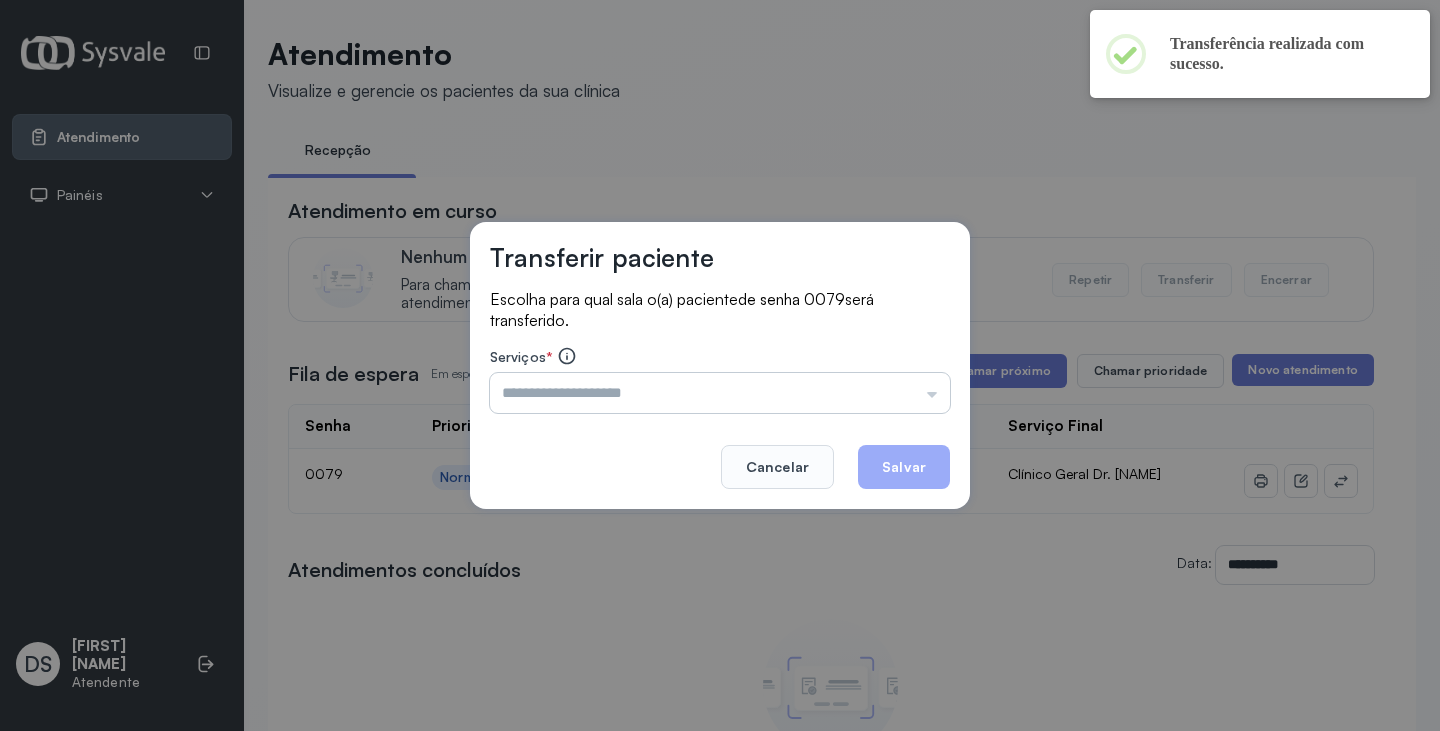 click at bounding box center [720, 393] 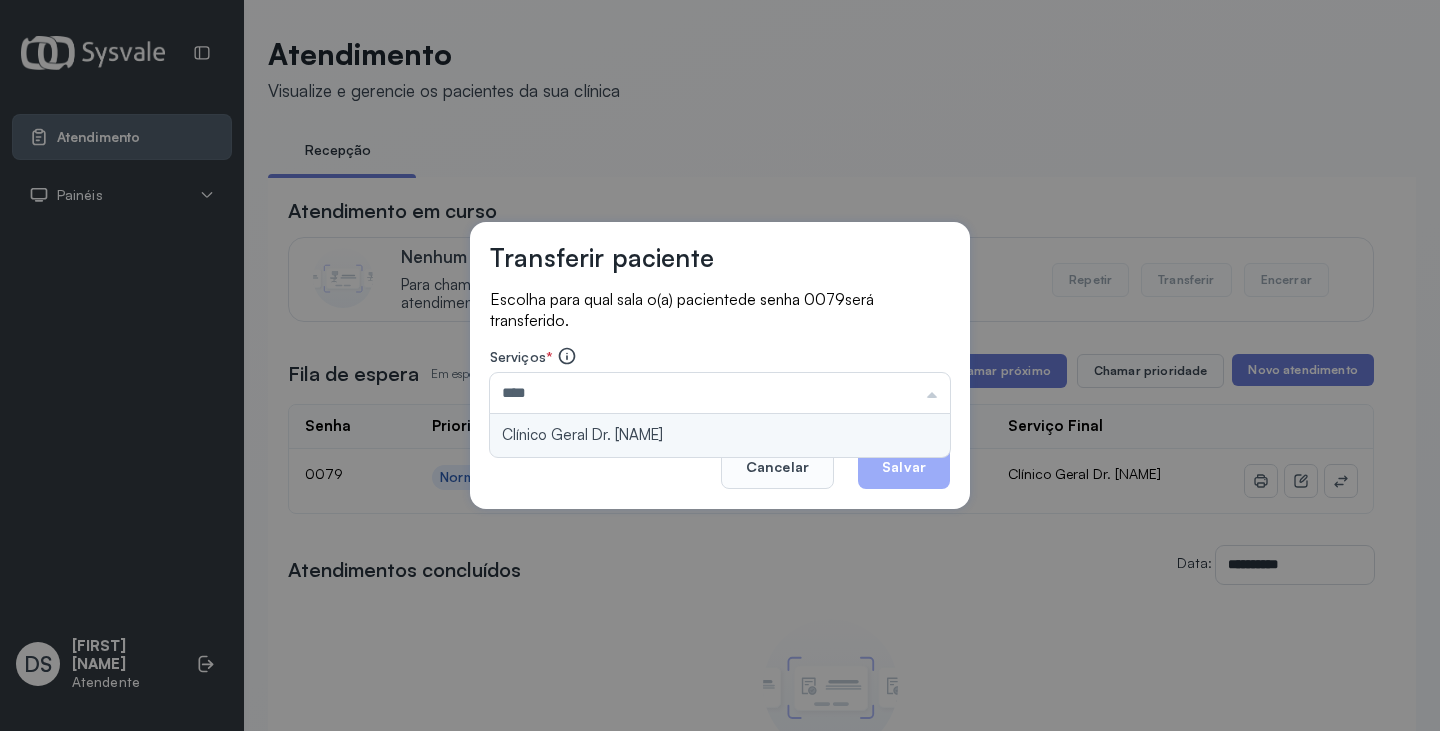 type on "**********" 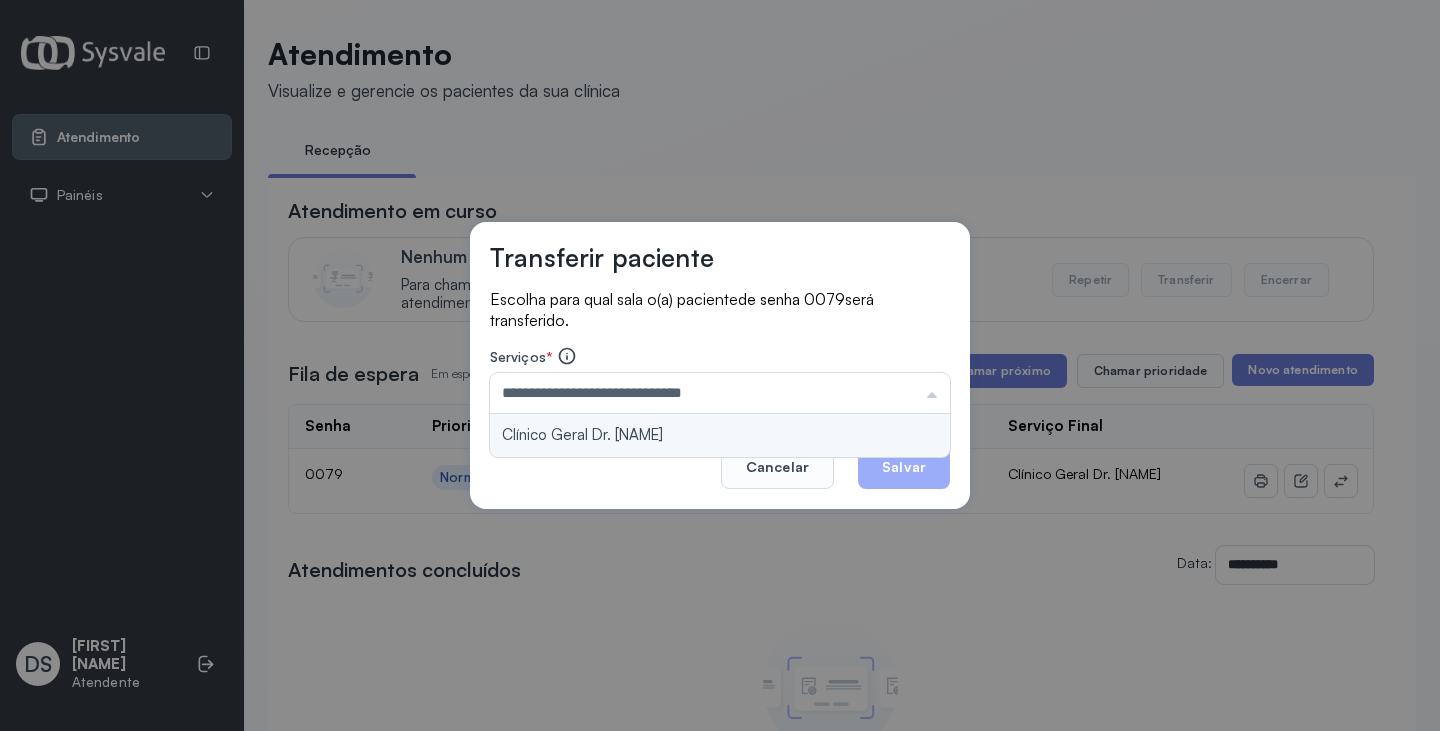click on "**********" at bounding box center (720, 366) 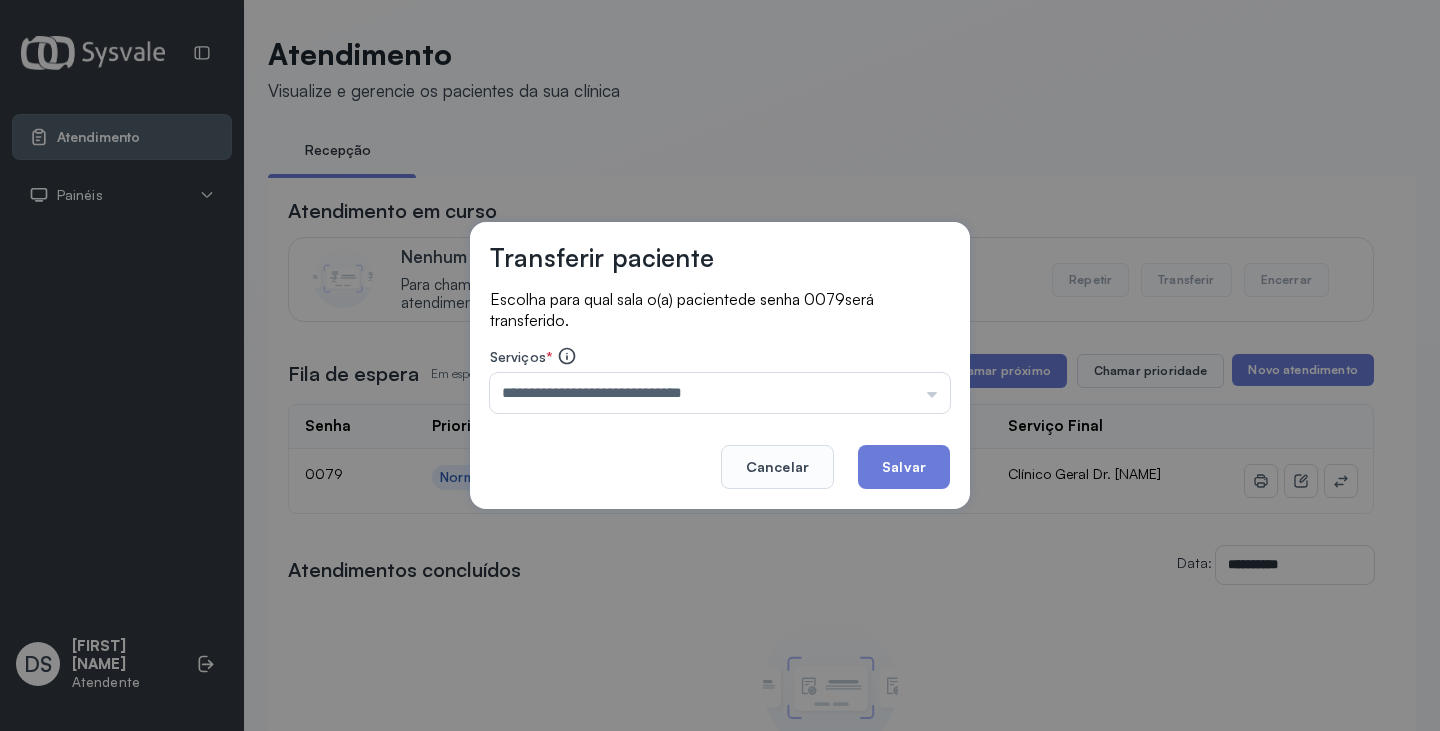 click on "Salvar" 